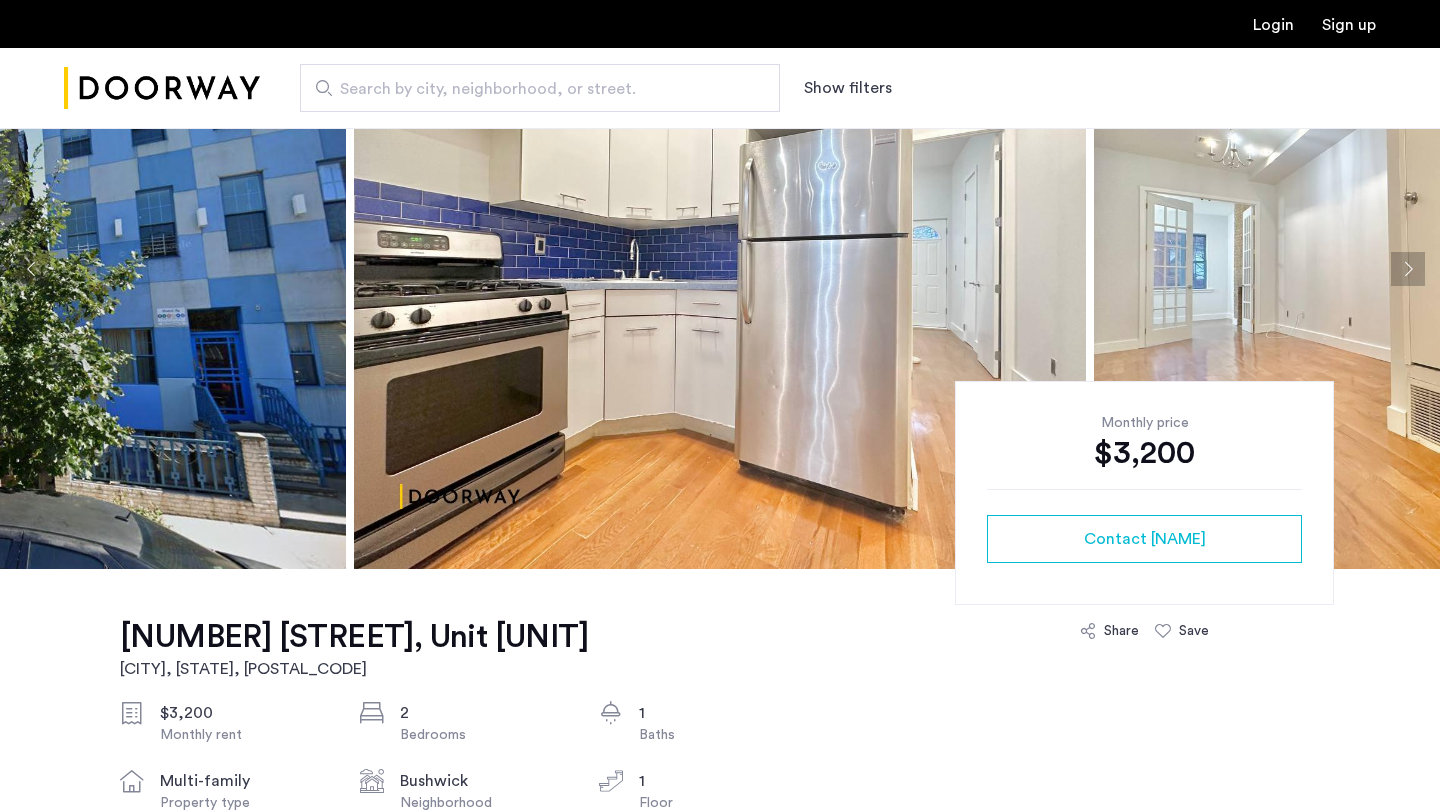 scroll, scrollTop: 0, scrollLeft: 0, axis: both 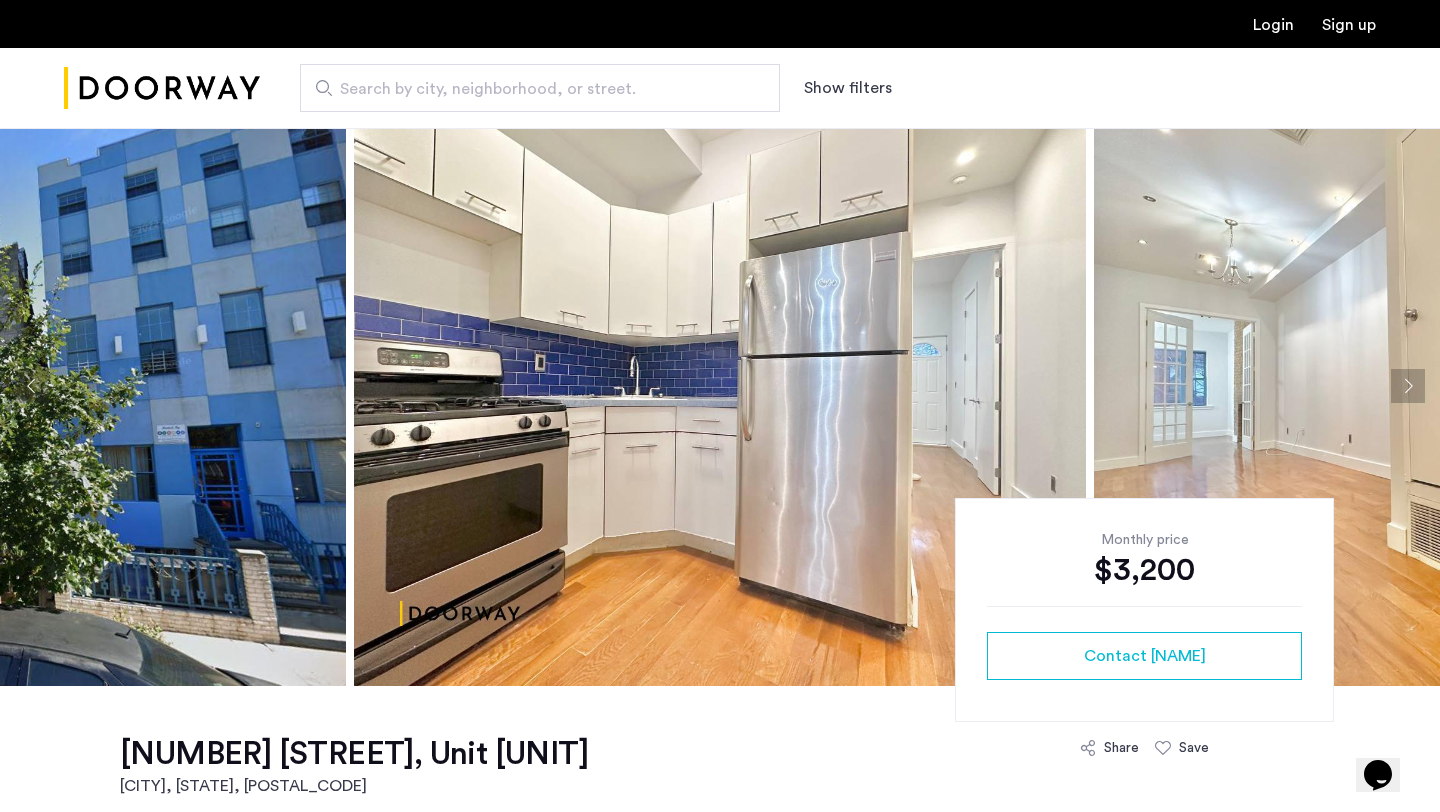 click 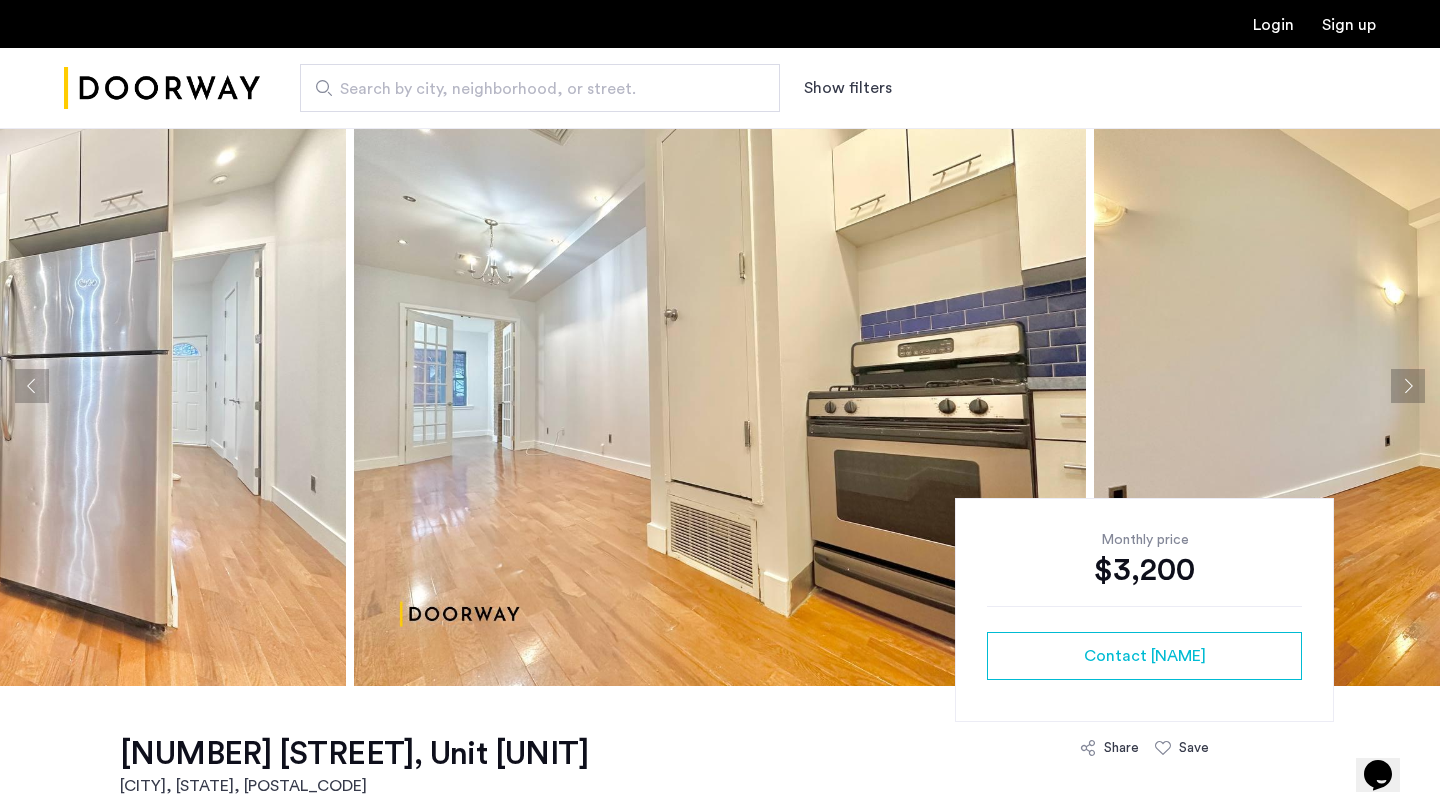 click 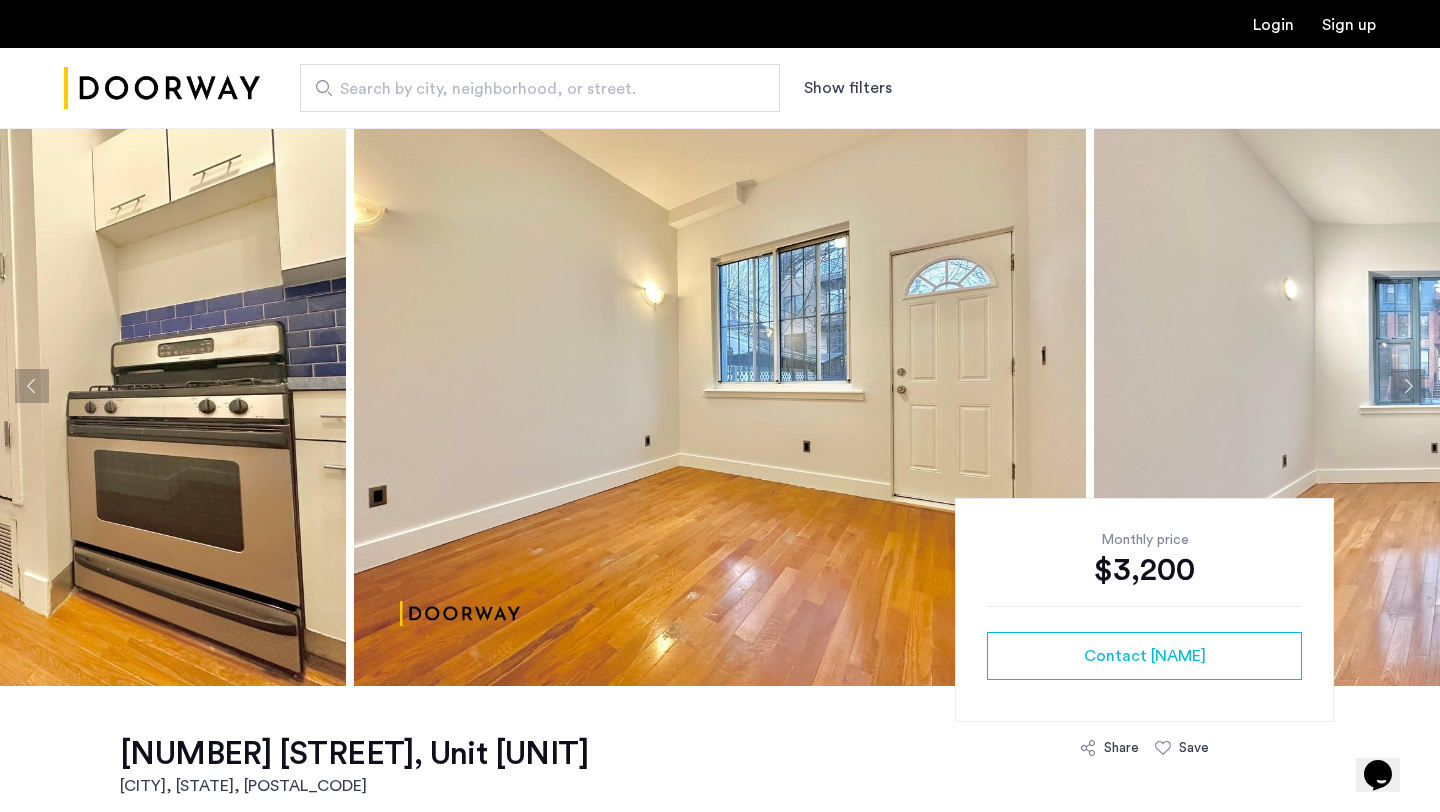 click 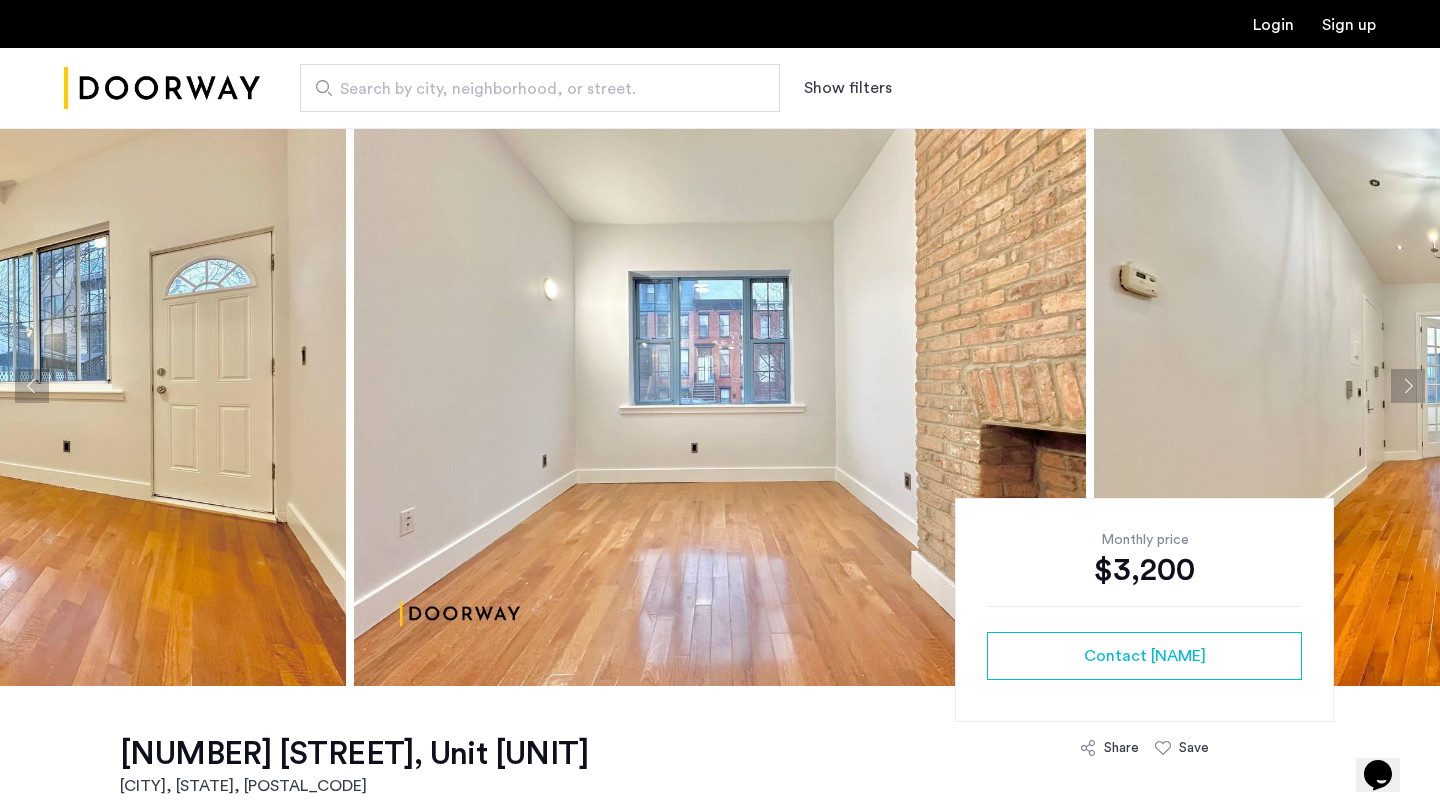 click 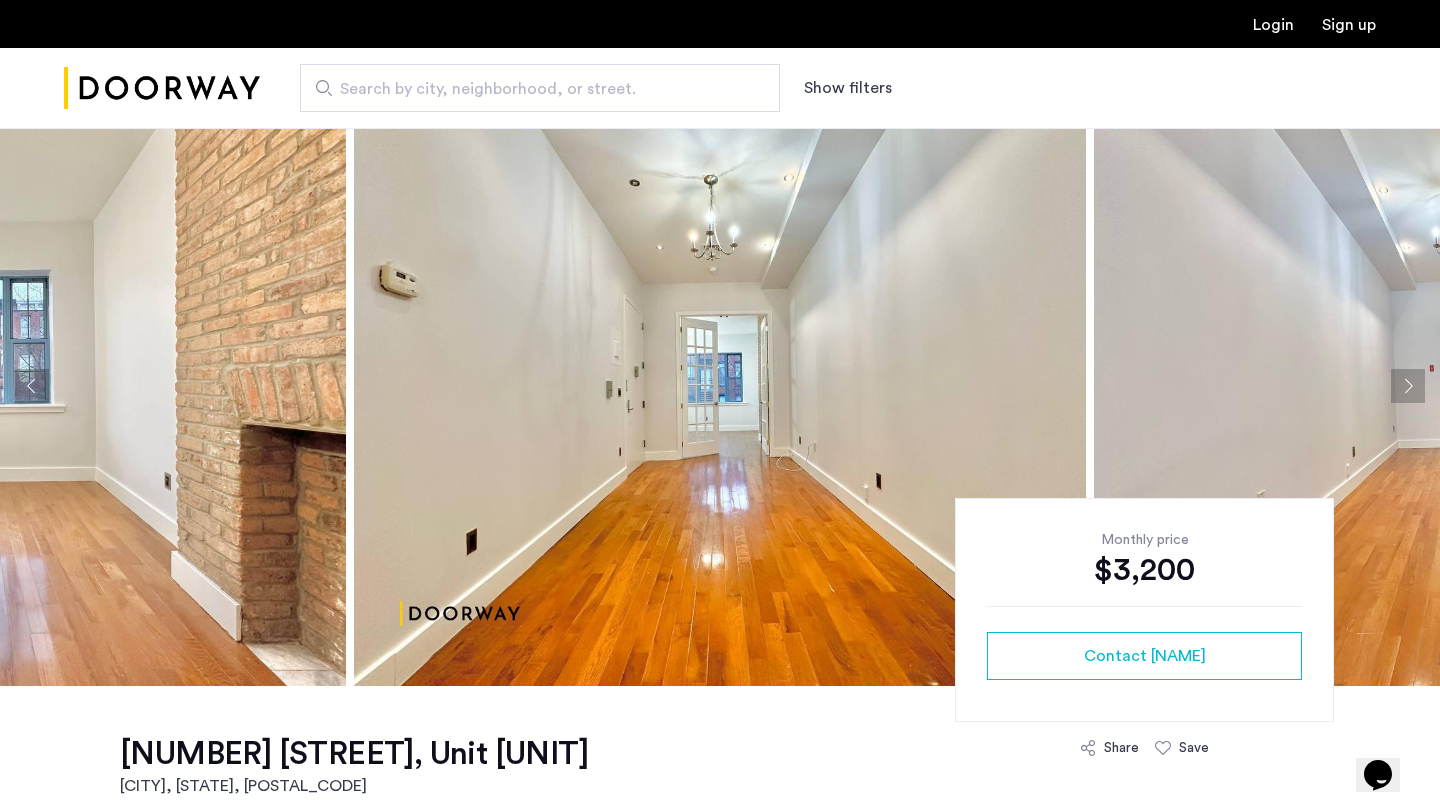 click 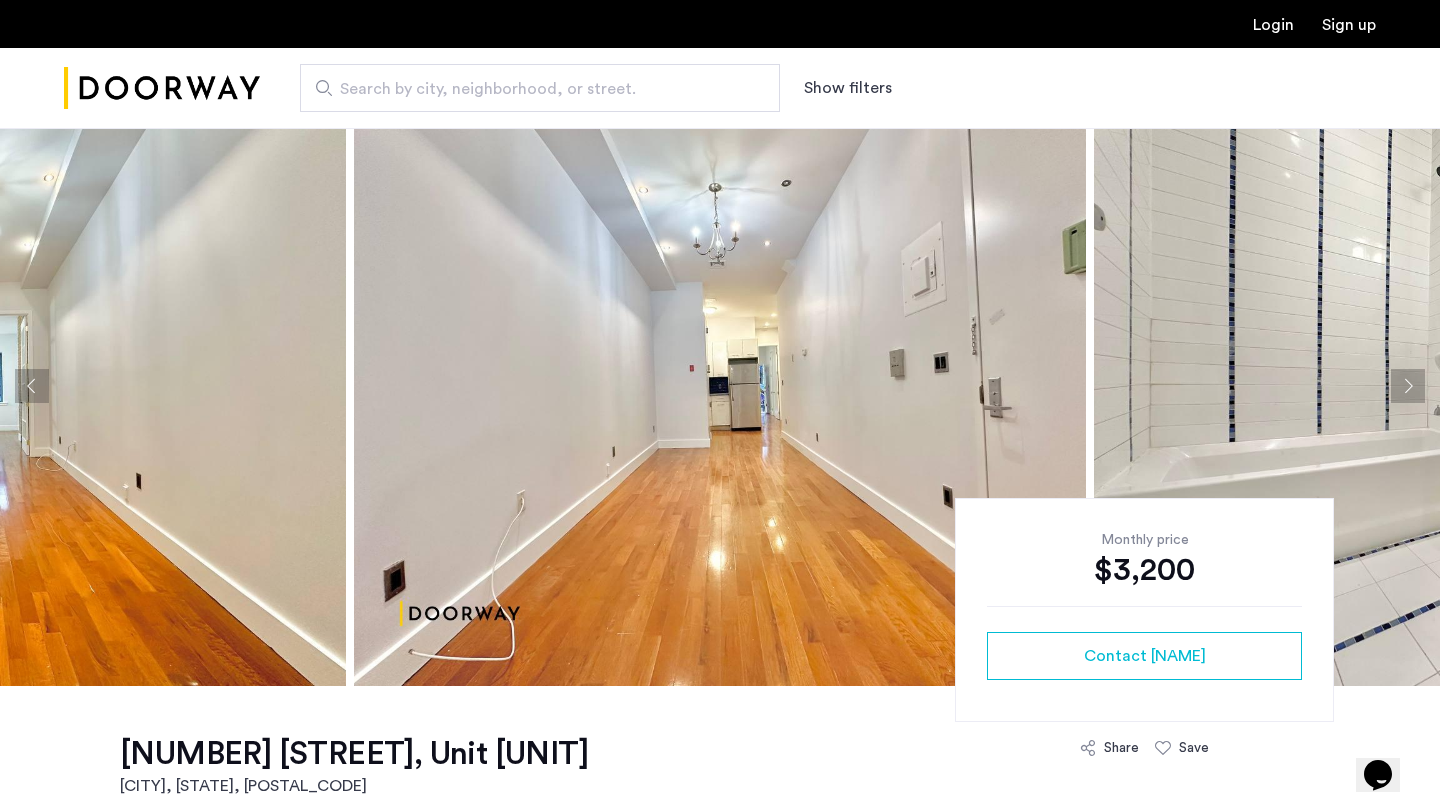 click 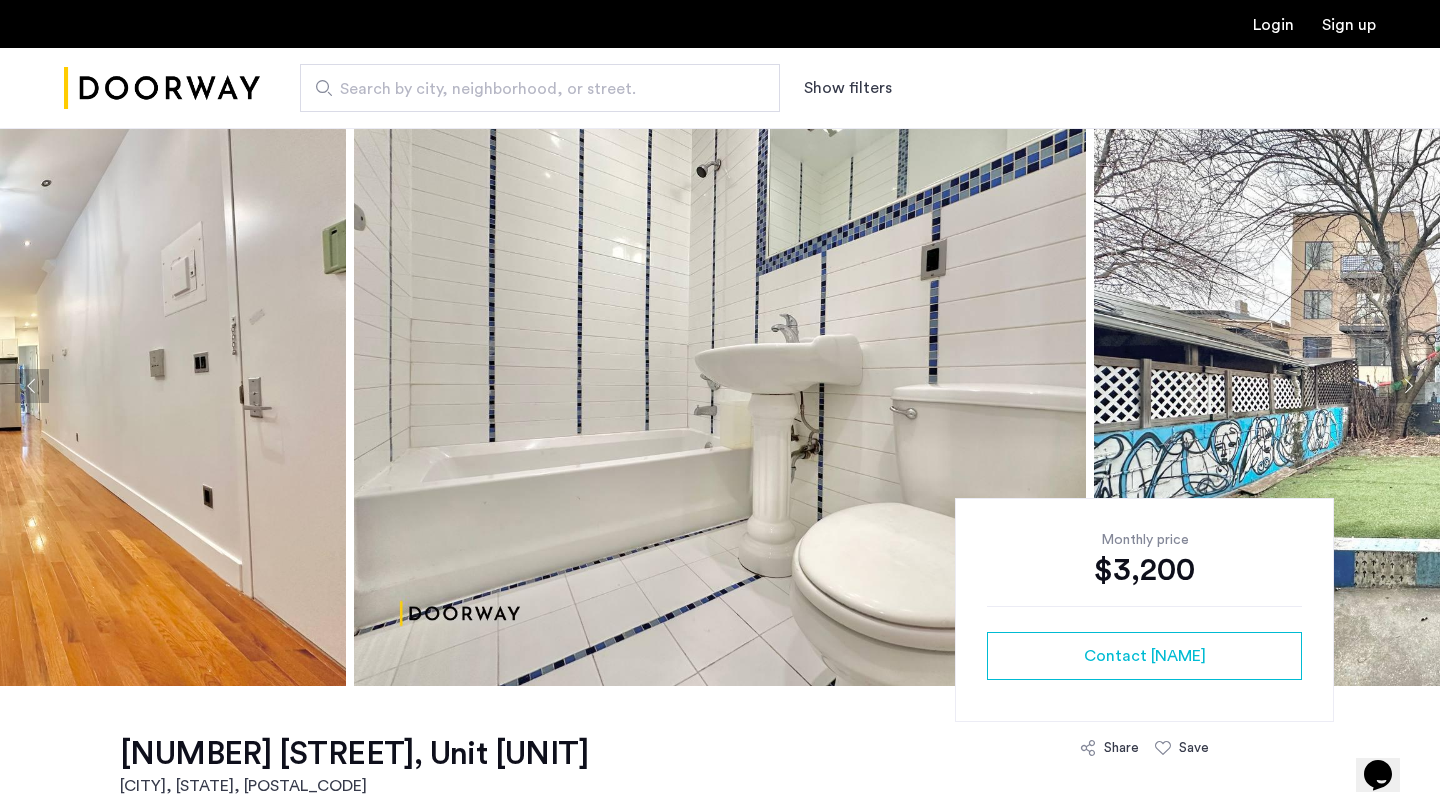 click 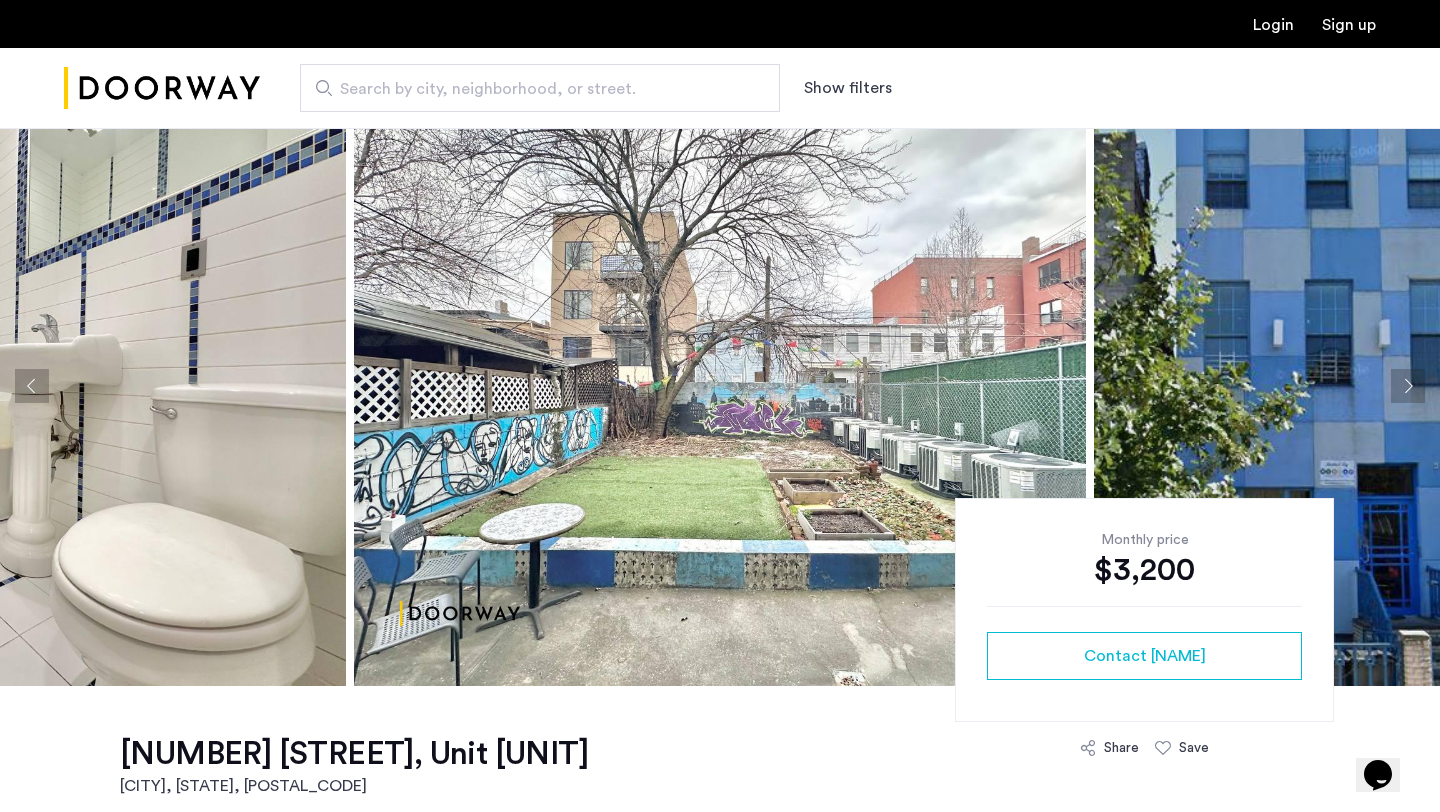 click 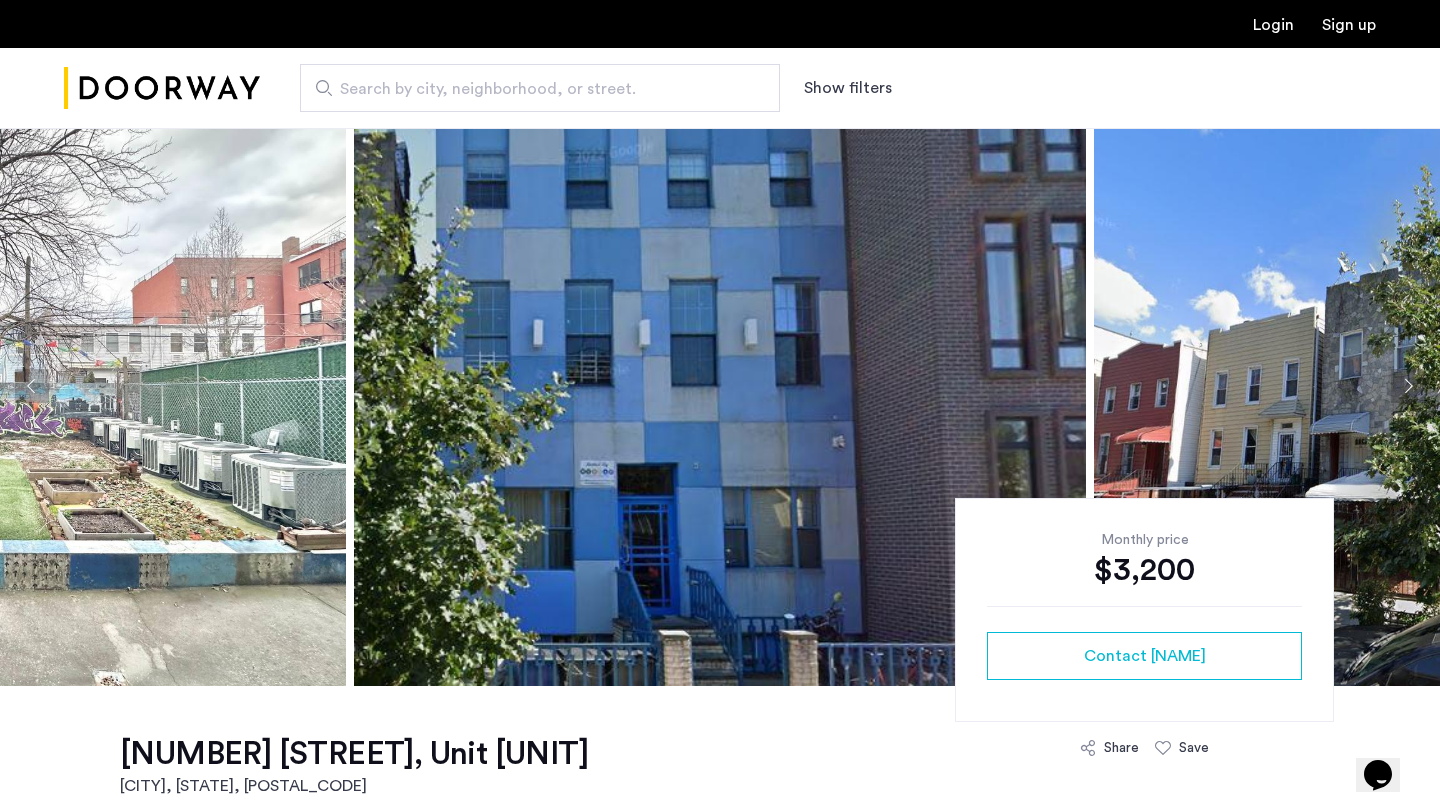 click 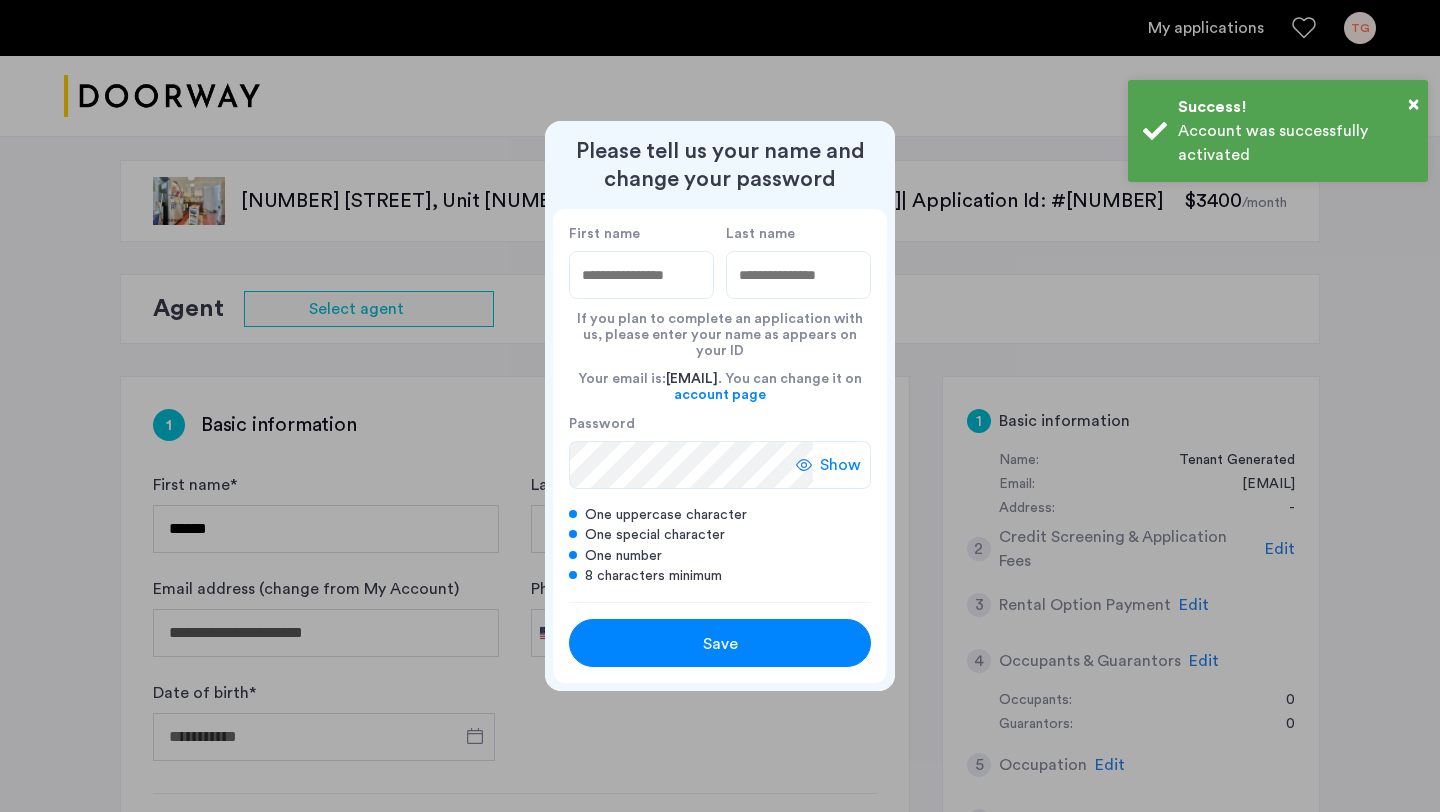 scroll, scrollTop: 0, scrollLeft: 0, axis: both 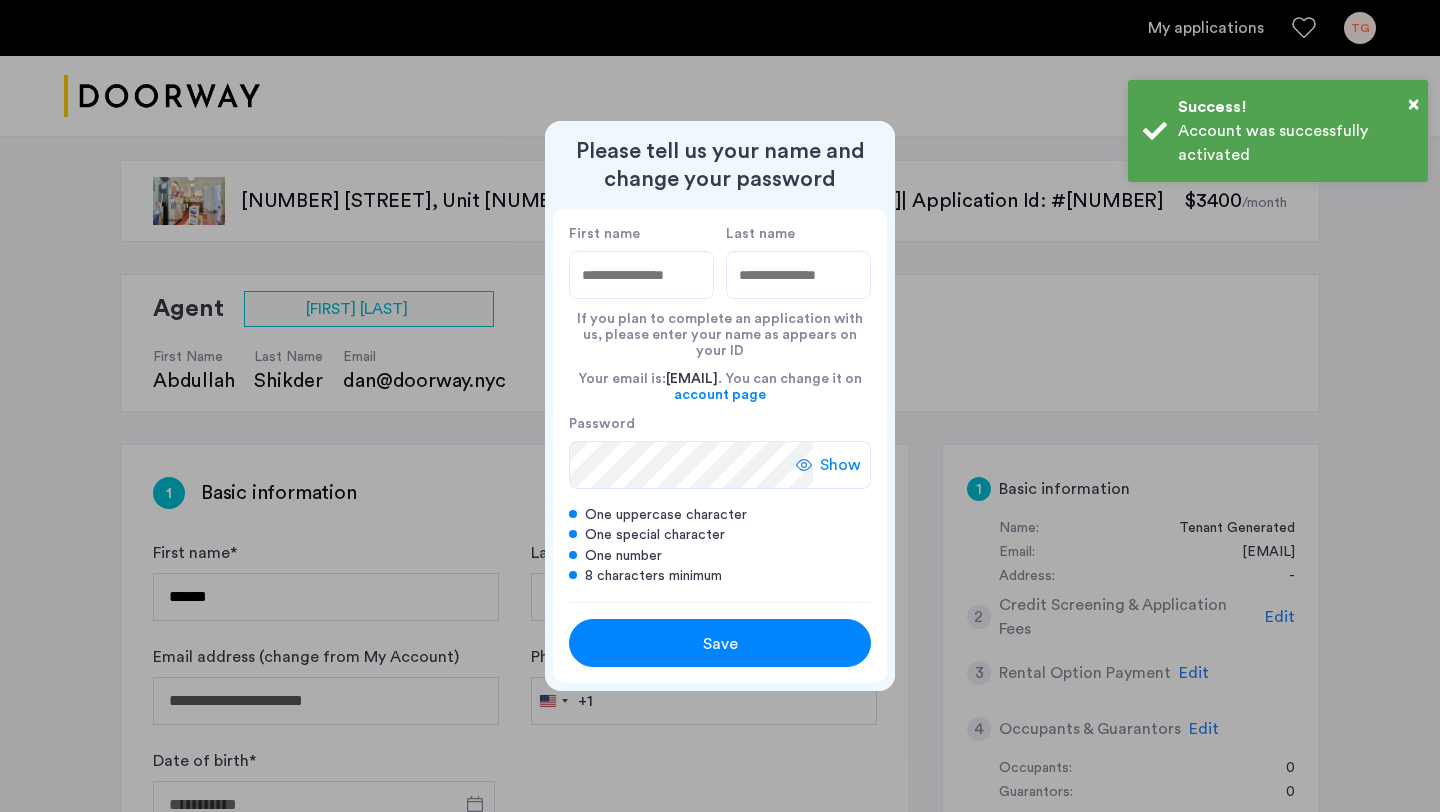click on "First name" at bounding box center [641, 275] 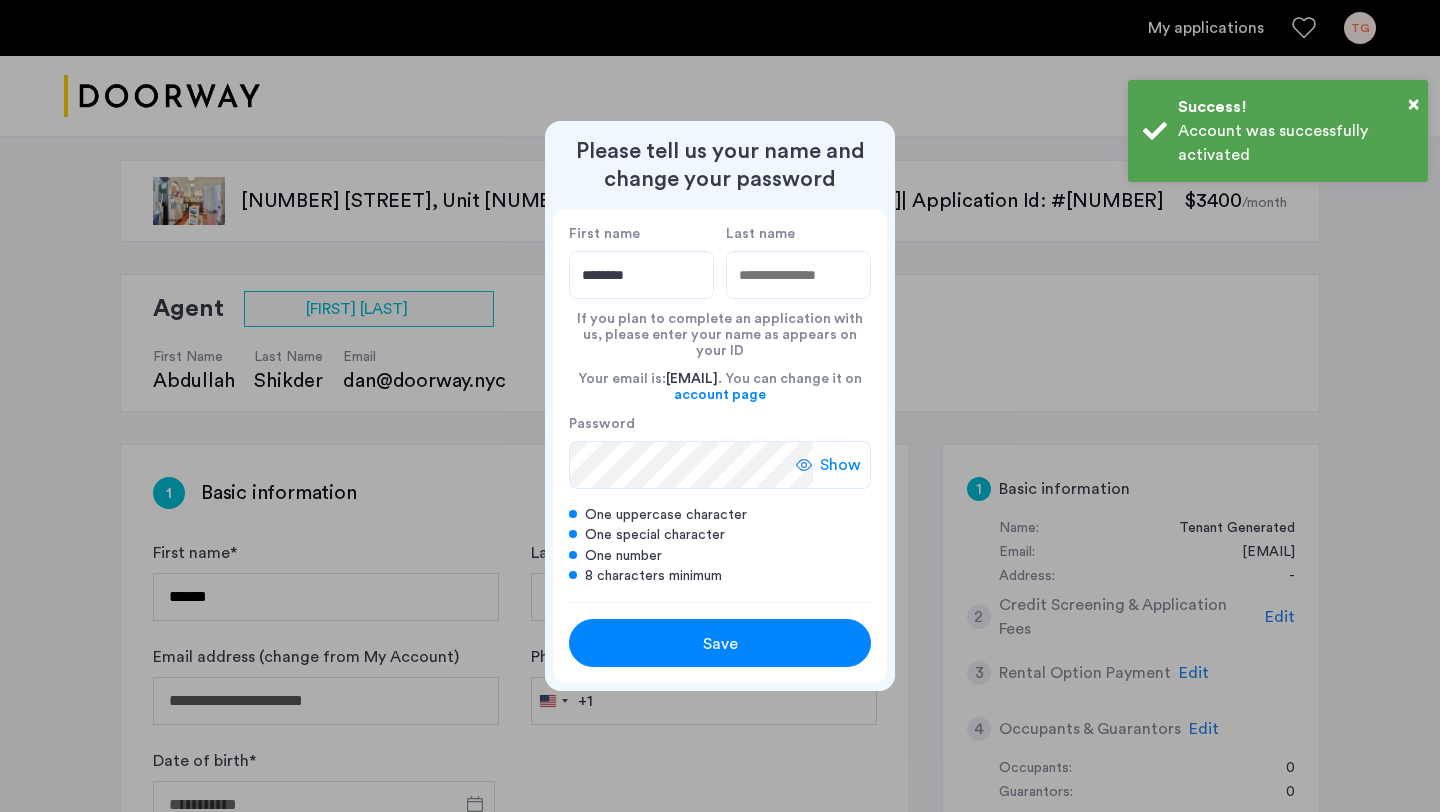 type on "******" 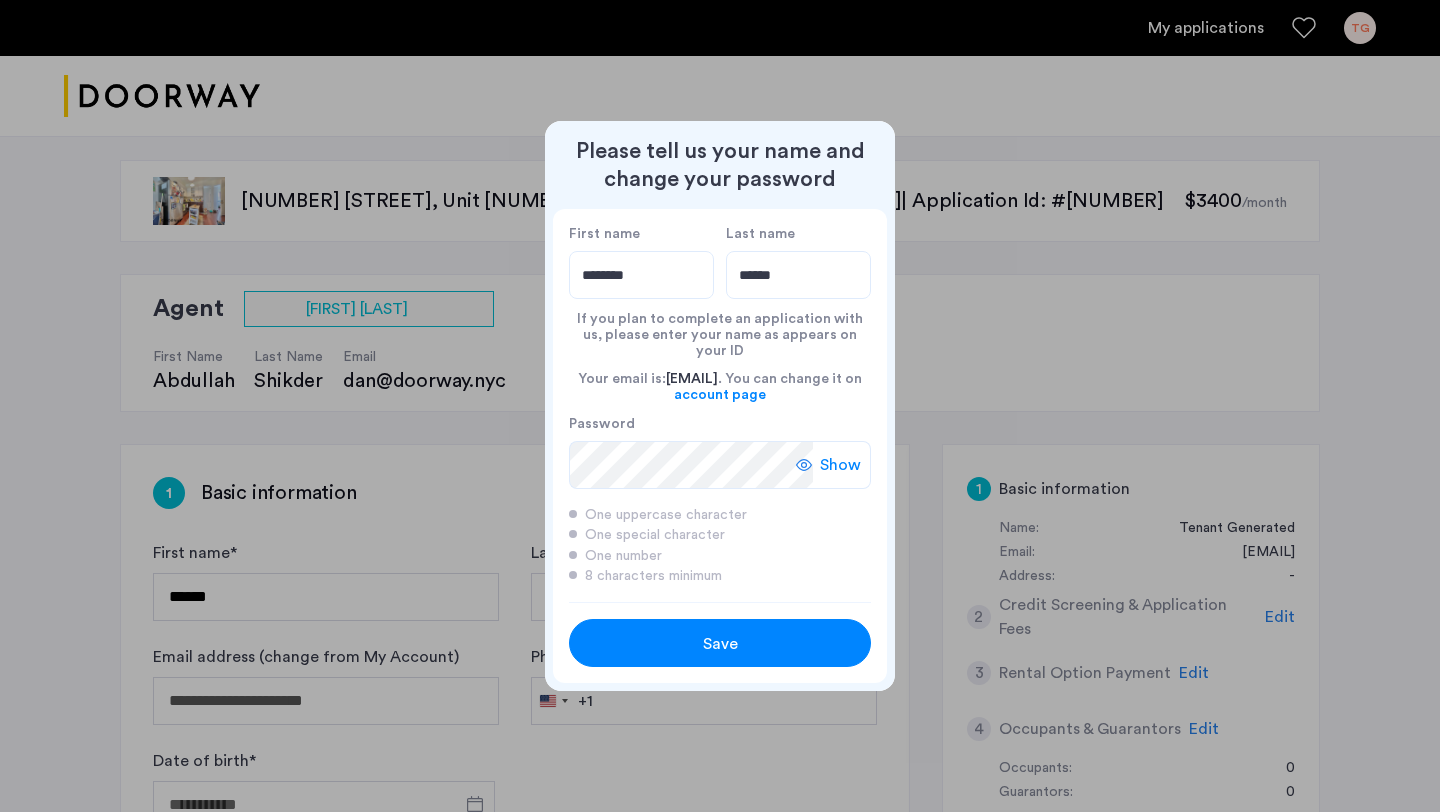 click on "Save" at bounding box center [720, 644] 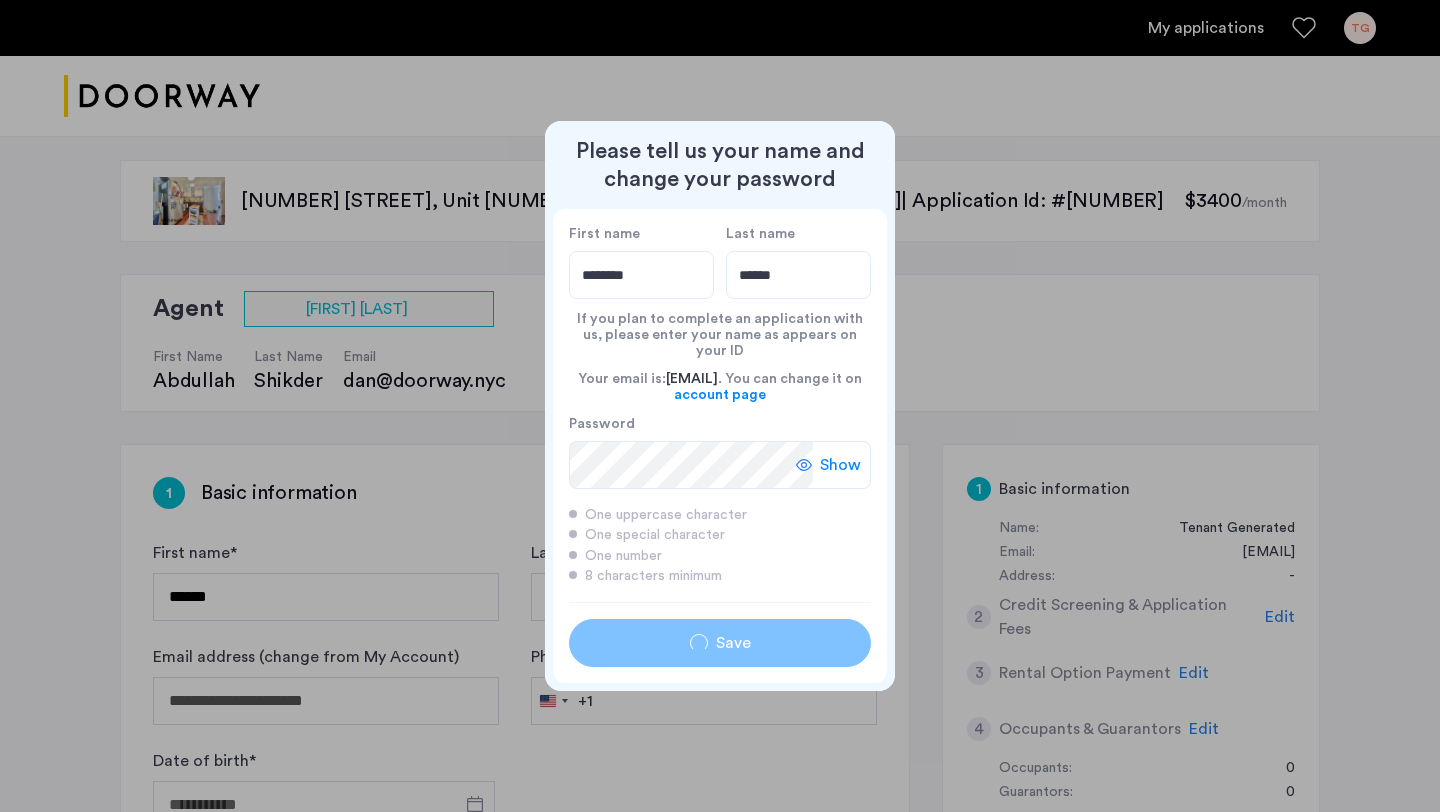 type on "********" 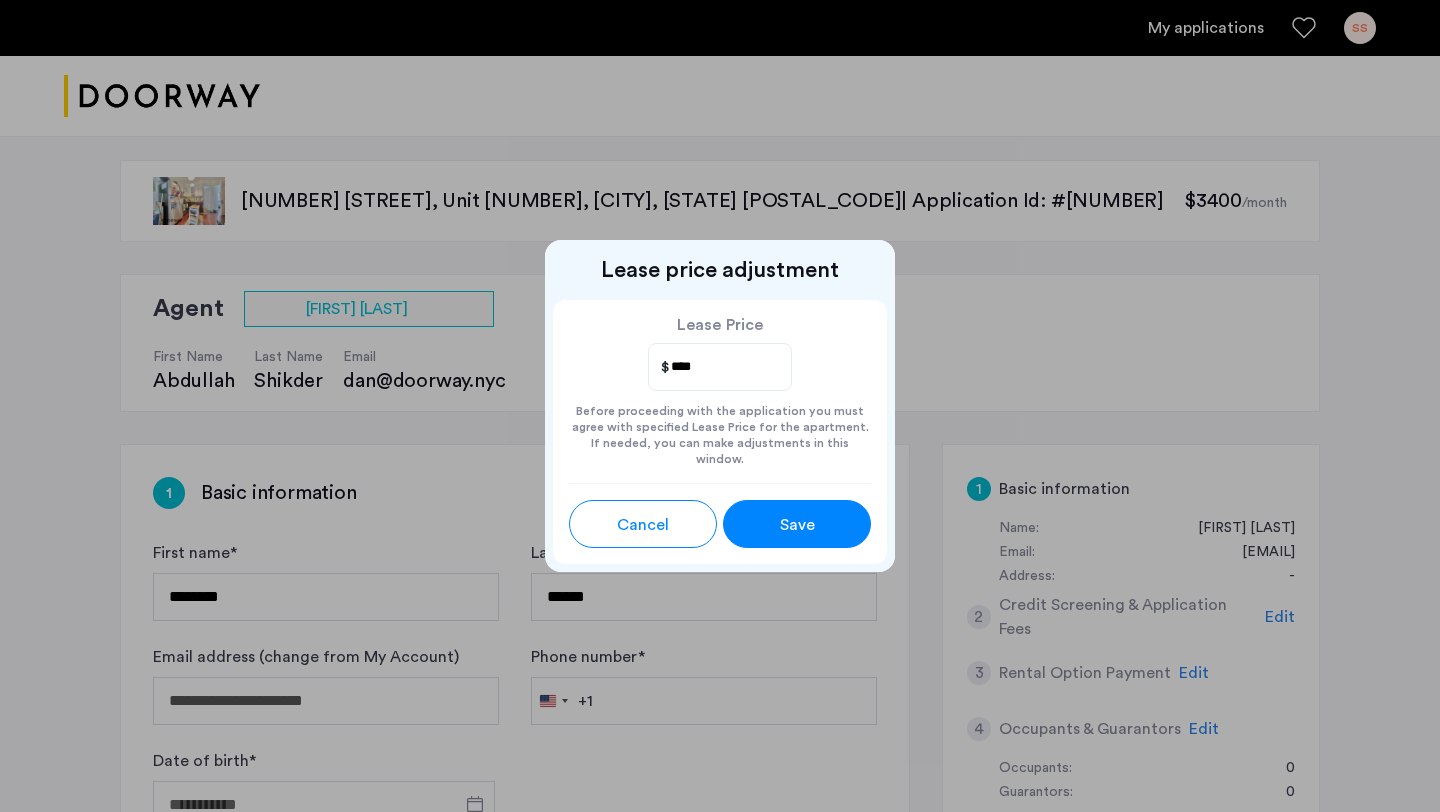 click on "Save" at bounding box center [797, 525] 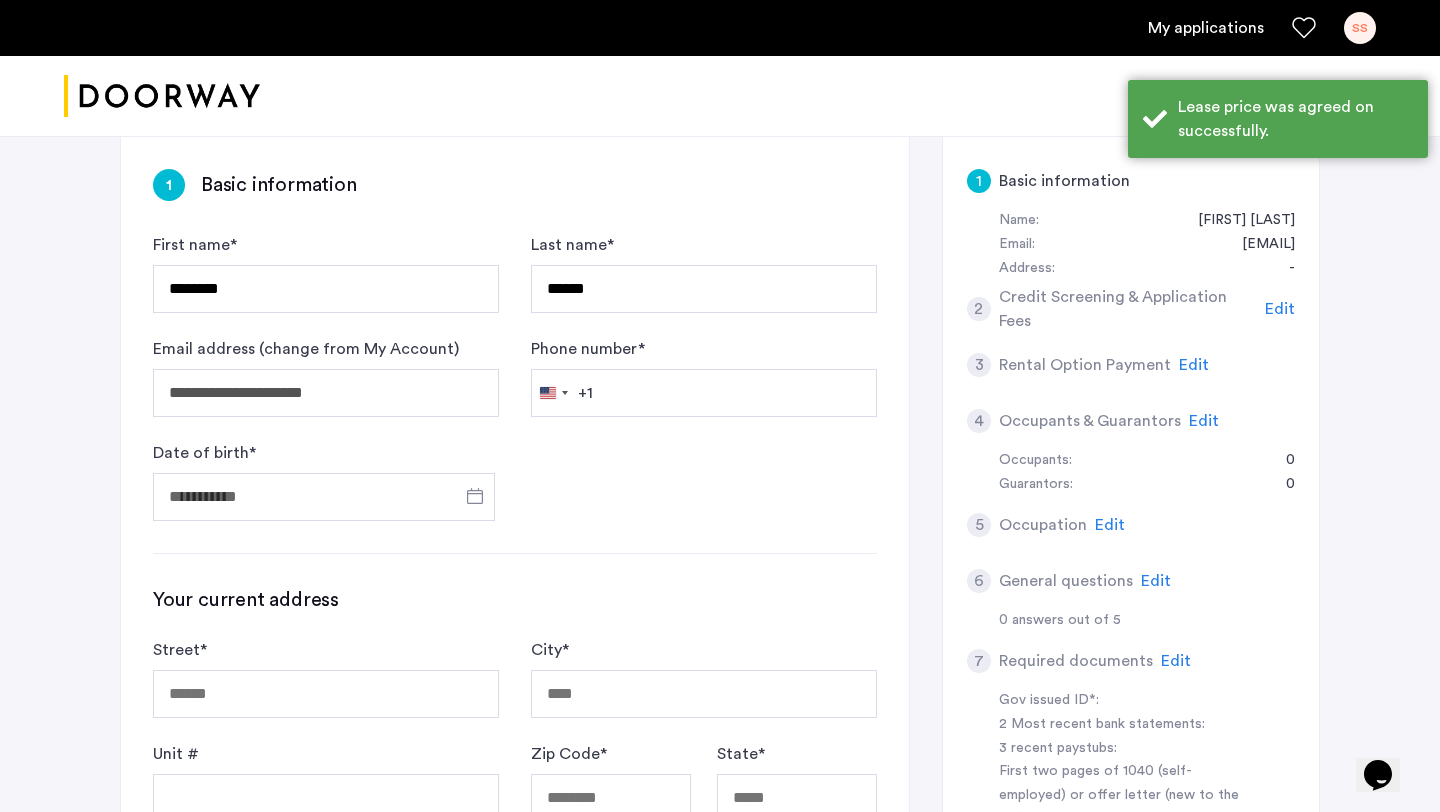 scroll, scrollTop: 313, scrollLeft: 0, axis: vertical 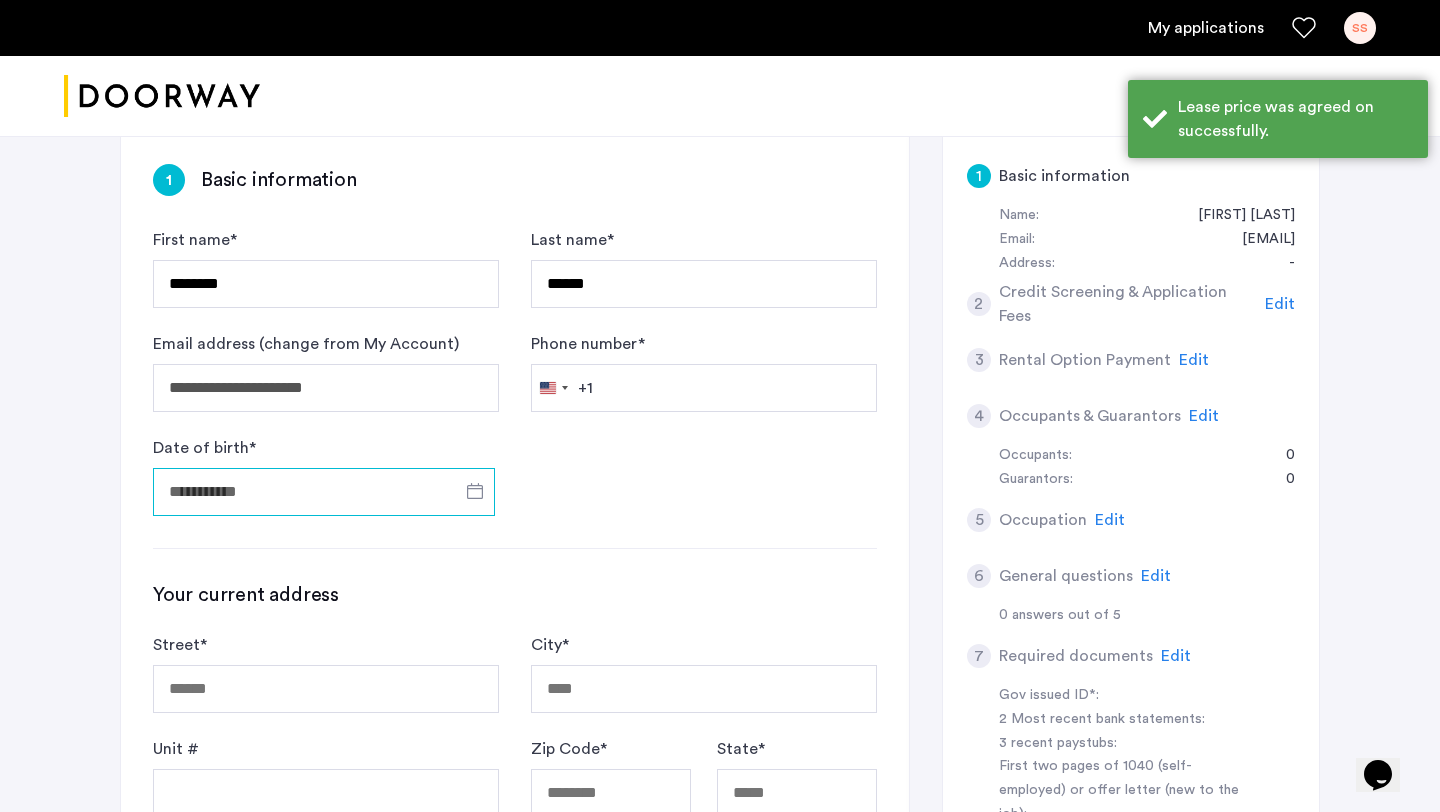 click on "Date of birth  *" at bounding box center (324, 492) 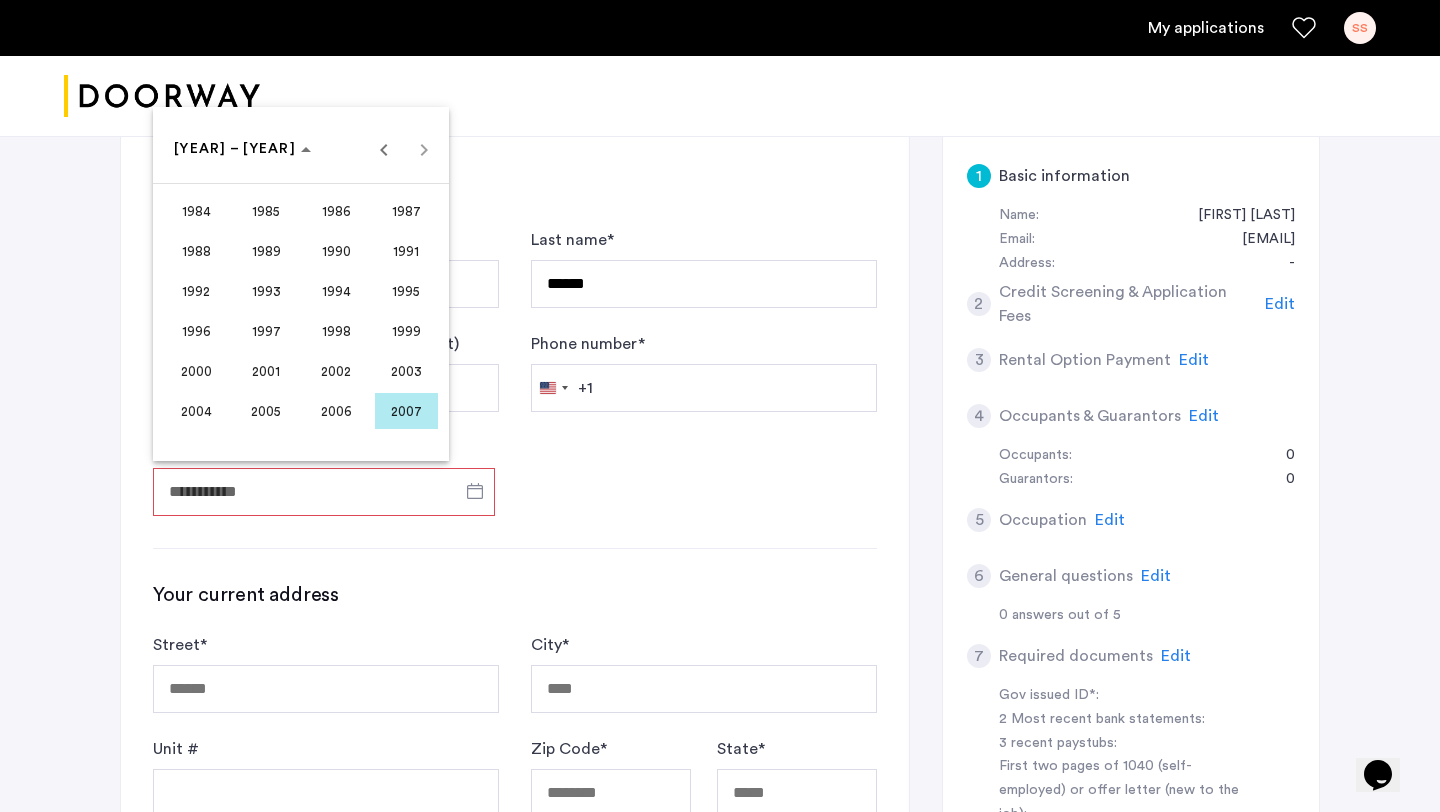 click on "1999" at bounding box center (406, 331) 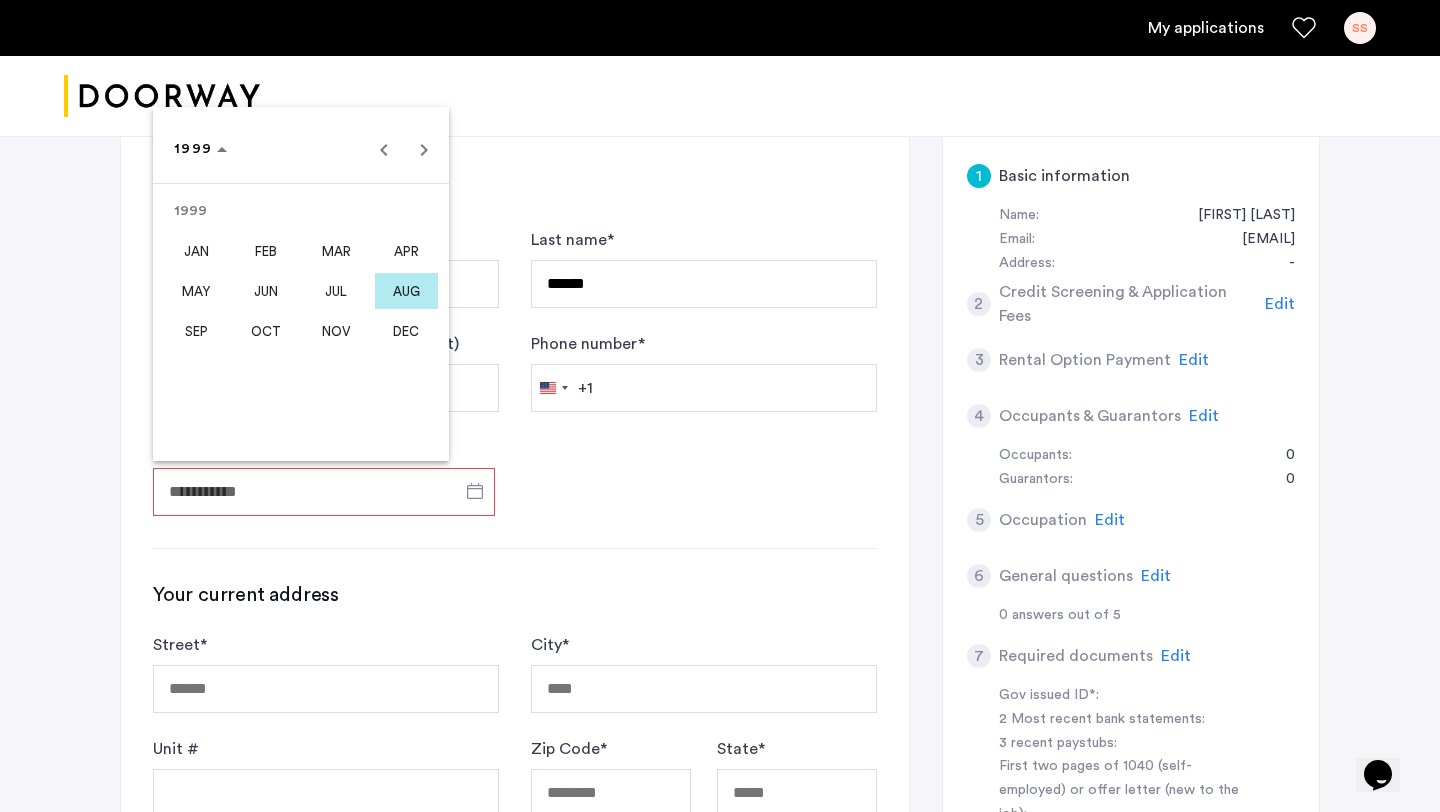 click on "MAR" at bounding box center (336, 251) 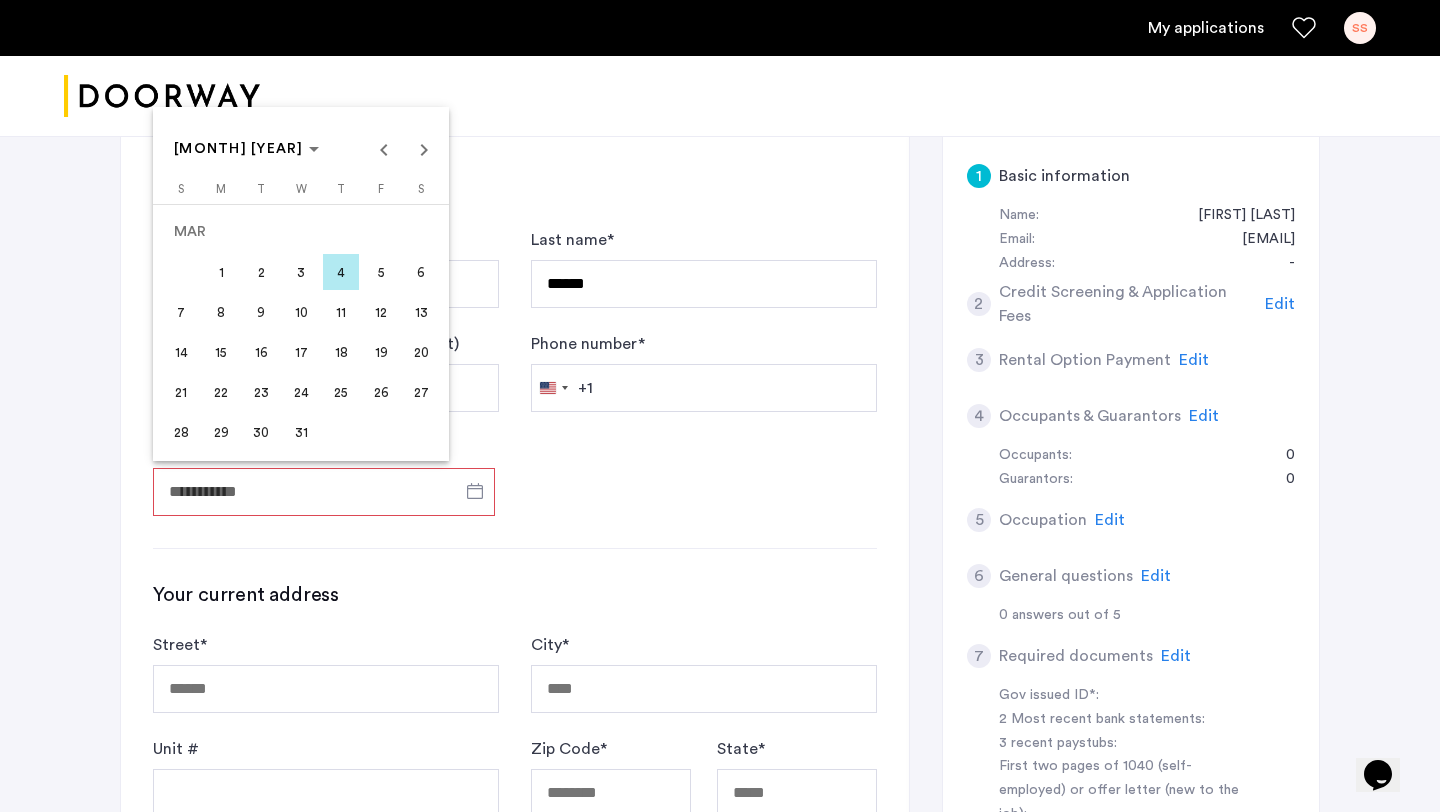 click on "29" at bounding box center [221, 432] 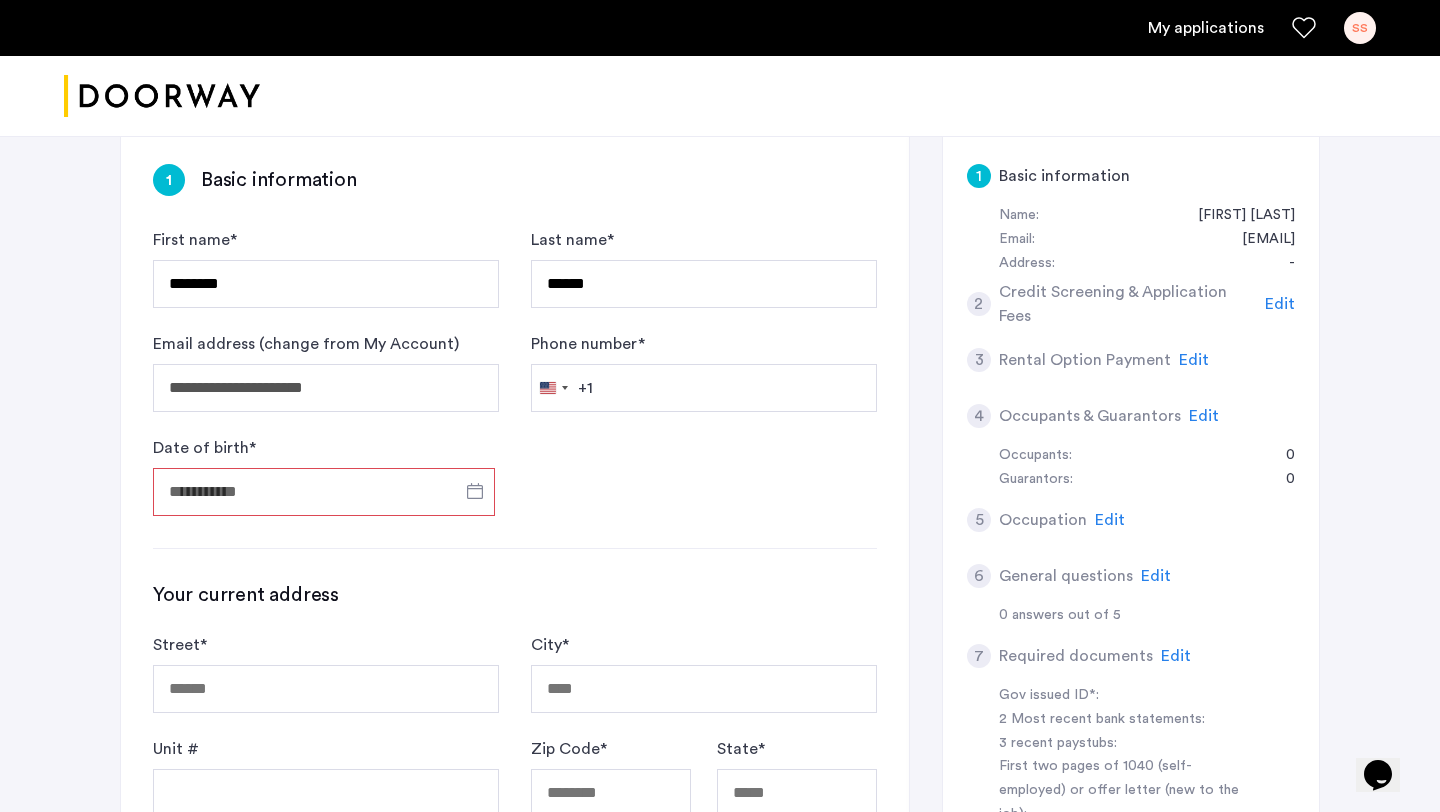 type on "**********" 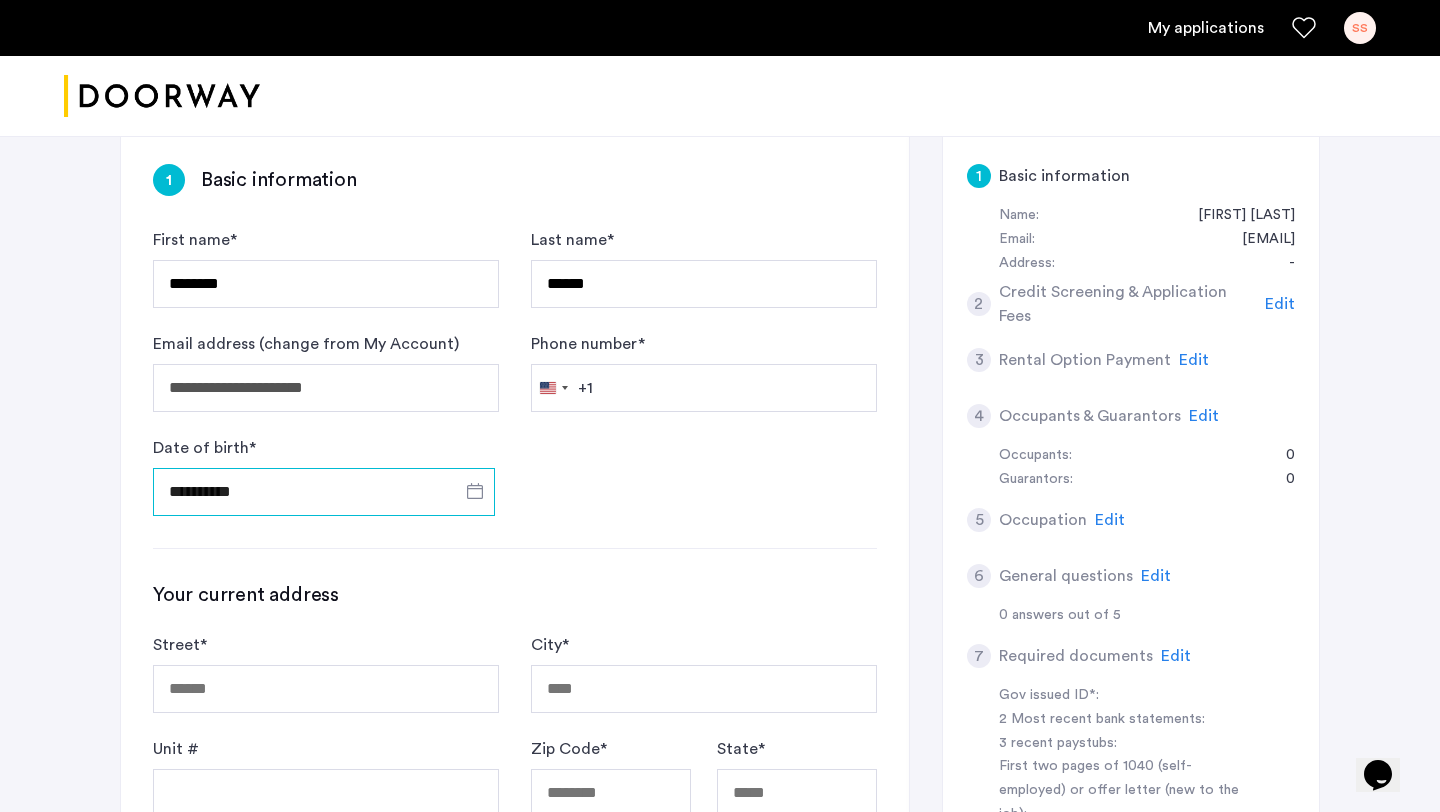 scroll, scrollTop: 428, scrollLeft: 0, axis: vertical 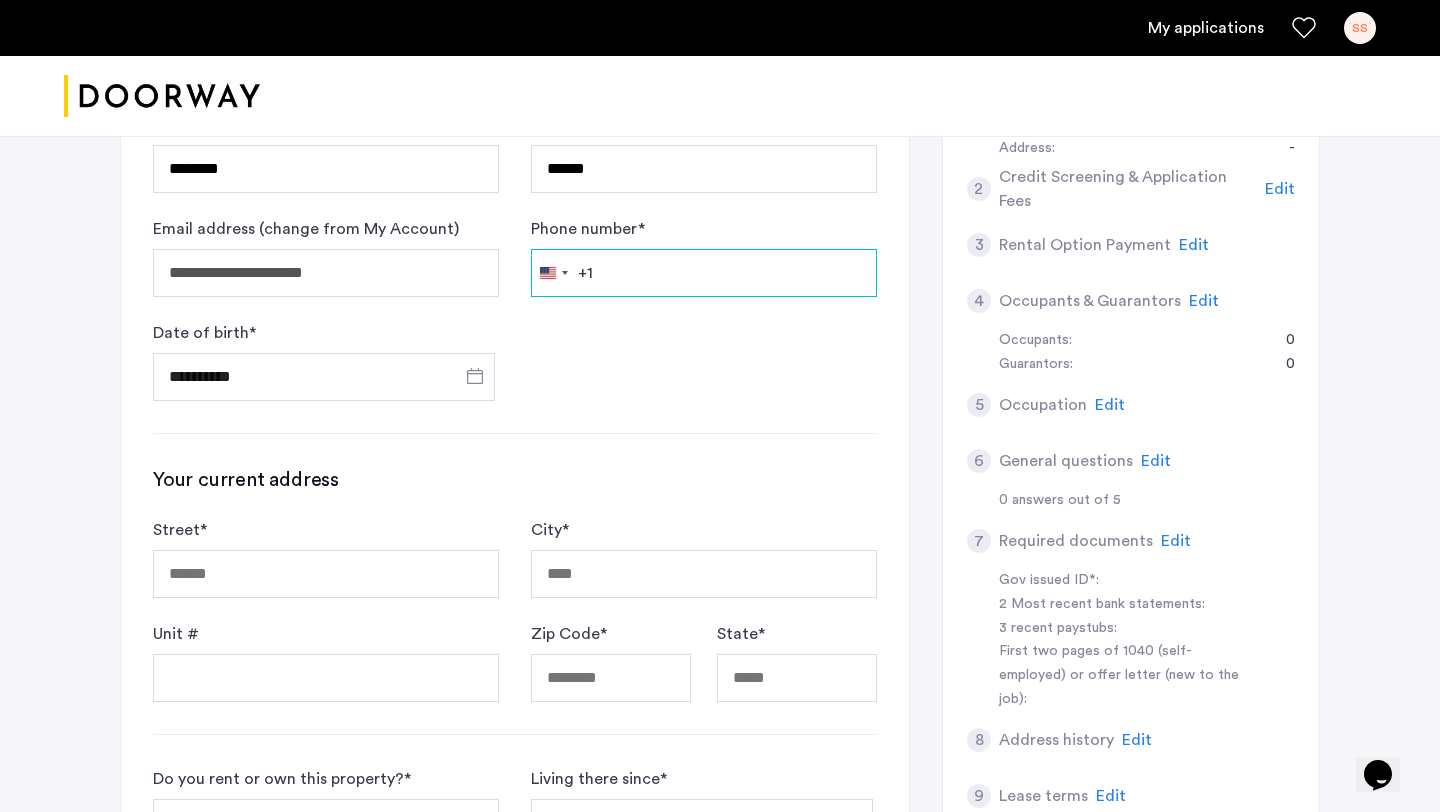 click on "Phone number  *" at bounding box center [704, 273] 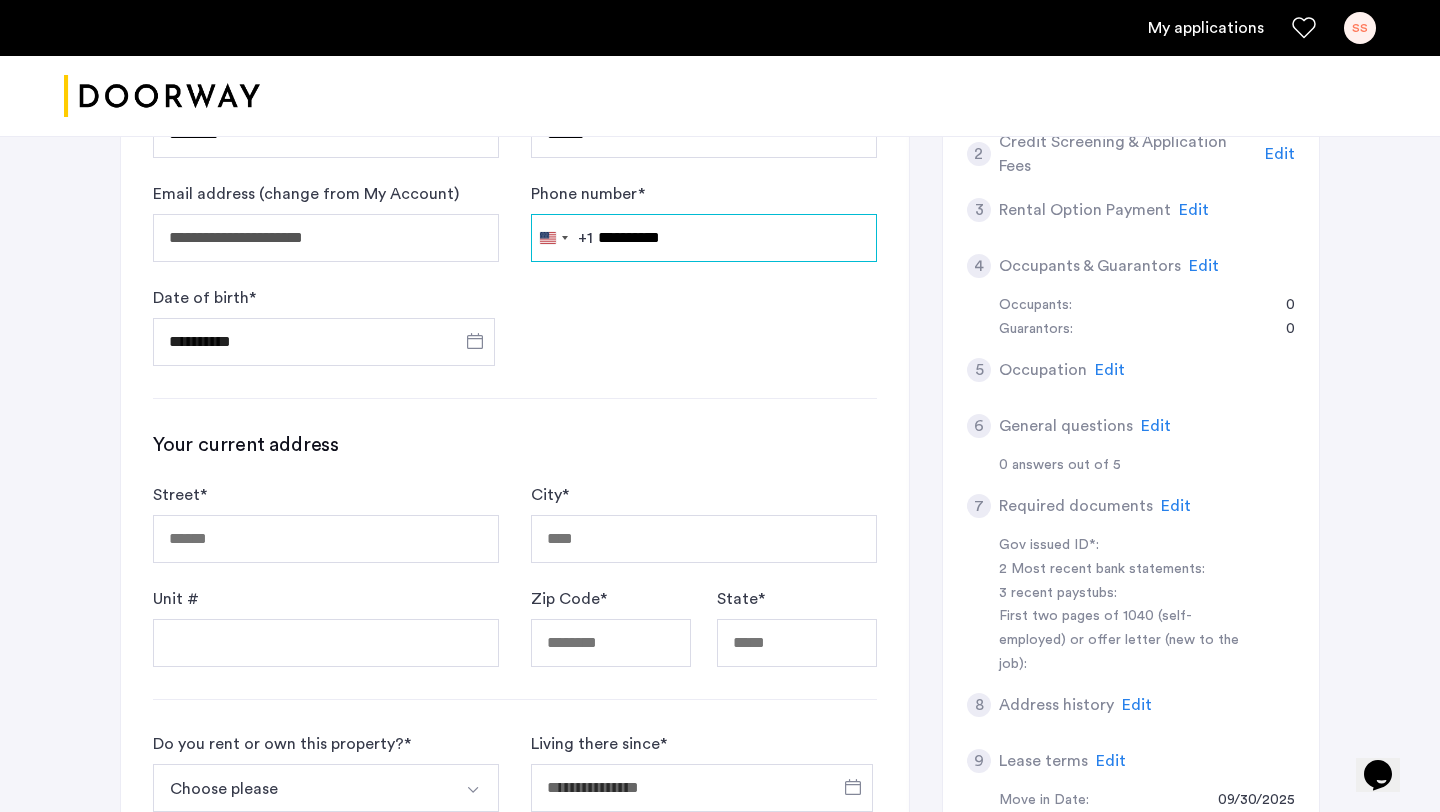 scroll, scrollTop: 462, scrollLeft: 0, axis: vertical 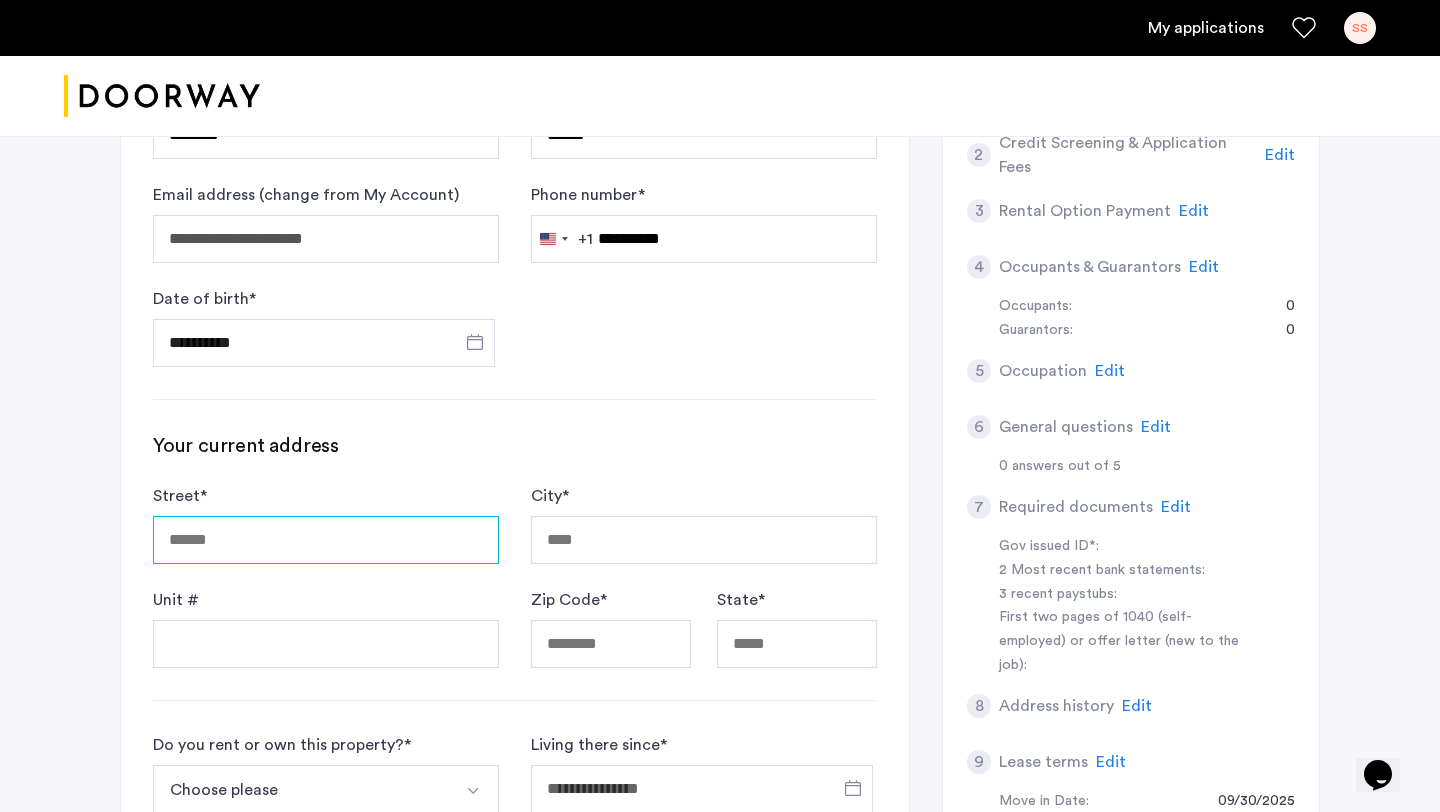 click on "Street  *" at bounding box center [326, 540] 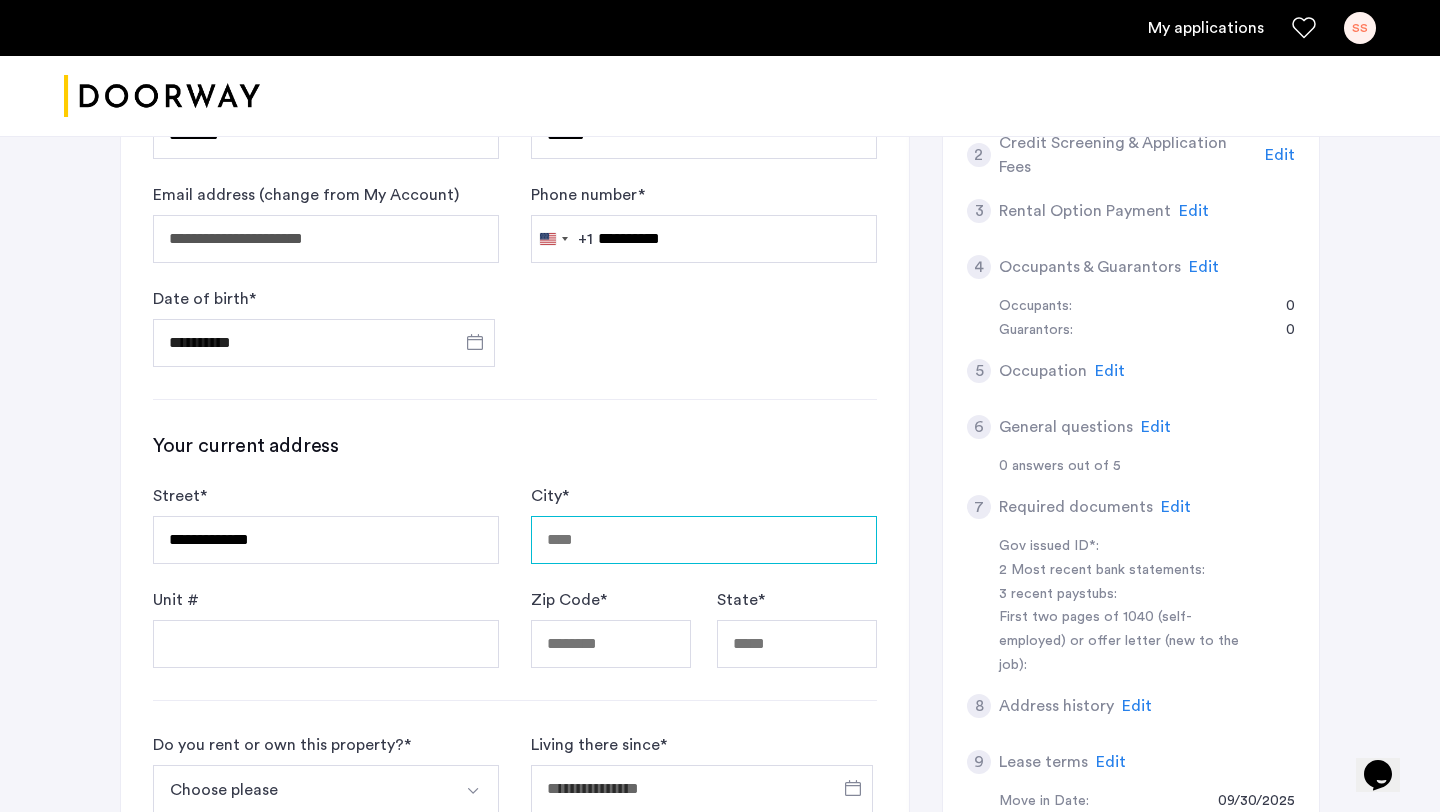 type on "********" 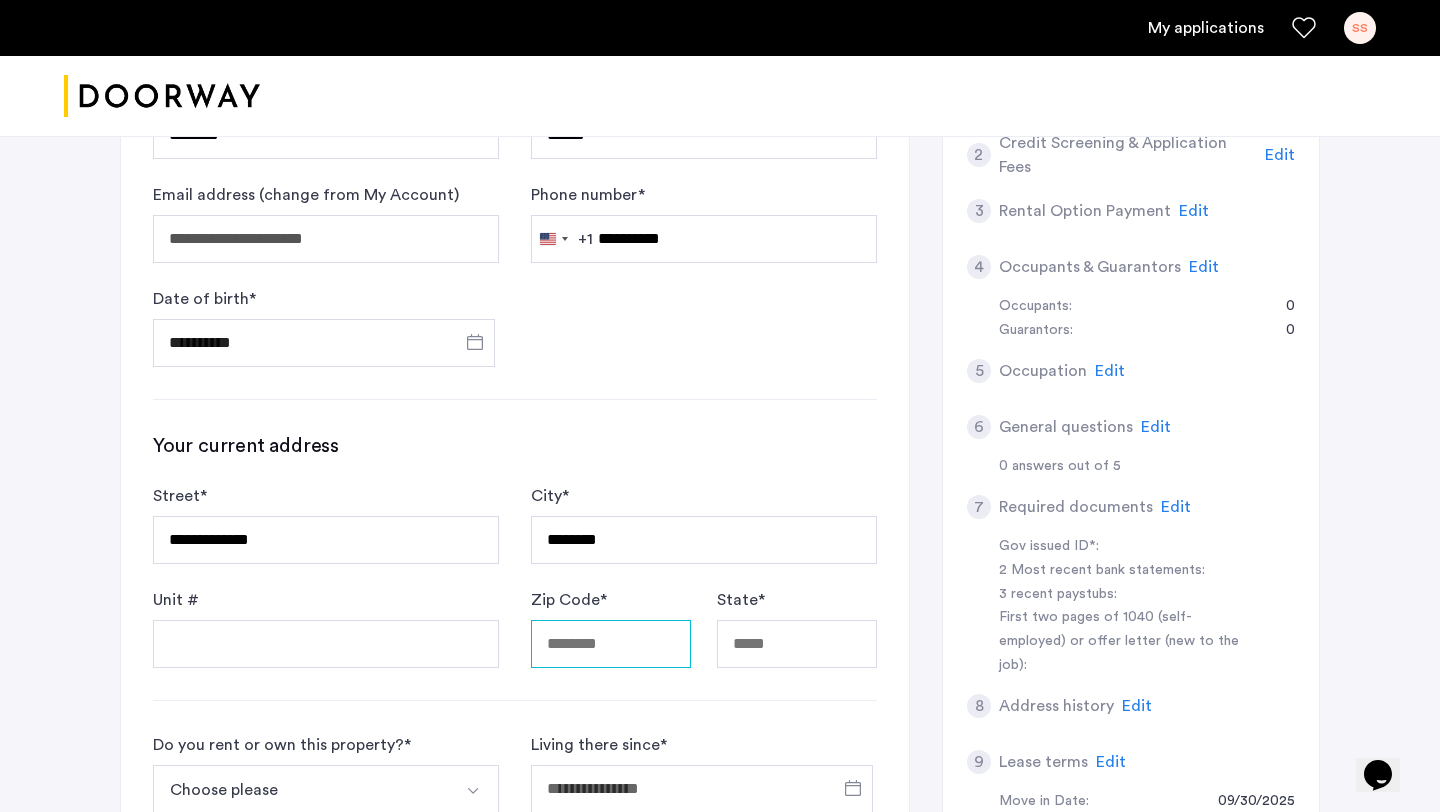type on "*****" 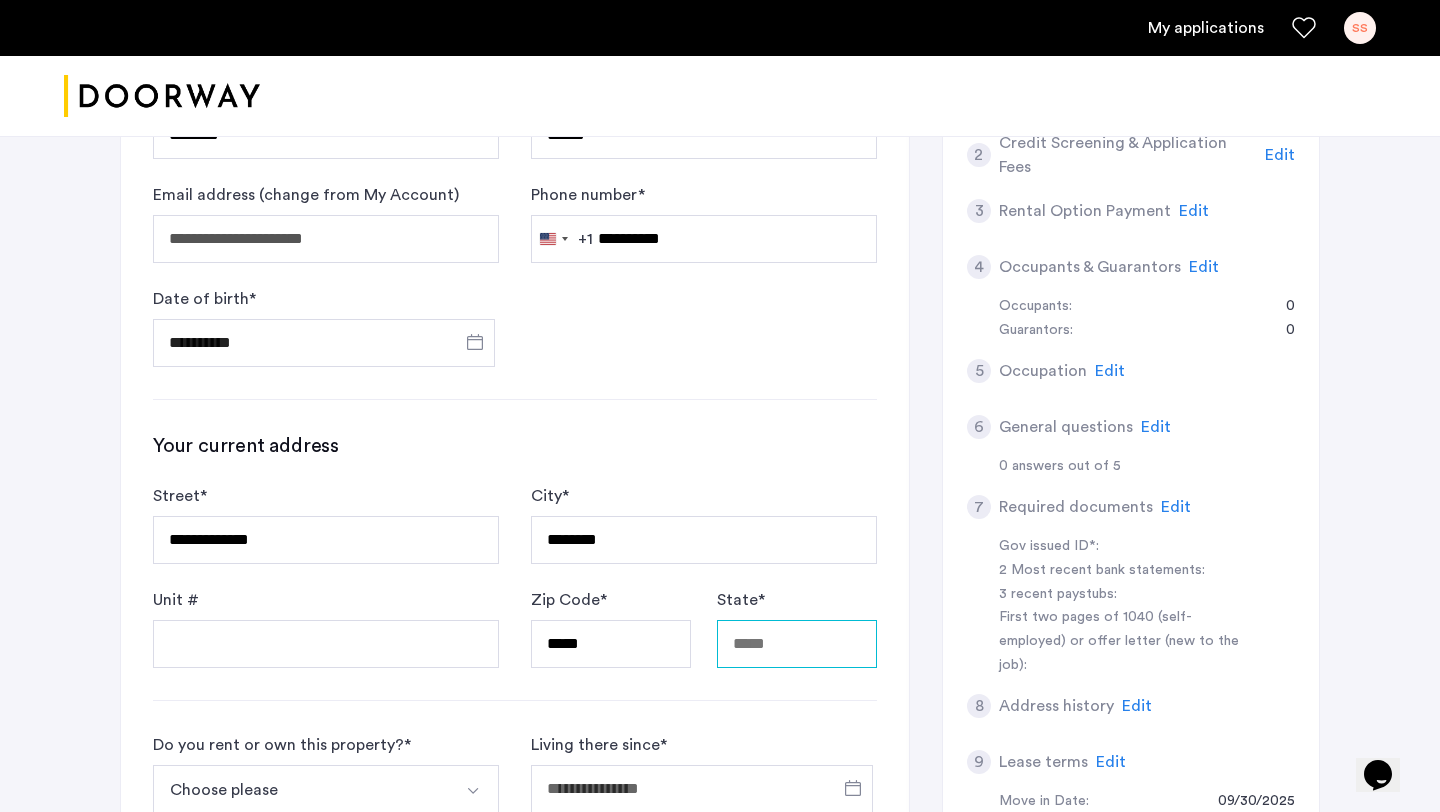 type on "**" 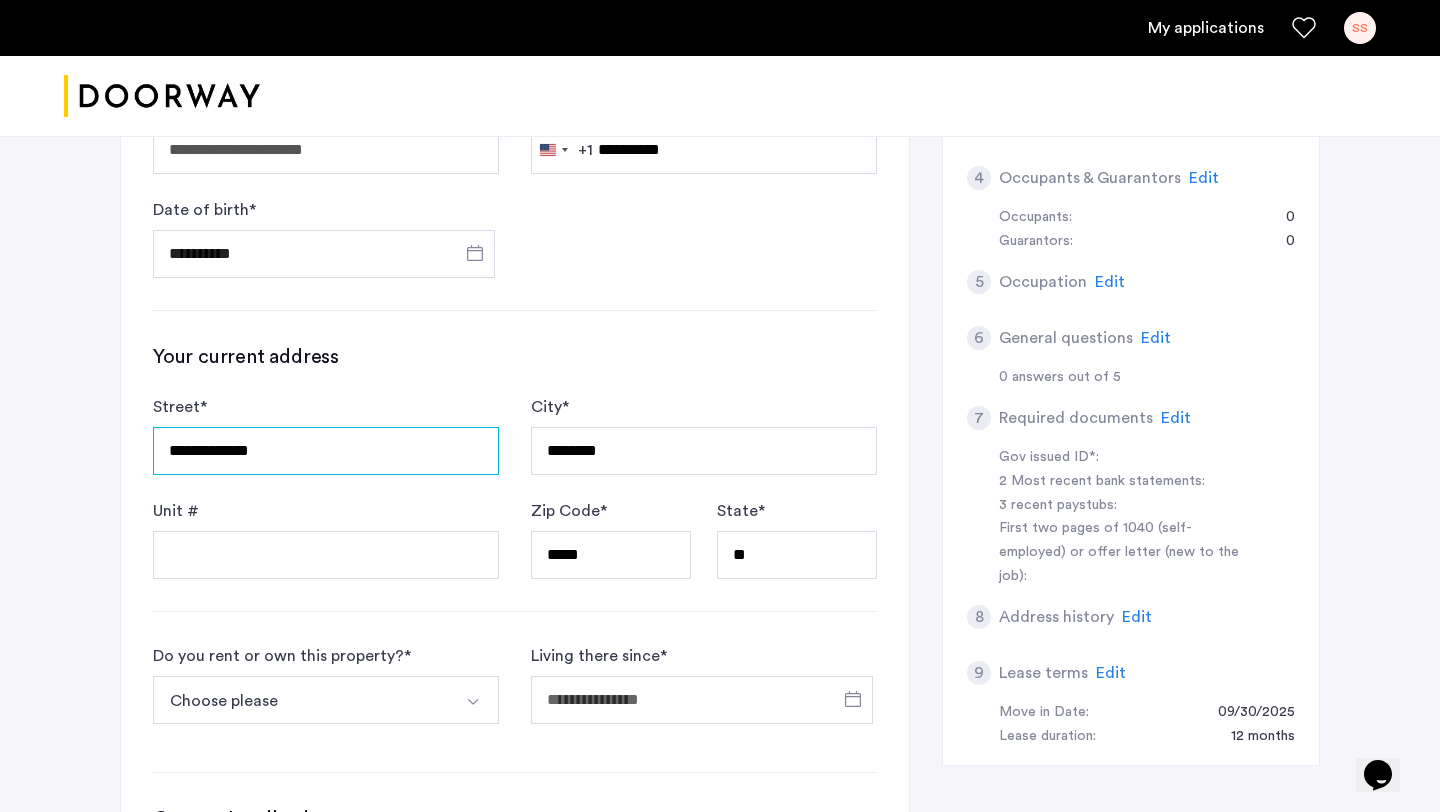 scroll, scrollTop: 585, scrollLeft: 0, axis: vertical 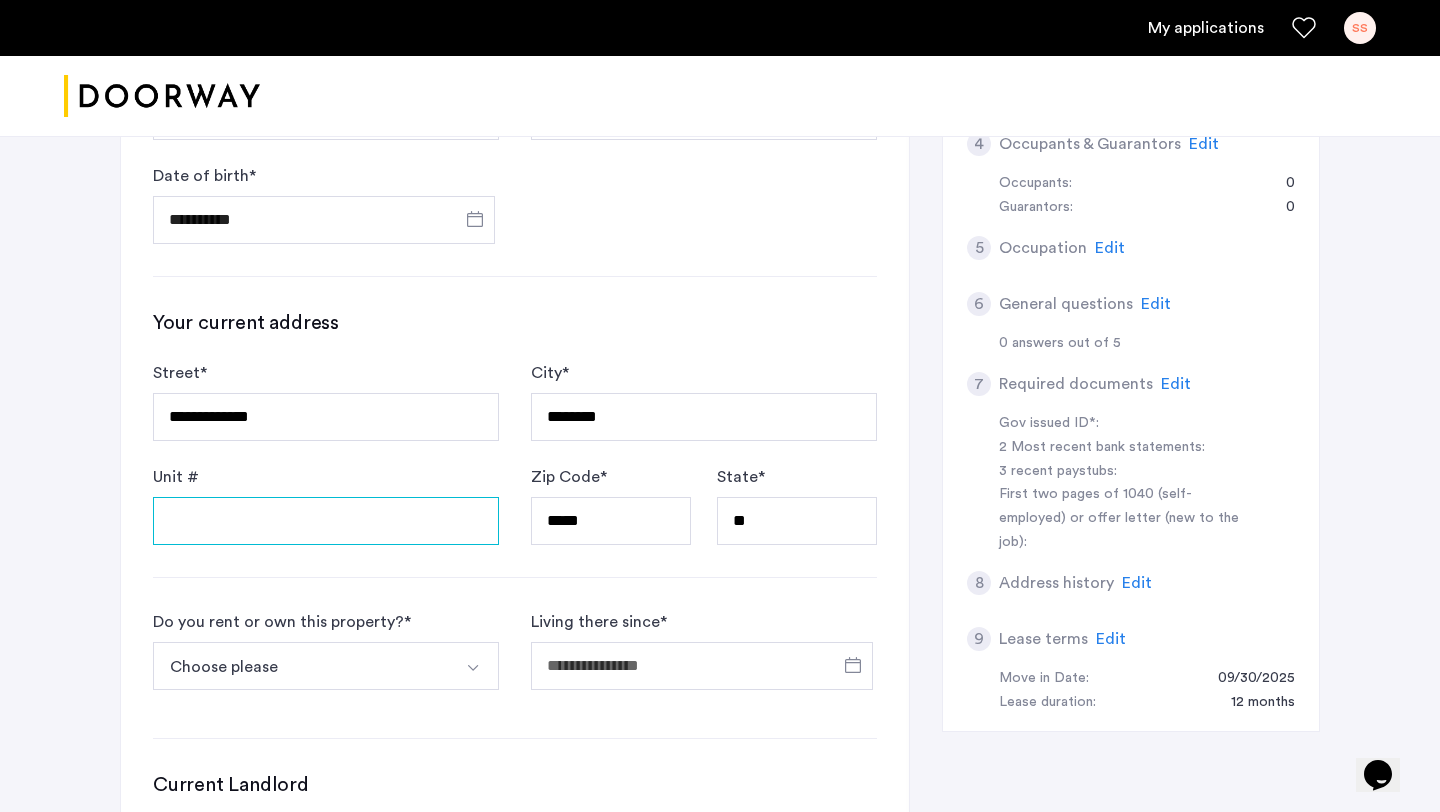 click on "Unit #" at bounding box center [326, 521] 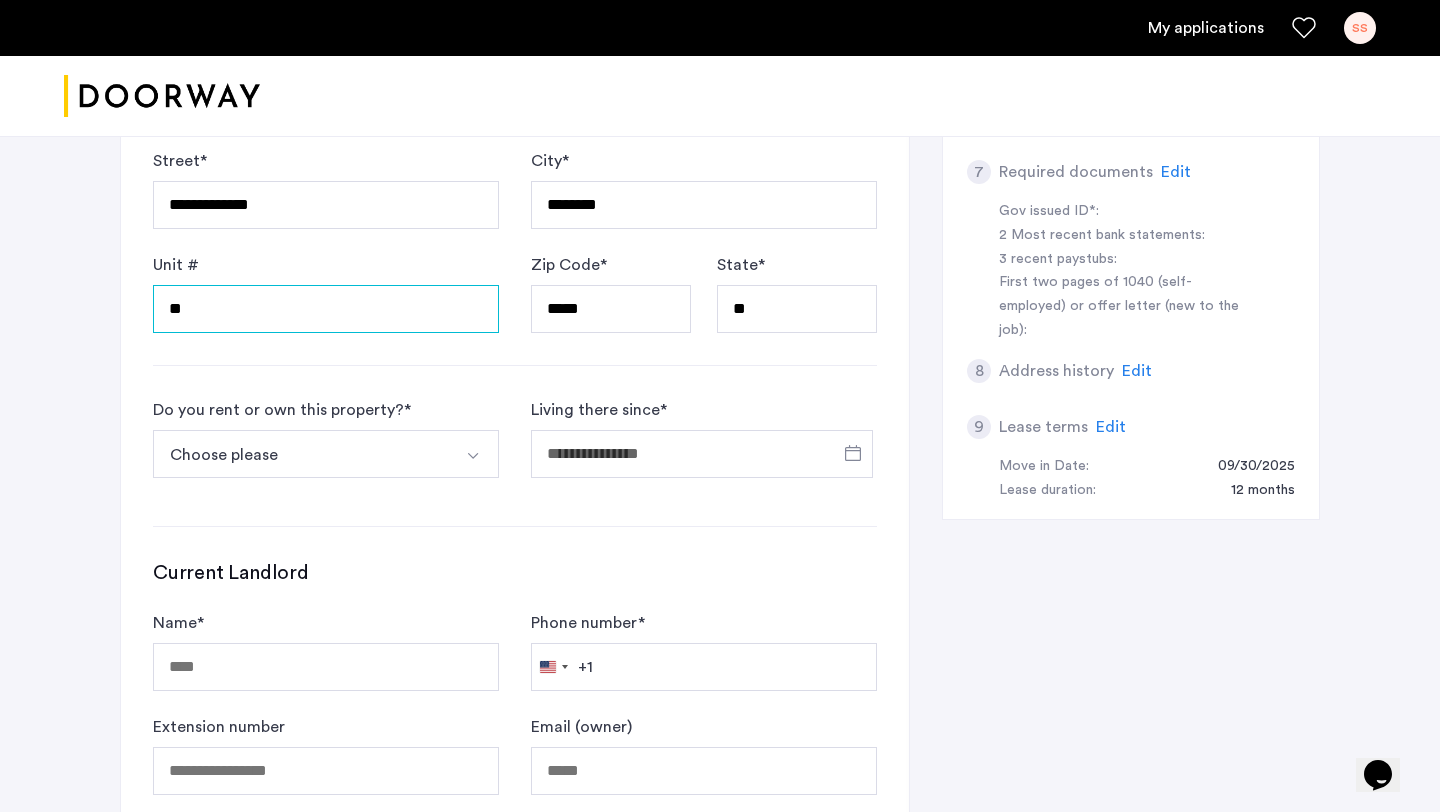 scroll, scrollTop: 832, scrollLeft: 0, axis: vertical 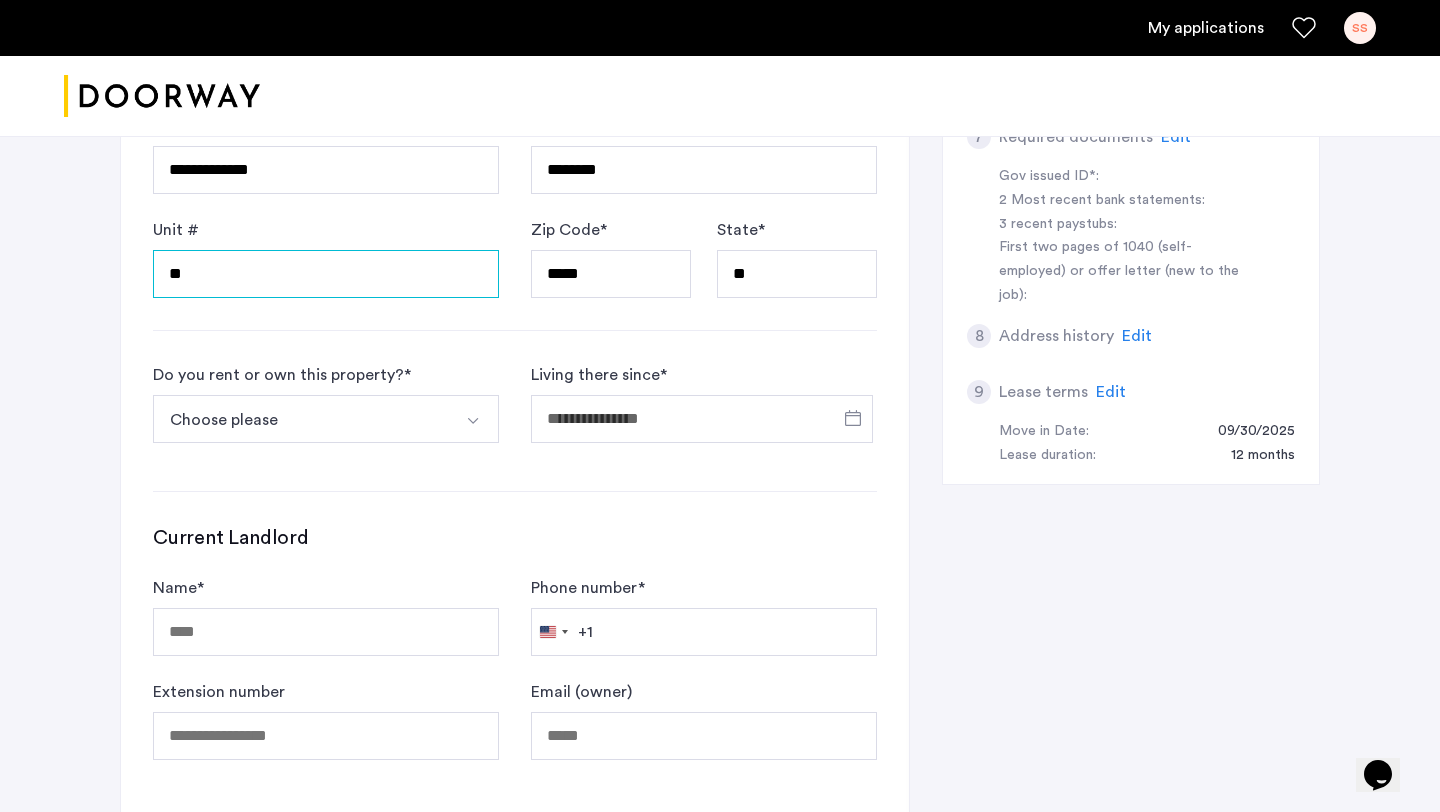 type on "**" 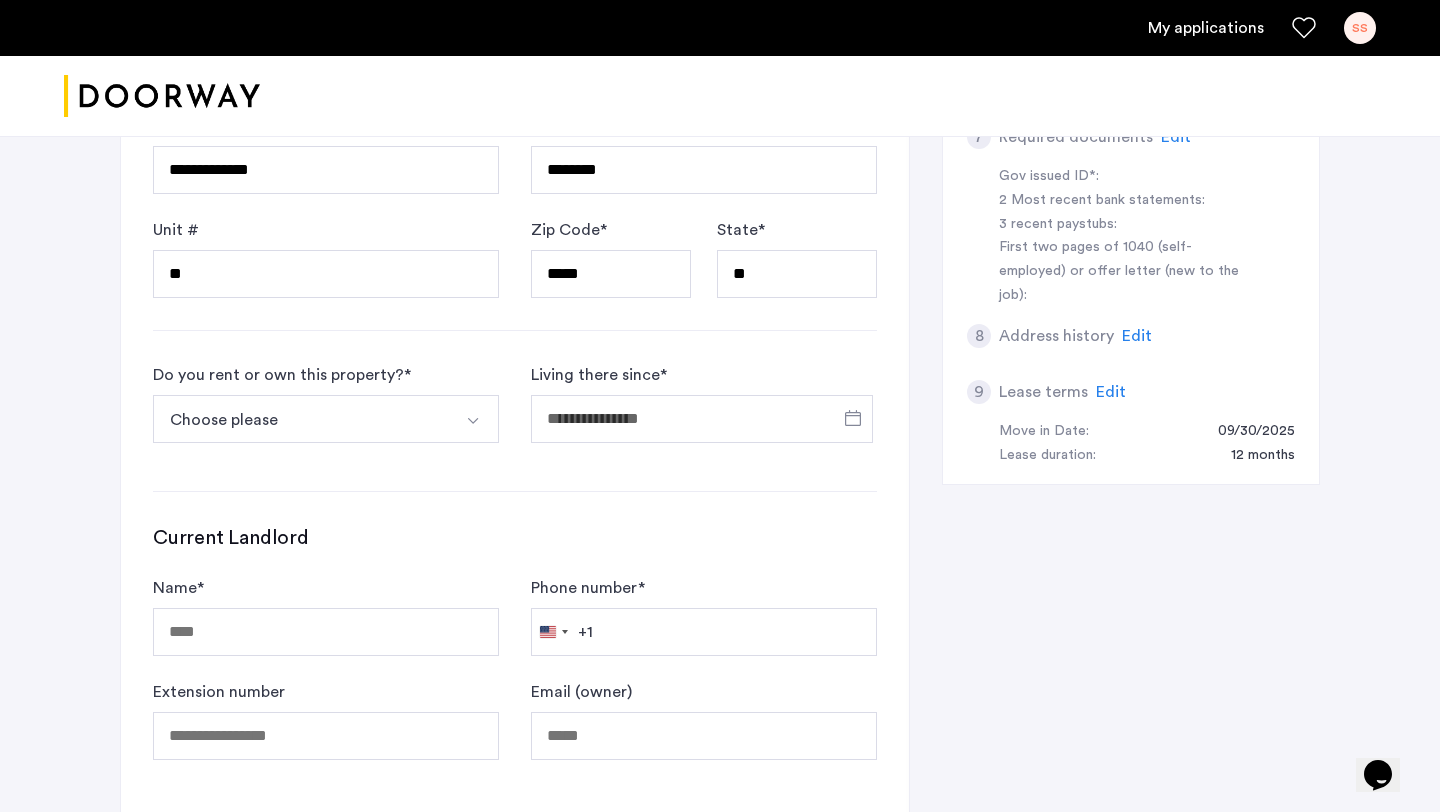 click on "Choose please" at bounding box center [302, 419] 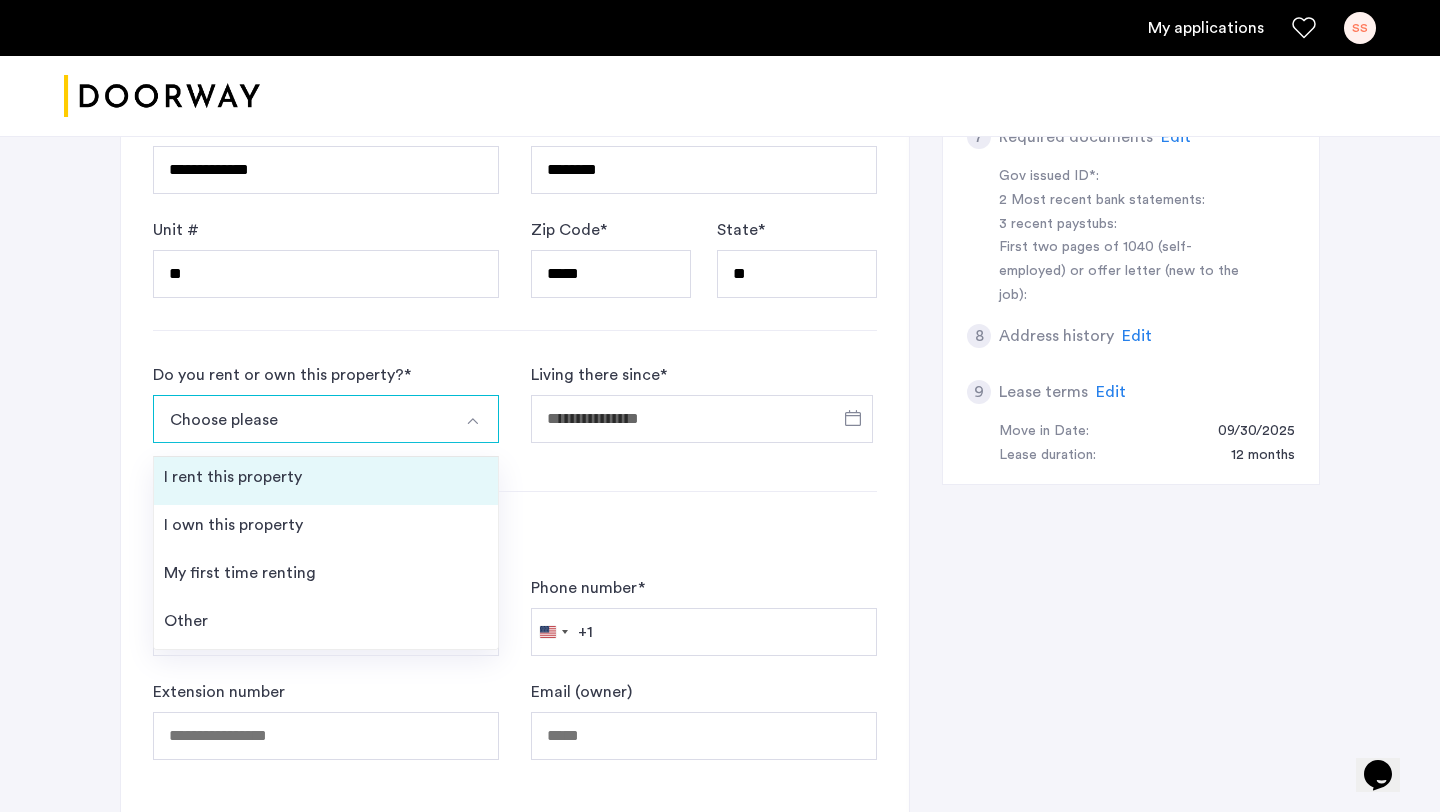 click on "I rent this property" at bounding box center [326, 481] 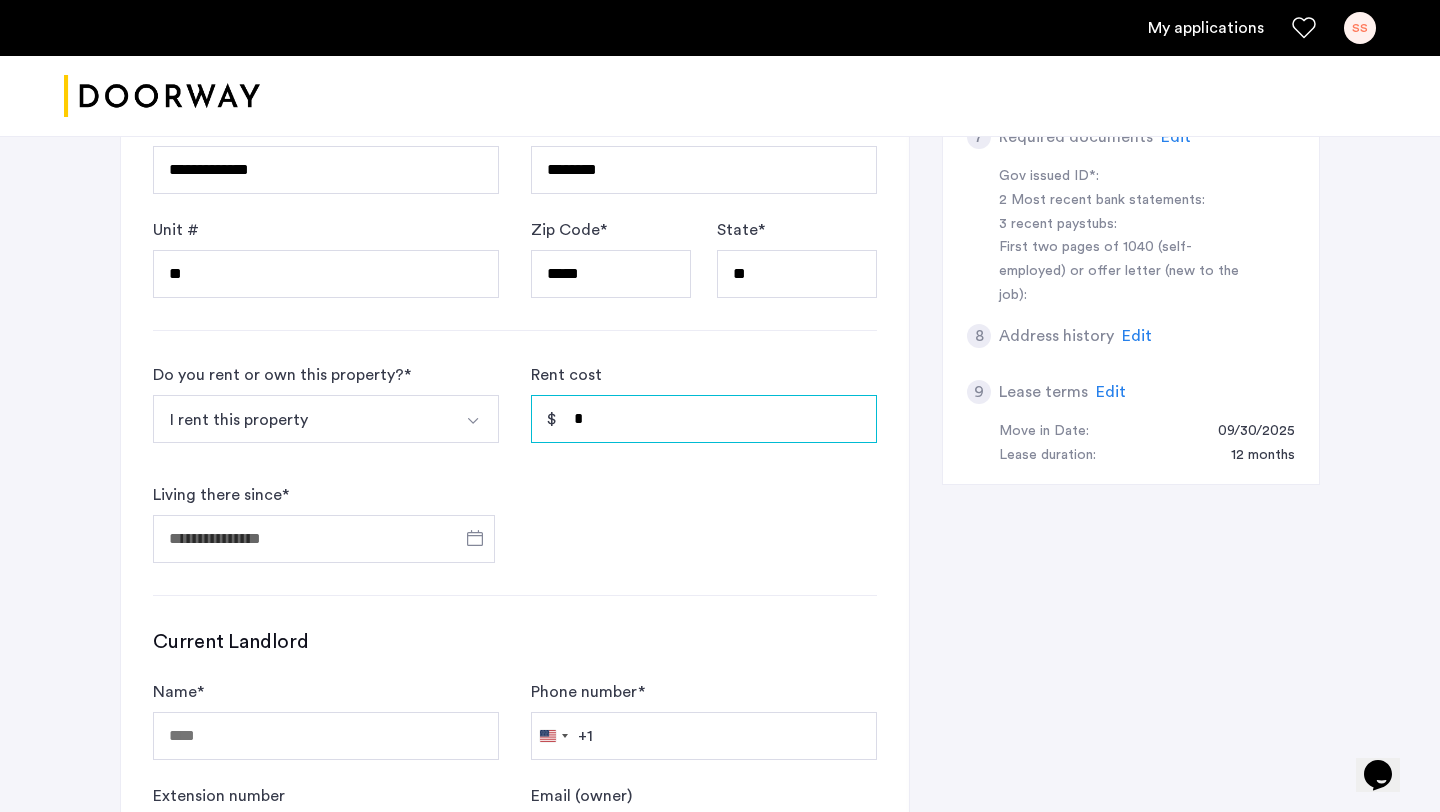 click on "*" at bounding box center (704, 419) 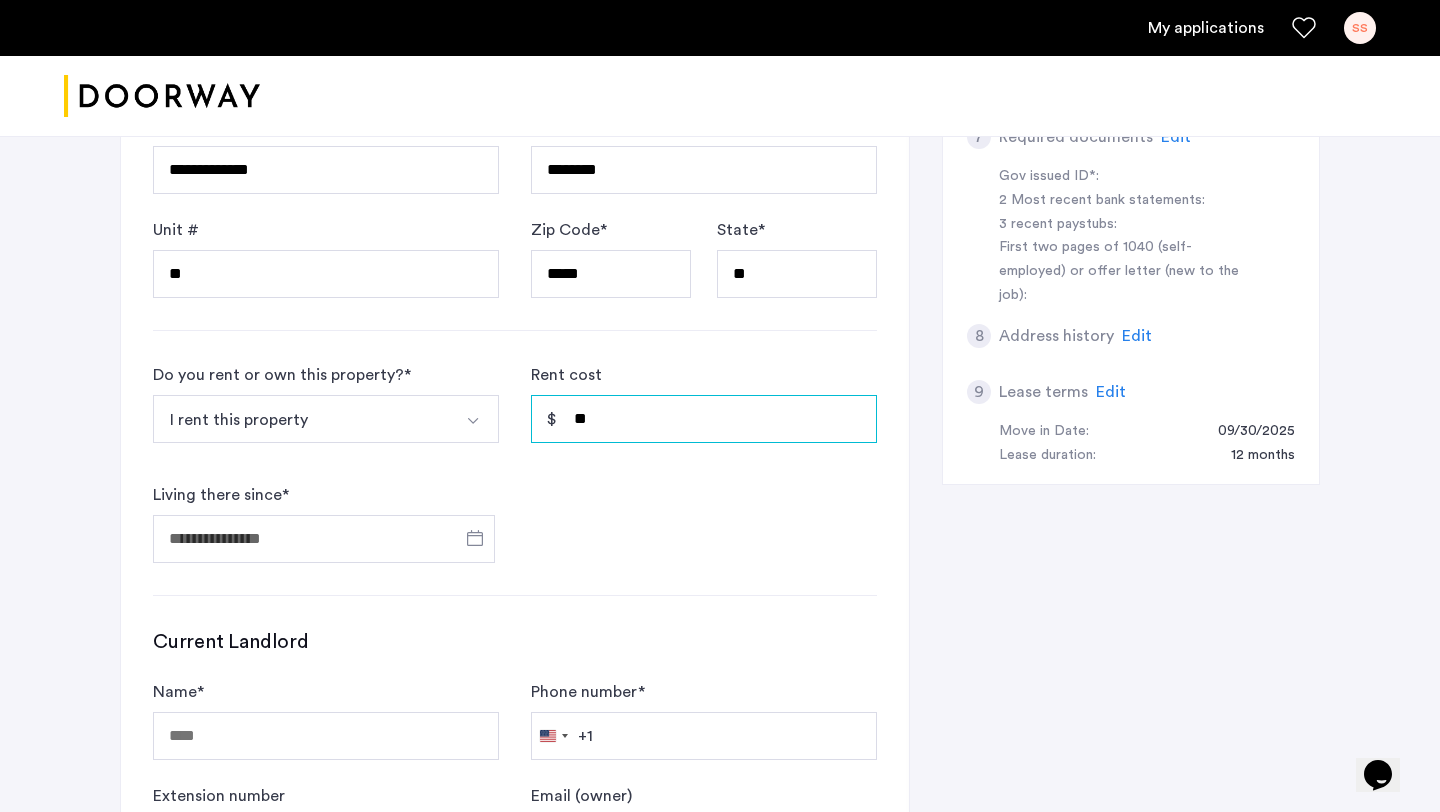 type on "*" 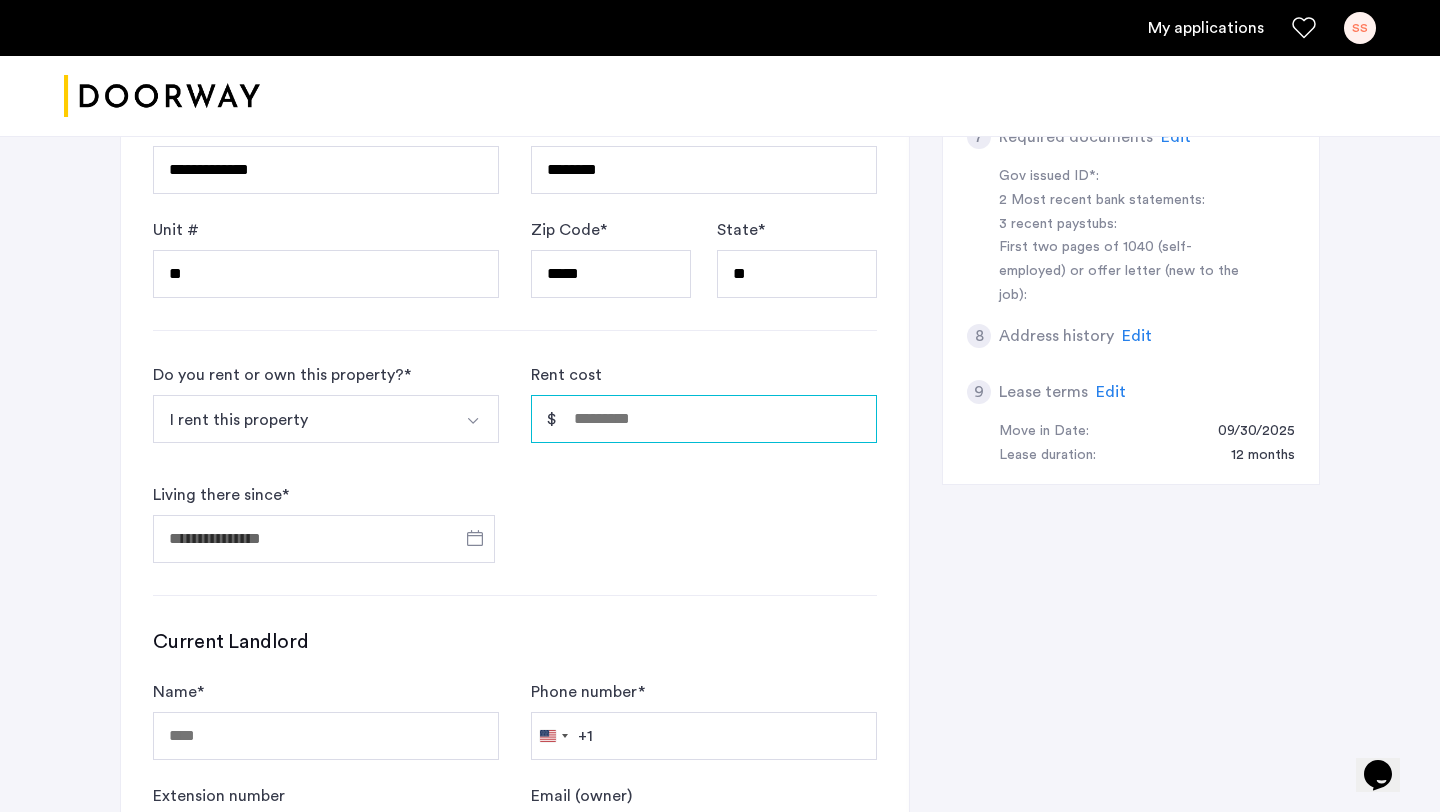 type on "*" 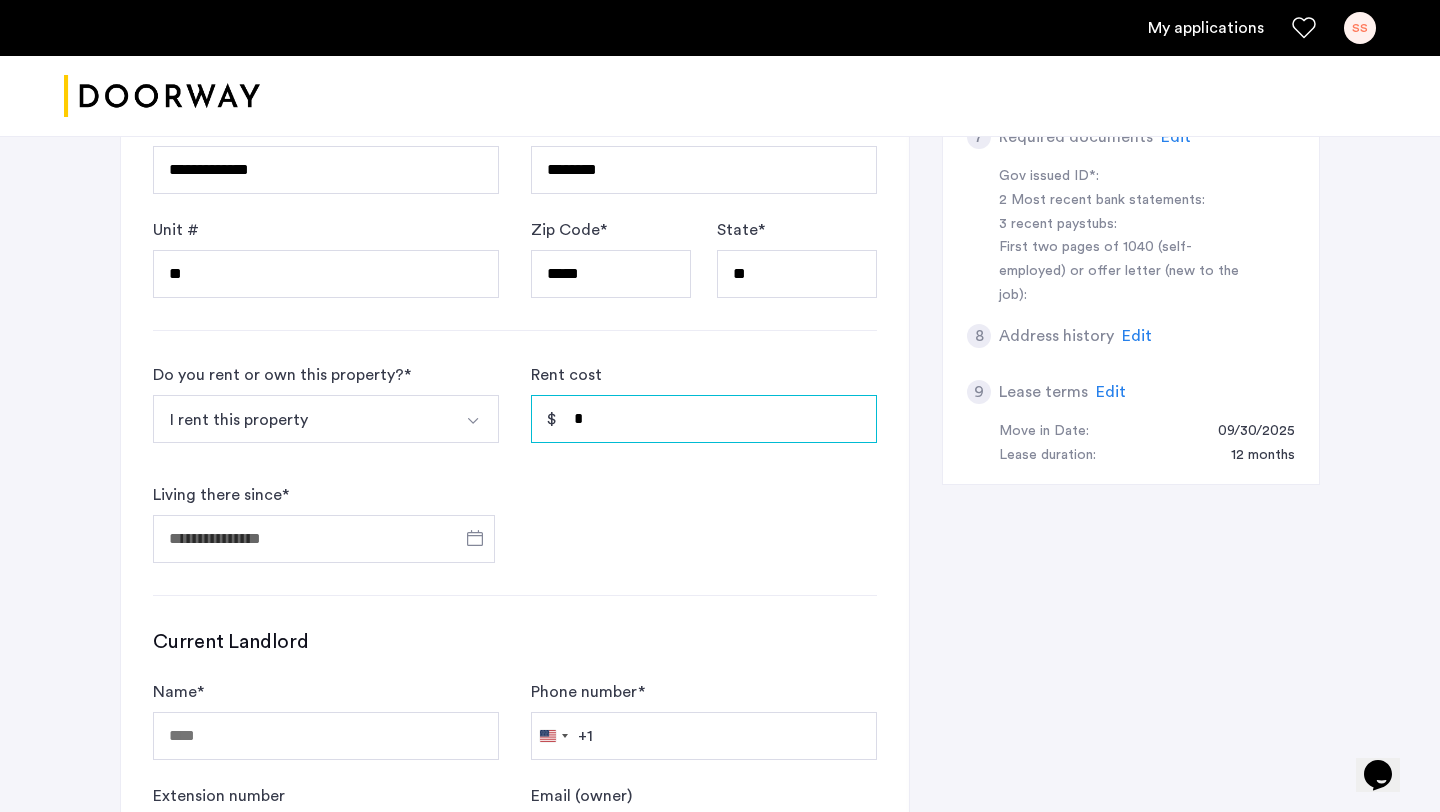 click on "*" at bounding box center (704, 419) 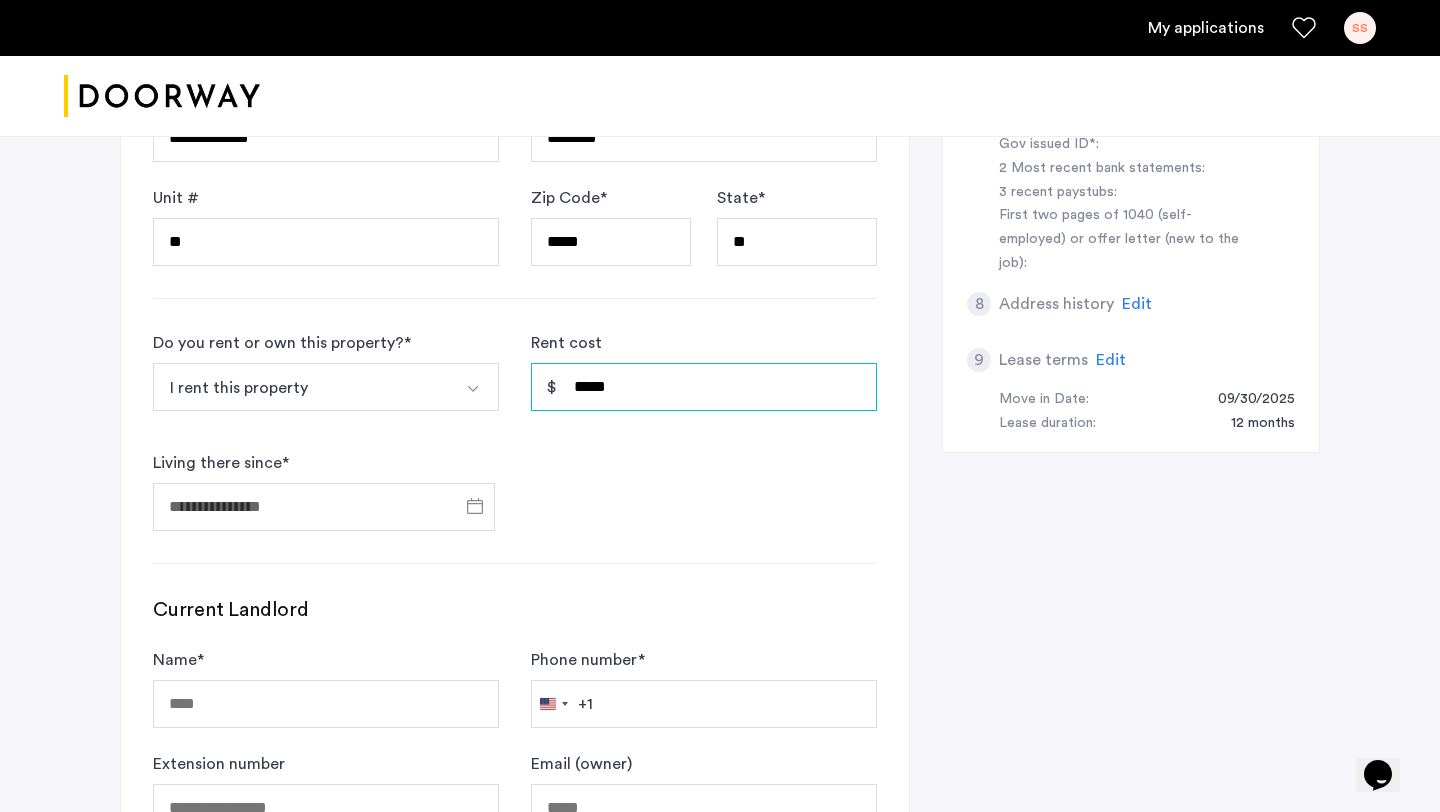 scroll, scrollTop: 866, scrollLeft: 0, axis: vertical 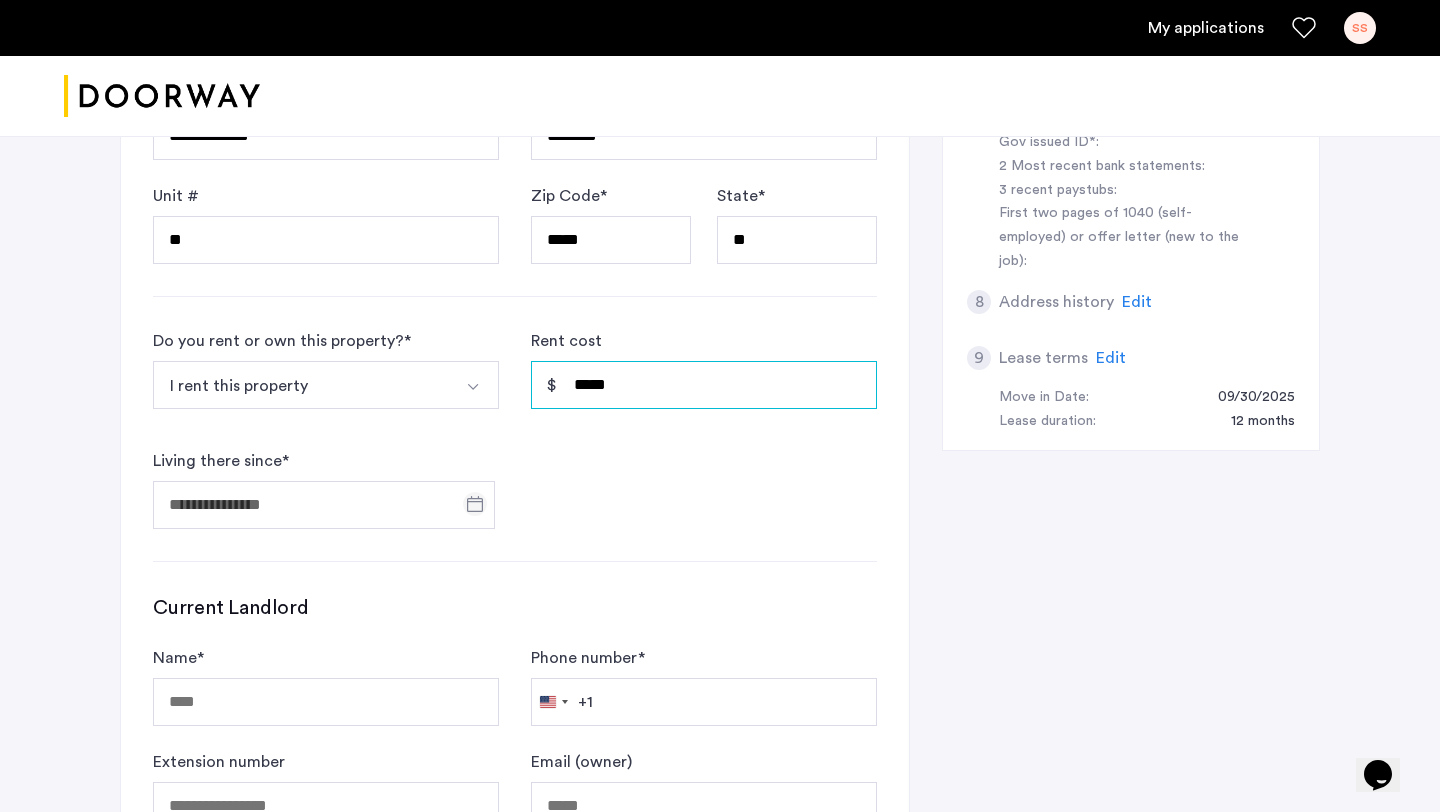 type on "*****" 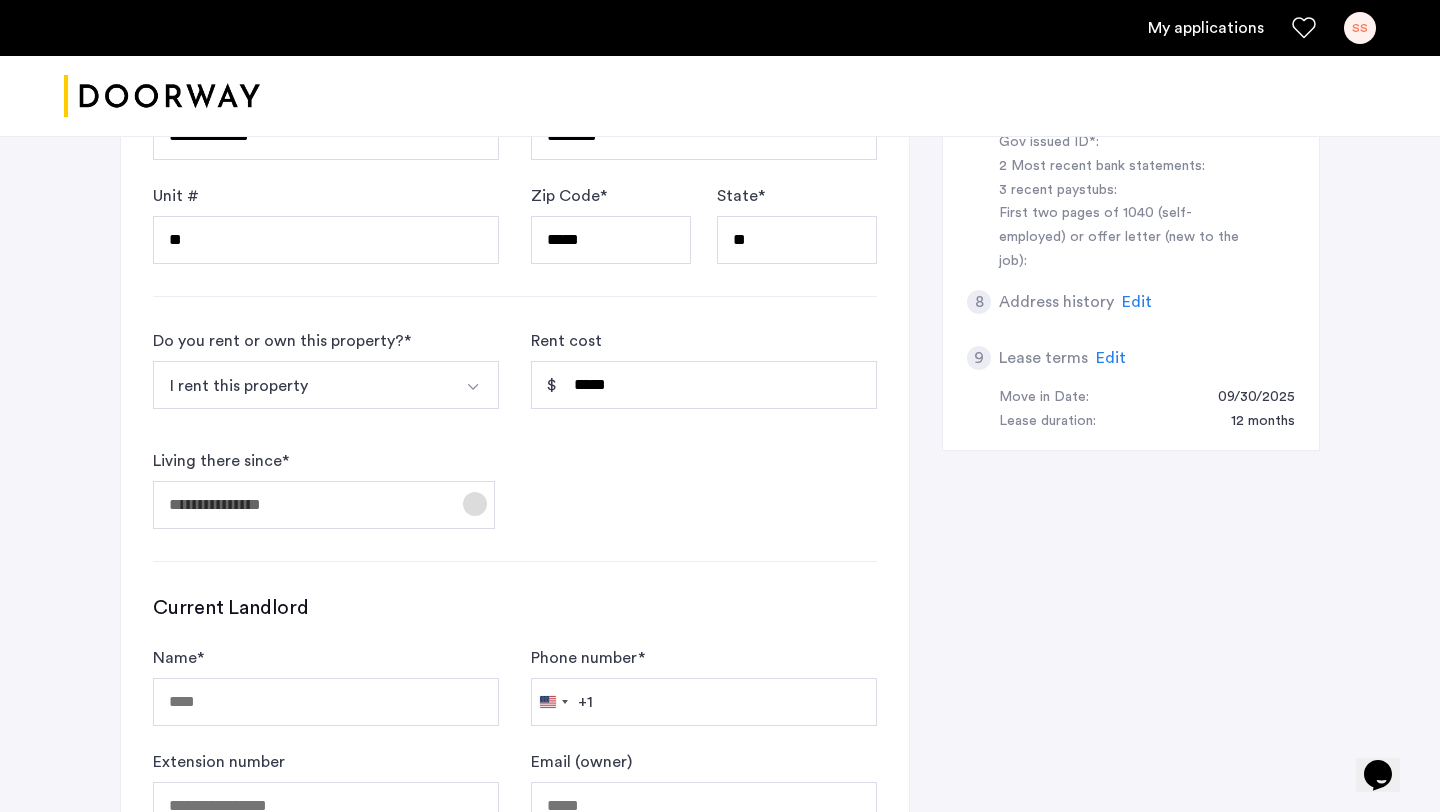 click 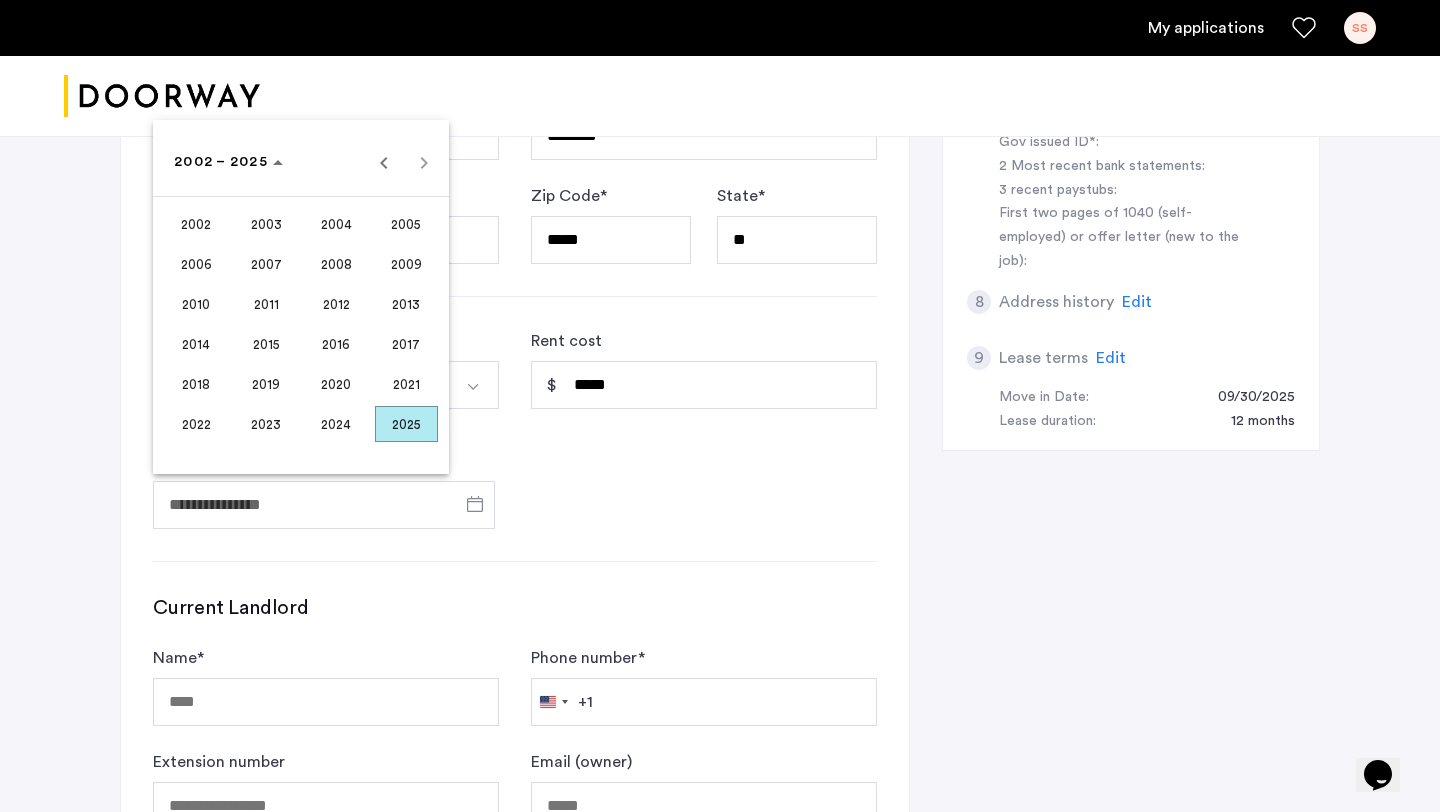click on "2024" at bounding box center [336, 424] 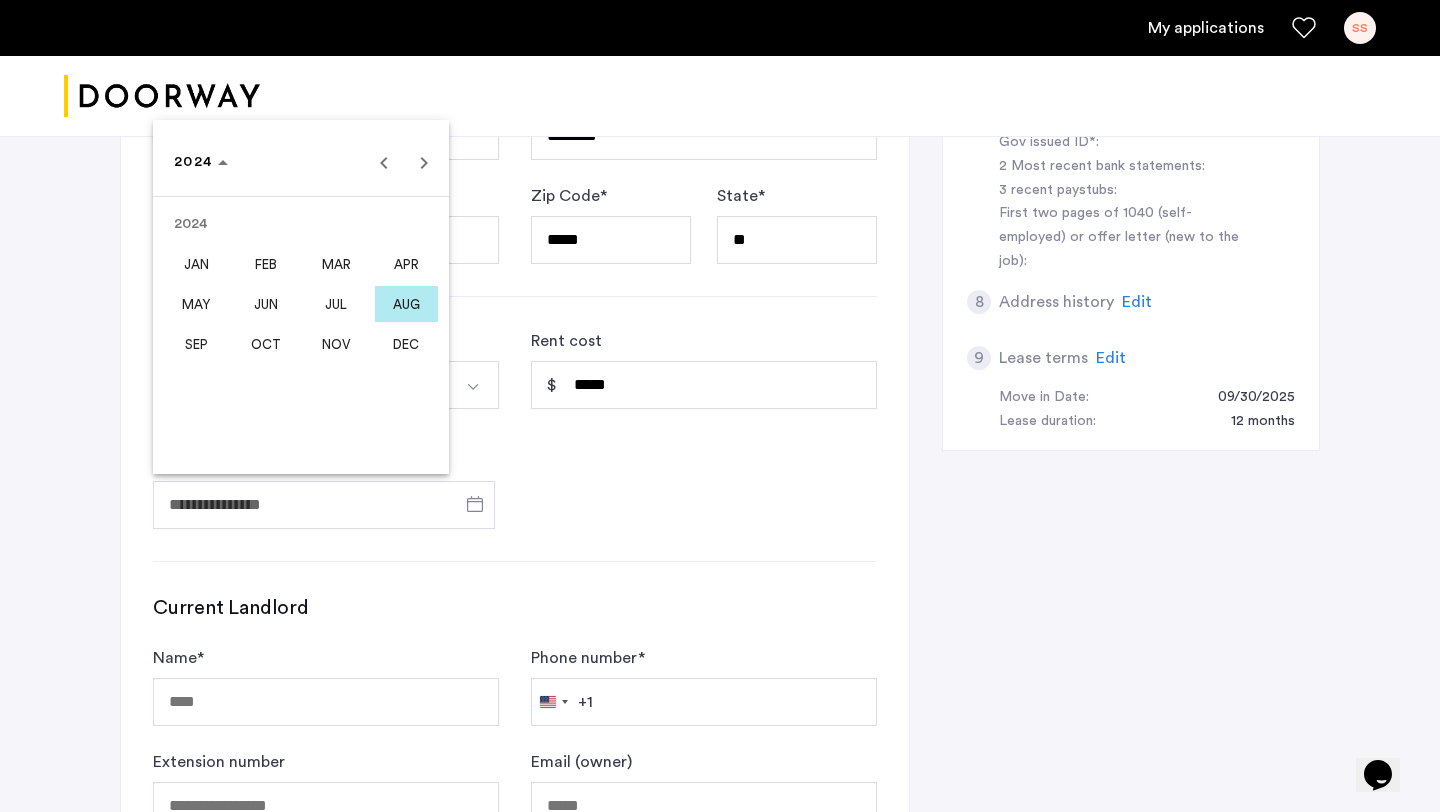 click on "FEB" at bounding box center [266, 264] 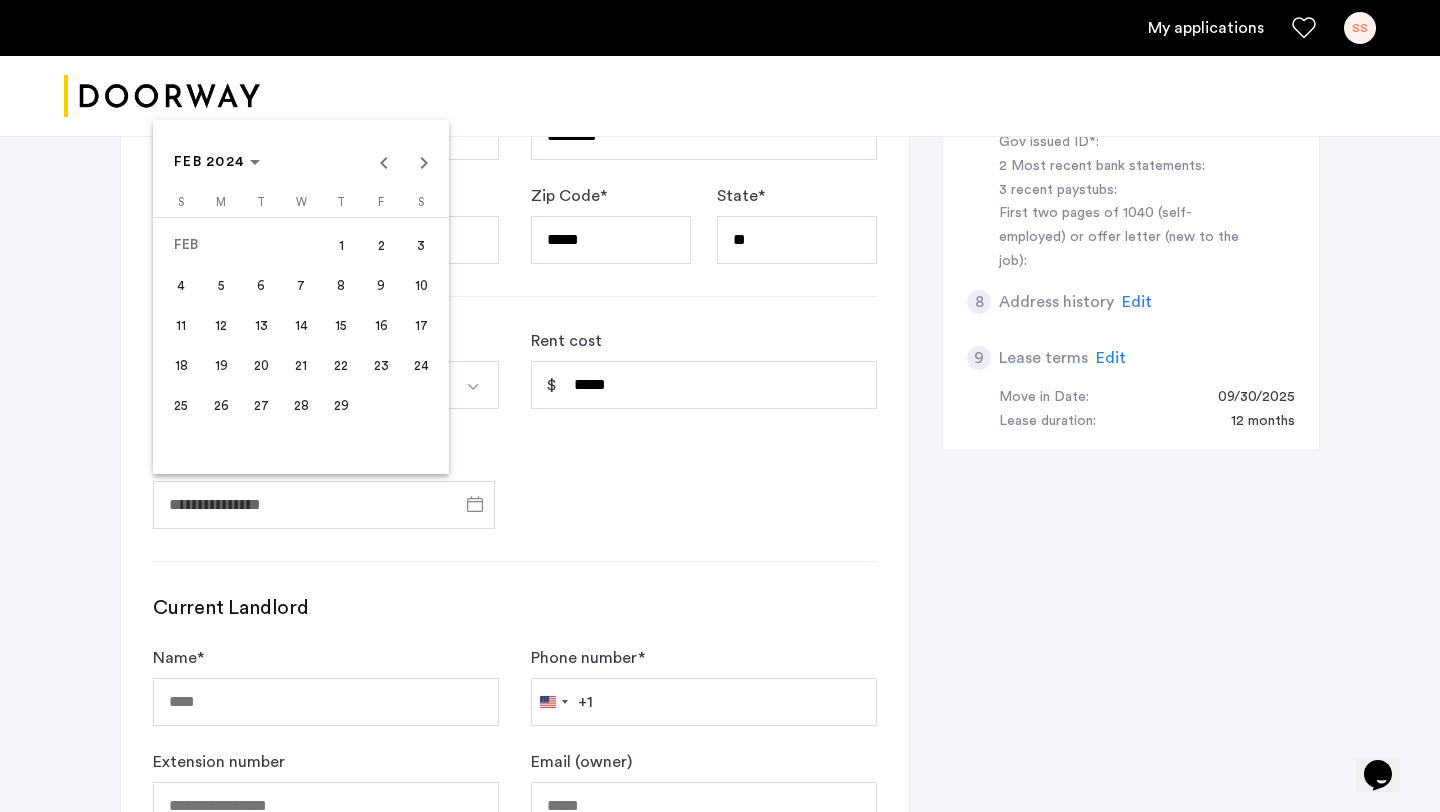 click on "1" at bounding box center [341, 245] 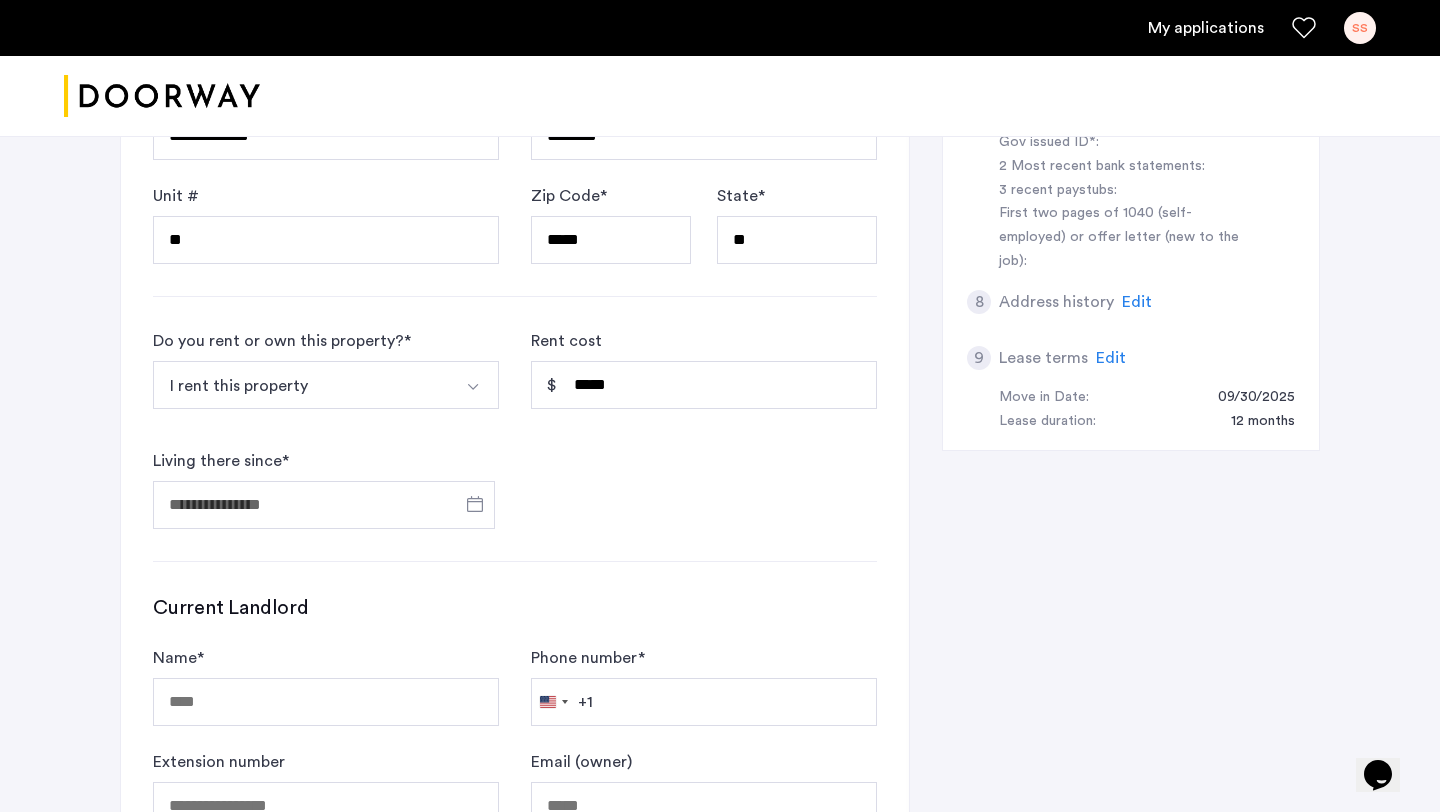 type on "**********" 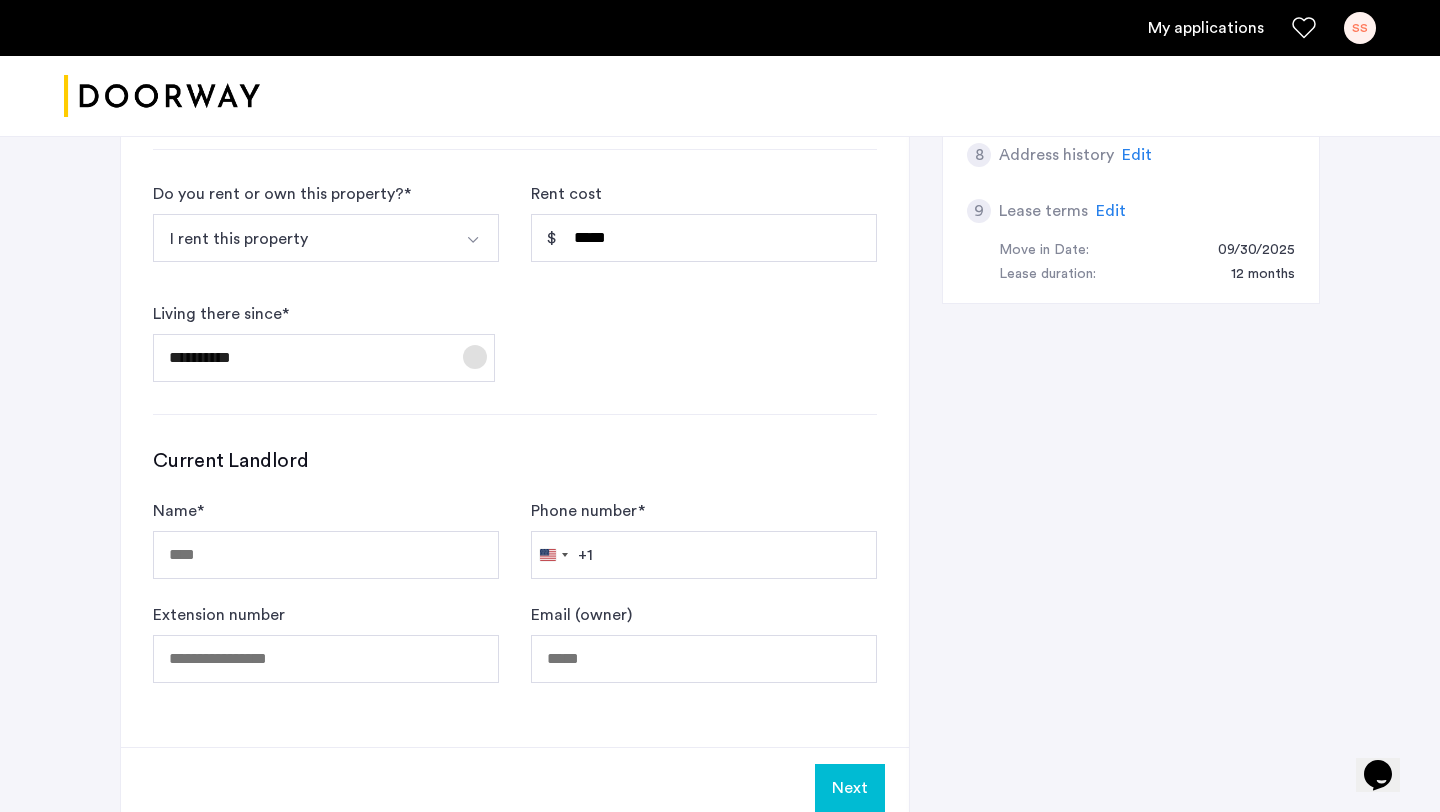 scroll, scrollTop: 1034, scrollLeft: 0, axis: vertical 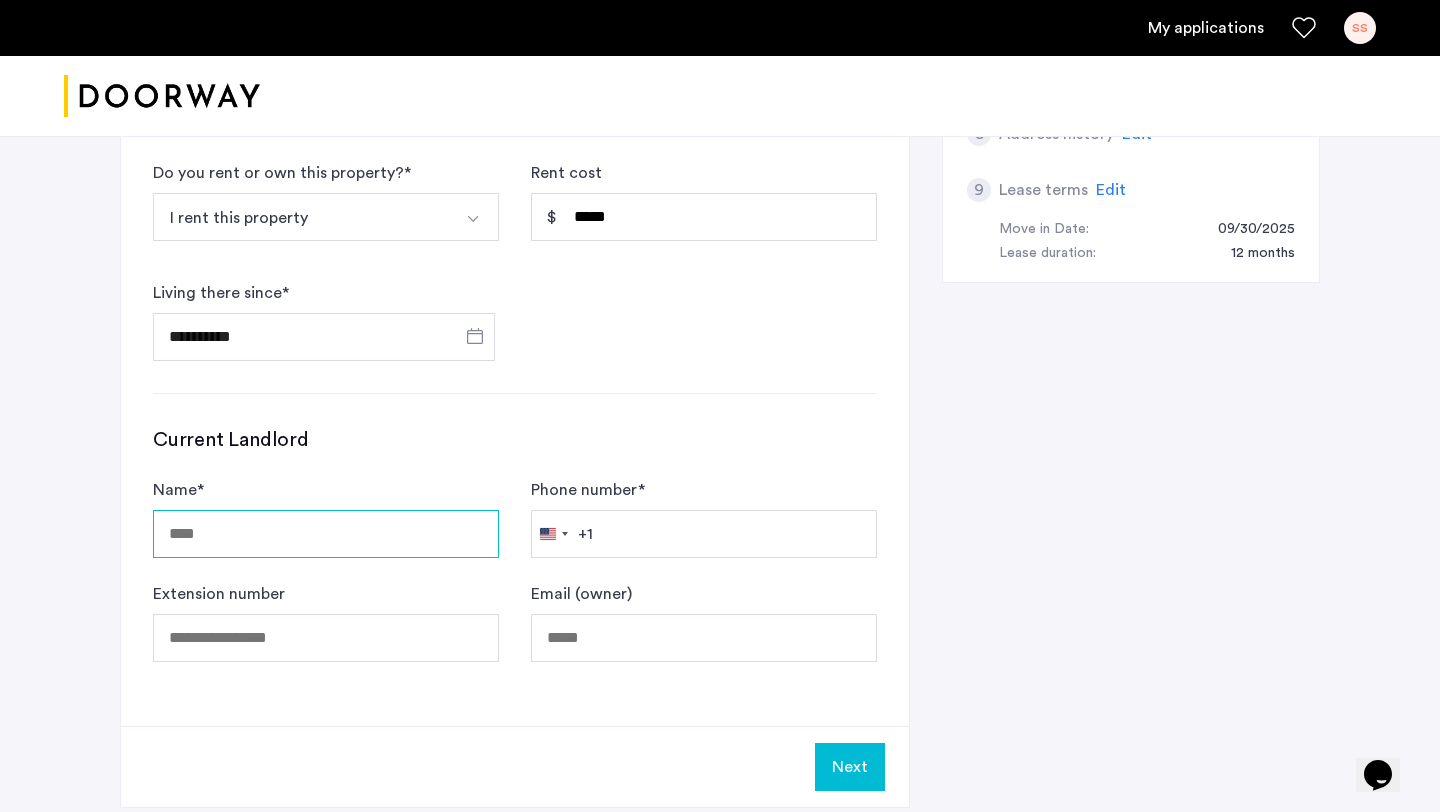 click on "Name  *" at bounding box center (326, 534) 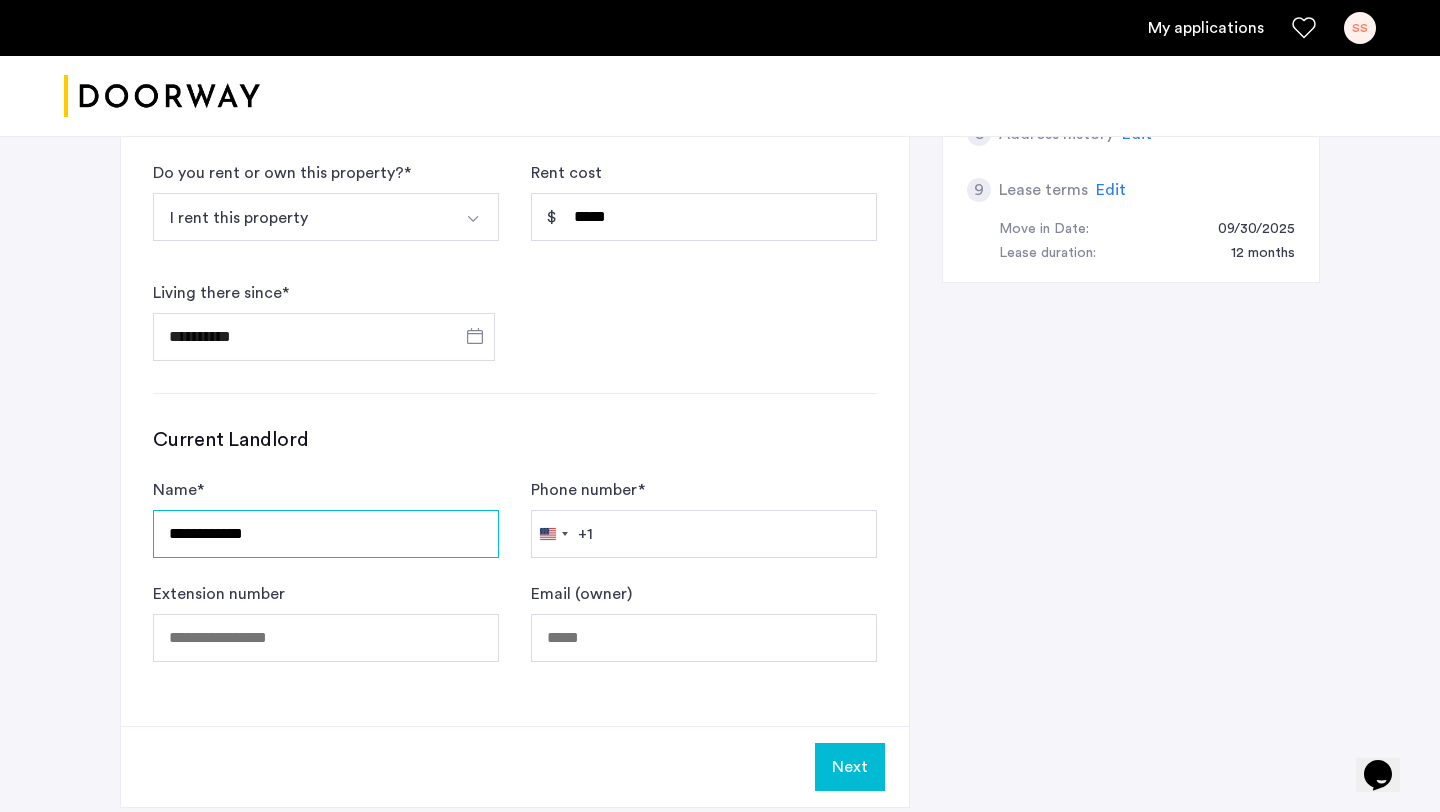 type on "**********" 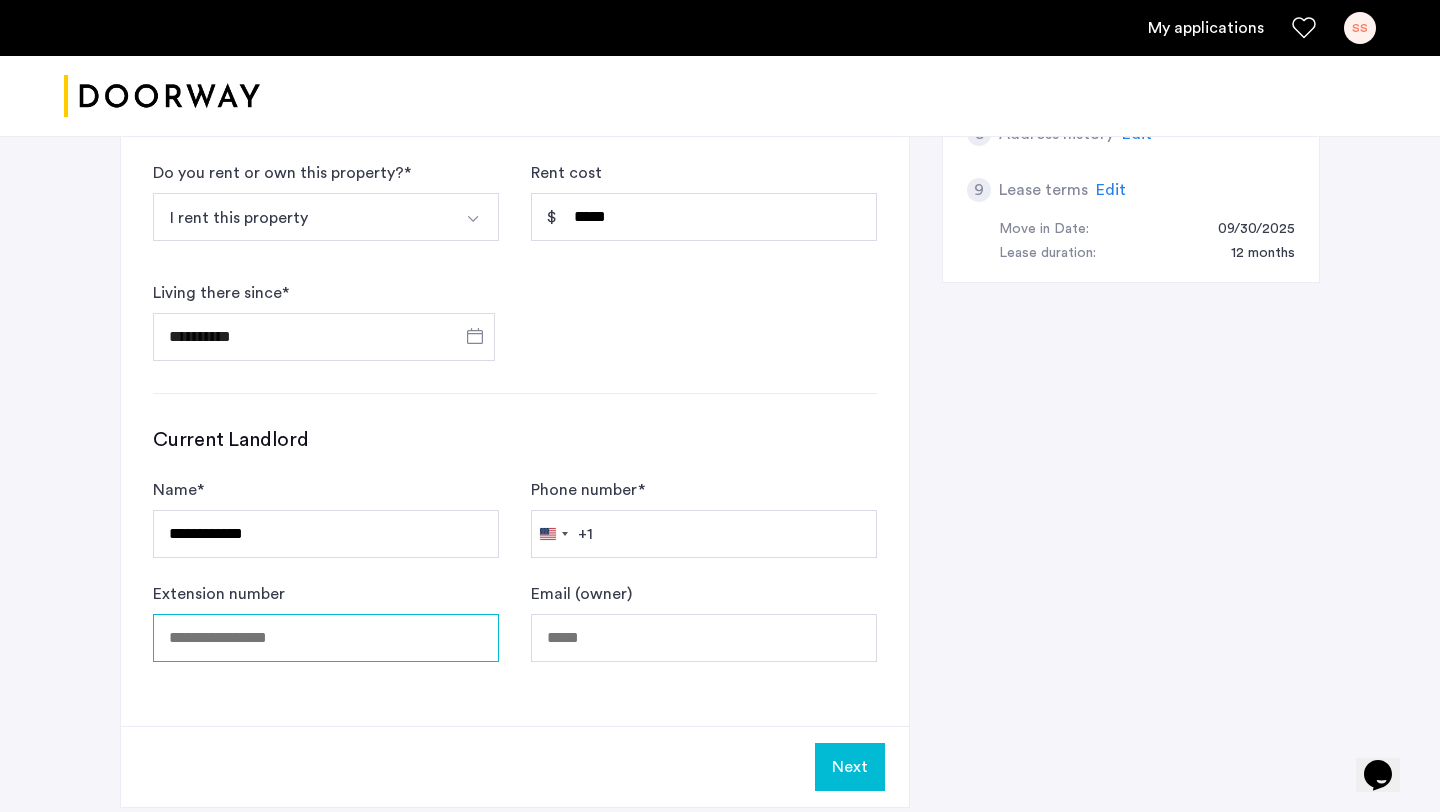 click on "Extension number" at bounding box center (326, 638) 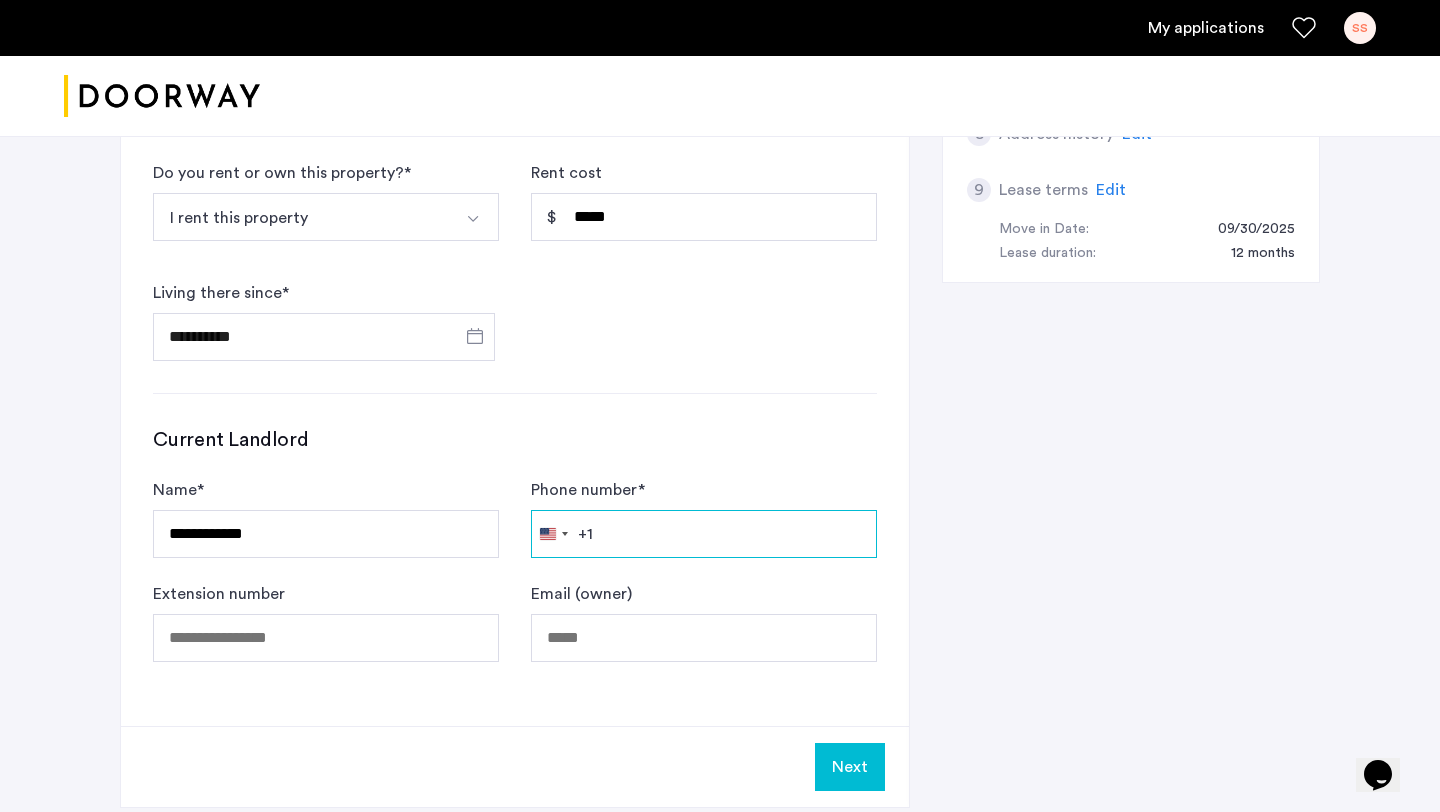 click on "Phone number  *" at bounding box center (704, 534) 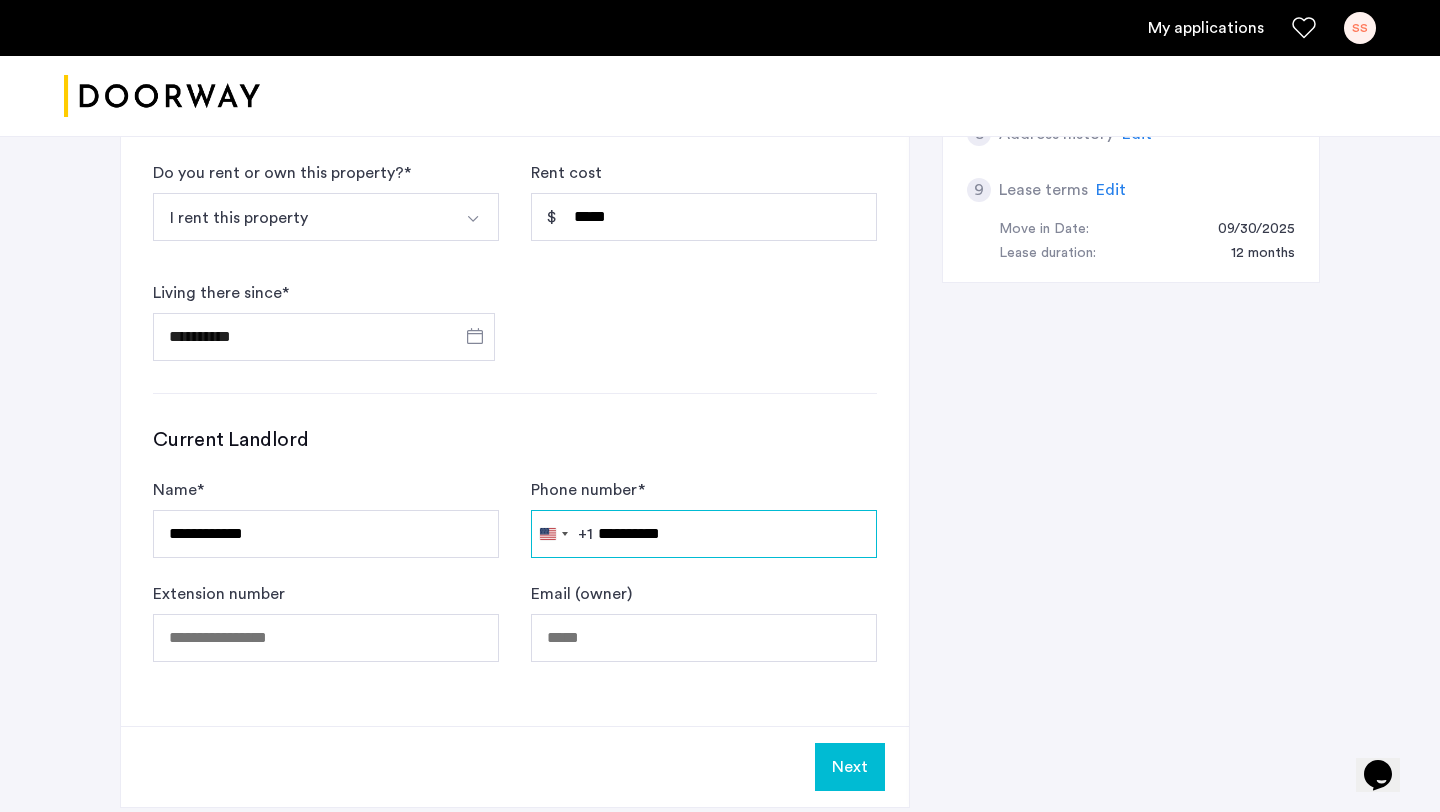 type on "**********" 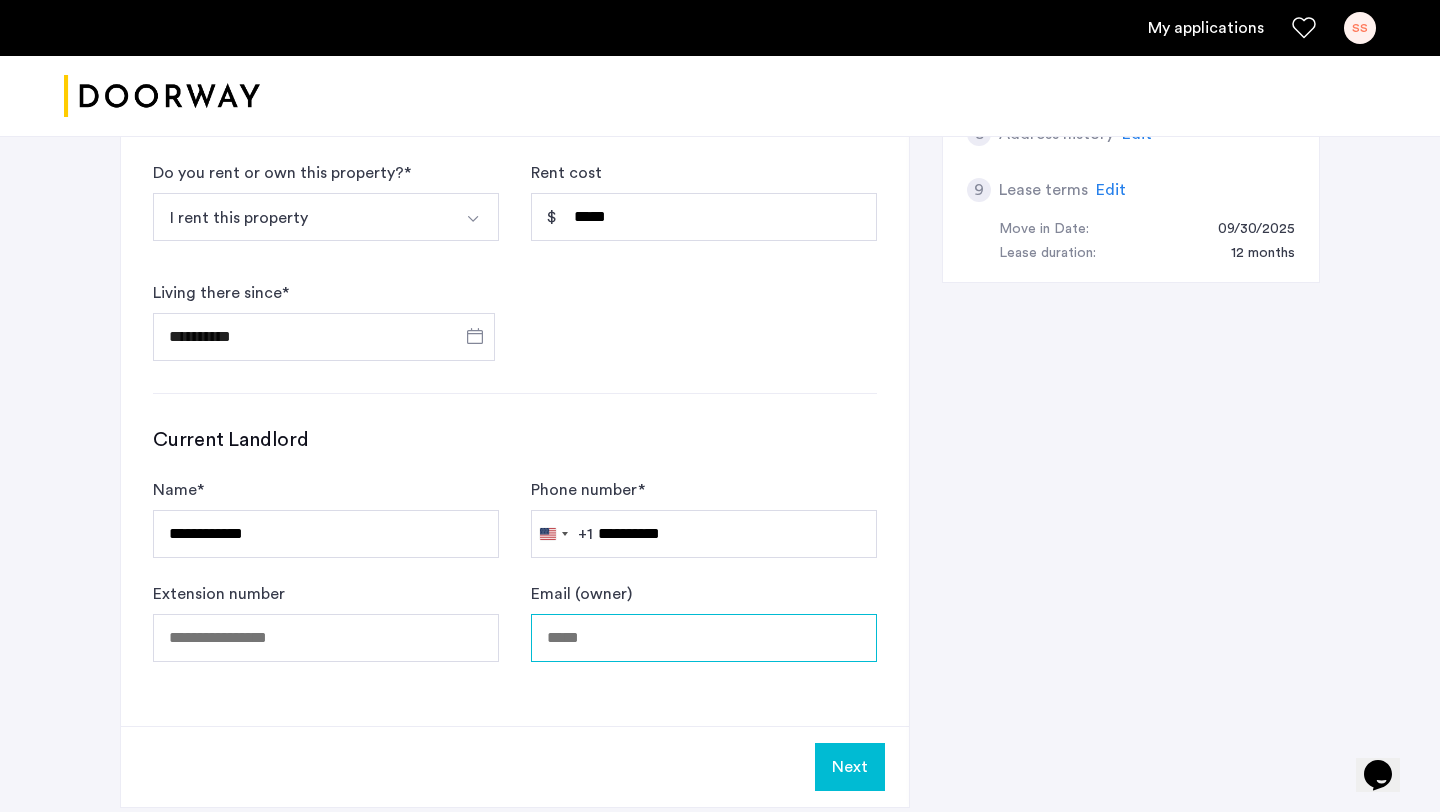 click on "Email (owner)" at bounding box center [704, 638] 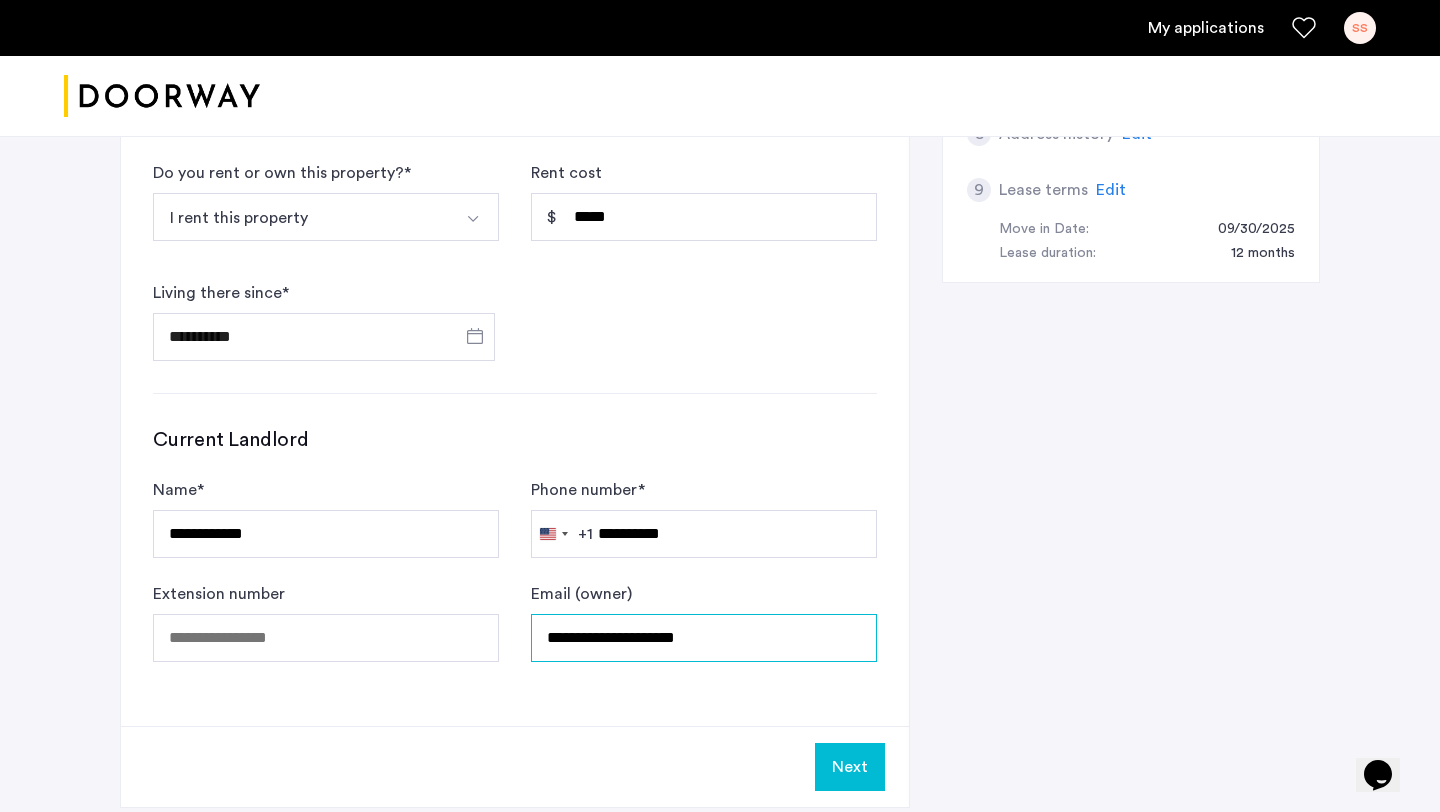 type on "**********" 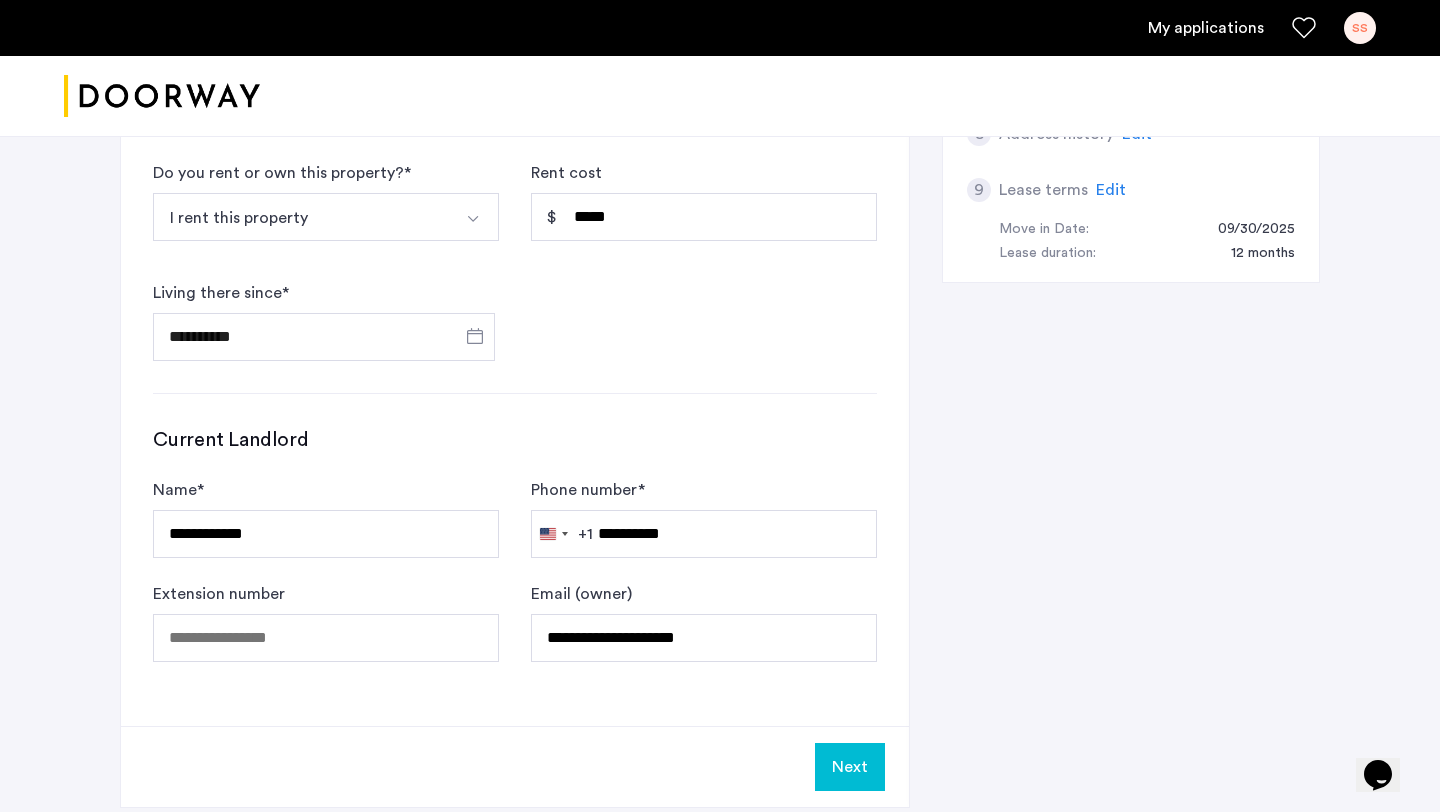 click on "Next" 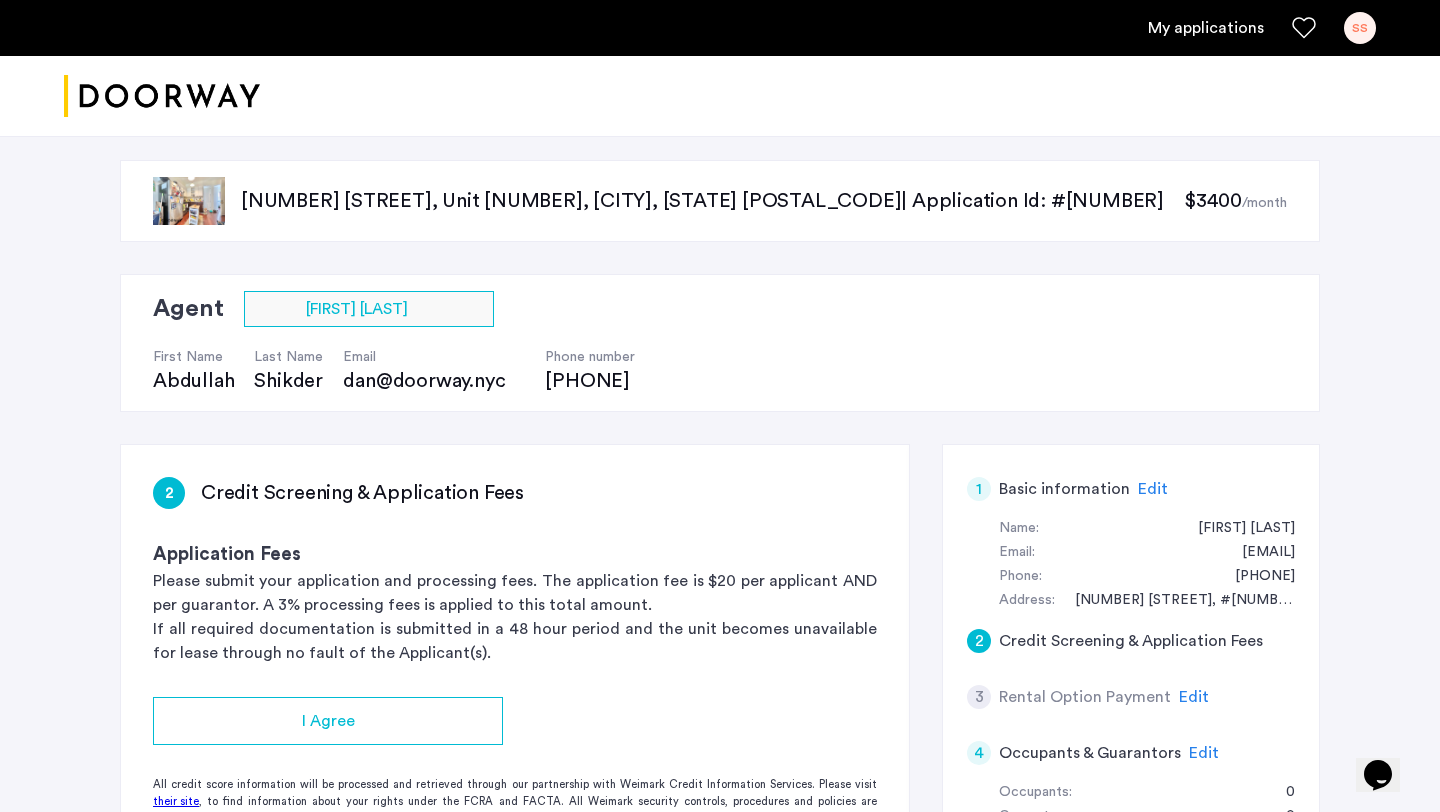 scroll, scrollTop: 140, scrollLeft: 0, axis: vertical 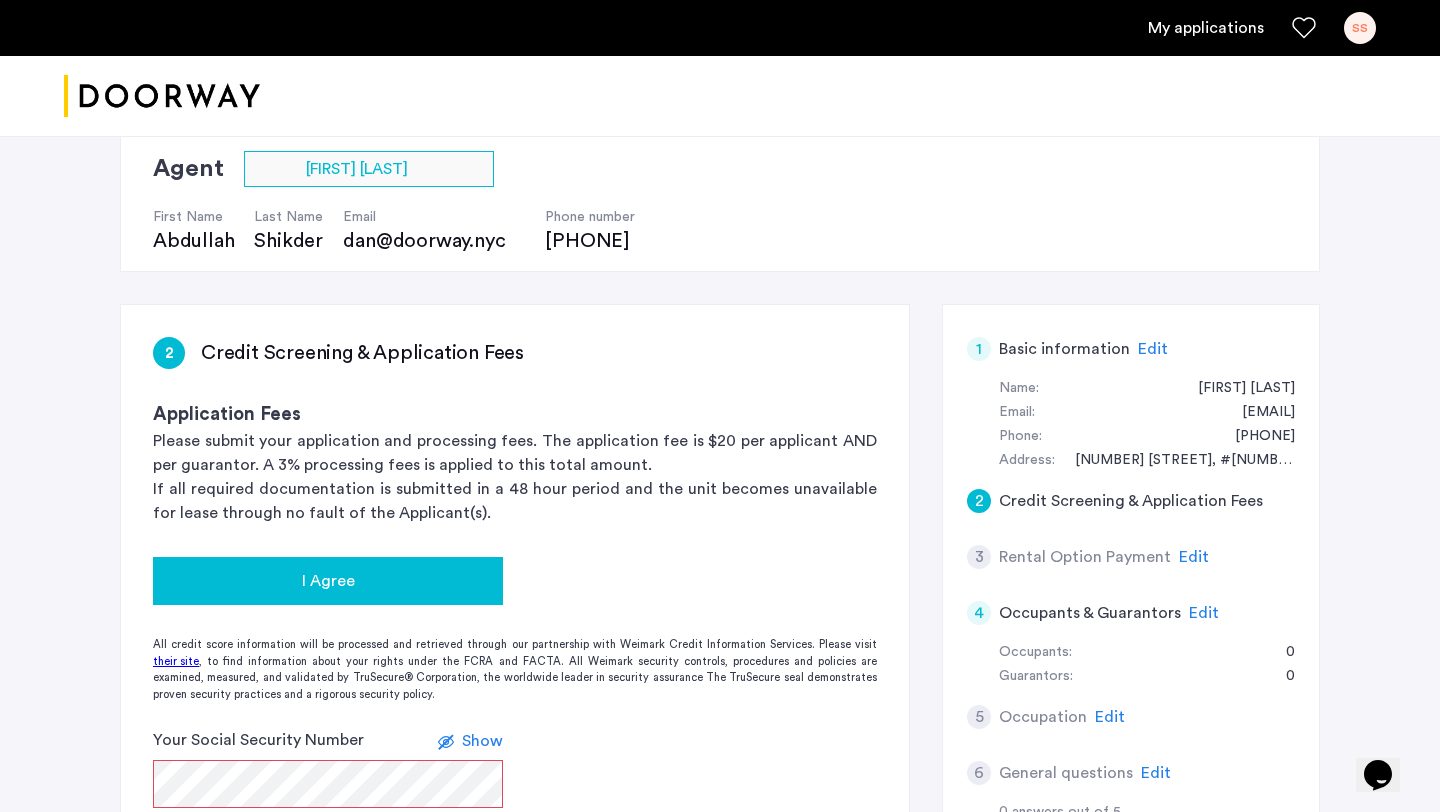 click on "I Agree" 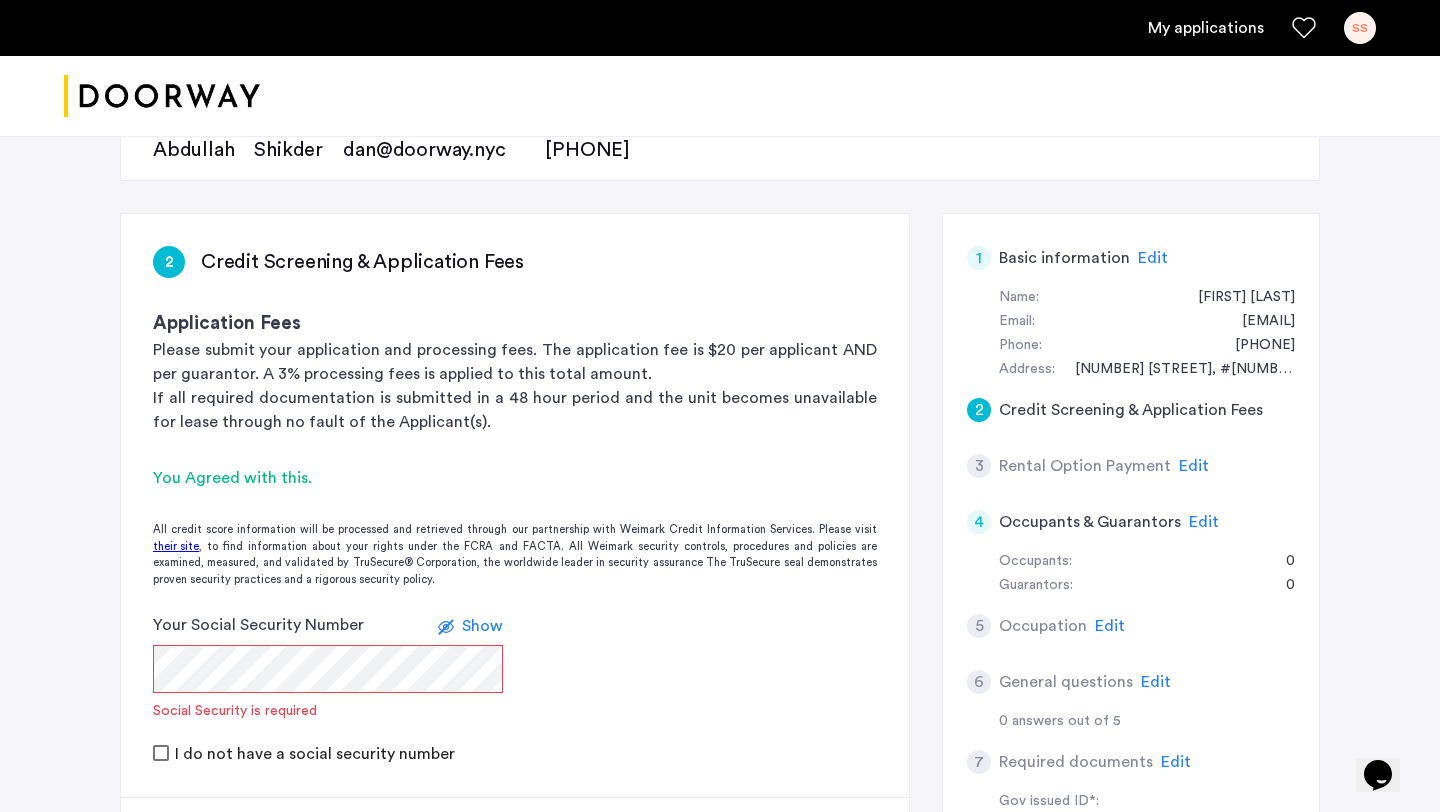 scroll, scrollTop: 255, scrollLeft: 0, axis: vertical 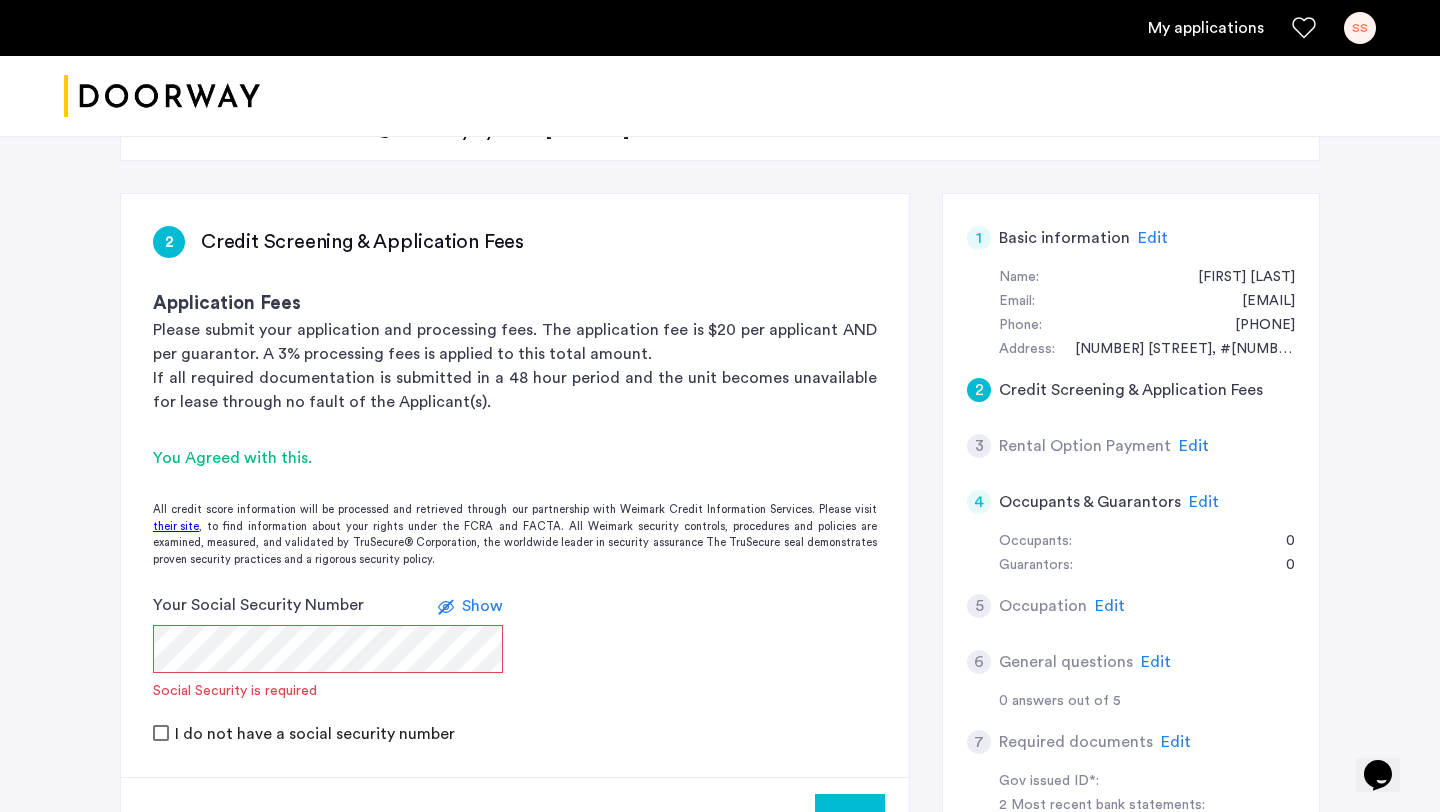 click on "I do not have a social security number" at bounding box center [313, 734] 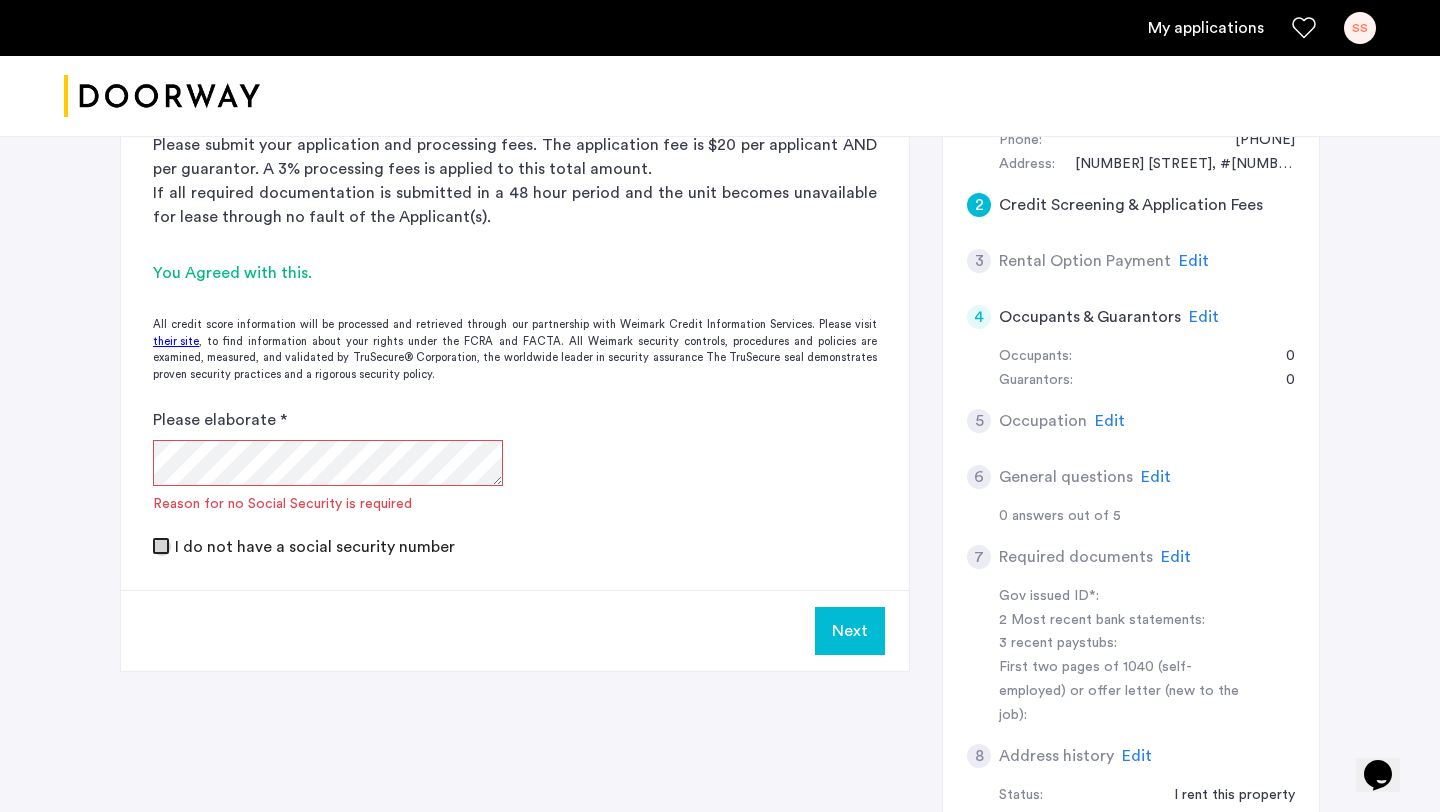 scroll, scrollTop: 494, scrollLeft: 0, axis: vertical 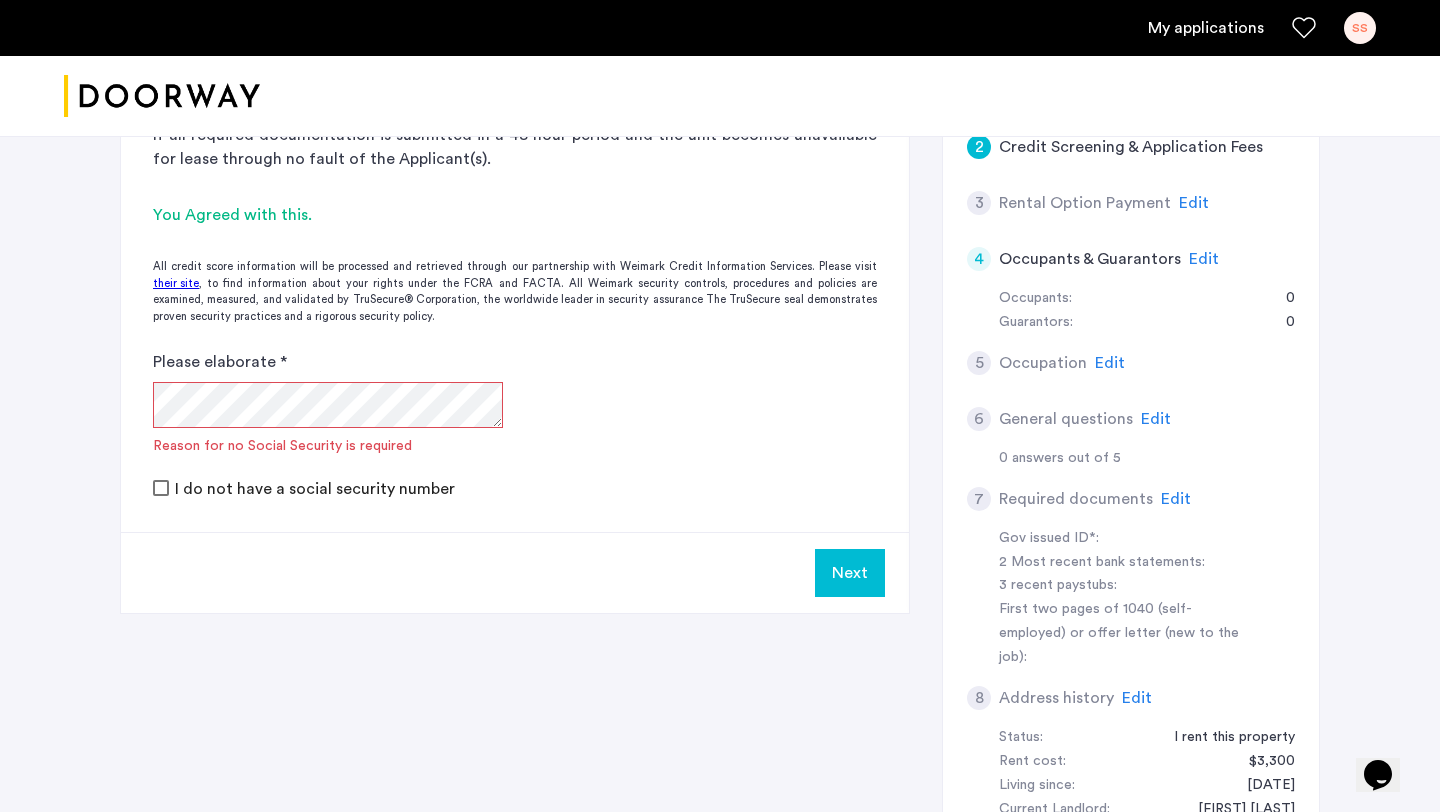 click on "Please elaborate * Reason for no Social Security is required" 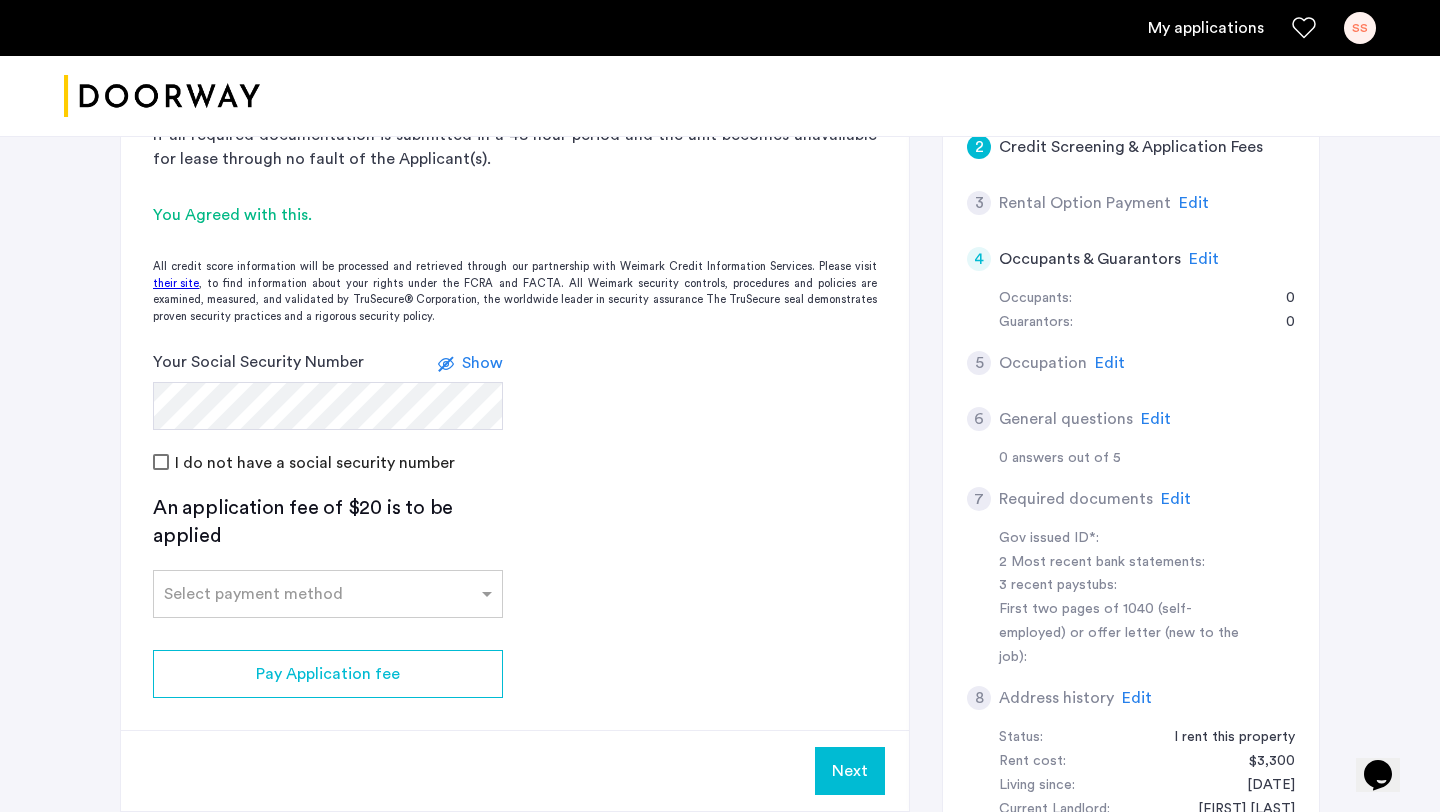 click on "2 Credit Screening & Application Fees Application Fees Please submit your application and processing fees. The application fee is $20 per applicant AND per guarantor. A 3% processing fees is applied to this total amount. If all required documentation is submitted in a 48 hour period and the unit becomes unavailable for lease through no fault of the Applicant(s).  You Agreed with this.  All credit score information will be processed and retrieved through our partnership with Weimark Credit Information Services. Please visit  their site , to find information about your rights under the FCRA and FACTA. All Weimark security controls, procedures and policies are examined, measured, and validated by TruSecure® Corporation, the worldwide leader in security assurance The TruSecure seal demonstrates proven security practices and a rigorous security policy. Your Social Security Number Show I do not have a social security number An application fee of $20 is to be applied Select payment method Pay Application fee Next" 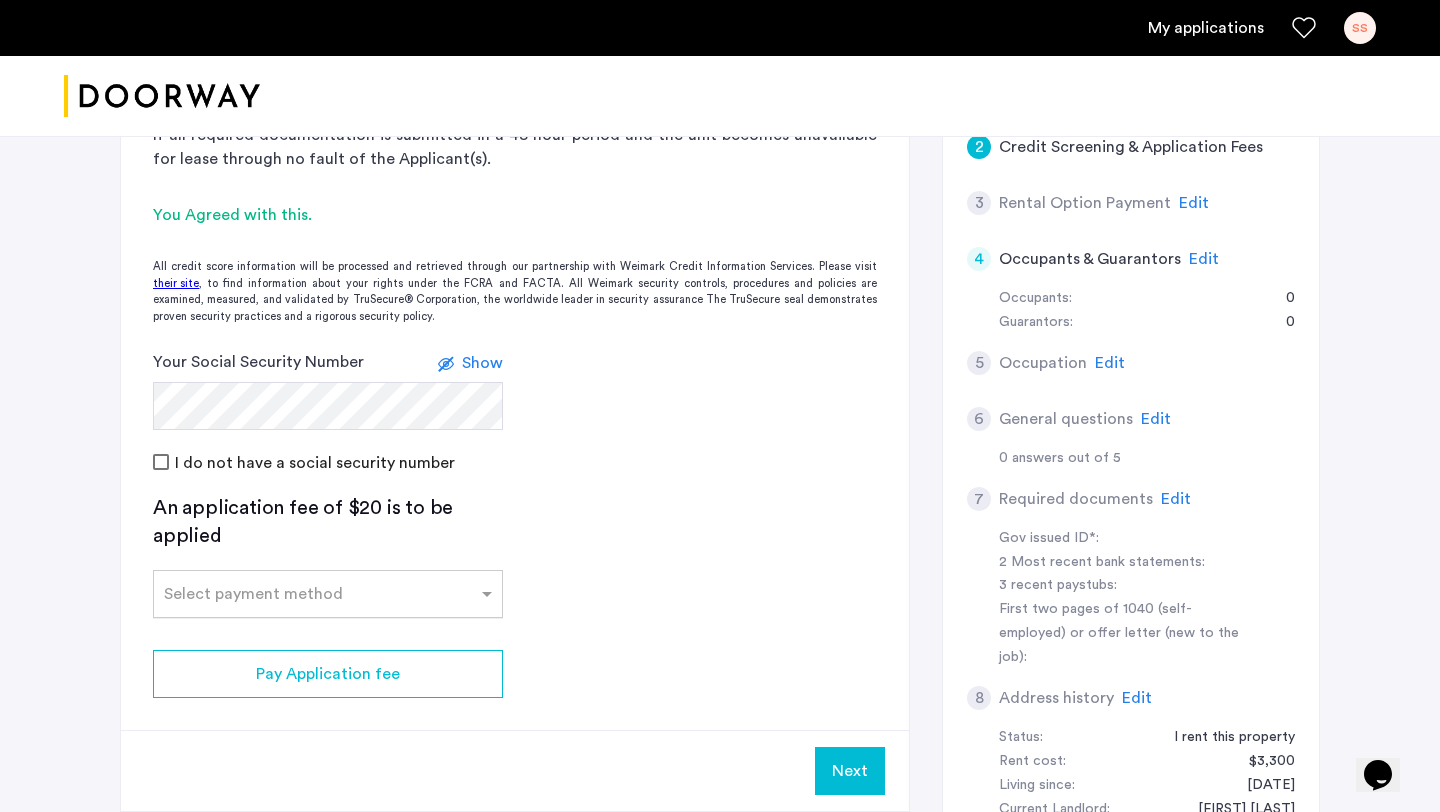 click 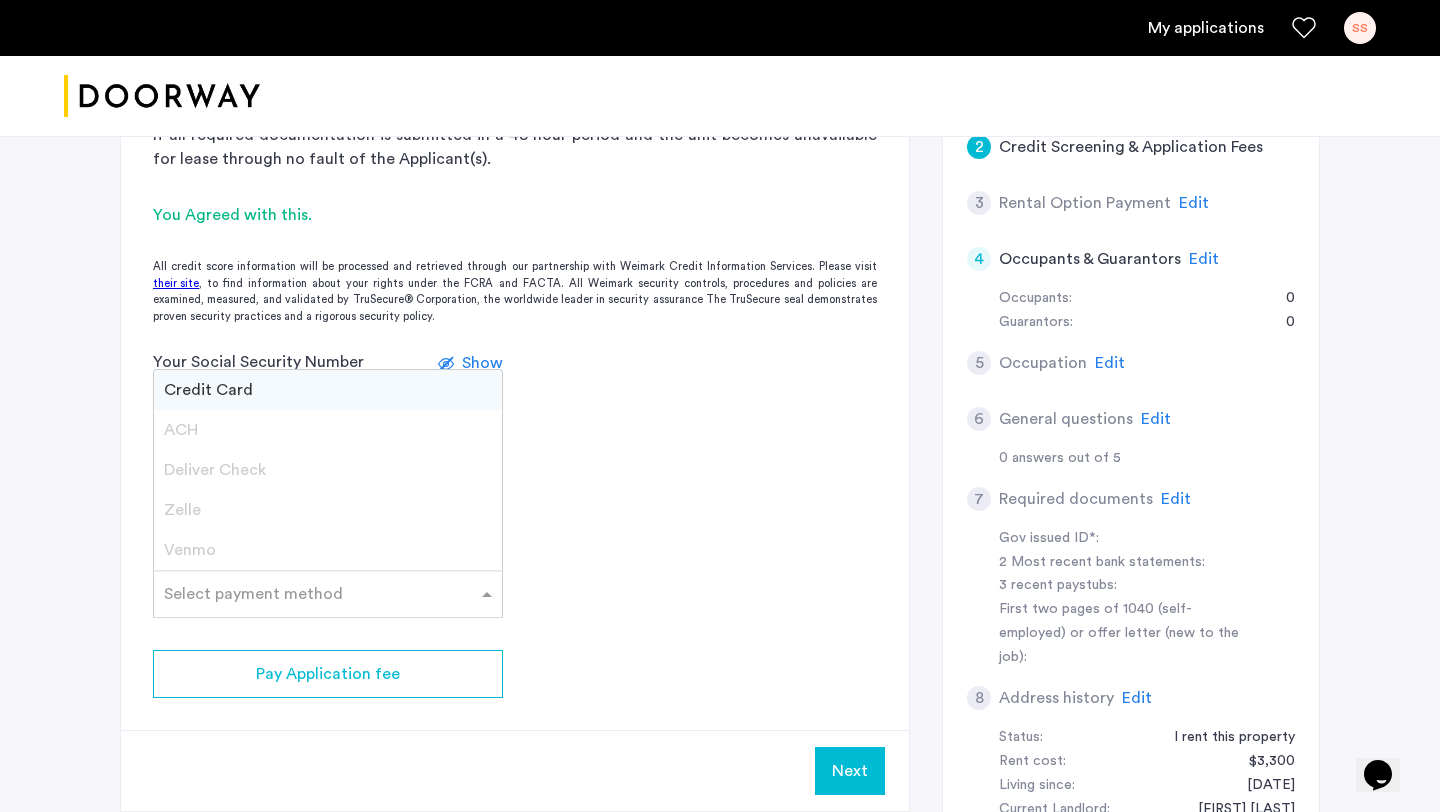 click on "Credit Card" at bounding box center (328, 390) 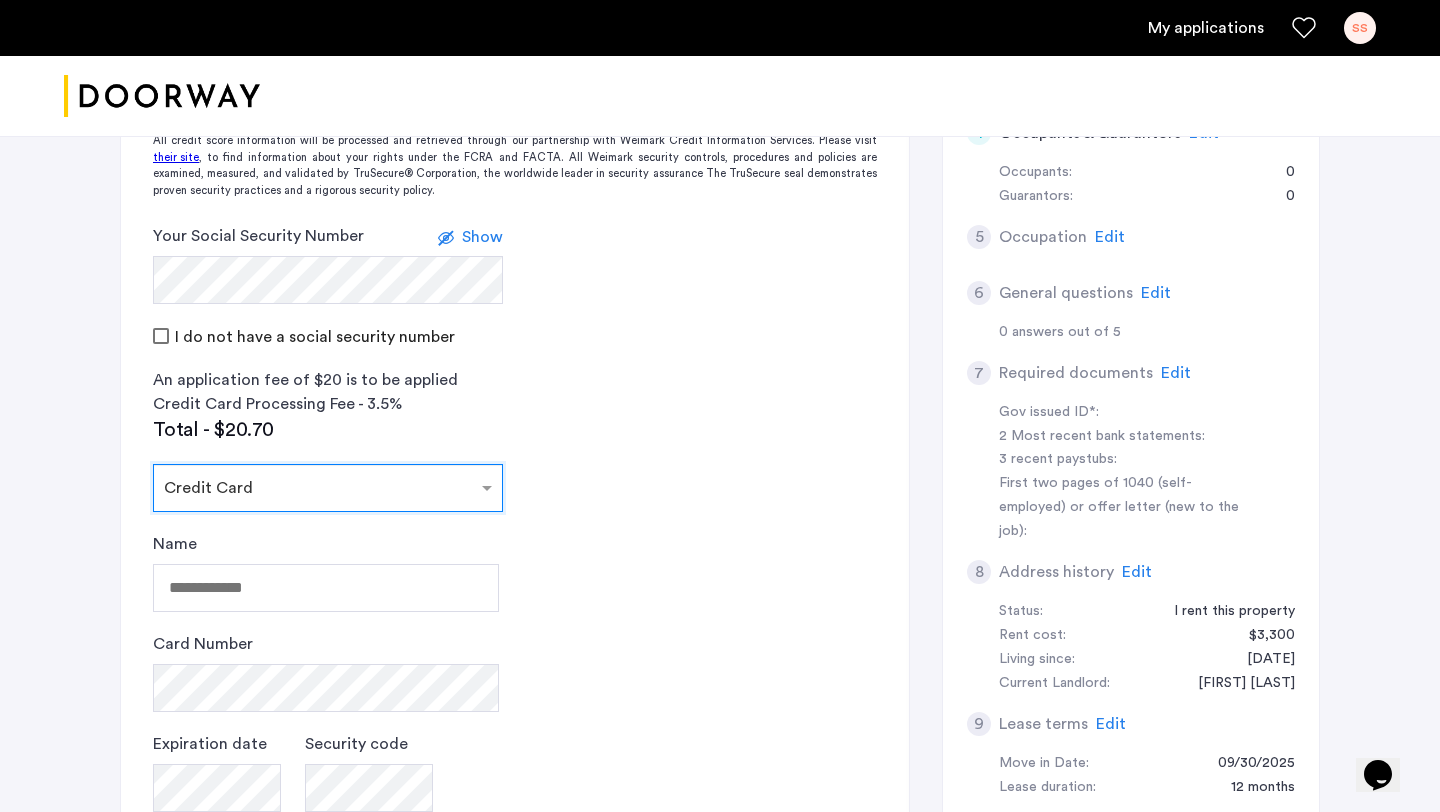scroll, scrollTop: 634, scrollLeft: 0, axis: vertical 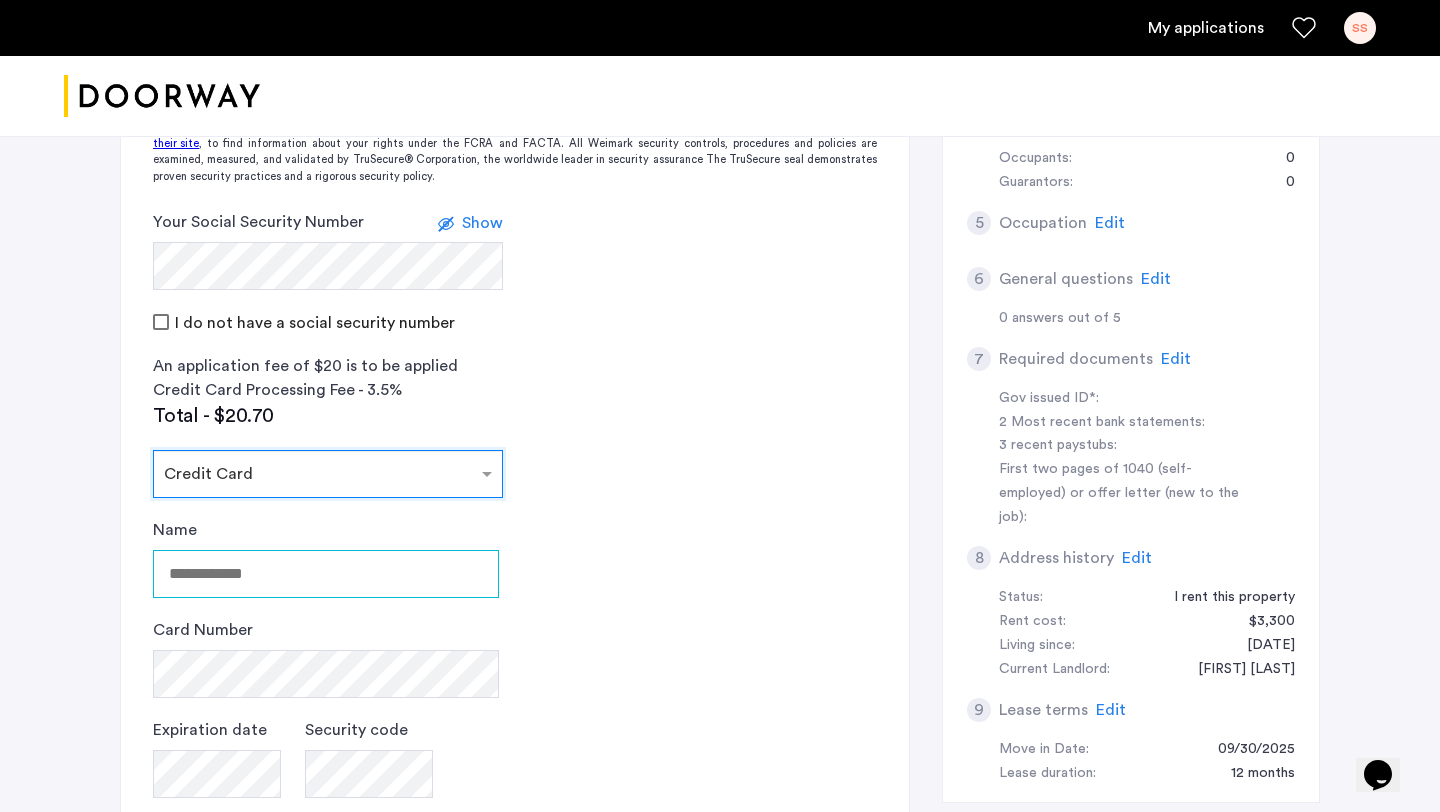 click on "Name" at bounding box center [326, 574] 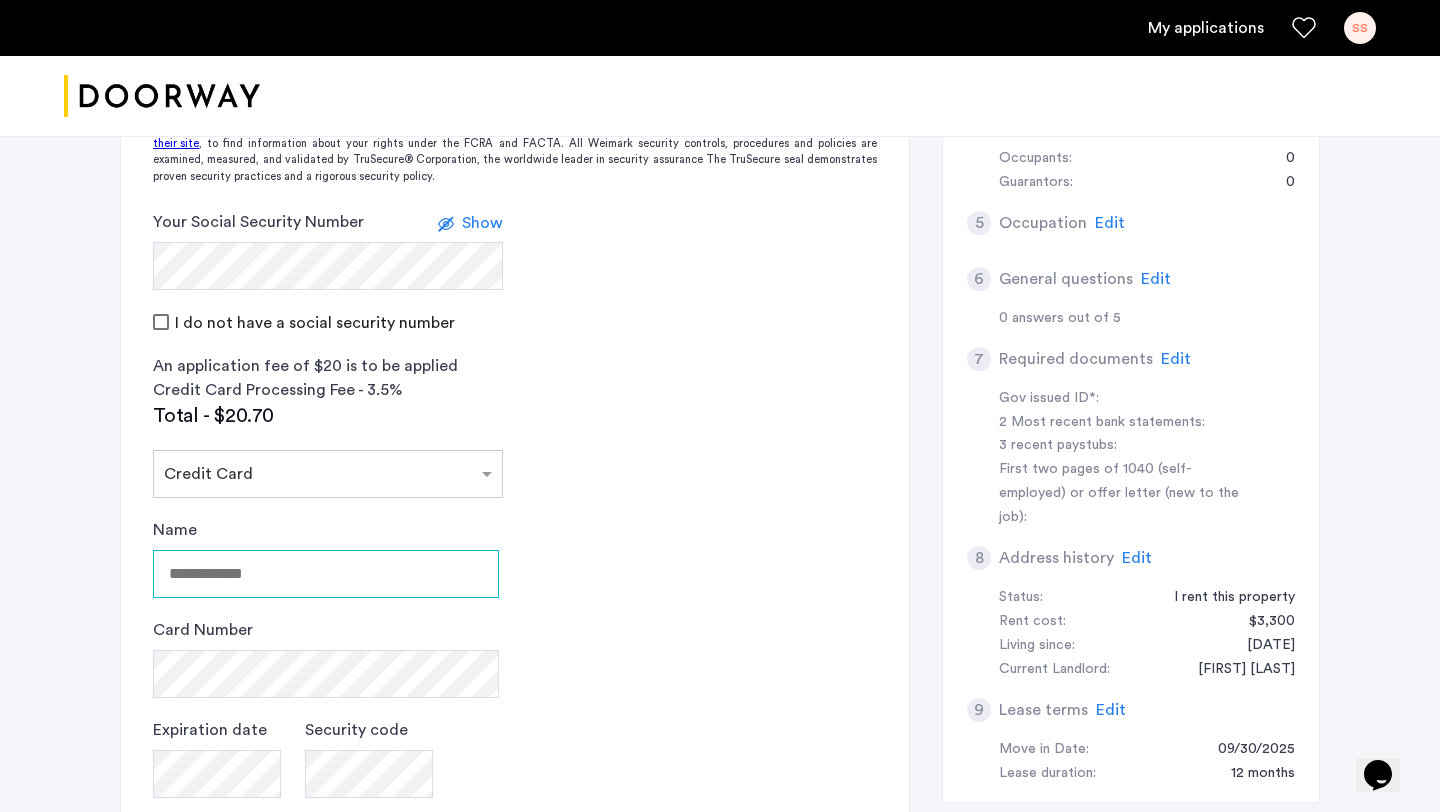 type on "**********" 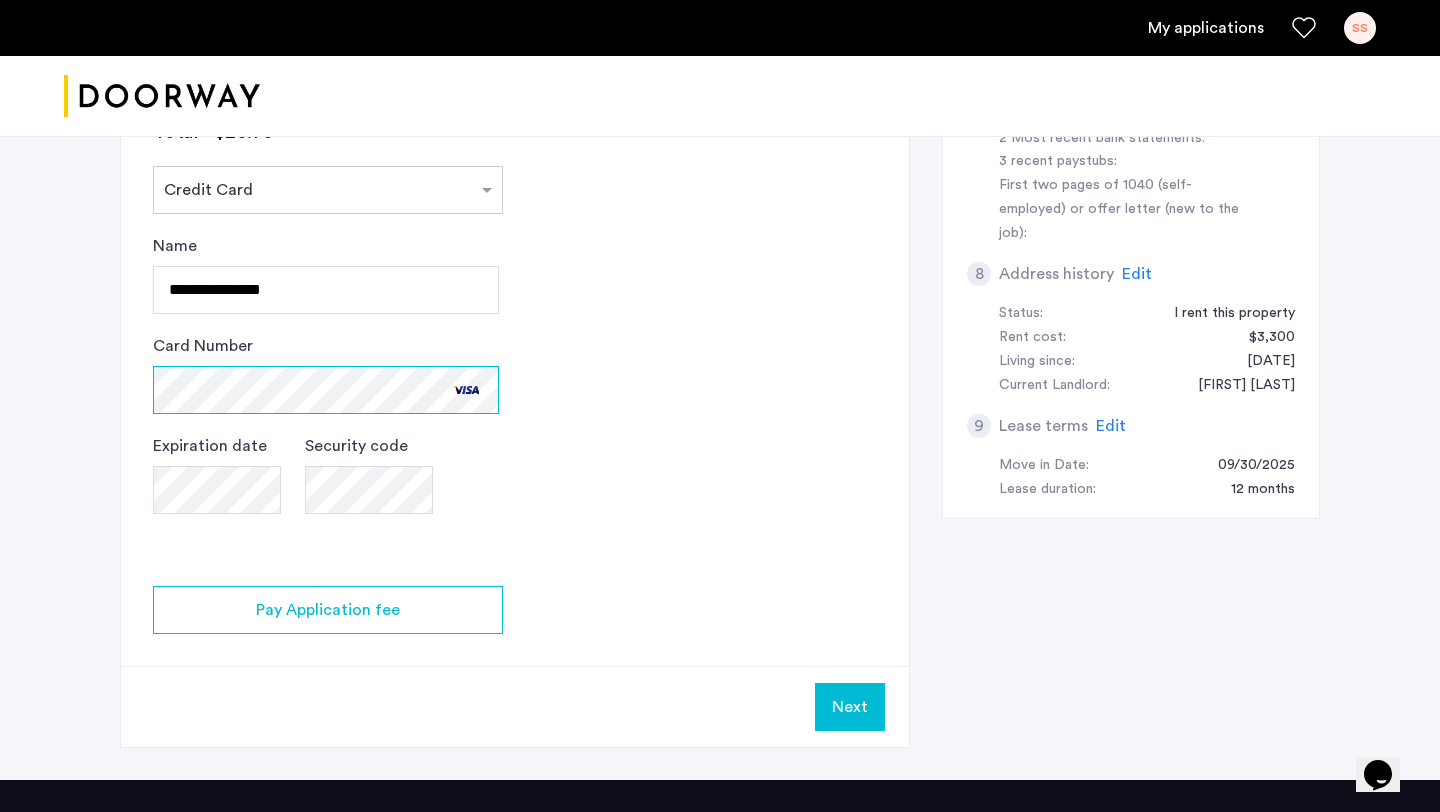 scroll, scrollTop: 935, scrollLeft: 0, axis: vertical 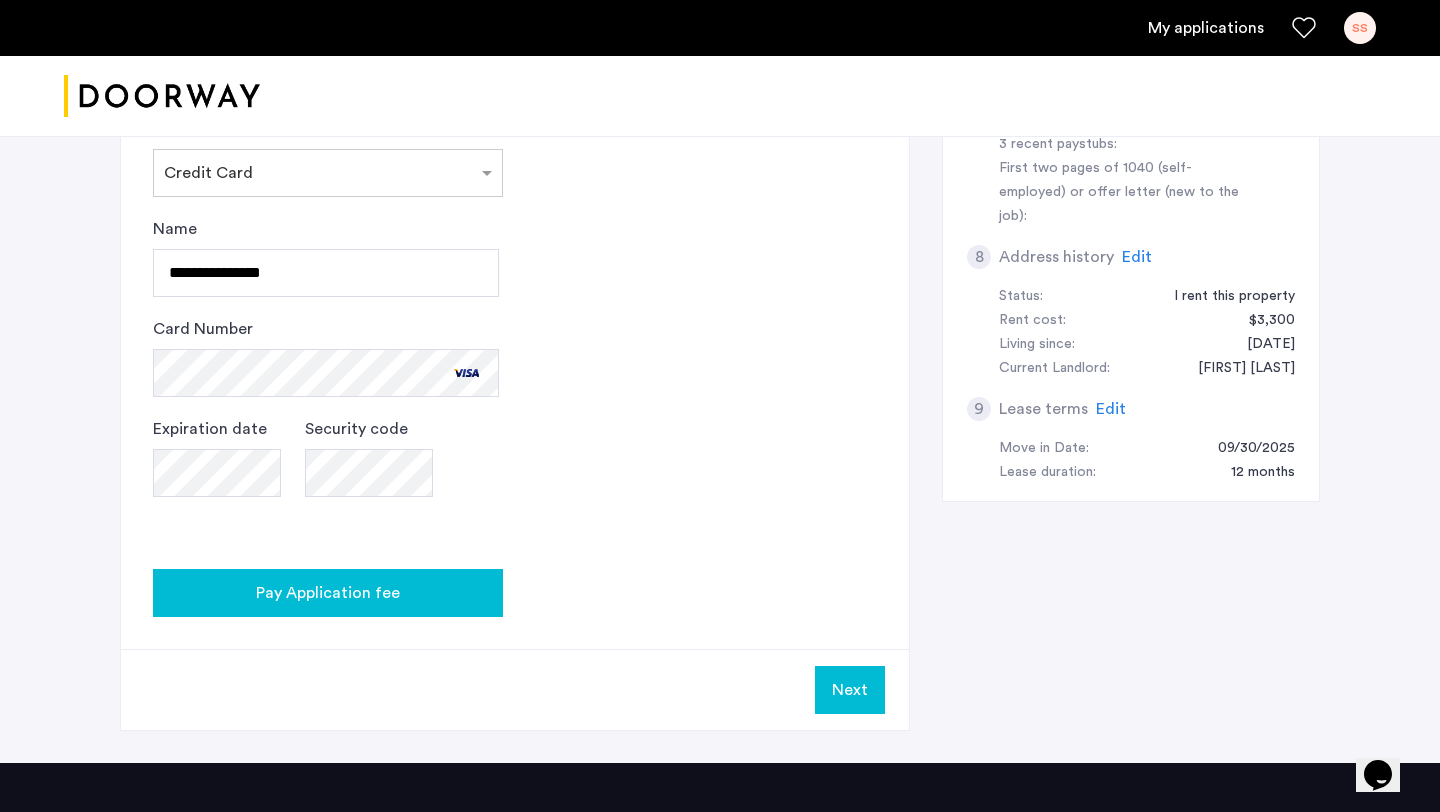 click on "Pay Application fee" 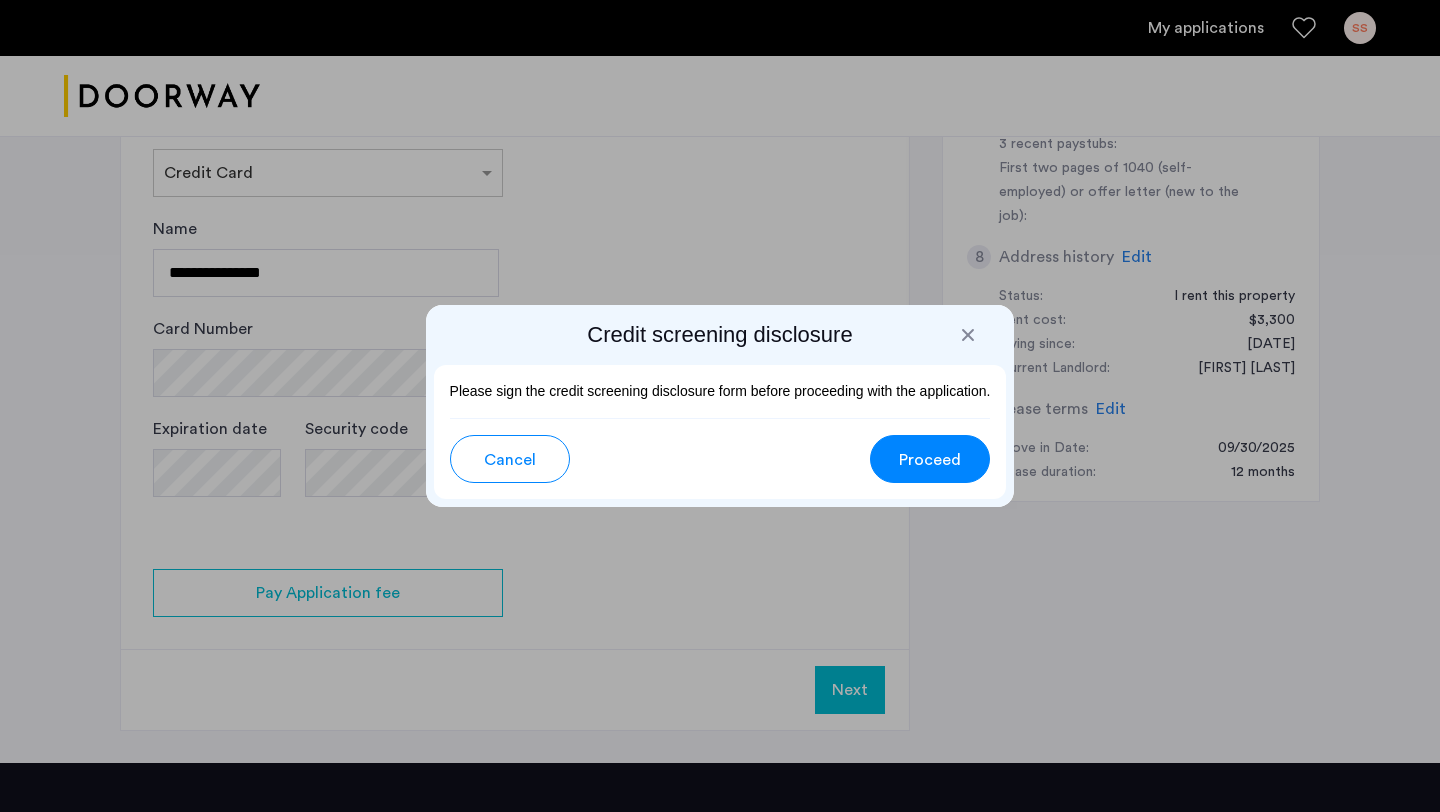 click on "Proceed" at bounding box center [930, 460] 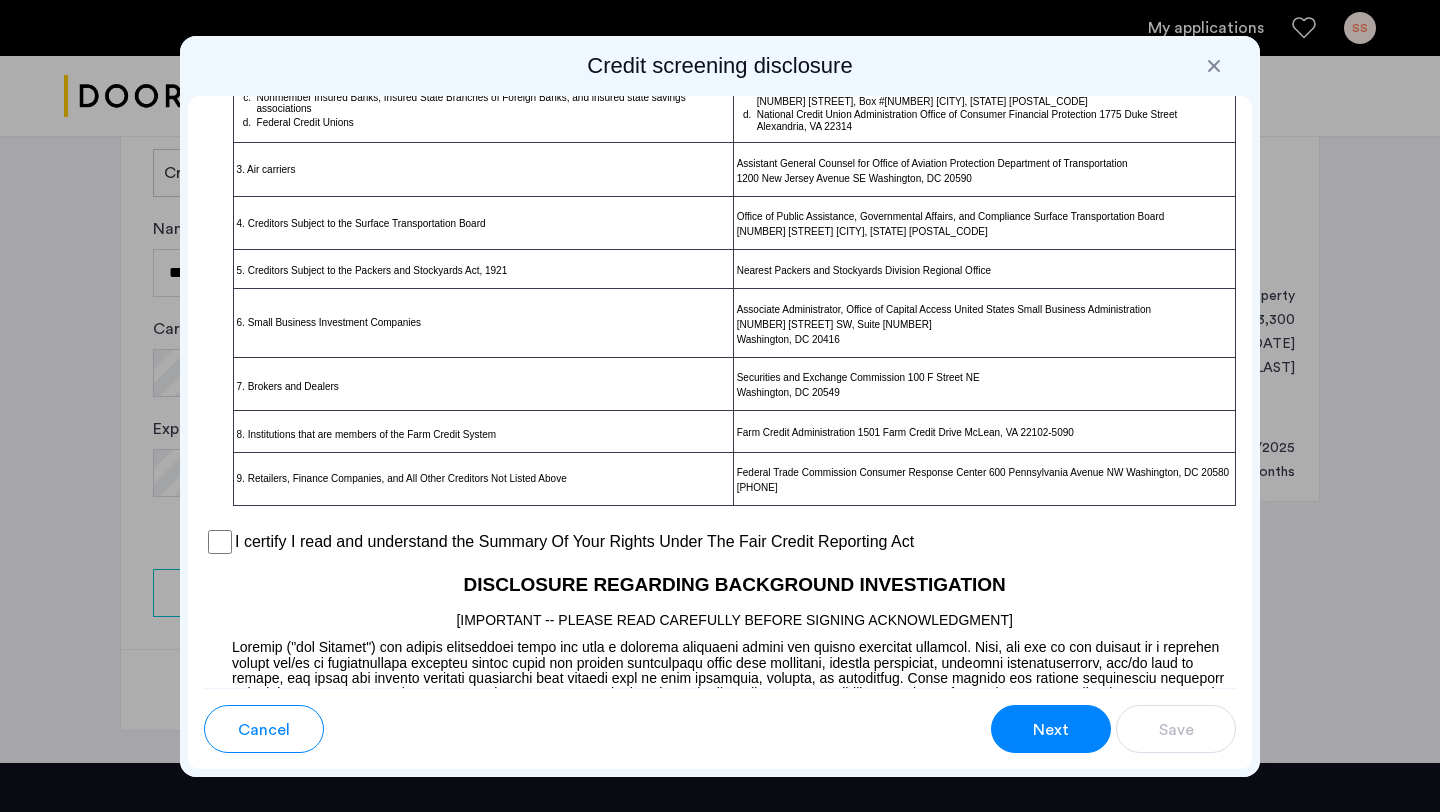 scroll, scrollTop: 1402, scrollLeft: 0, axis: vertical 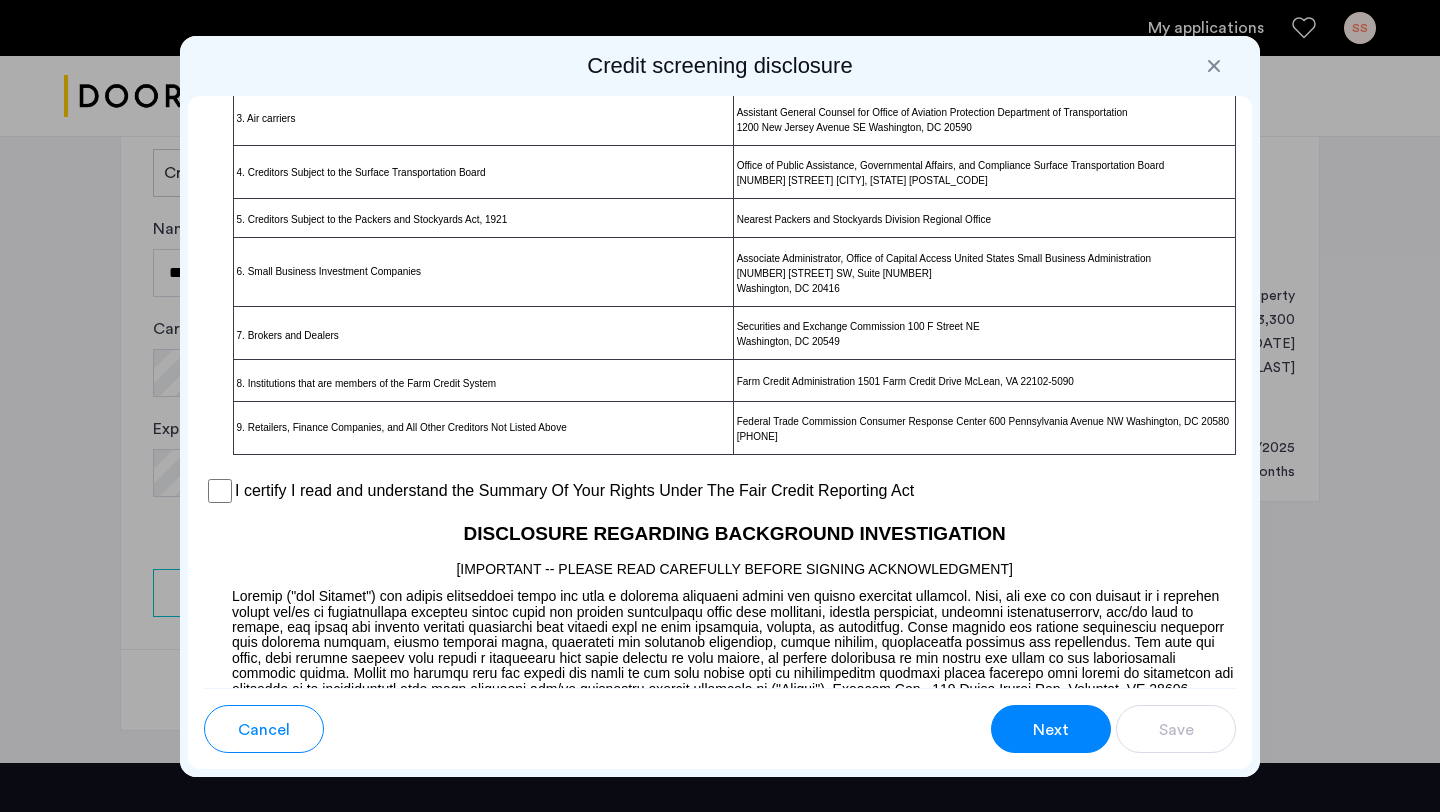 click on "I certify I read and understand the Summary Of Your Rights Under The Fair Credit Reporting Act" at bounding box center (574, 491) 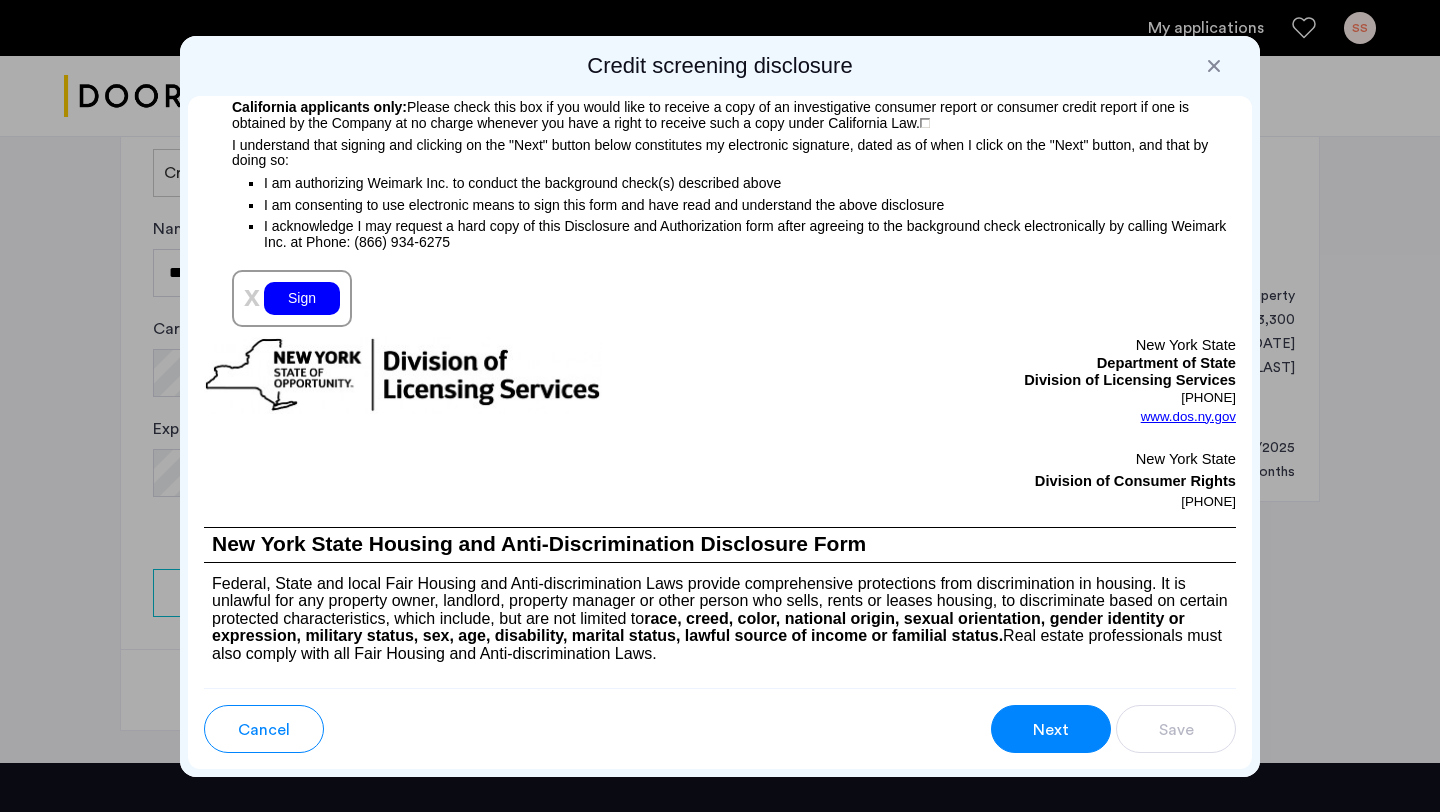 scroll, scrollTop: 2303, scrollLeft: 0, axis: vertical 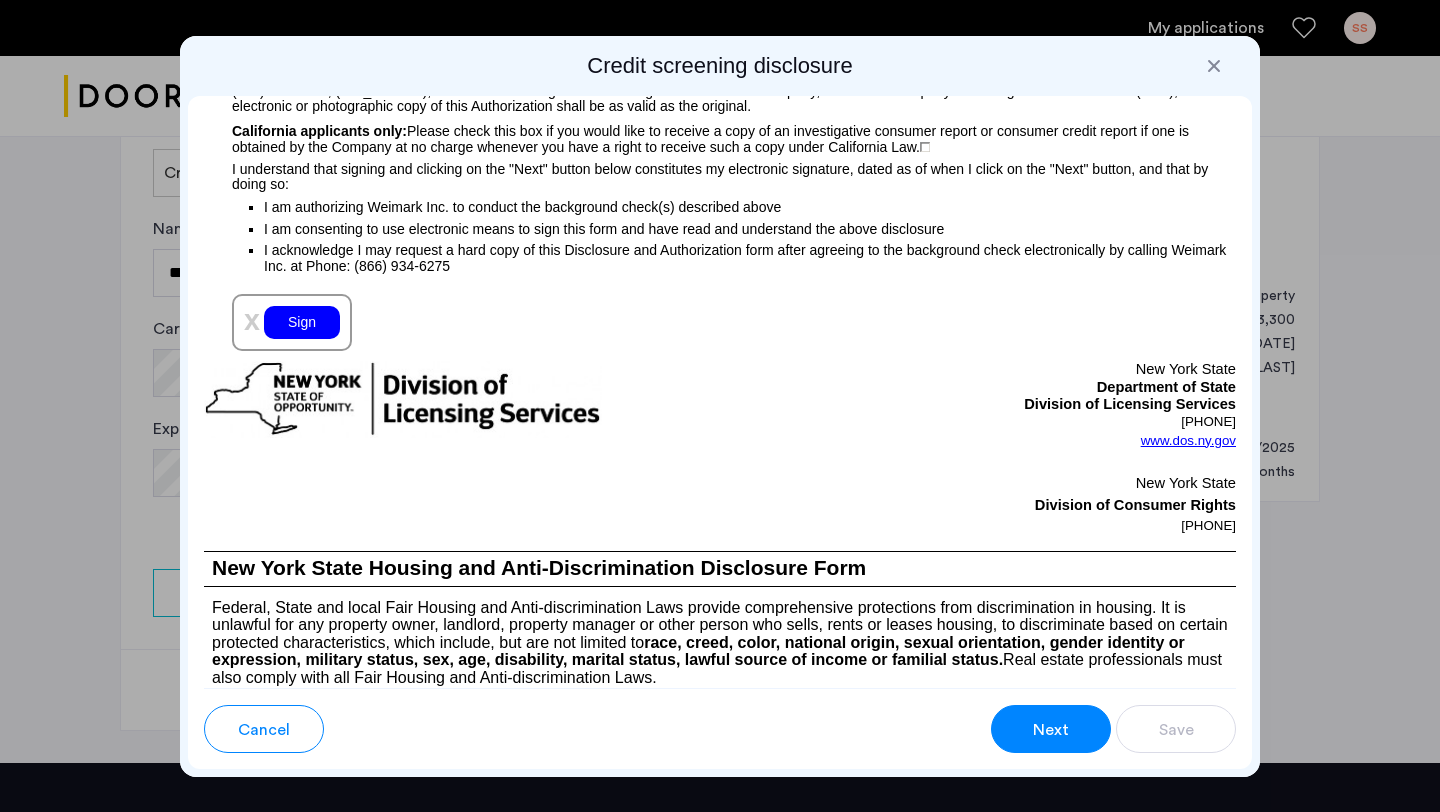 click on "x Sign" at bounding box center (292, 322) 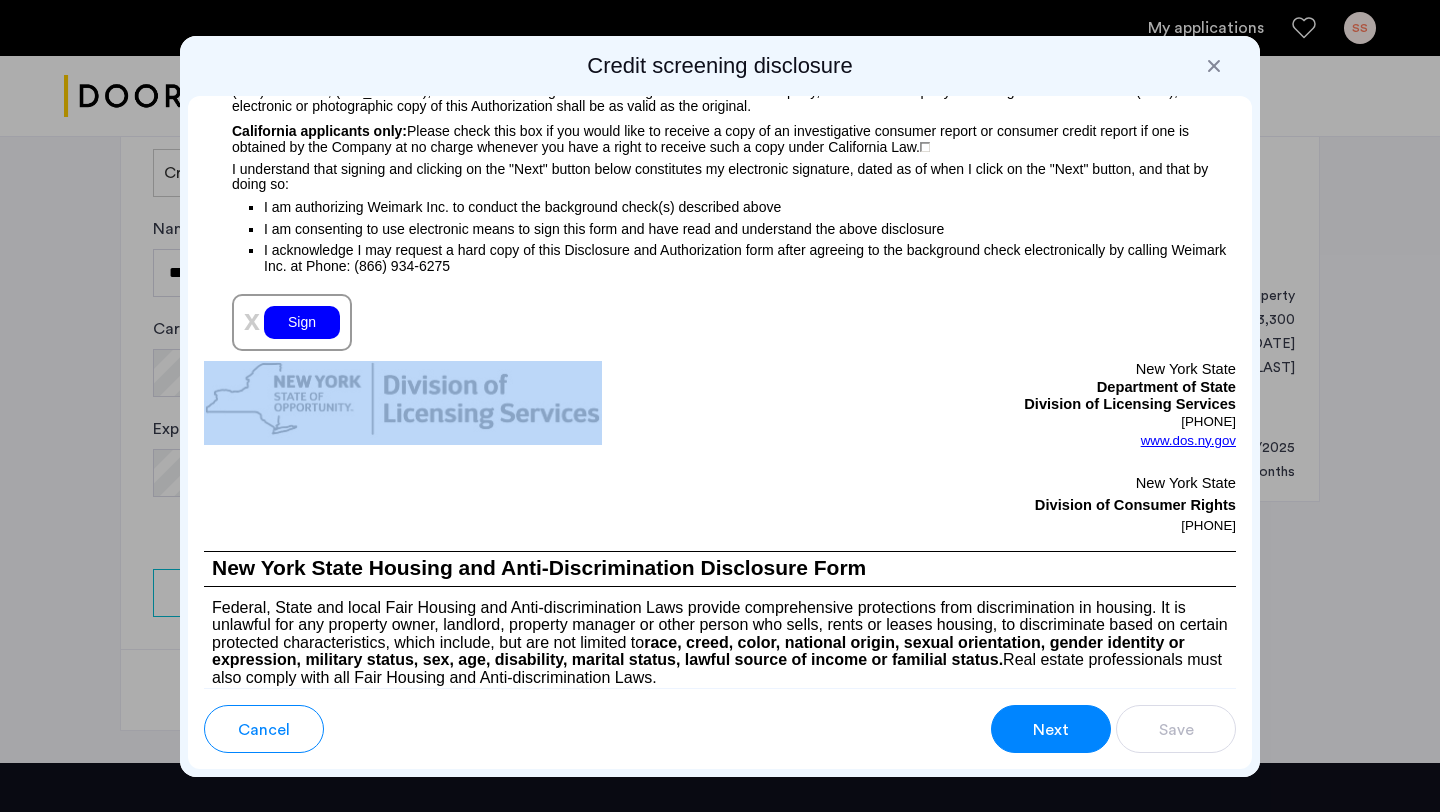 click on "x Sign" at bounding box center (292, 322) 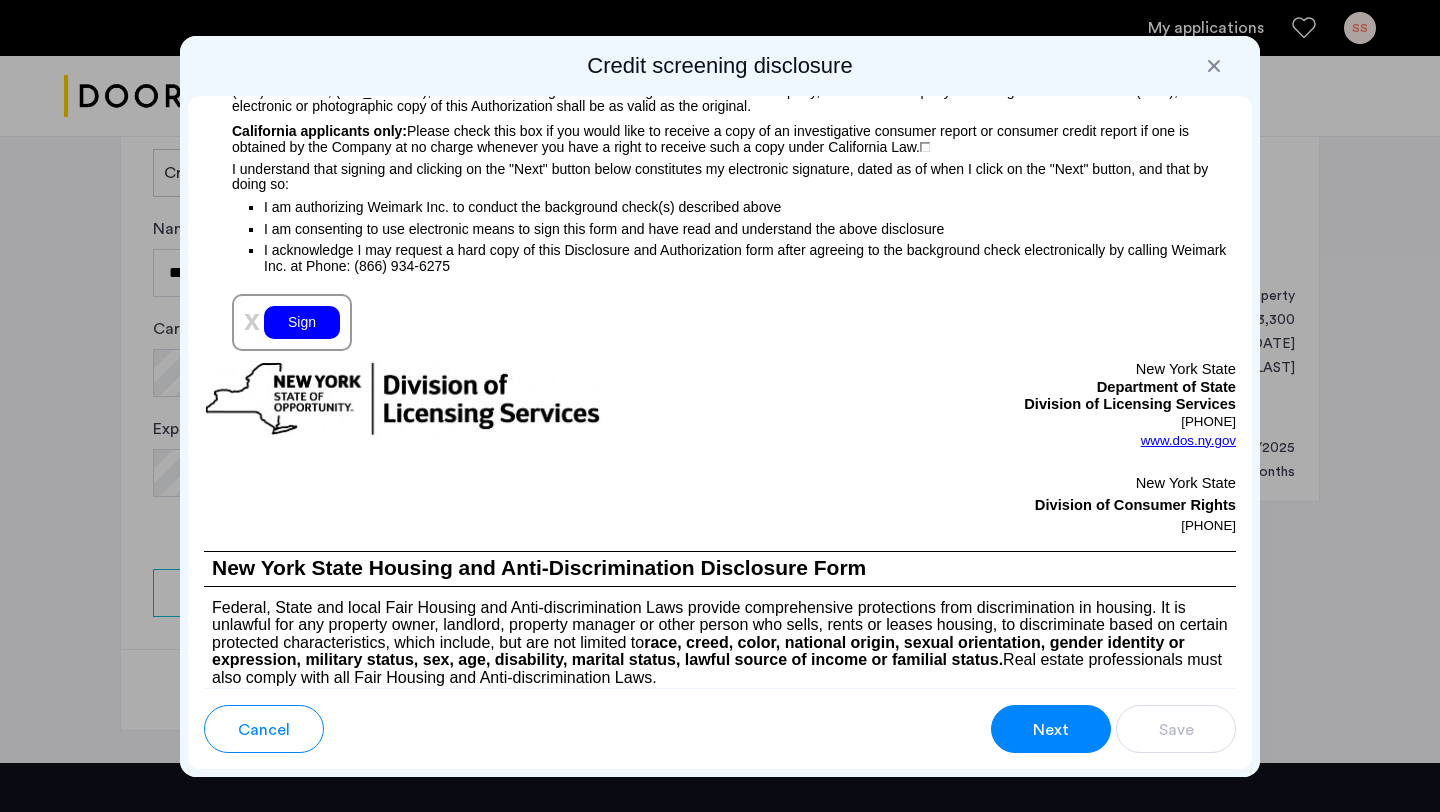 click on "Sign" at bounding box center (302, 322) 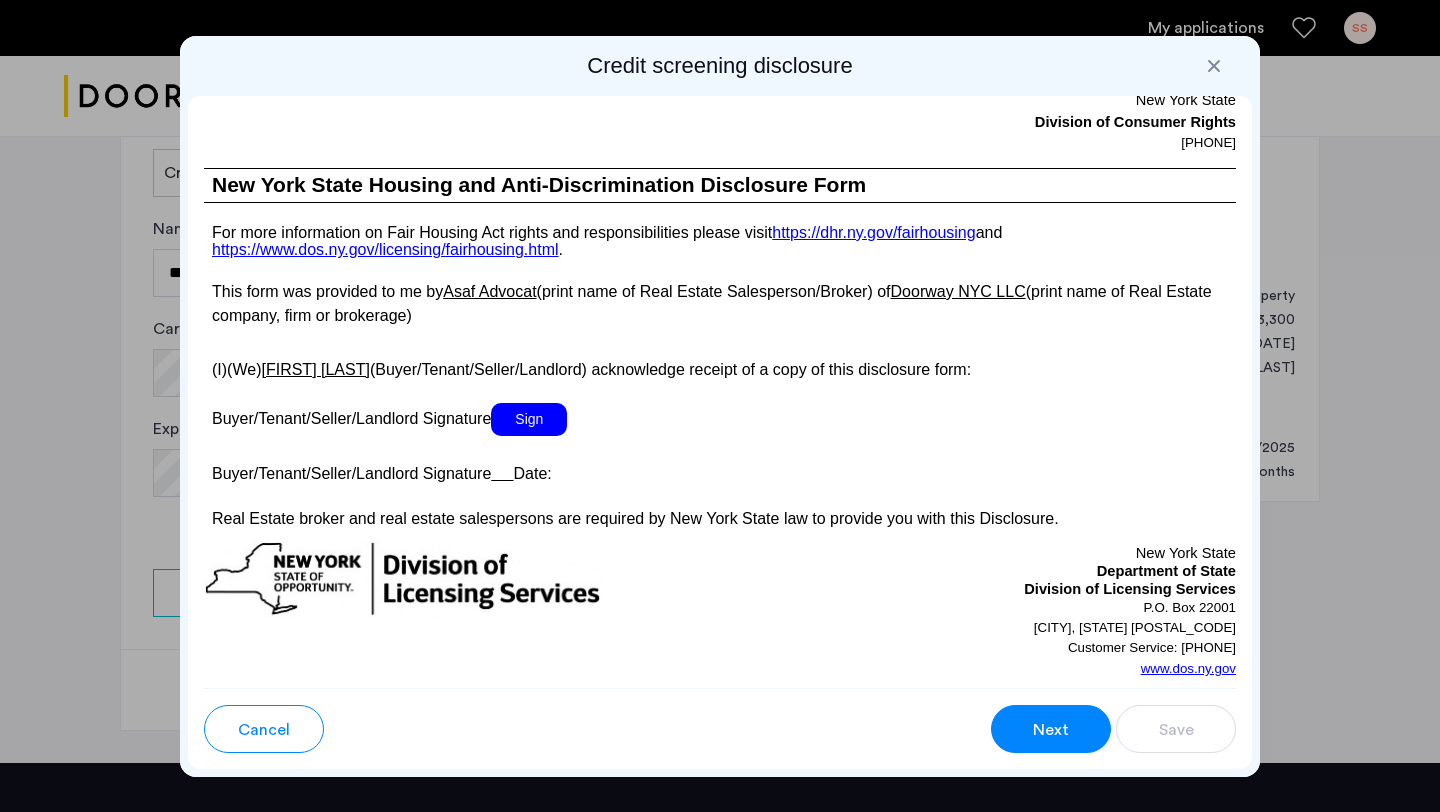 scroll, scrollTop: 3705, scrollLeft: 0, axis: vertical 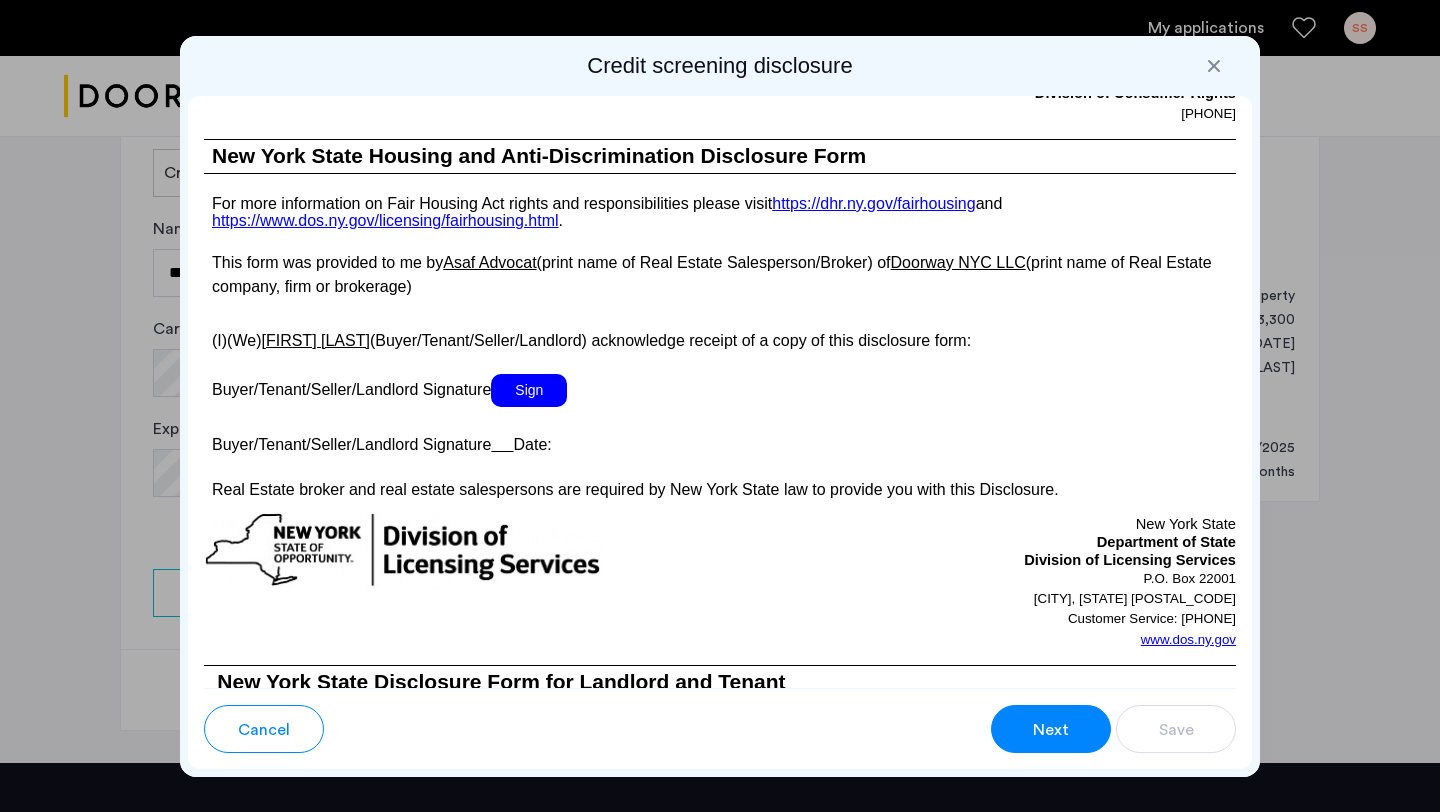 click on "Sign" at bounding box center (529, 390) 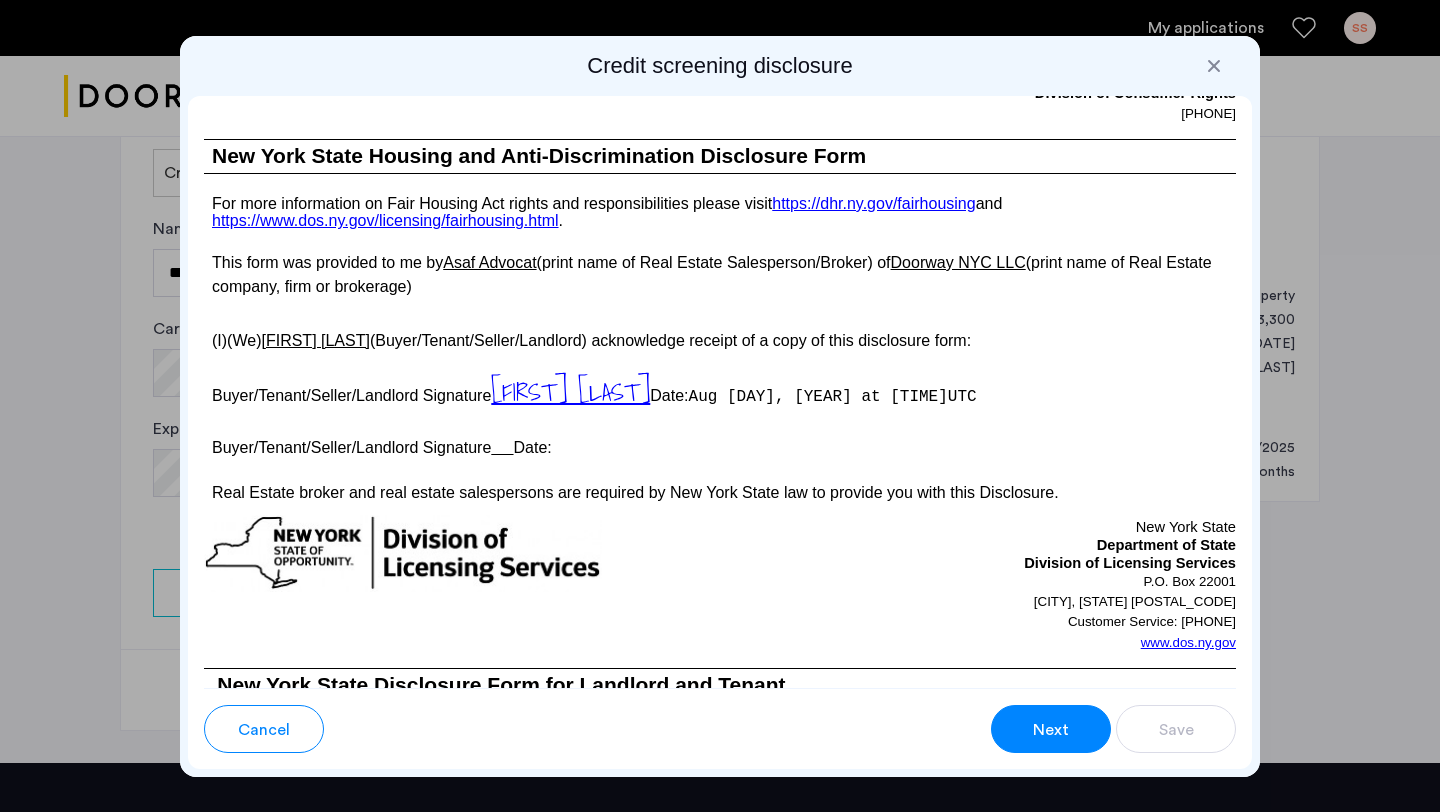 click on "Buyer/Tenant/Seller/Landlord Signature         Date:" at bounding box center [720, 445] 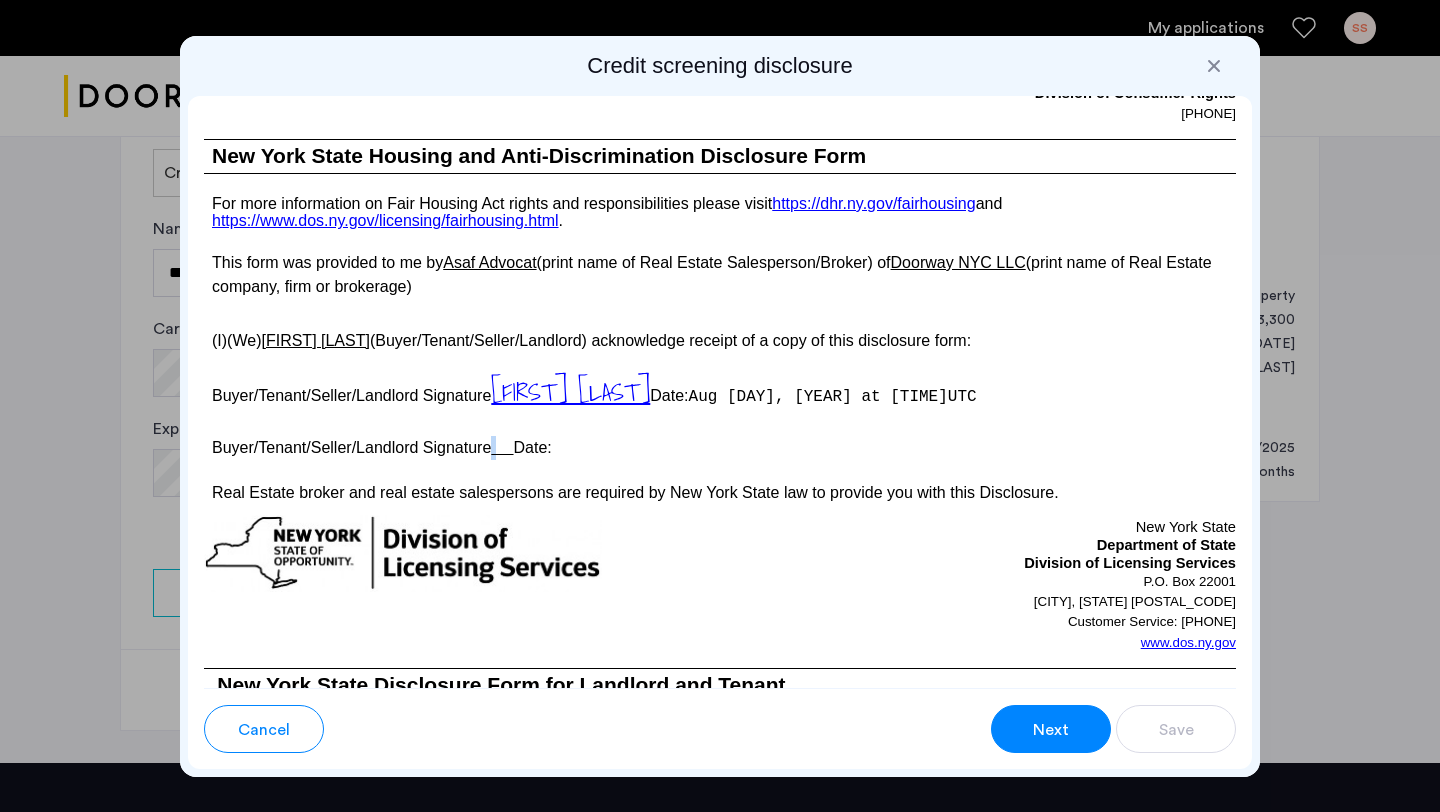 click at bounding box center (502, 447) 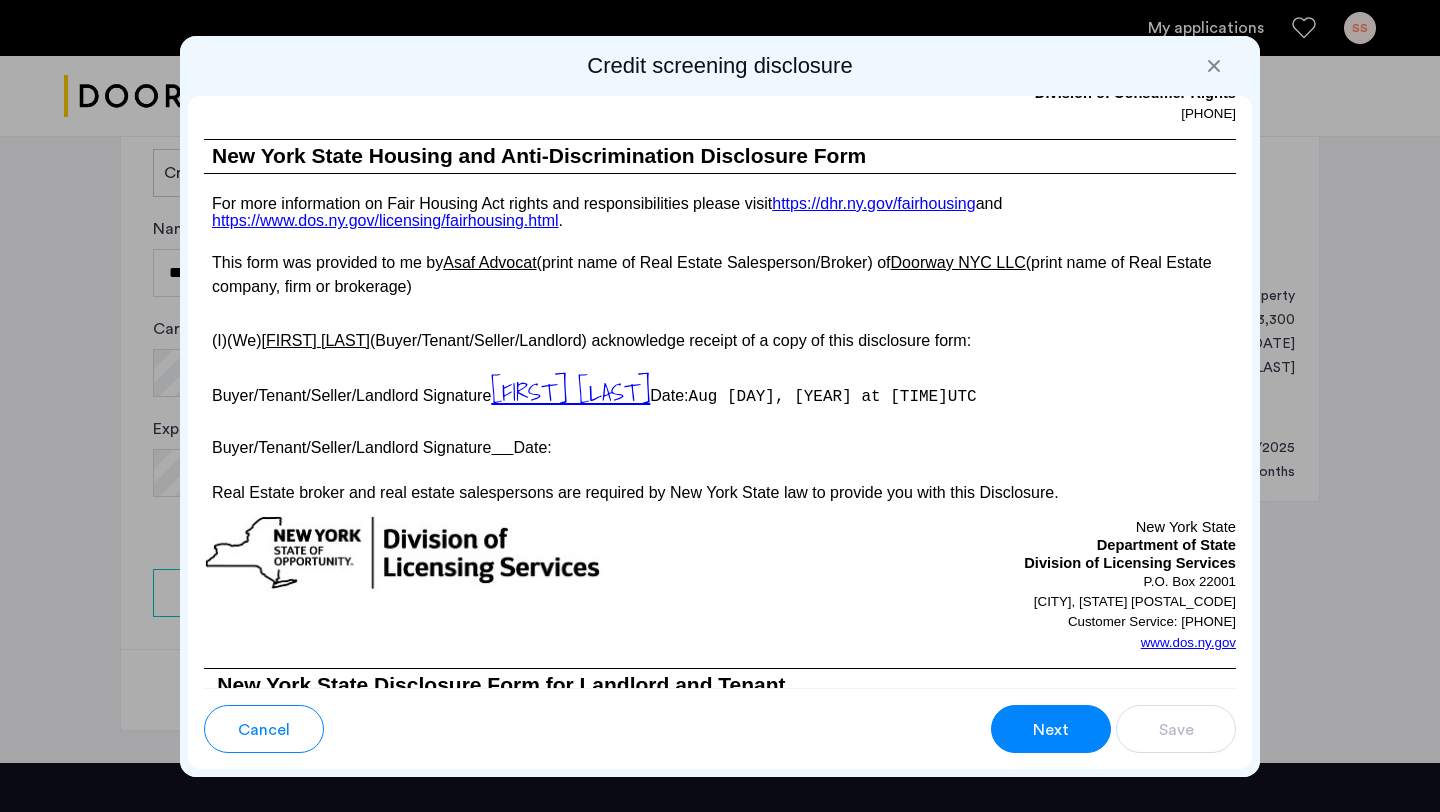 click on "Buyer/Tenant/Seller/Landlord Signature         Date:" at bounding box center [720, 445] 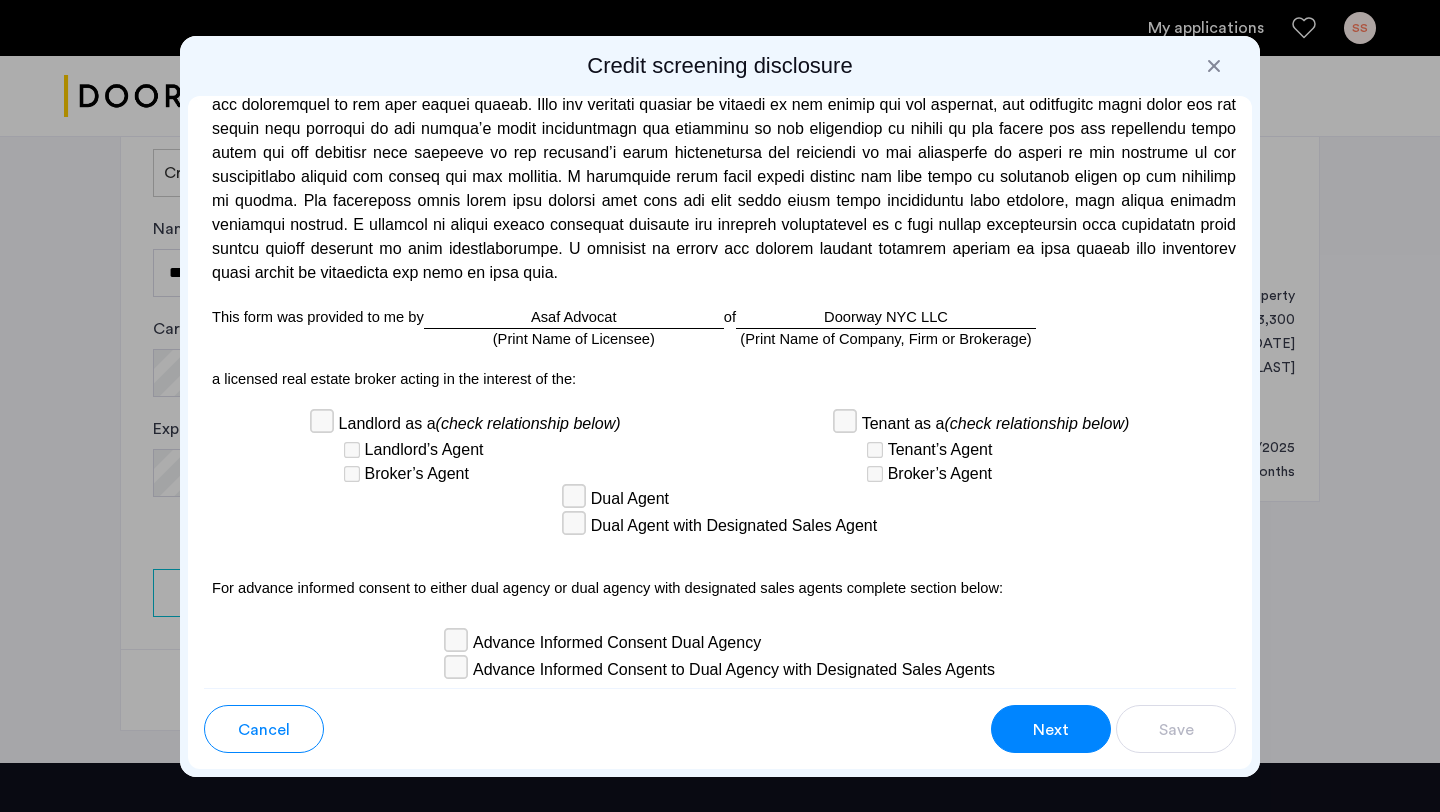 scroll, scrollTop: 5826, scrollLeft: 0, axis: vertical 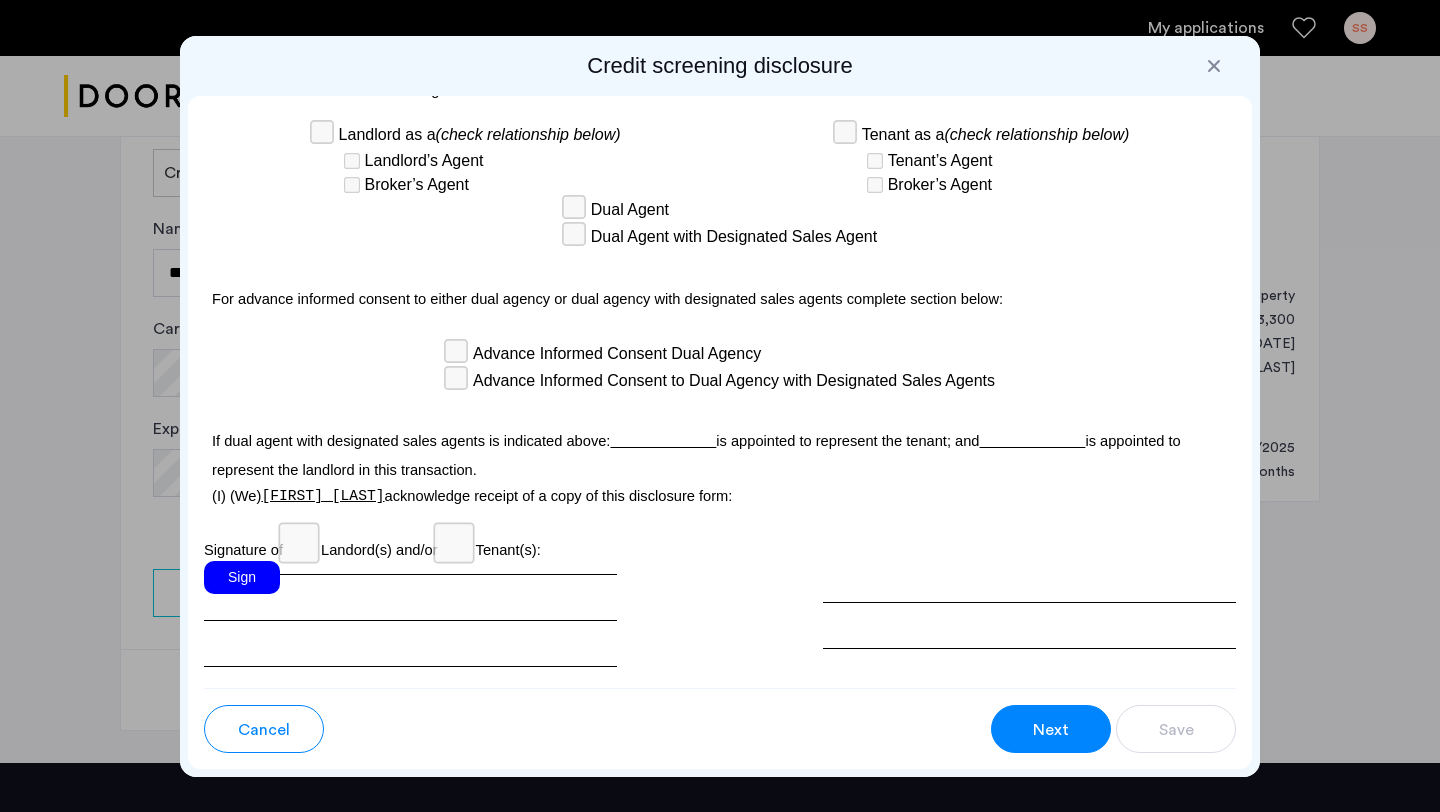 click on "Sign" at bounding box center (242, 577) 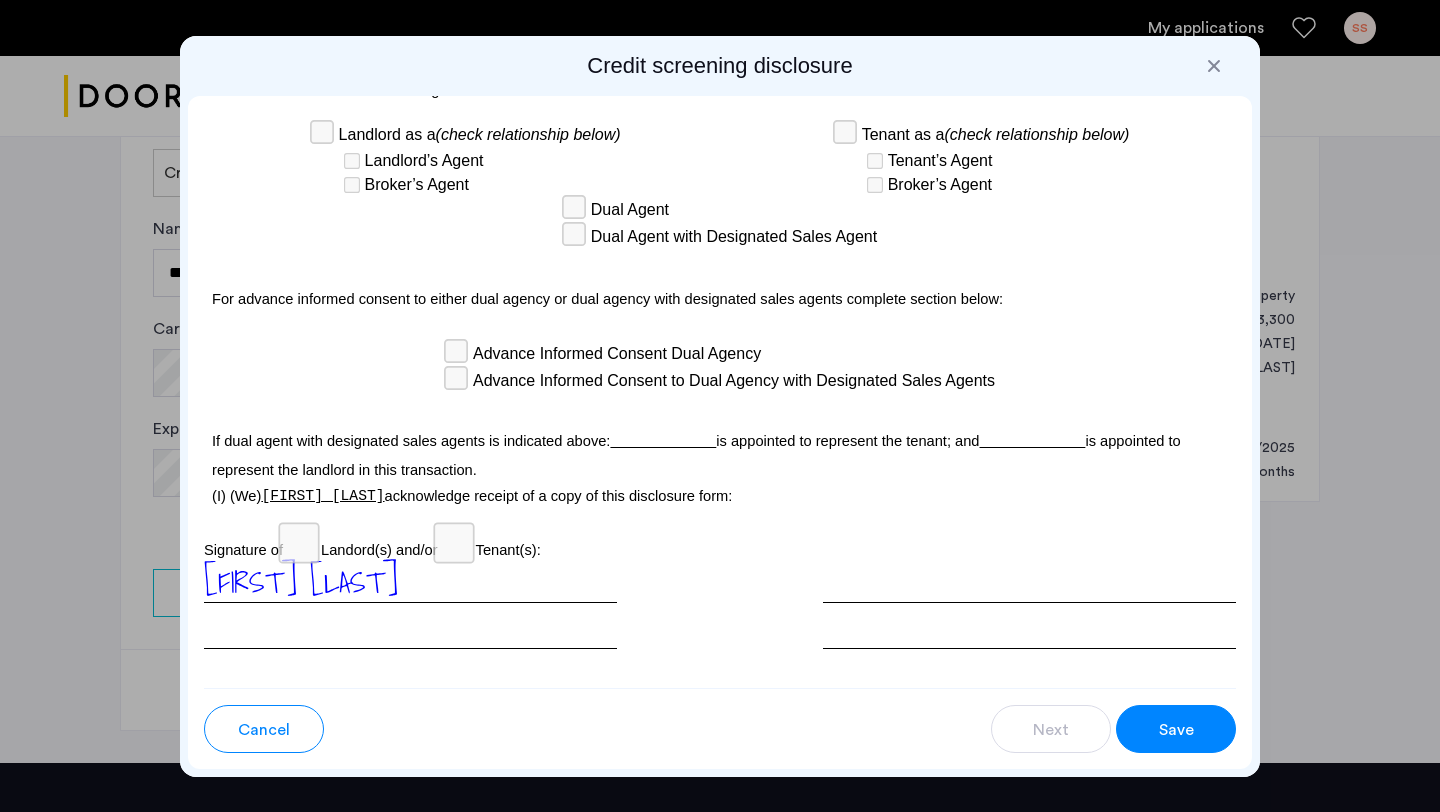 scroll, scrollTop: 5868, scrollLeft: 0, axis: vertical 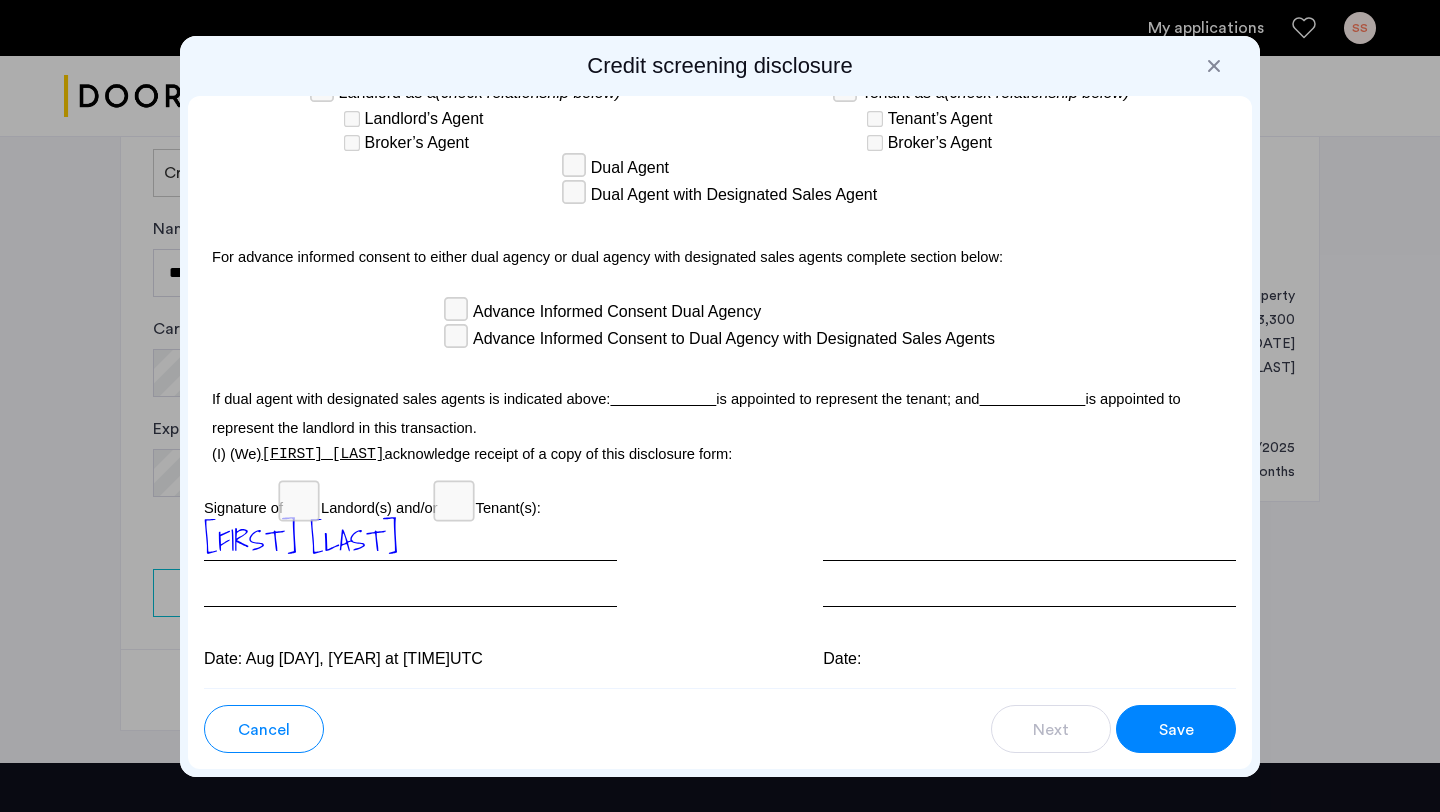 click at bounding box center (1029, 563) 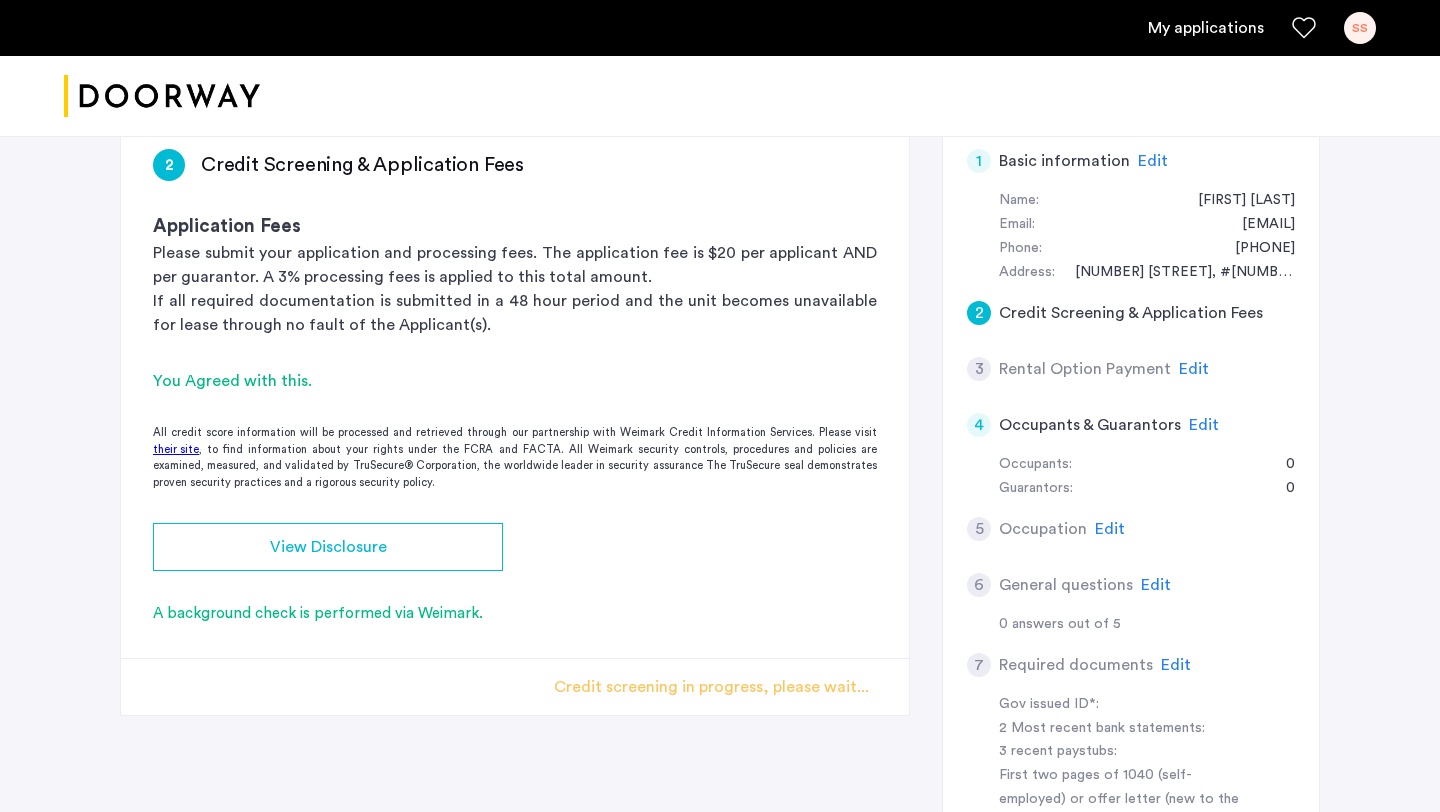 scroll, scrollTop: 366, scrollLeft: 0, axis: vertical 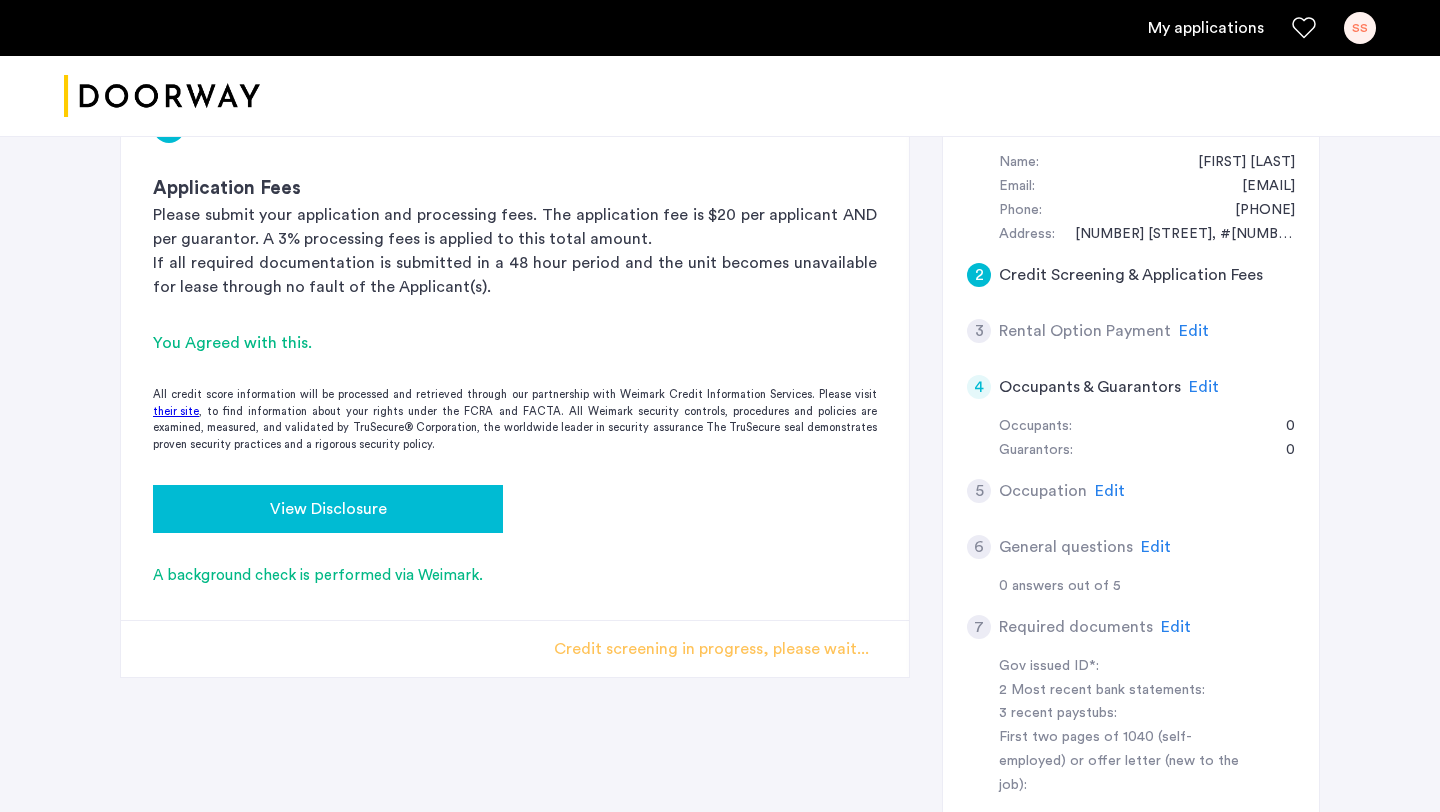 click on "View Disclosure" 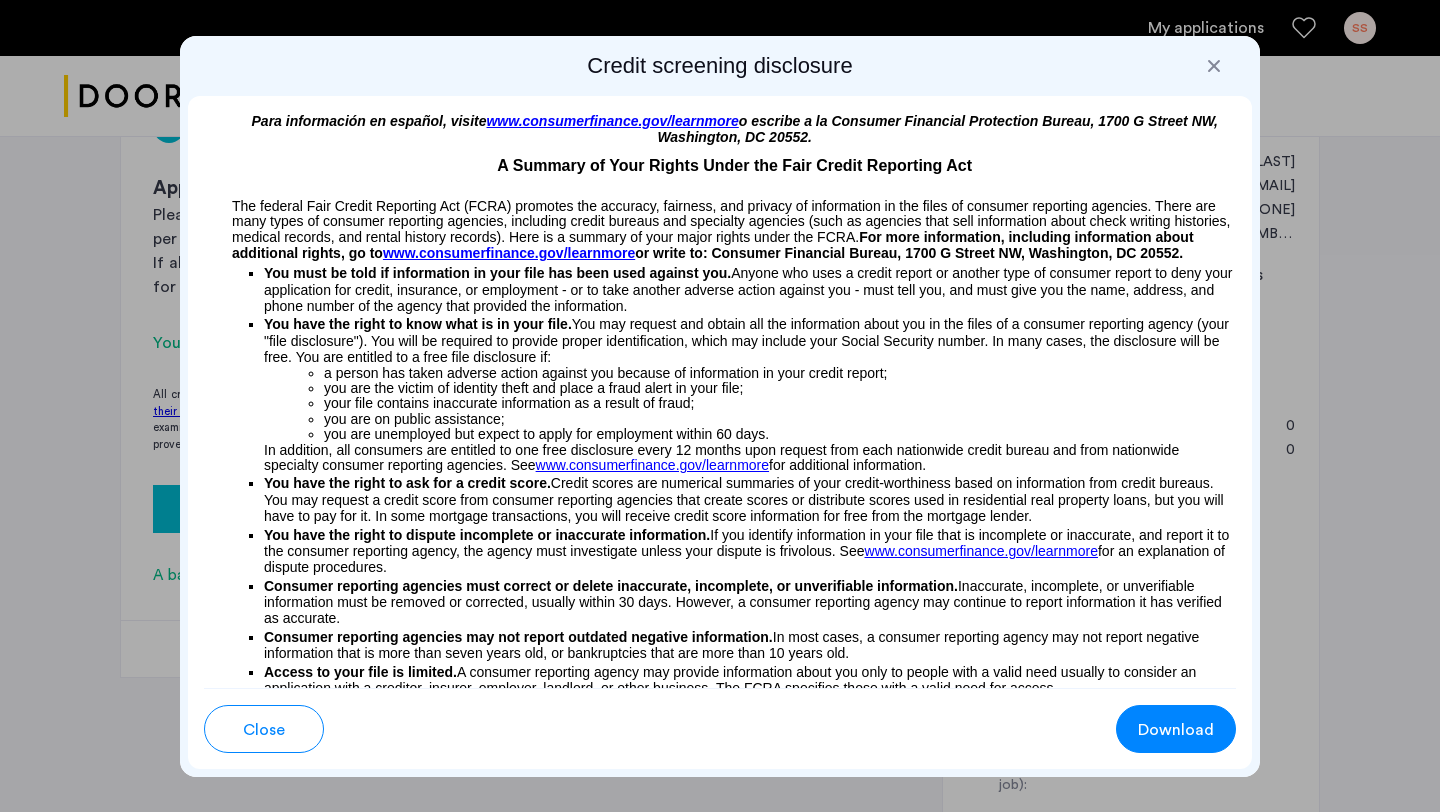 scroll, scrollTop: 0, scrollLeft: 0, axis: both 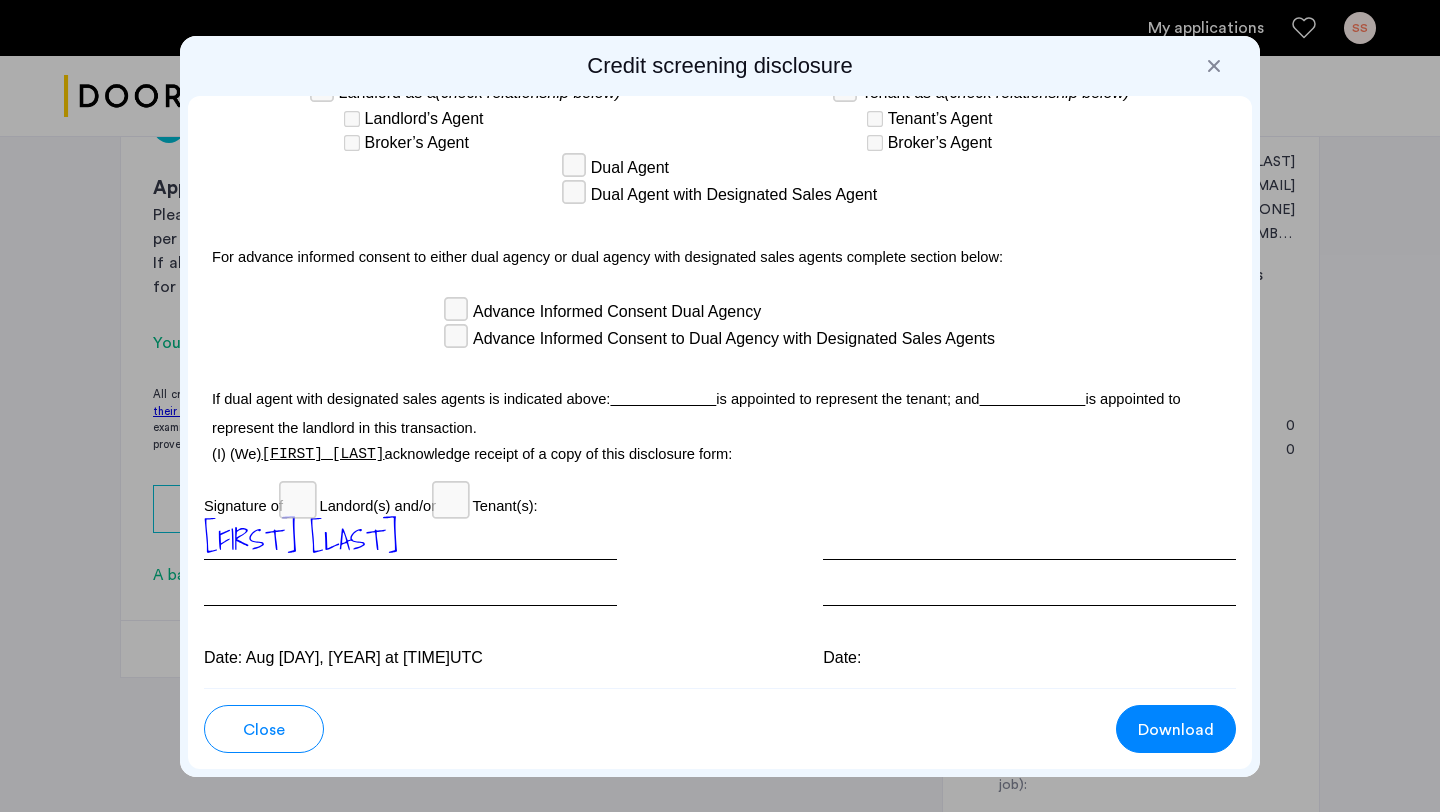 click on "Credit screening disclosure" at bounding box center [720, 66] 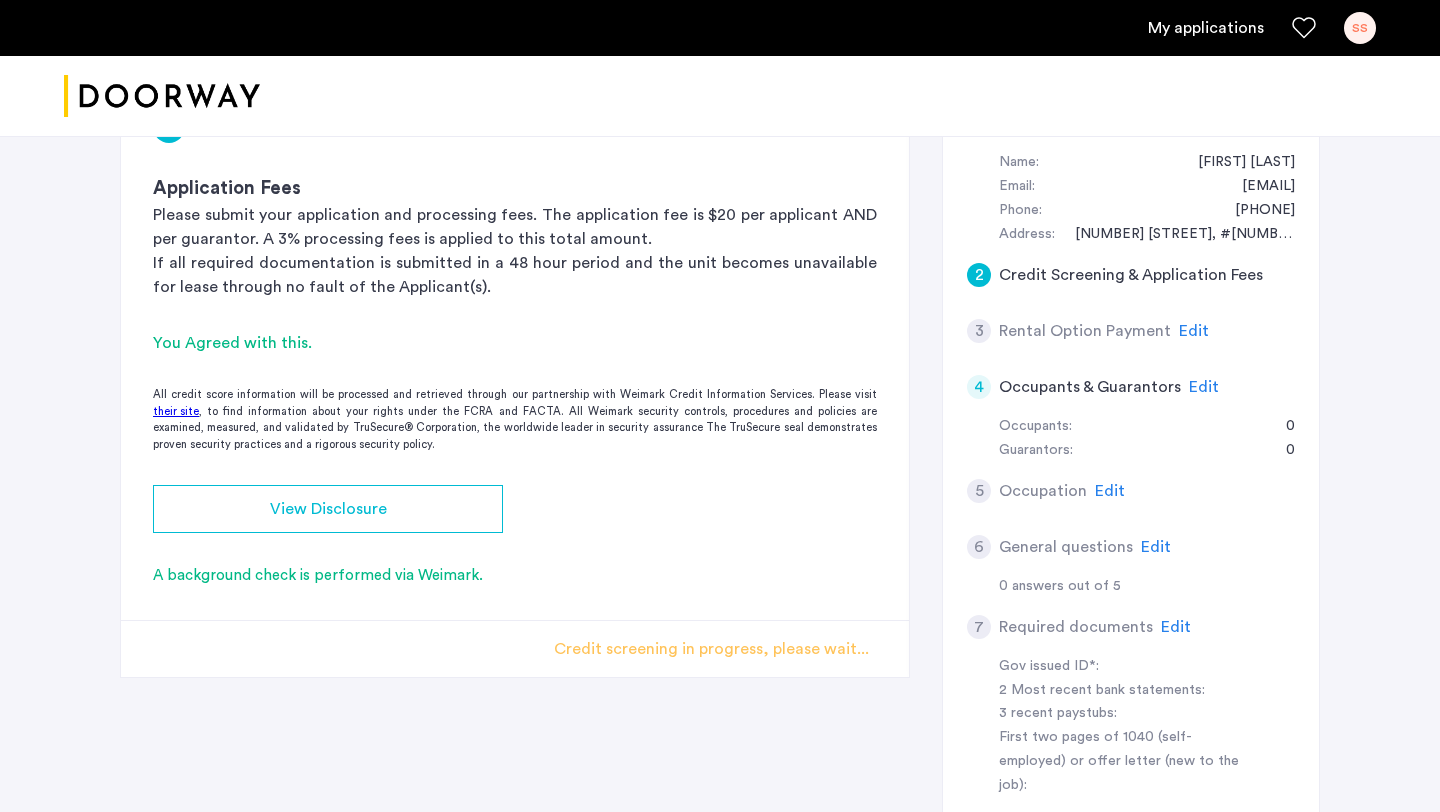 click on "Credit screening in progress, please wait..." 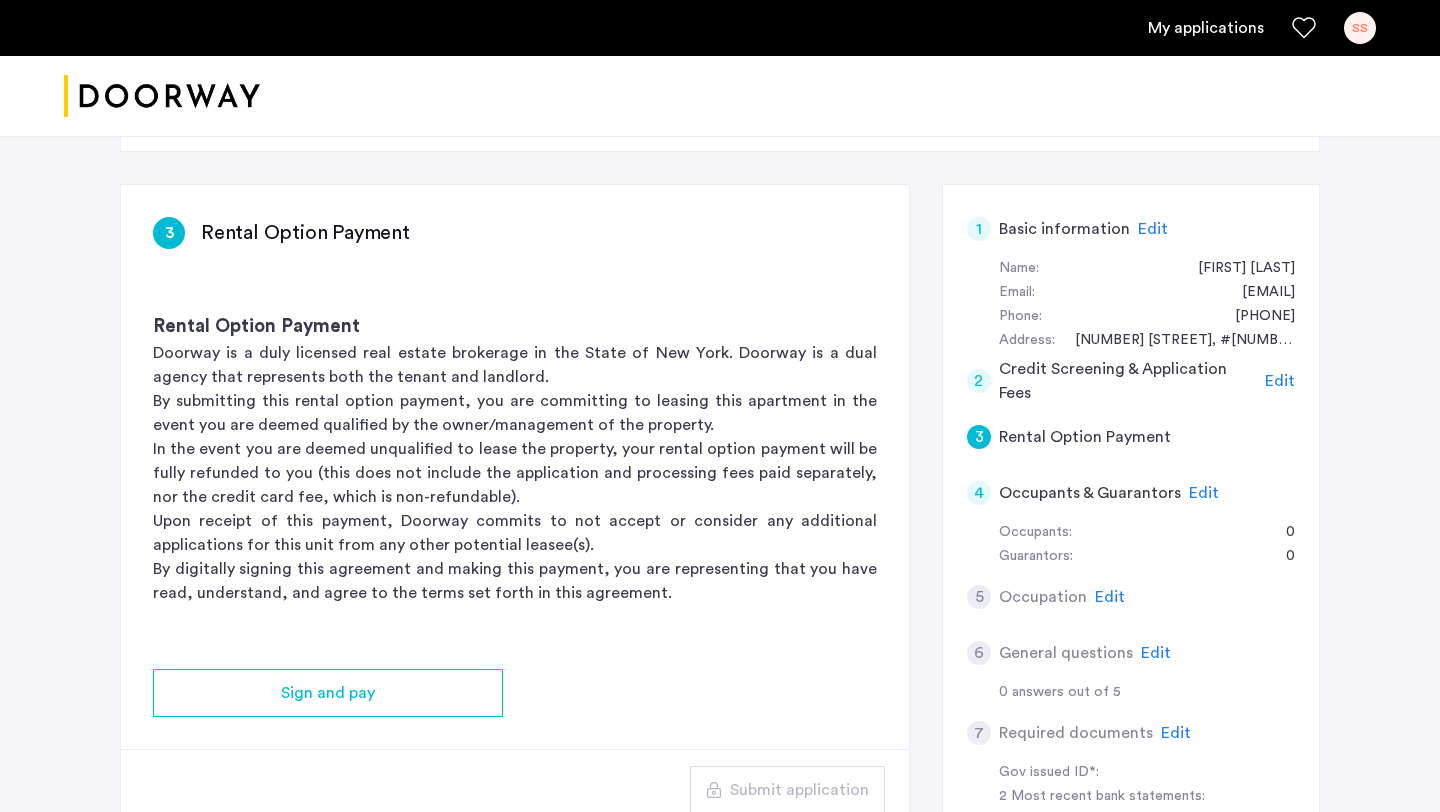 scroll, scrollTop: 277, scrollLeft: 0, axis: vertical 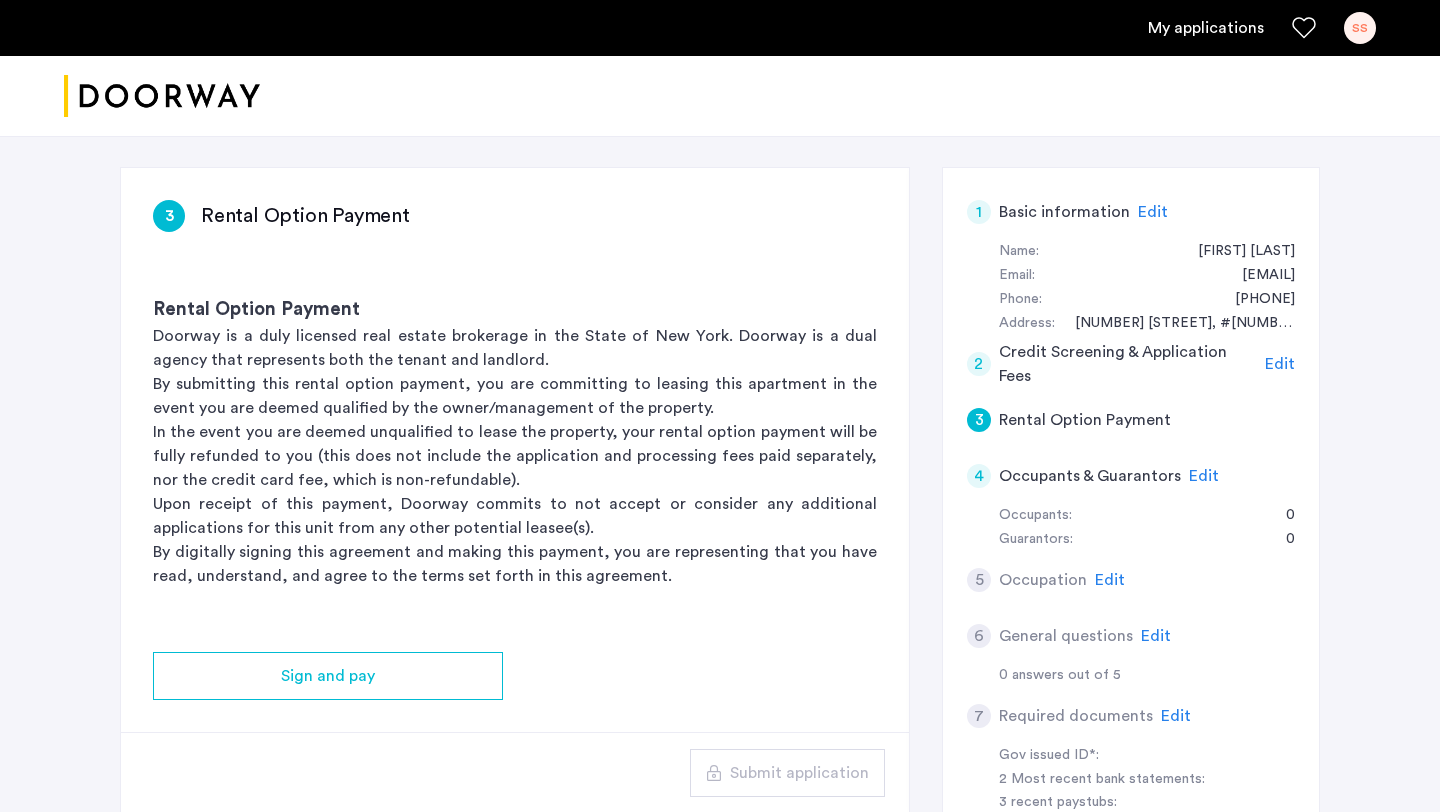 click on "3 Rental Option Payment Rental Option Payment Doorway is a duly licensed real estate brokerage in the State of New York. Doorway is a dual agency that represents both the tenant and landlord. By submitting this rental option payment, you are committing to leasing this apartment in the event you are deemed qualified by the owner/management of the property. In the event you are deemed unqualified to lease the property, your rental option payment will be fully refunded to you (this does not include the application and processing fees paid separately, nor the credit card fee, which is non-refundable). Upon receipt of this payment, Doorway commits to not accept or consider any additional applications for this unit from any other potential leasee(s). By digitally signing this agreement and making this payment, you are representing that you have read, understand, and agree to the terms set forth in this agreement. Sign and pay Submit application" 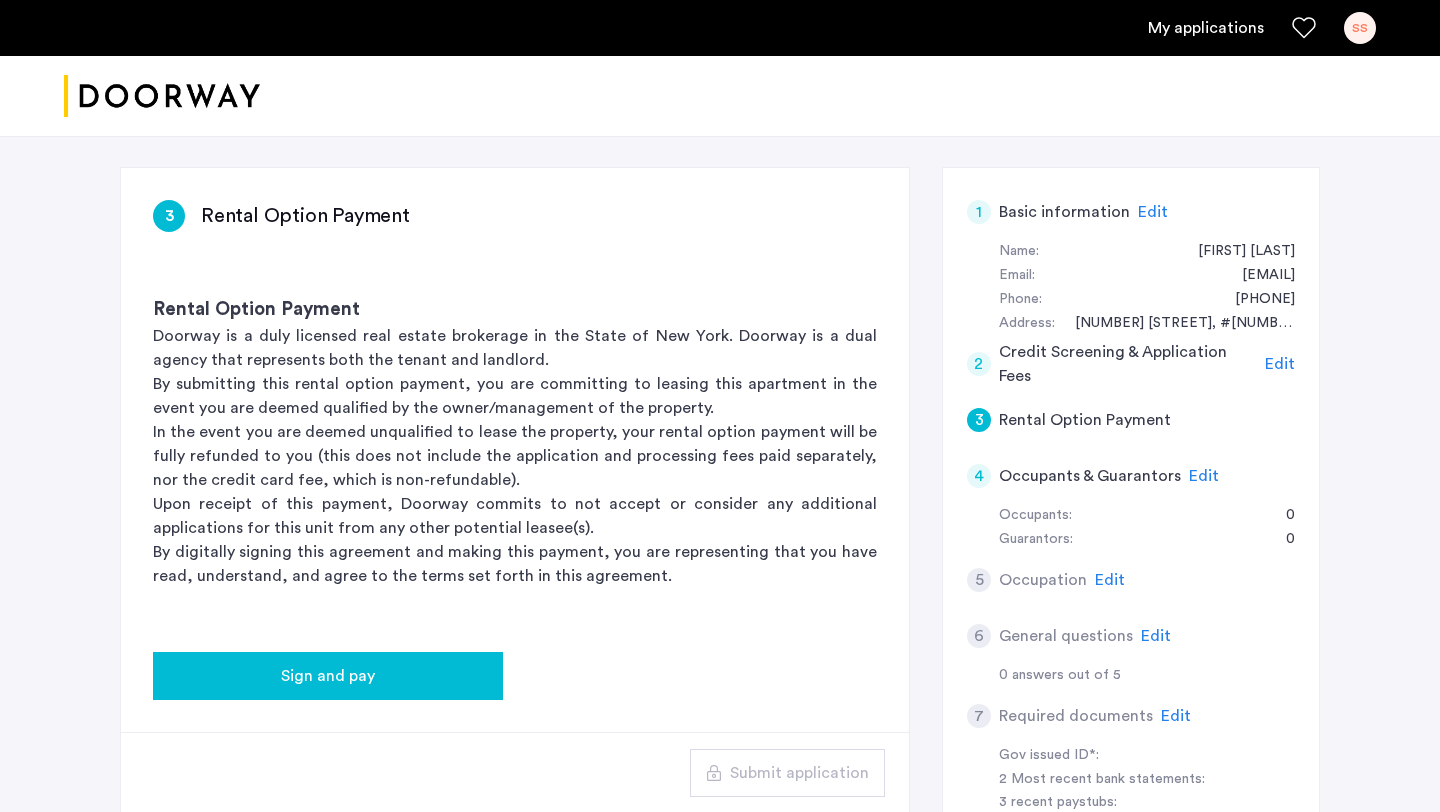 click on "Sign and pay" 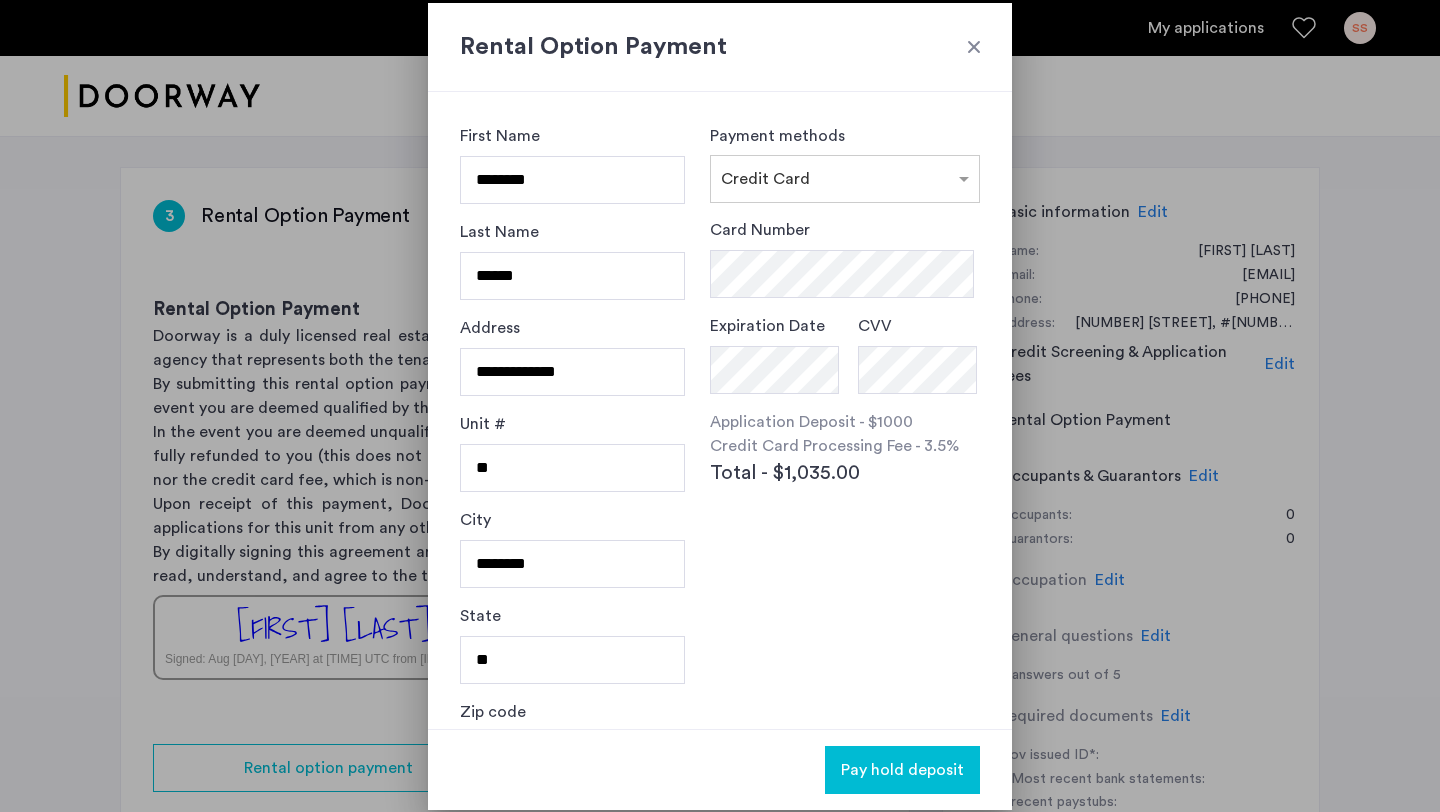scroll, scrollTop: 0, scrollLeft: 0, axis: both 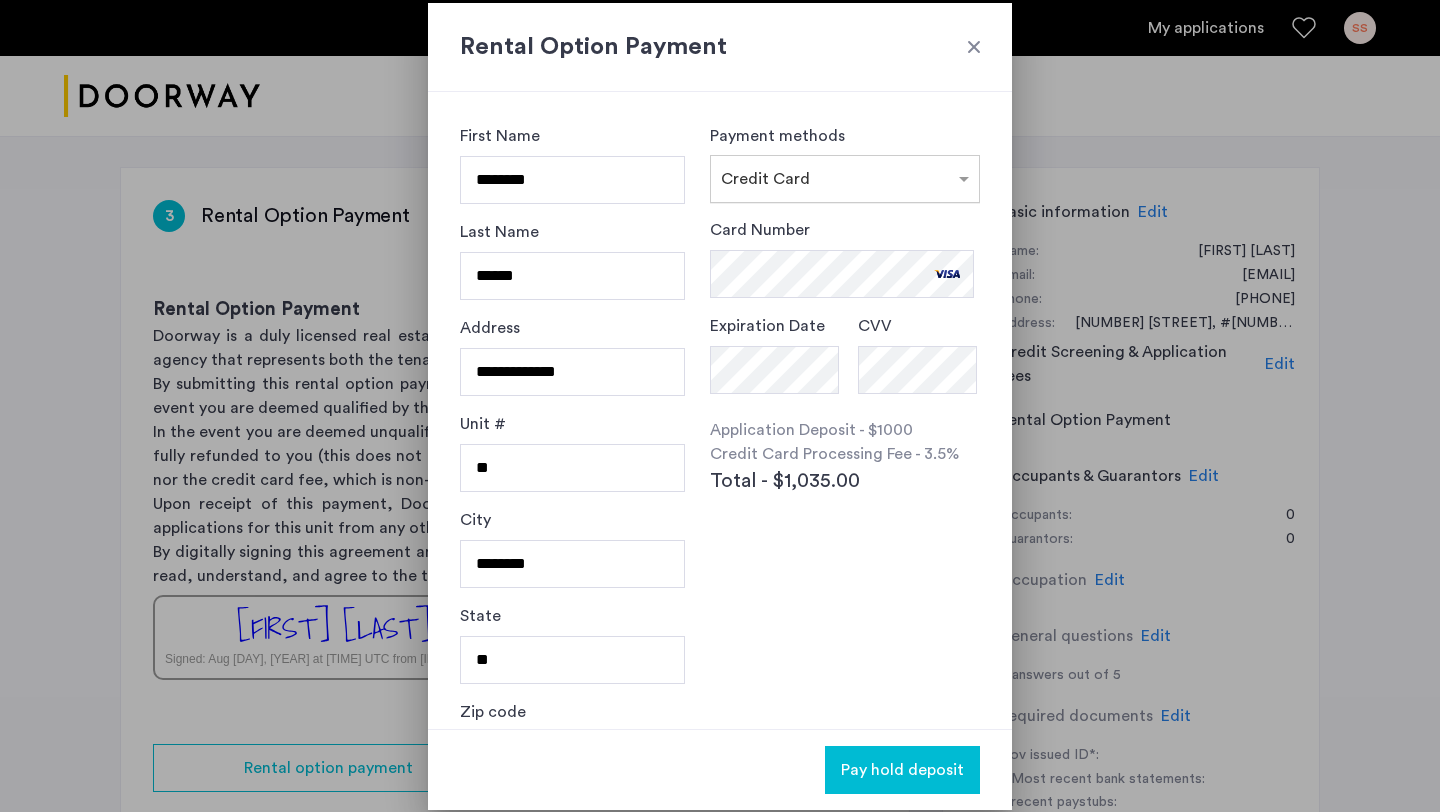 click on "×  Credit Card" at bounding box center [832, 179] 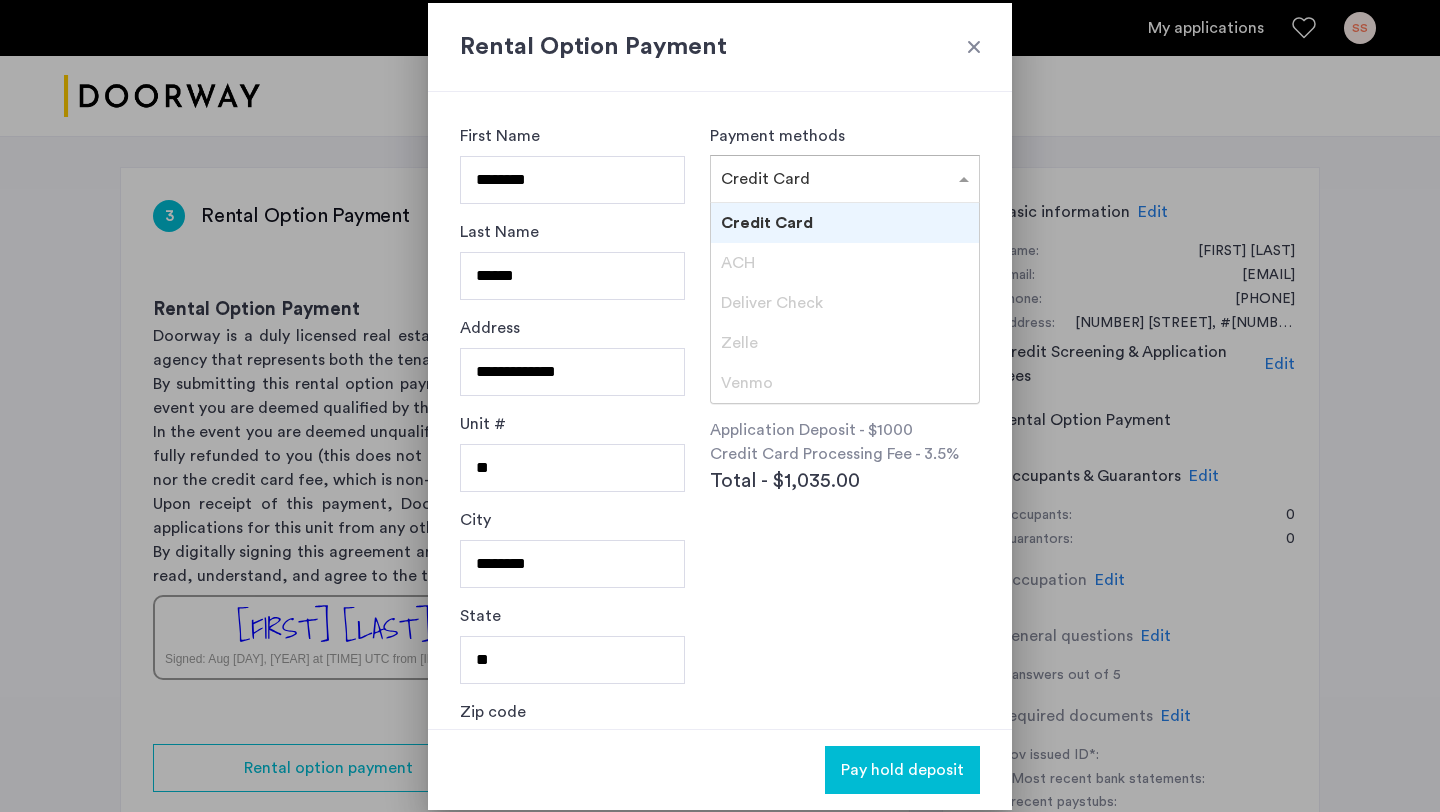 click on "Credit Card" at bounding box center [767, 223] 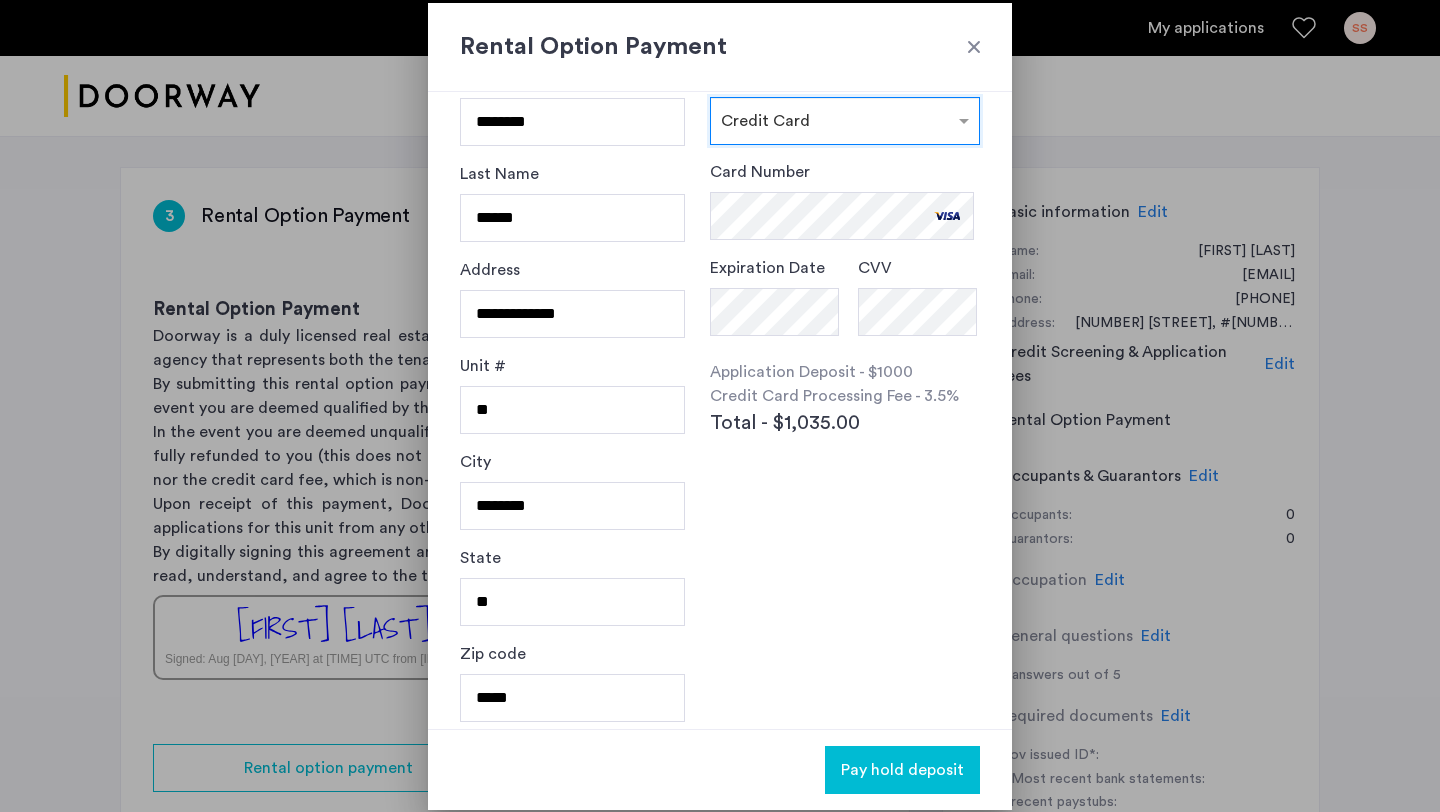 scroll, scrollTop: 67, scrollLeft: 0, axis: vertical 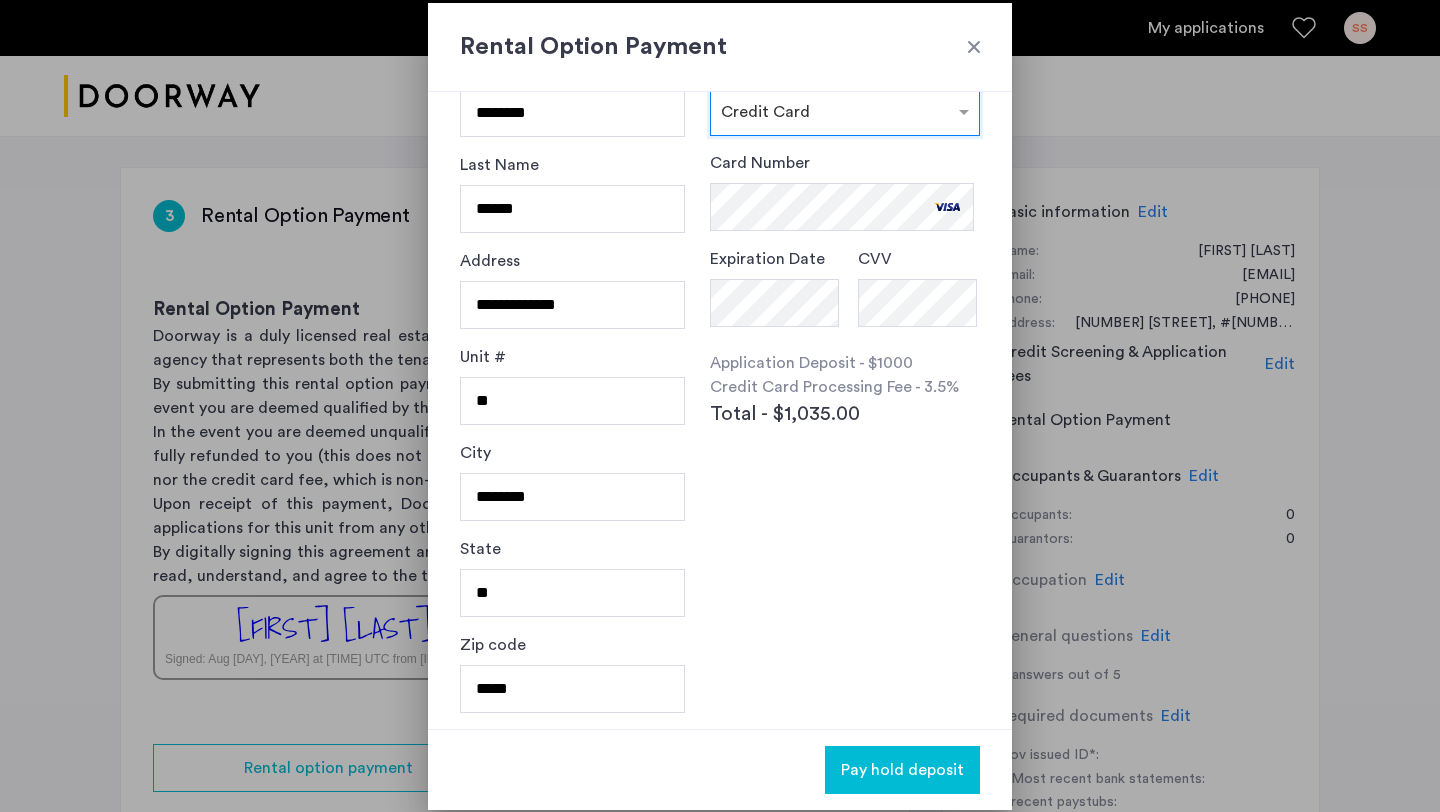 click on "Credit Card Processing Fee - 3.5%" at bounding box center (845, 387) 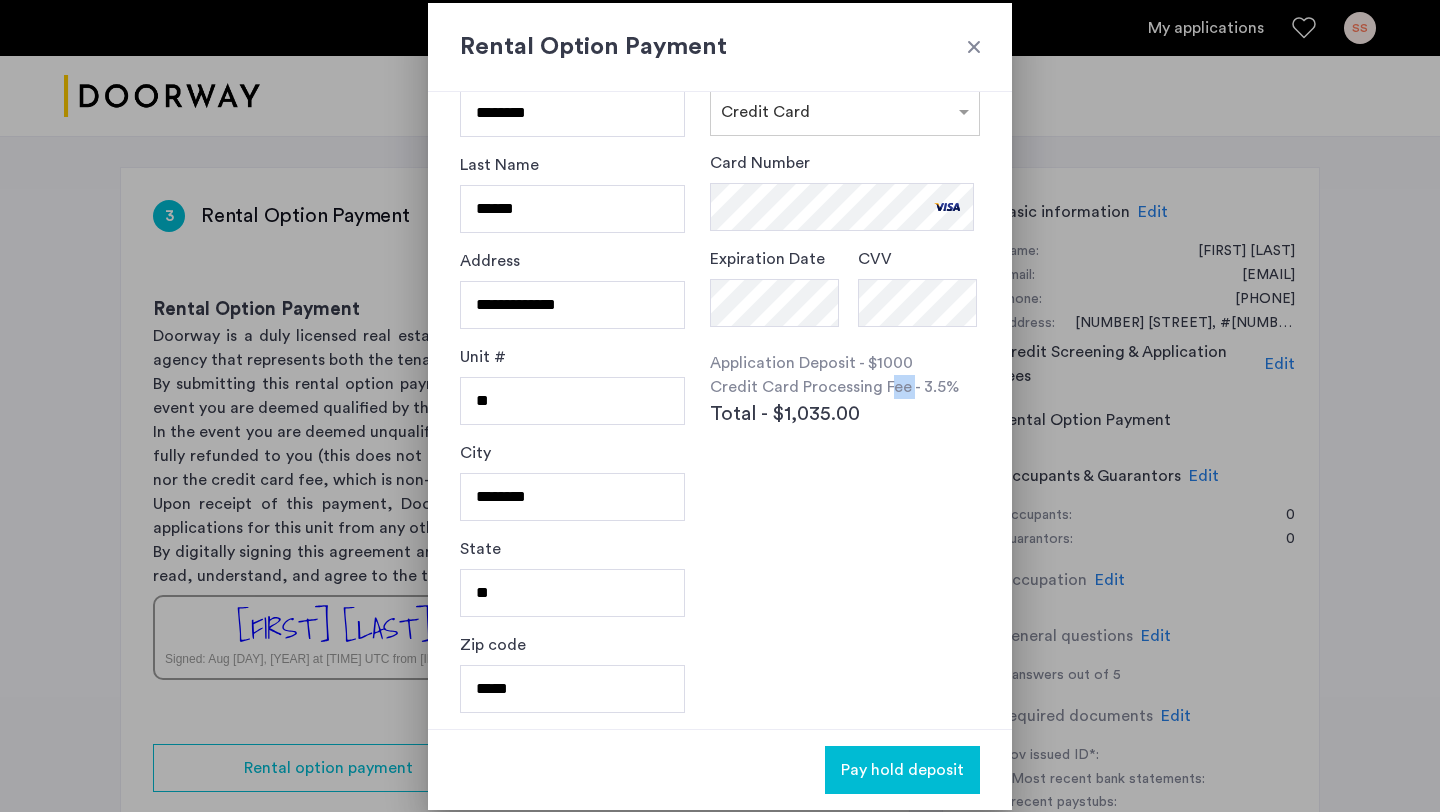 click on "Credit Card Processing Fee - 3.5%" at bounding box center [845, 387] 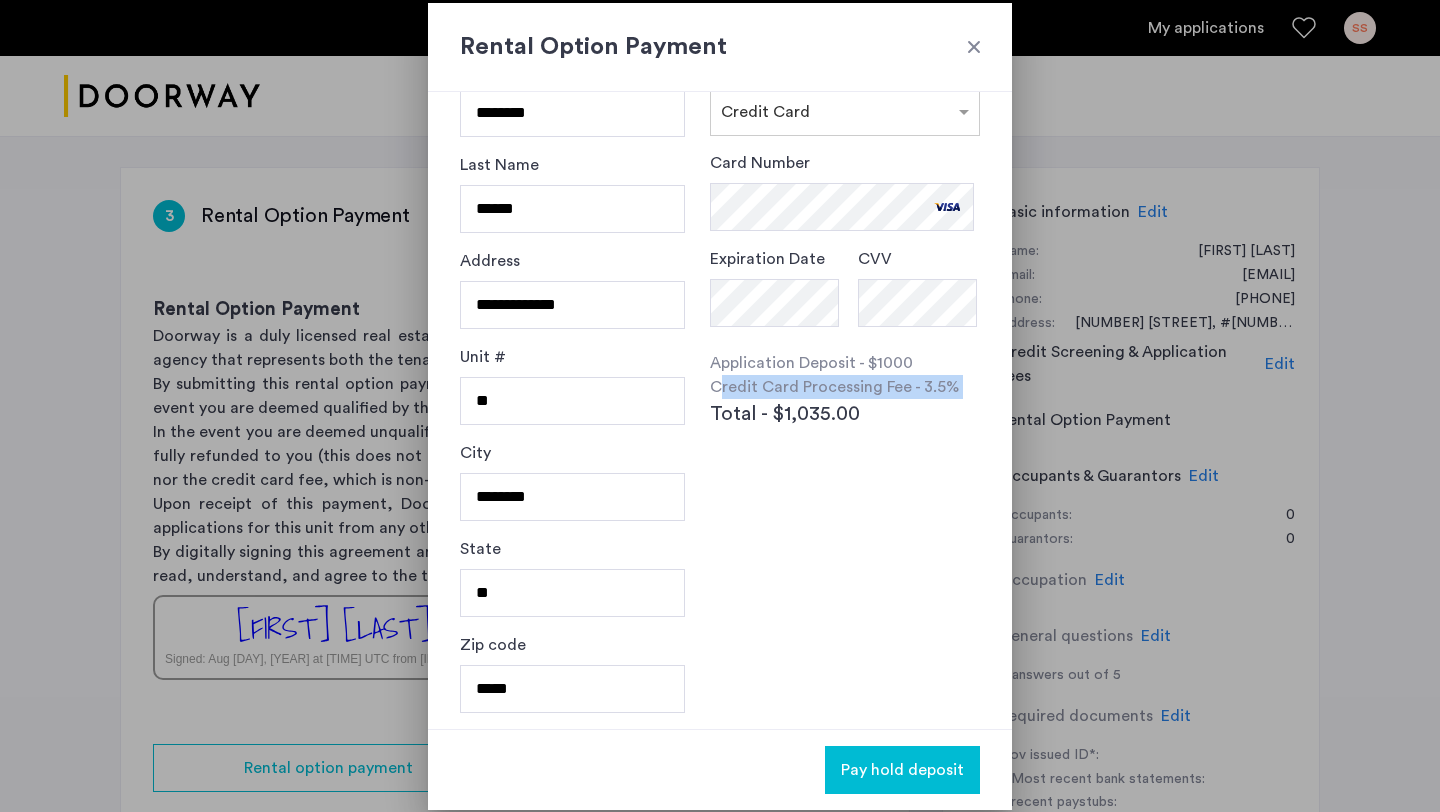 click on "Credit Card Processing Fee - 3.5%" at bounding box center (845, 387) 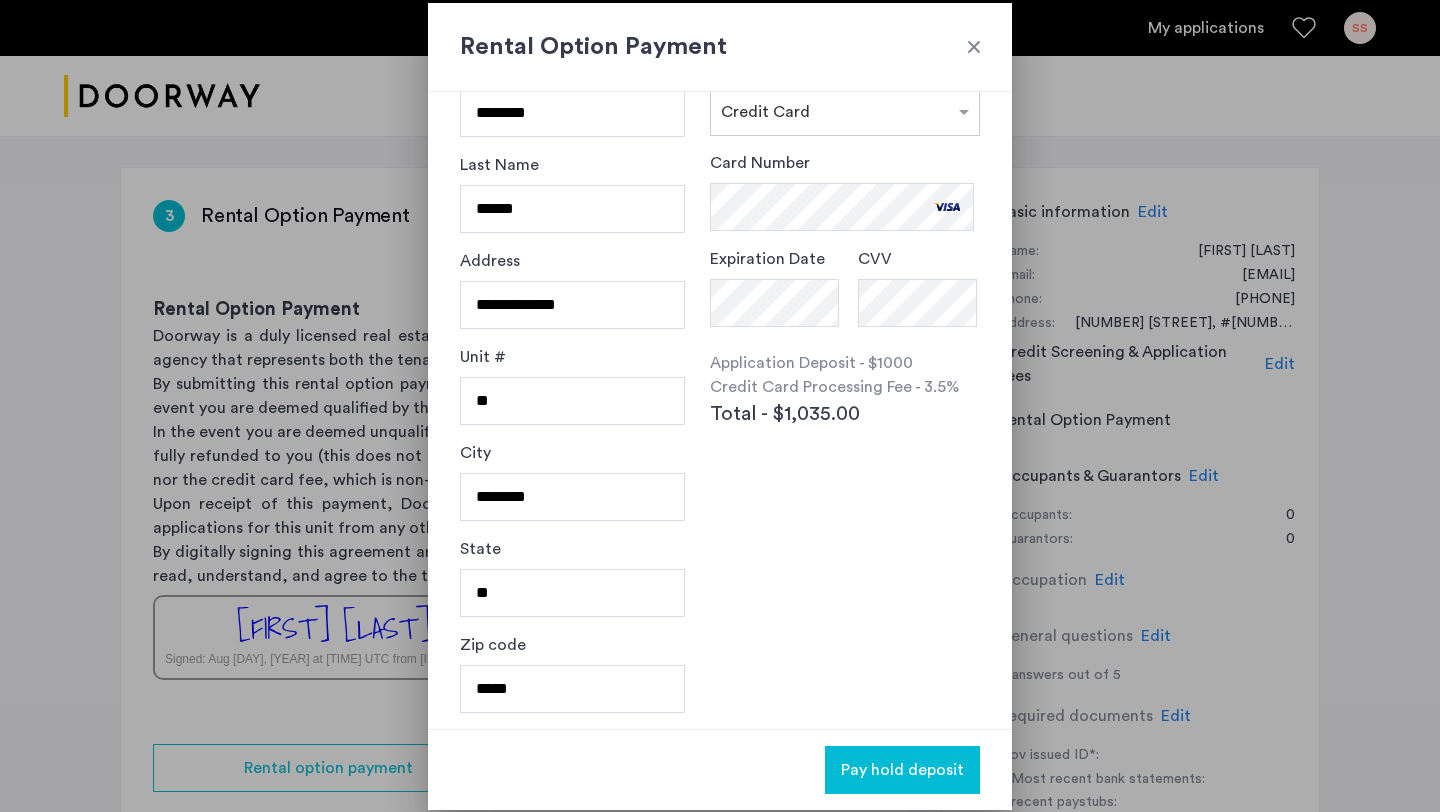 click on "Application Deposit - $1000 Credit Card Processing Fee - 3.5% Total - $1,035.00" at bounding box center (845, 390) 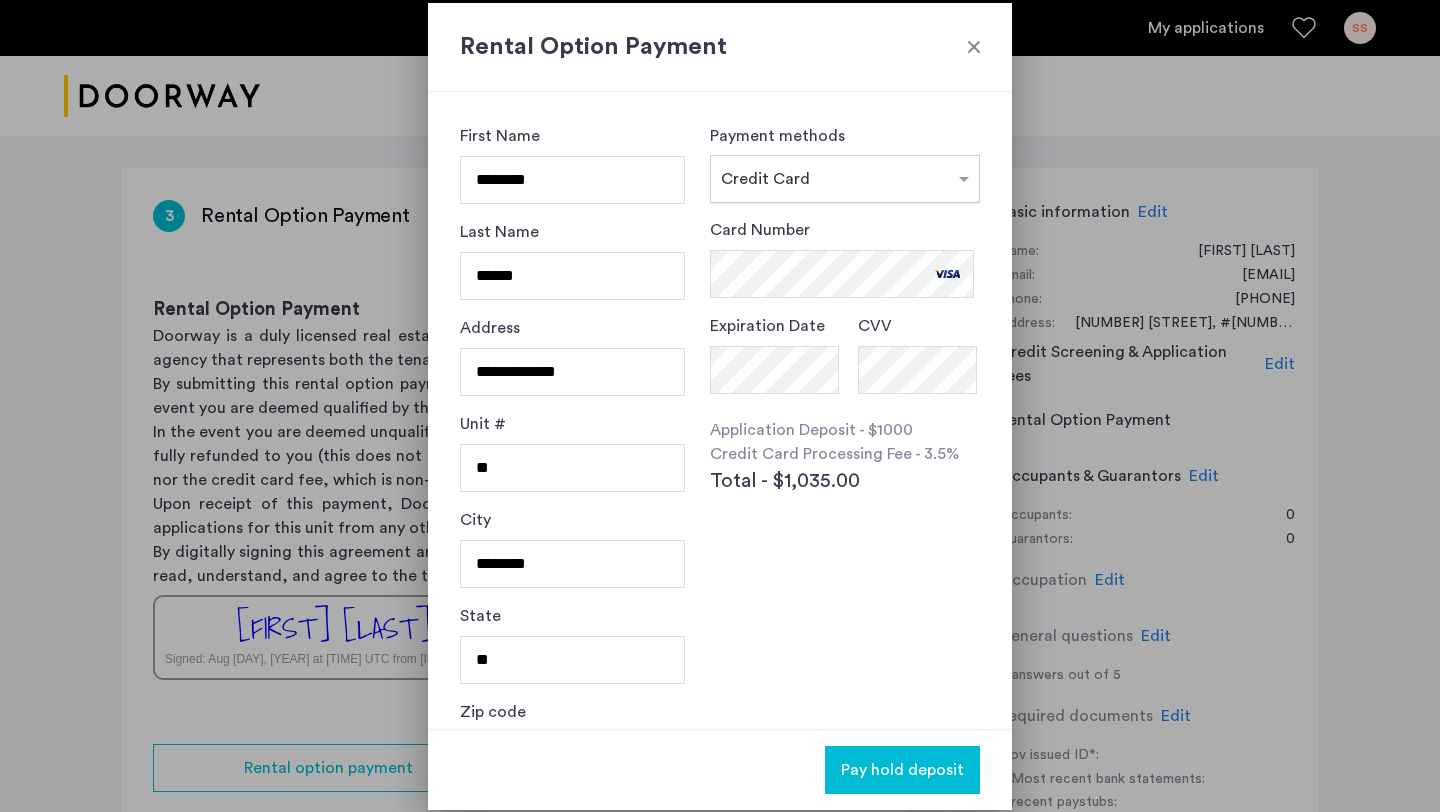 click on "×  Credit Card" at bounding box center (845, 179) 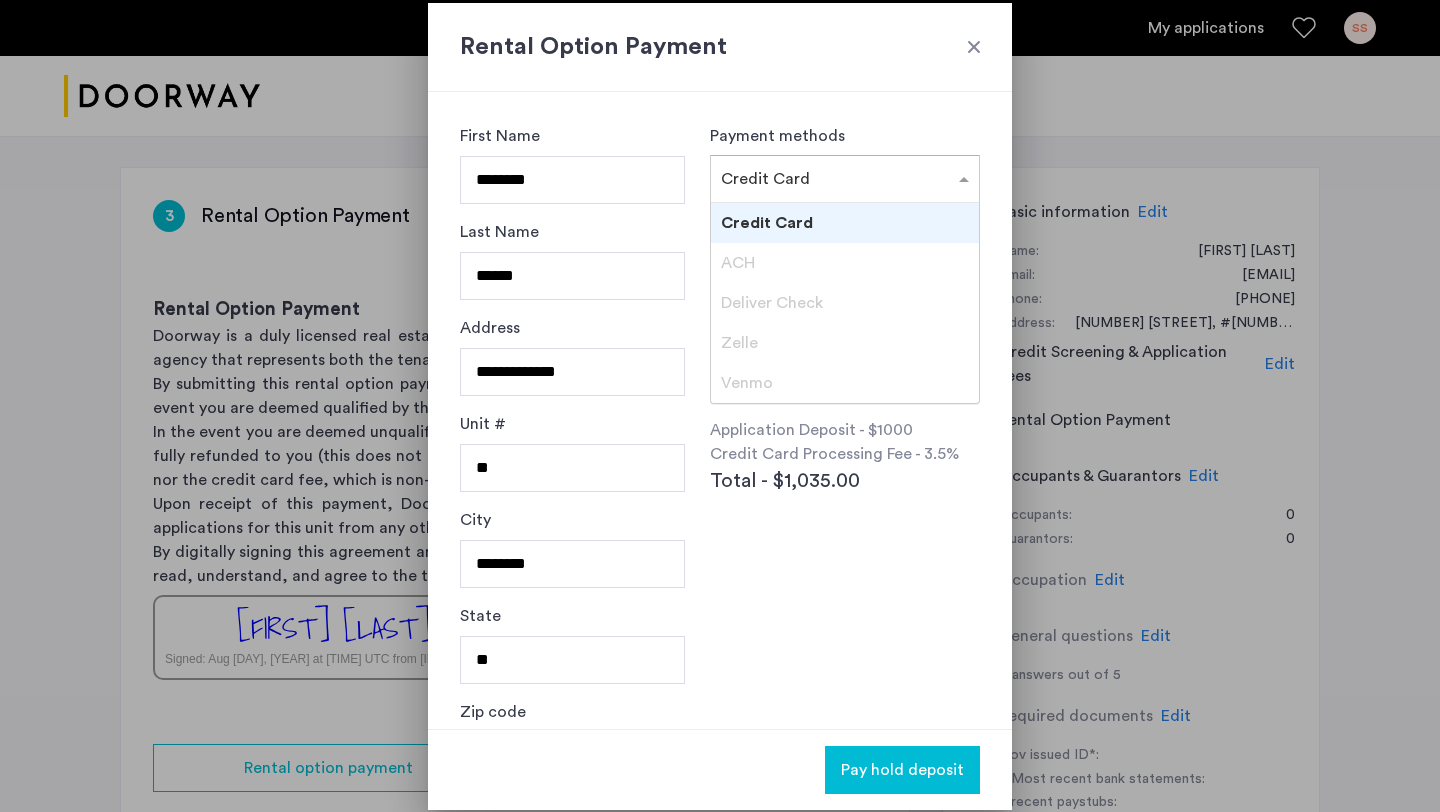 click on "×  Credit Card" at bounding box center [832, 179] 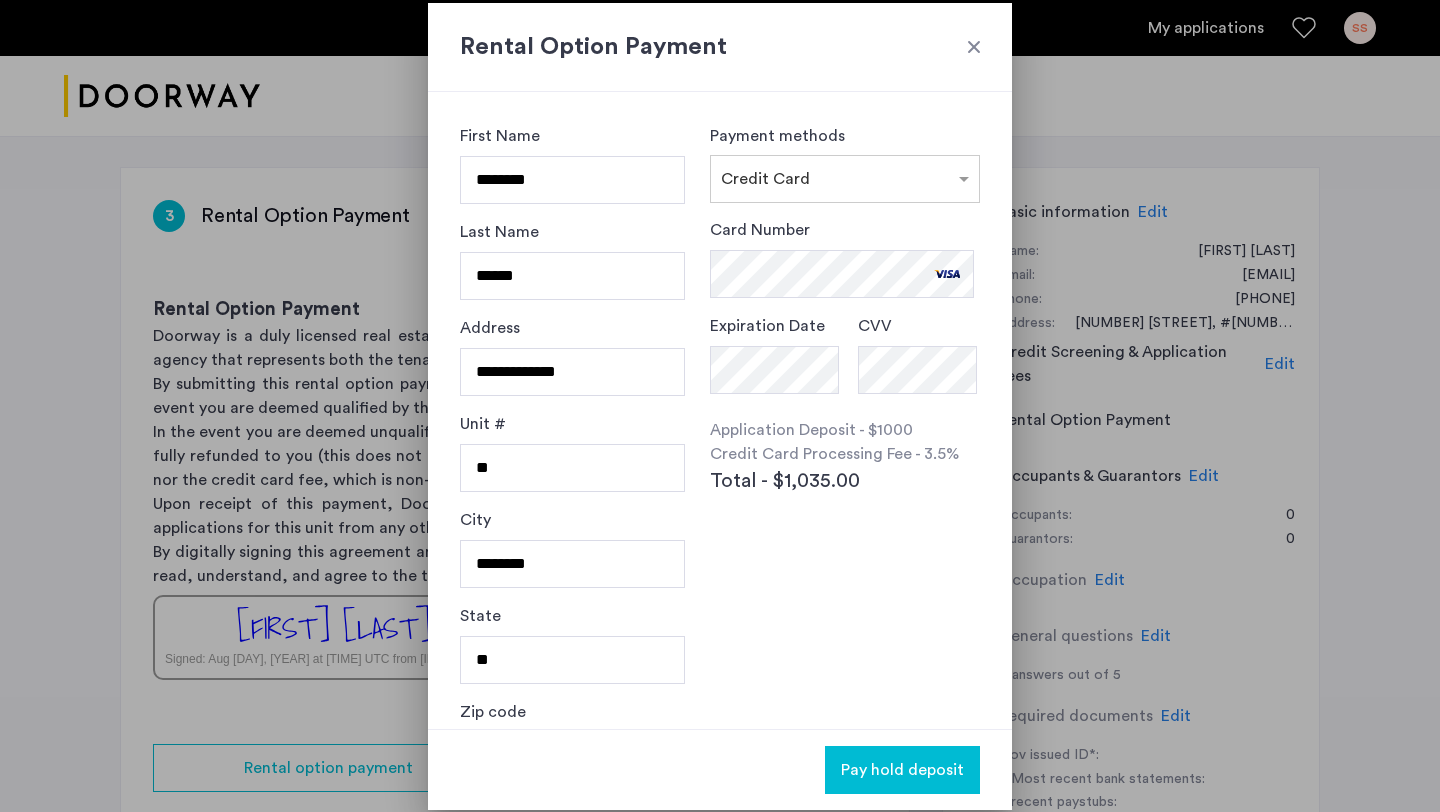 scroll, scrollTop: 67, scrollLeft: 0, axis: vertical 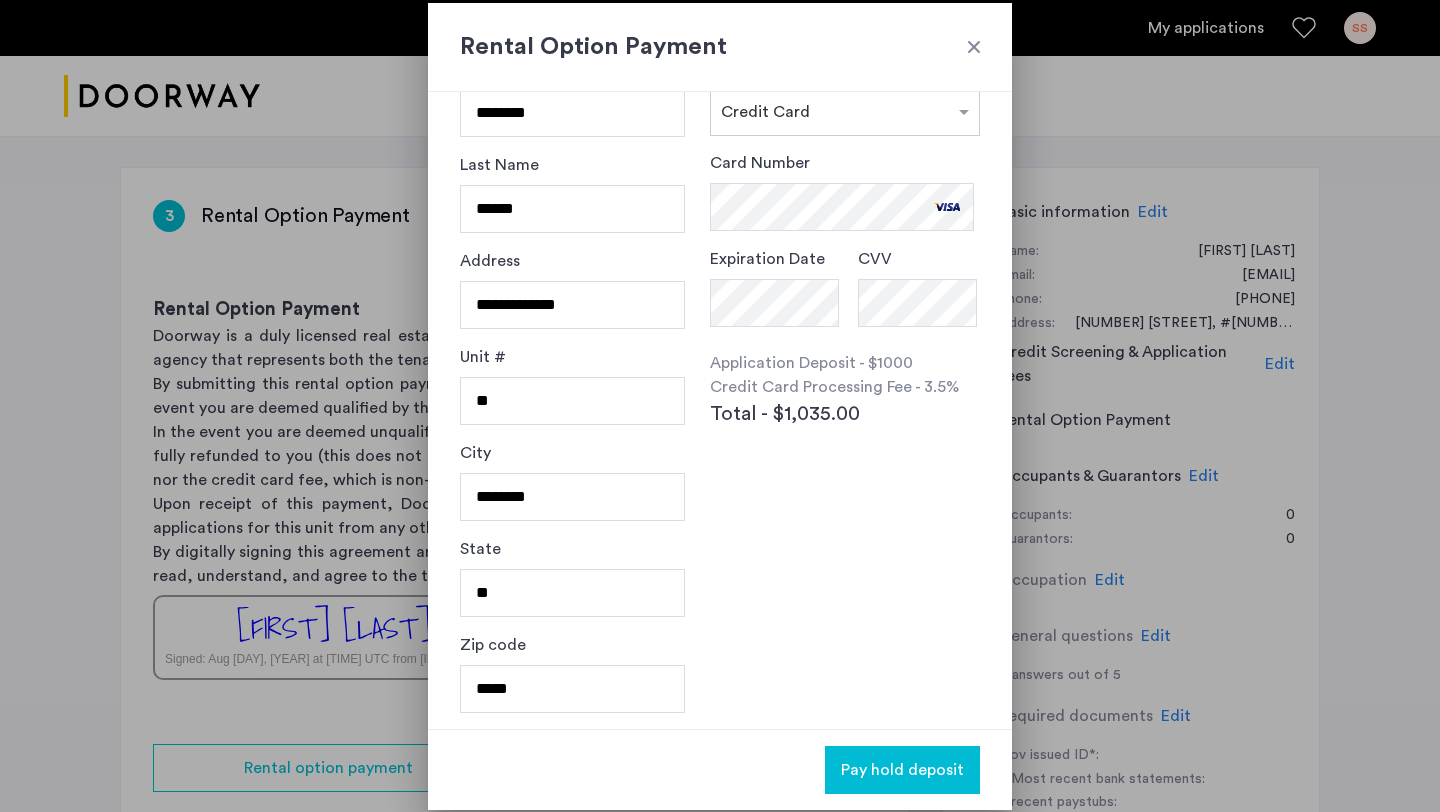 click on "Pay hold deposit" at bounding box center (902, 770) 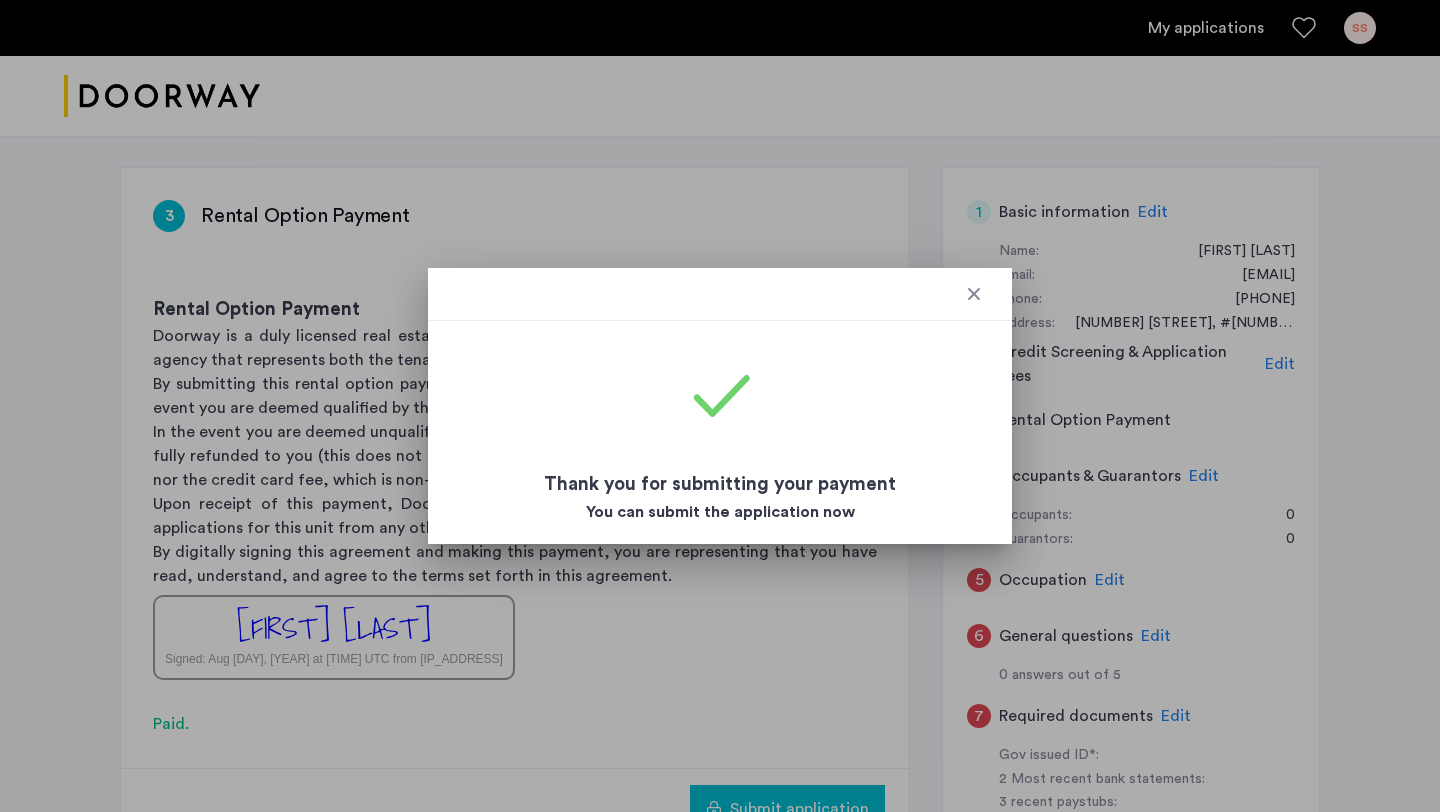 click at bounding box center (974, 294) 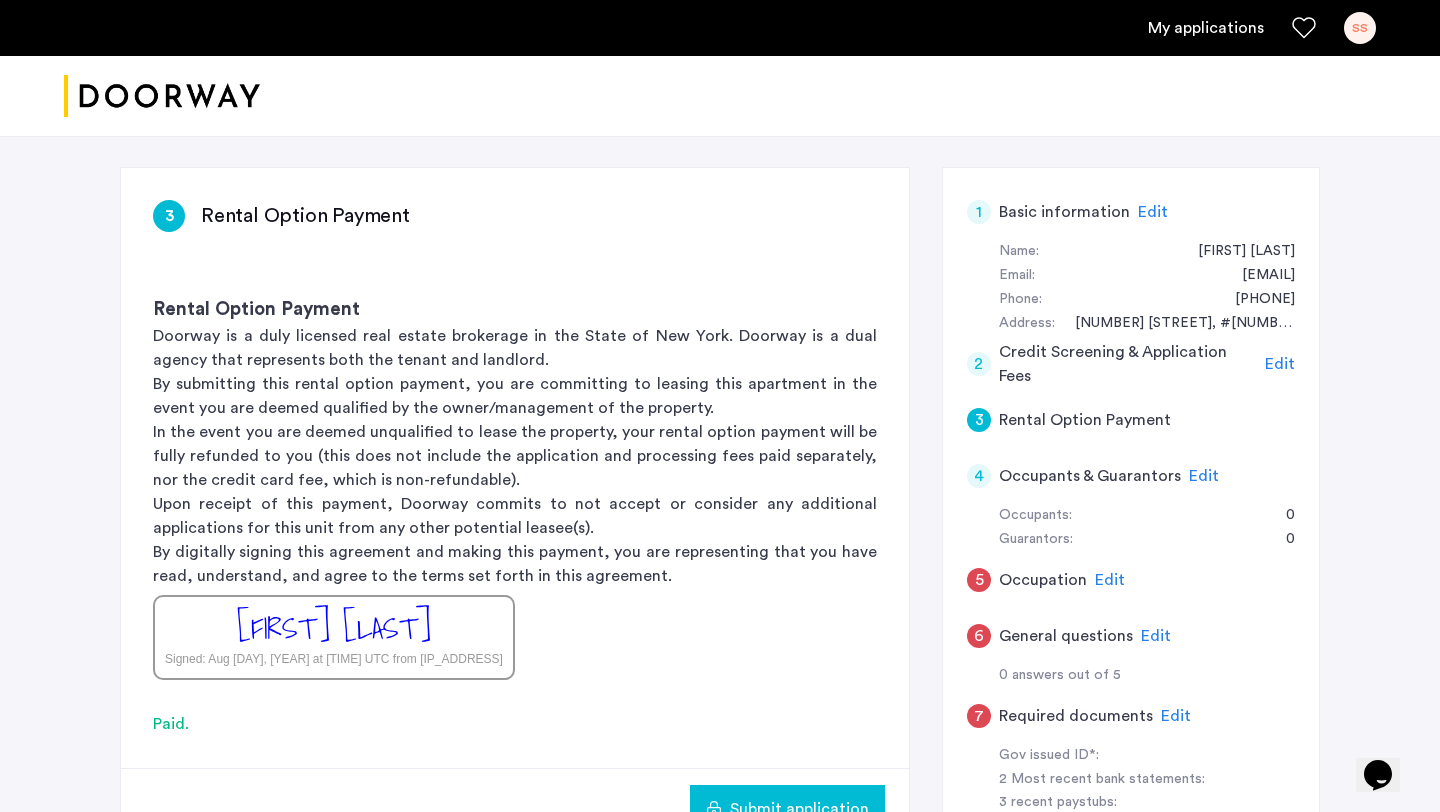 scroll, scrollTop: 362, scrollLeft: 0, axis: vertical 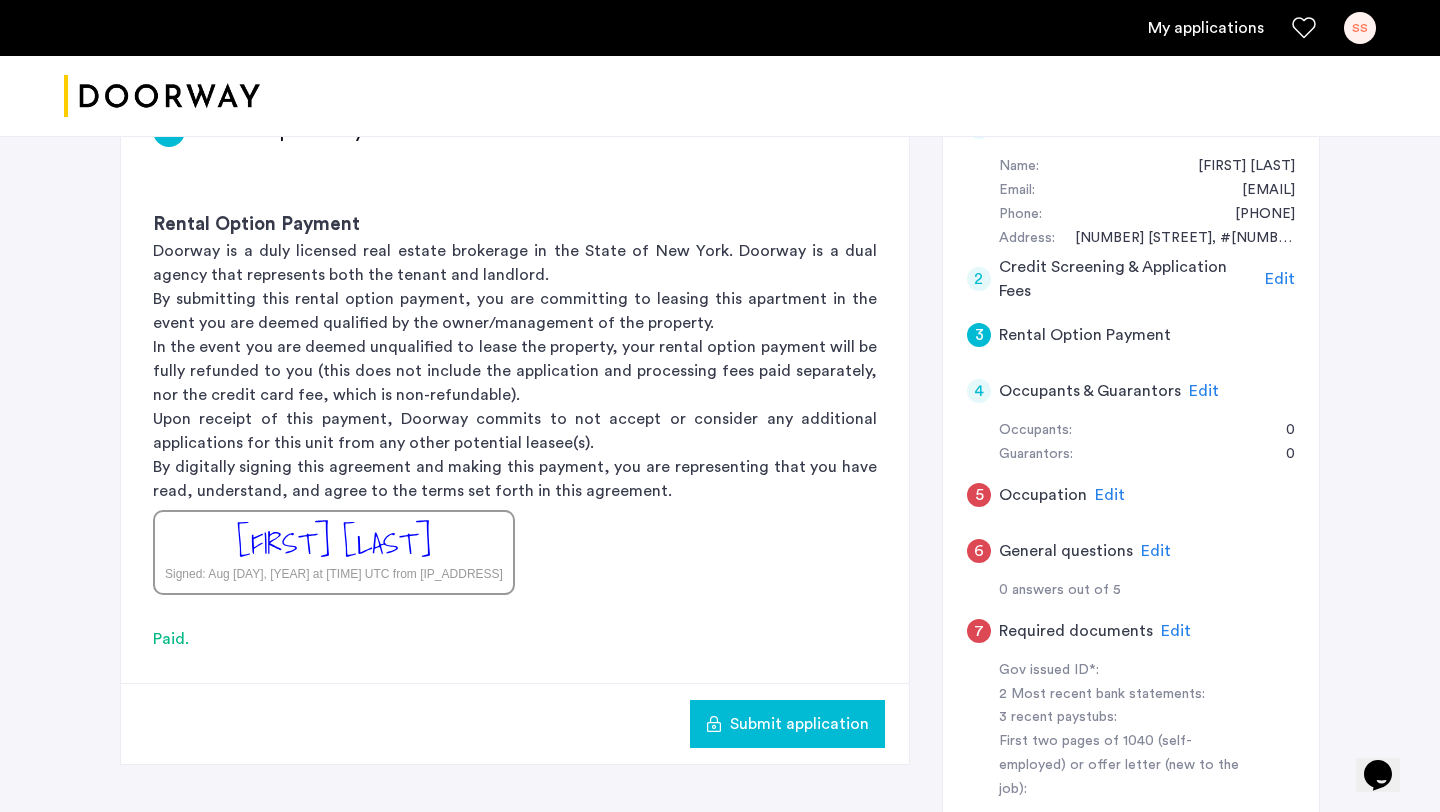 click on "Submit application" 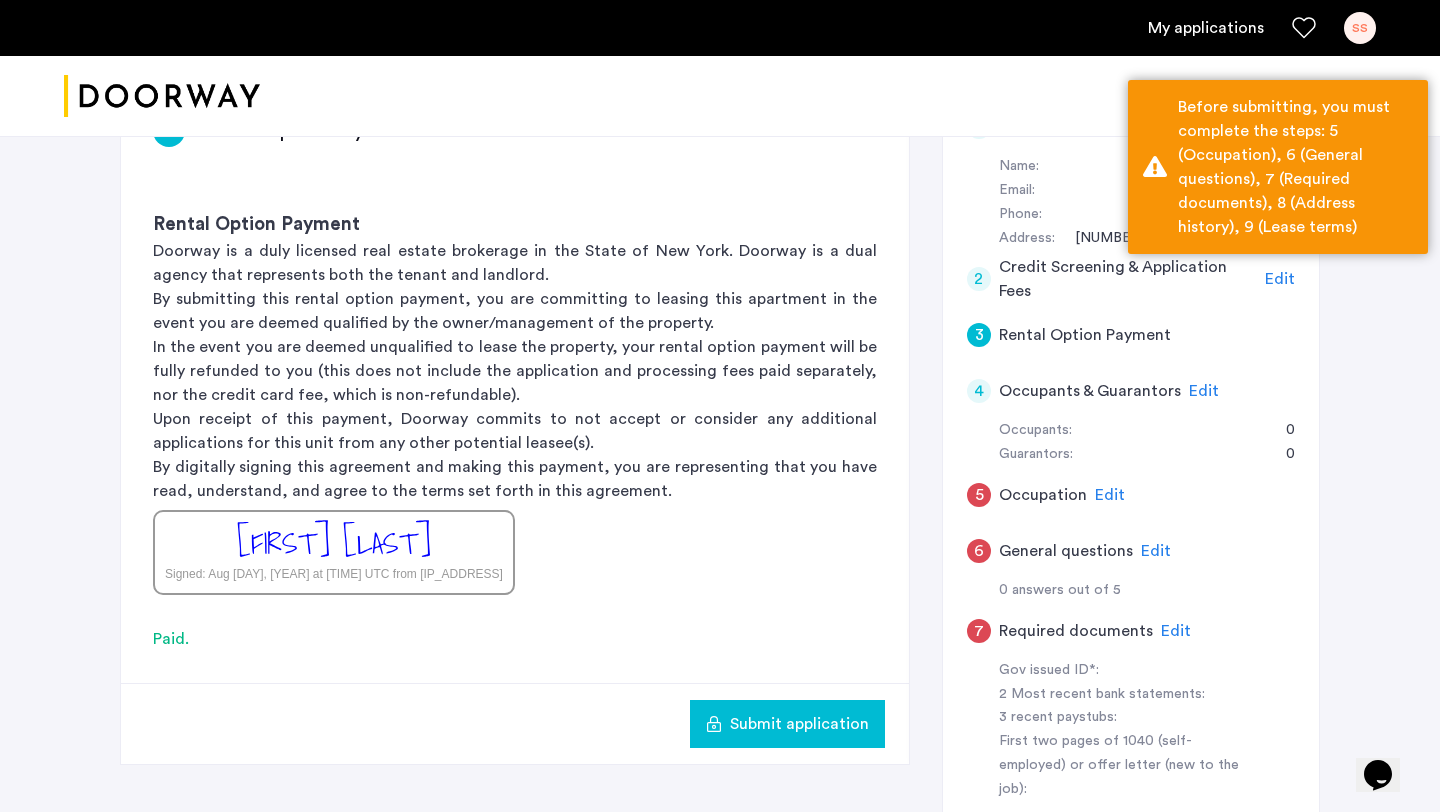 click on "Occupation" 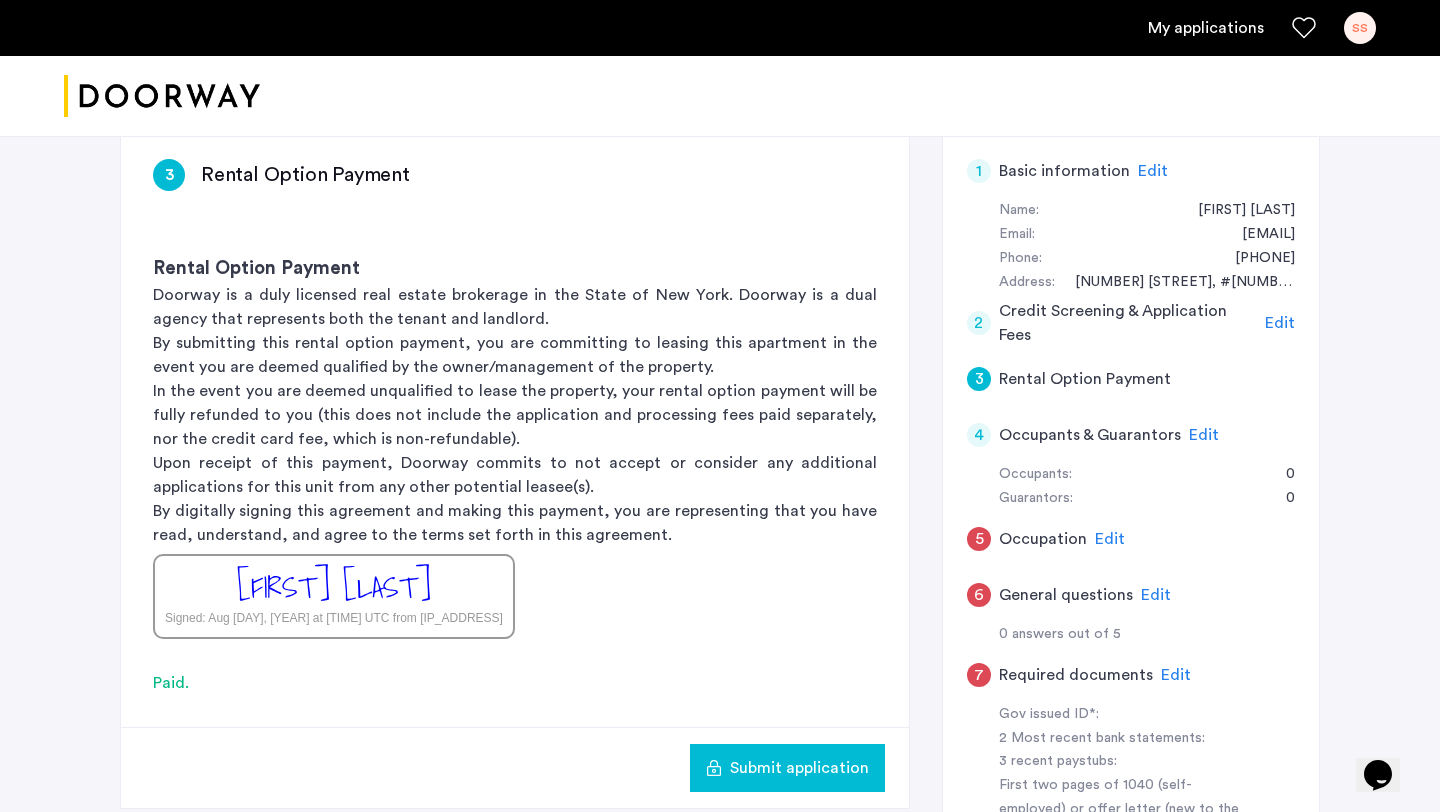 scroll, scrollTop: 316, scrollLeft: 0, axis: vertical 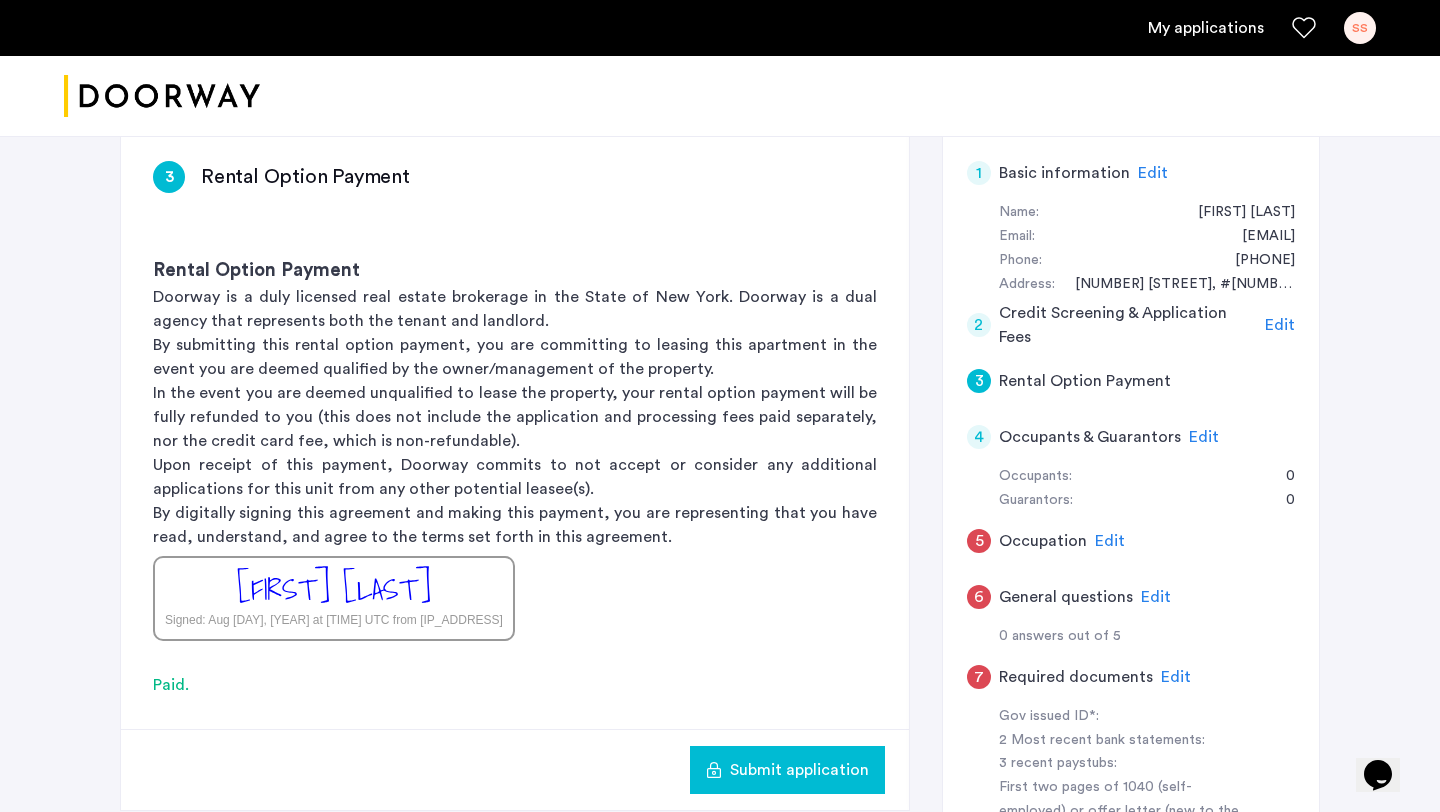 click on "Edit" 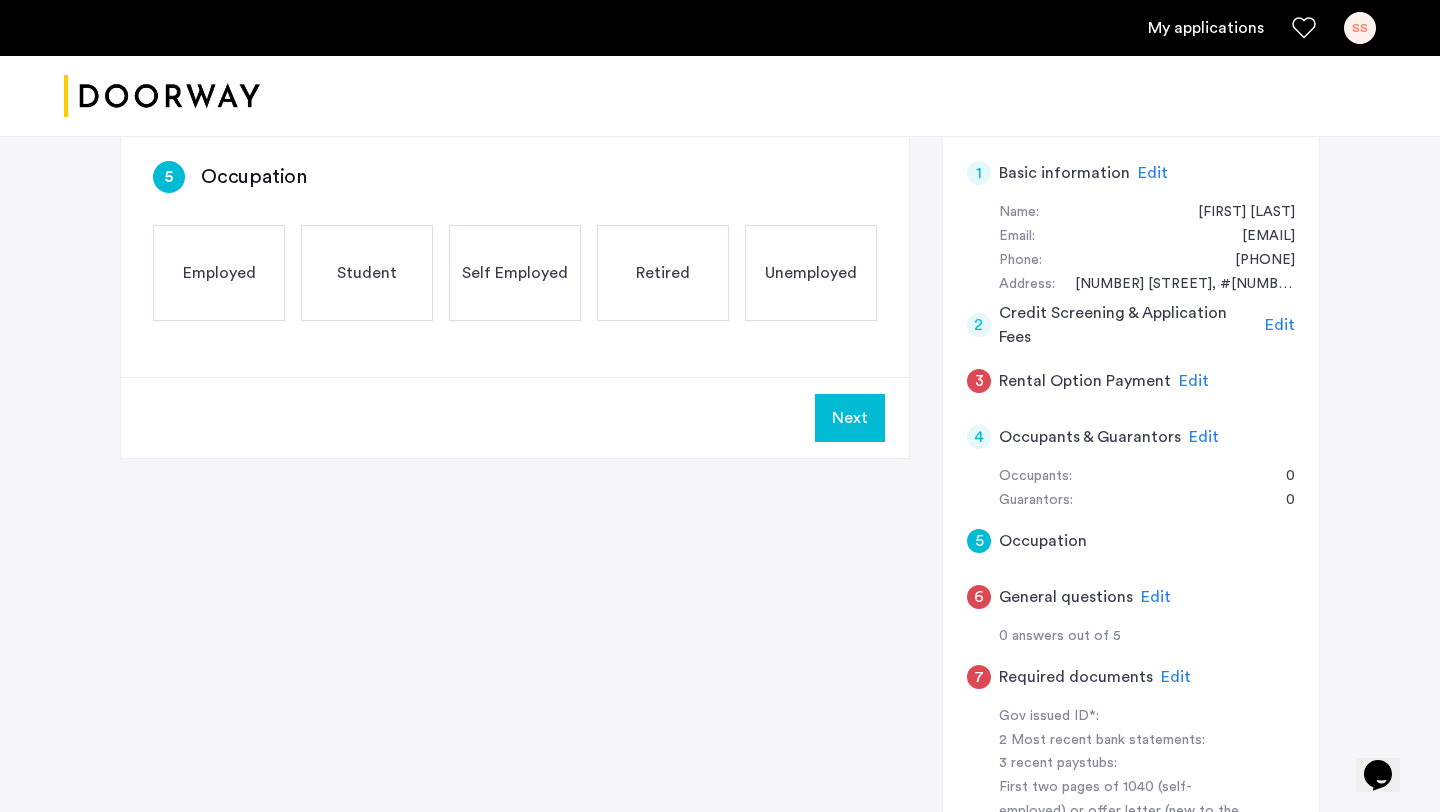 click on "Student" 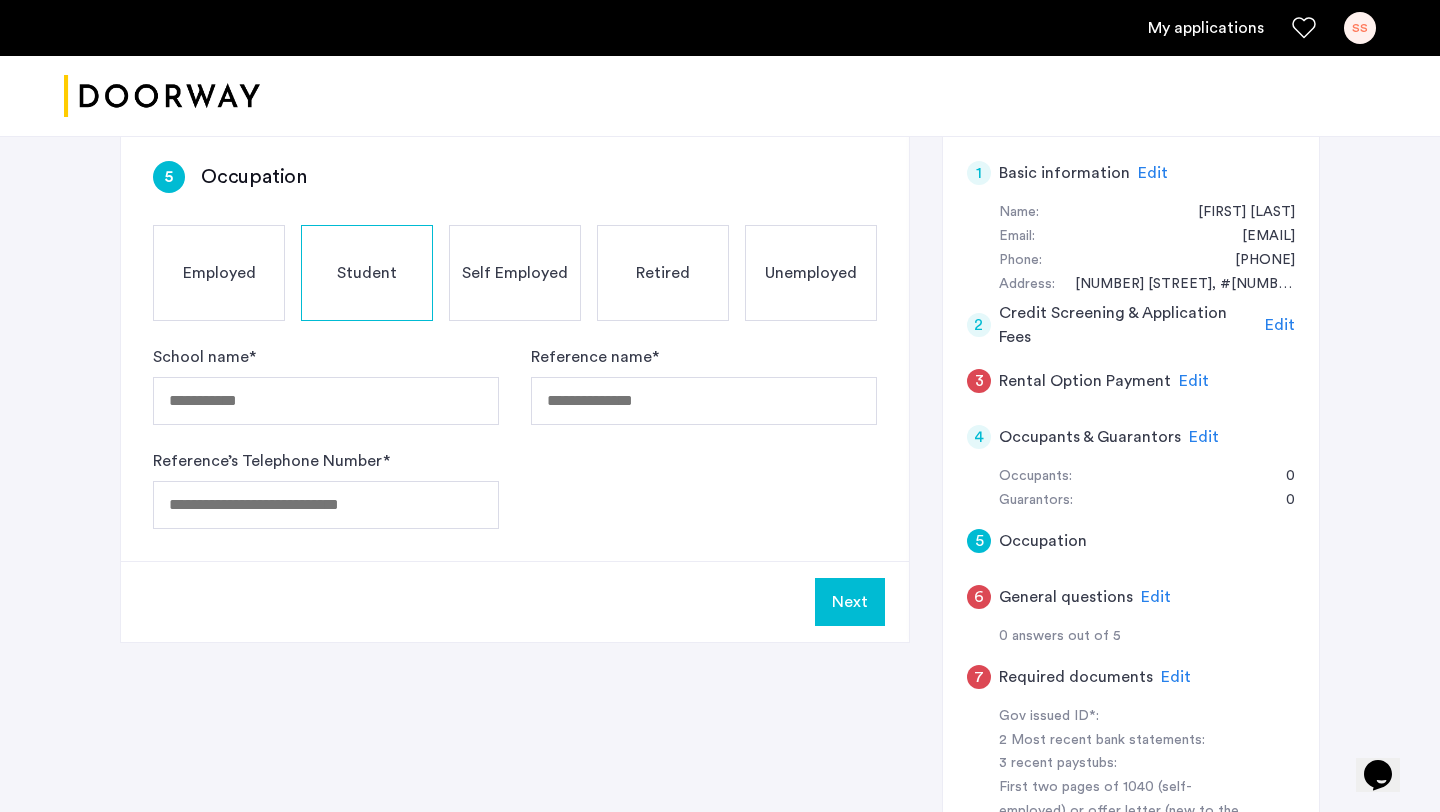 click on "Employed" 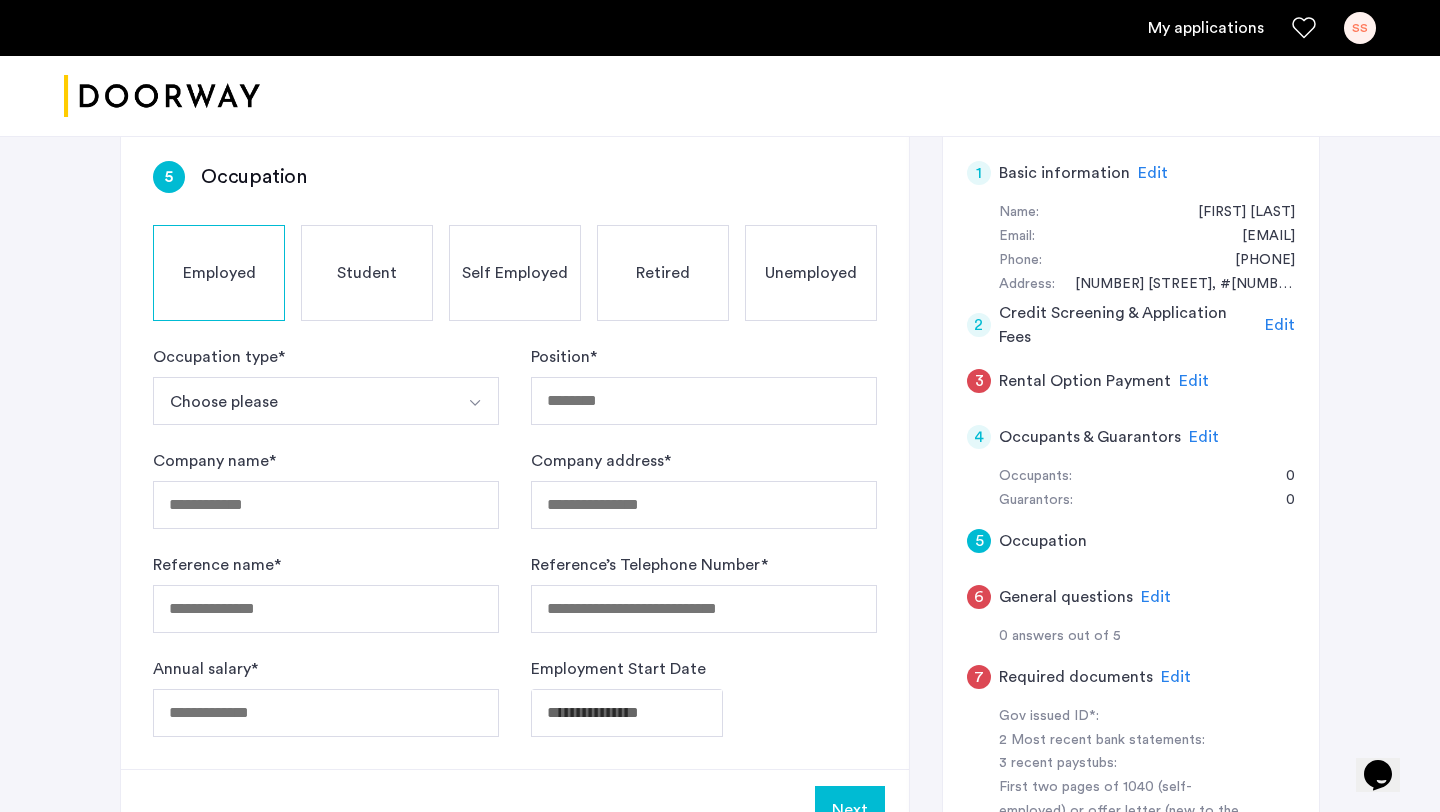 click on "Choose please" at bounding box center [302, 401] 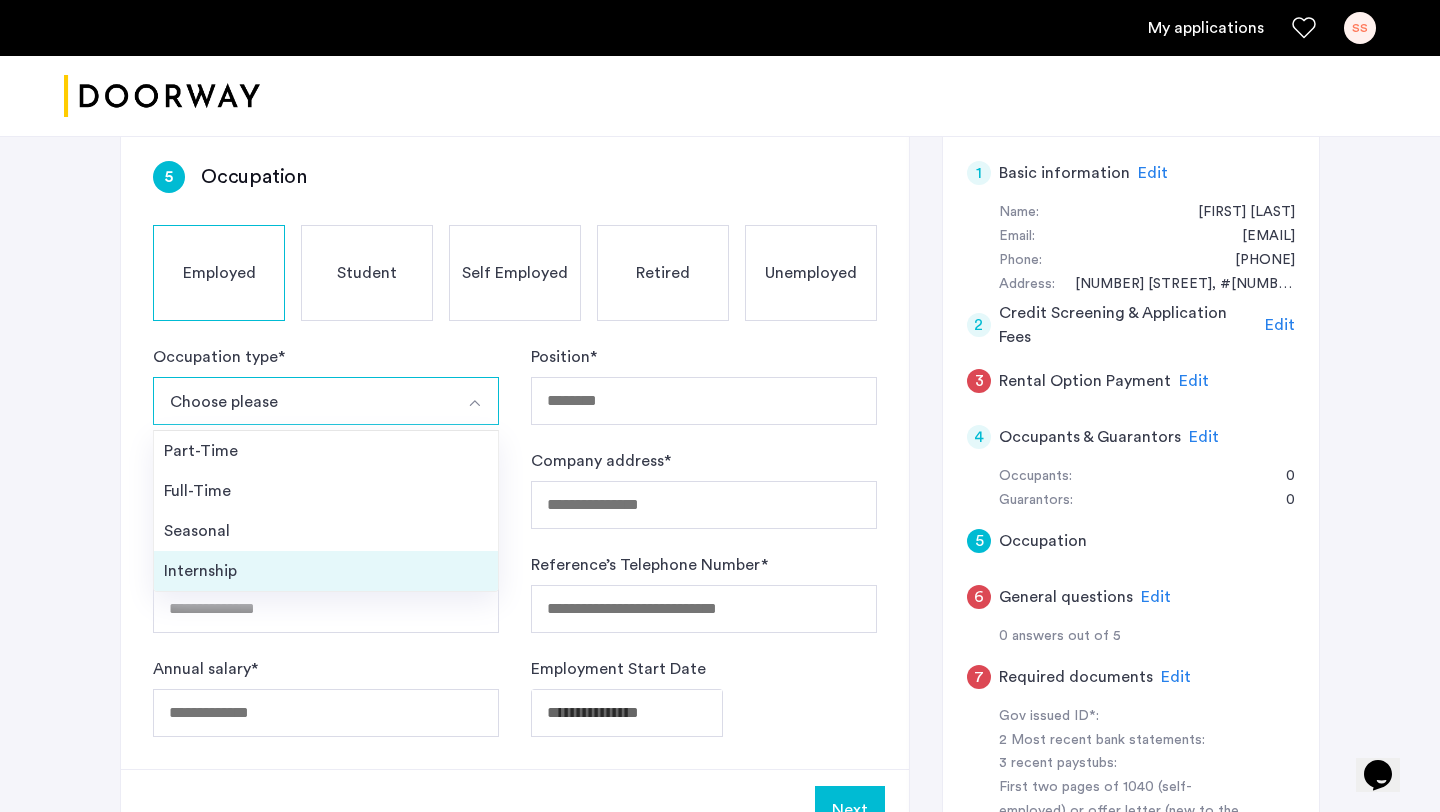 click on "Internship" at bounding box center [326, 571] 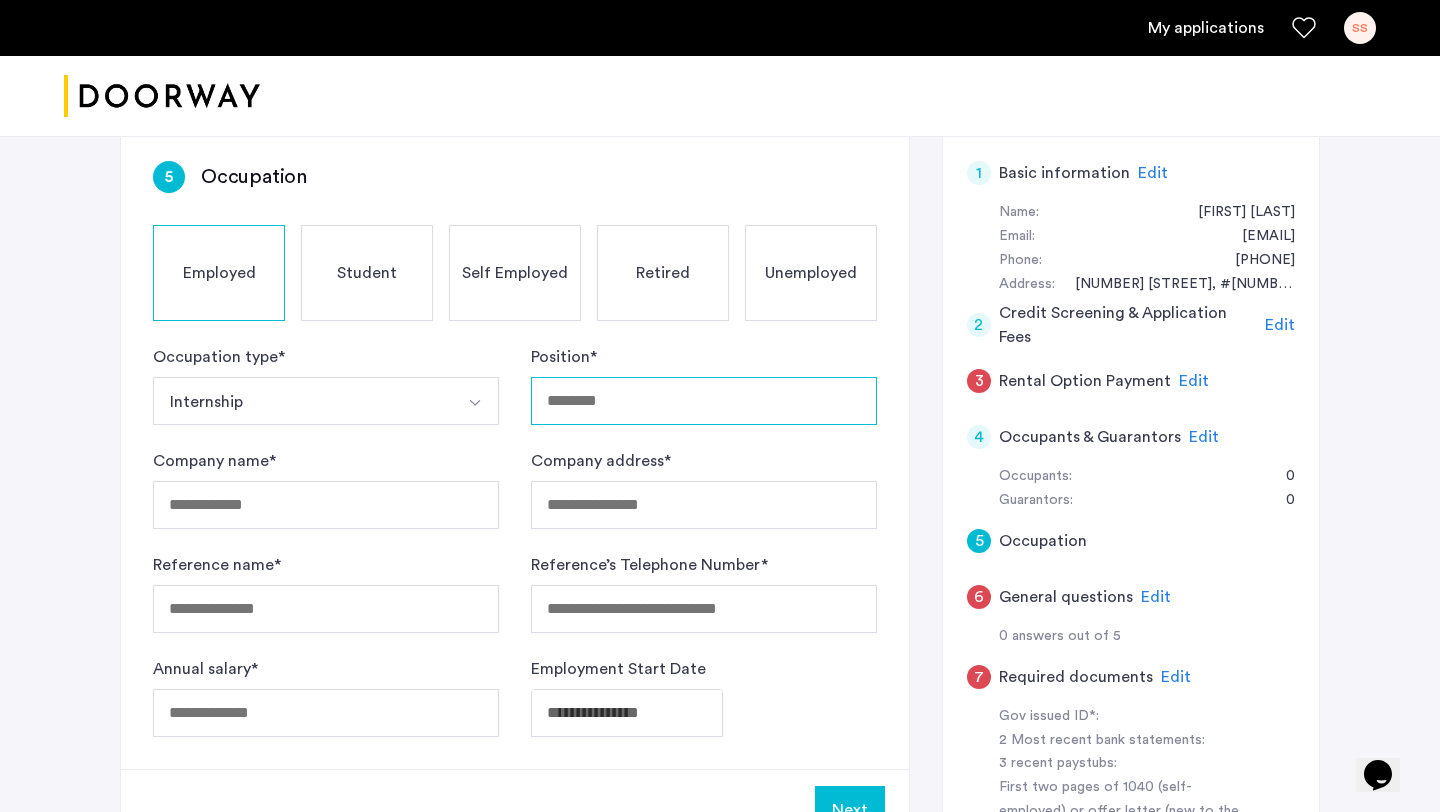 click on "Position  *" at bounding box center (704, 401) 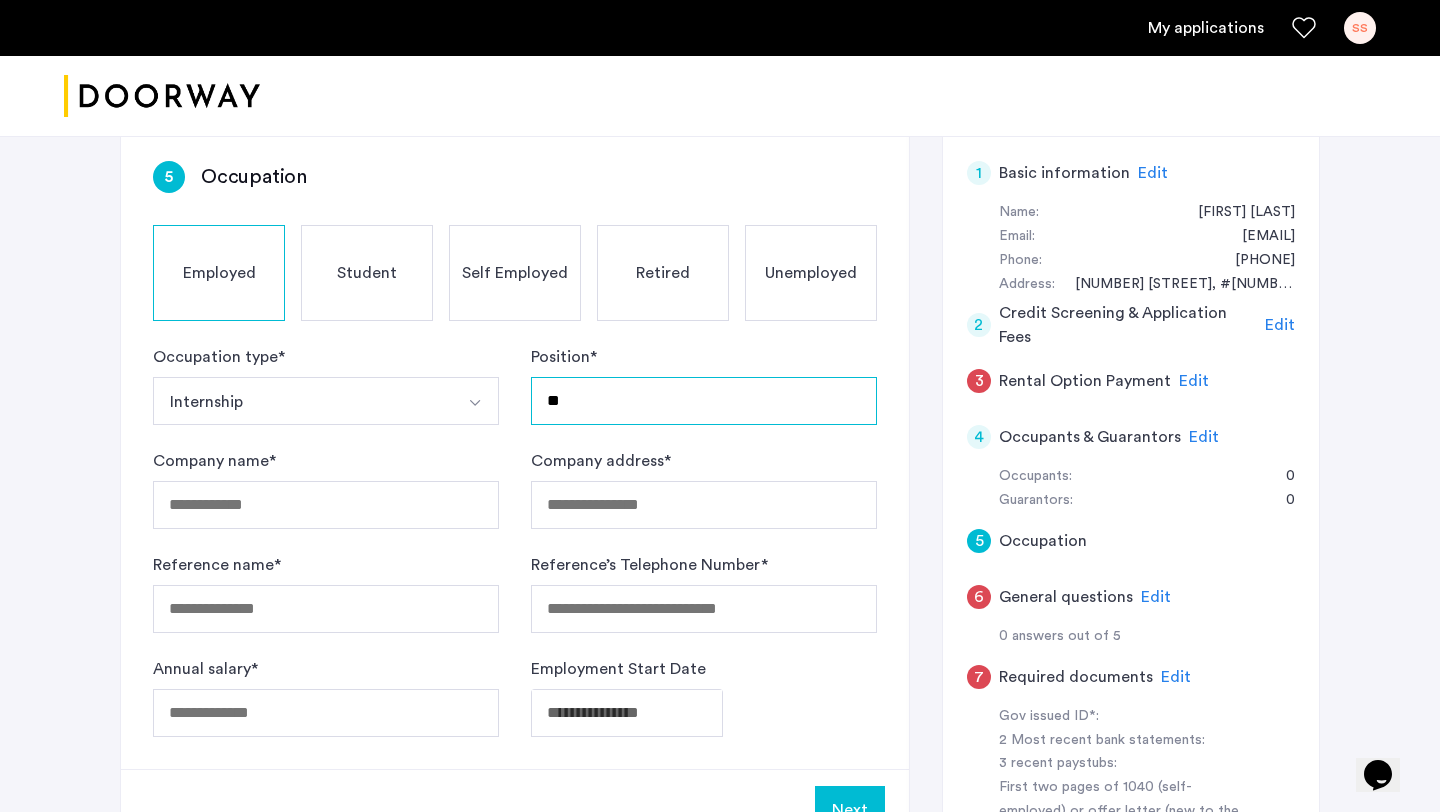 type on "*" 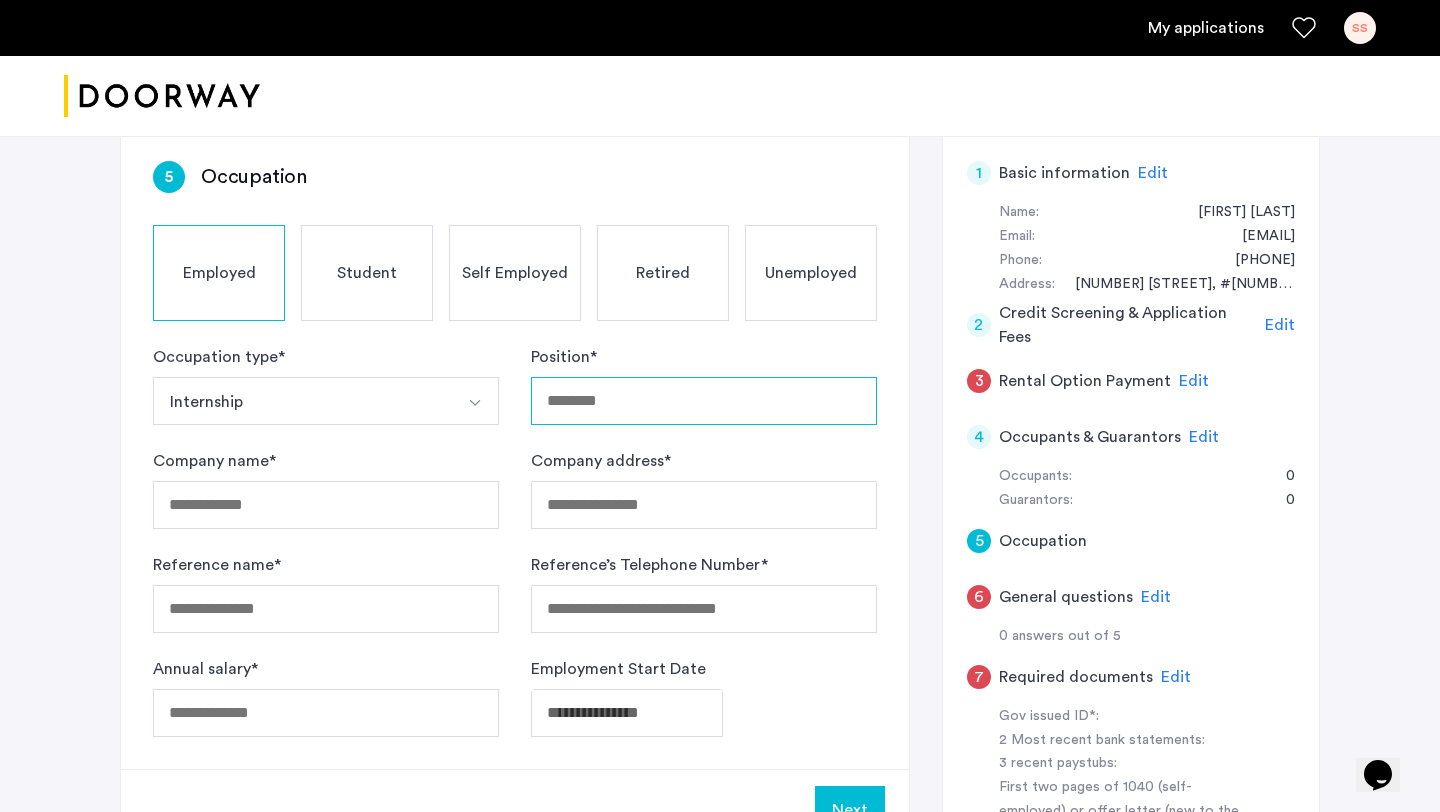 type on "*" 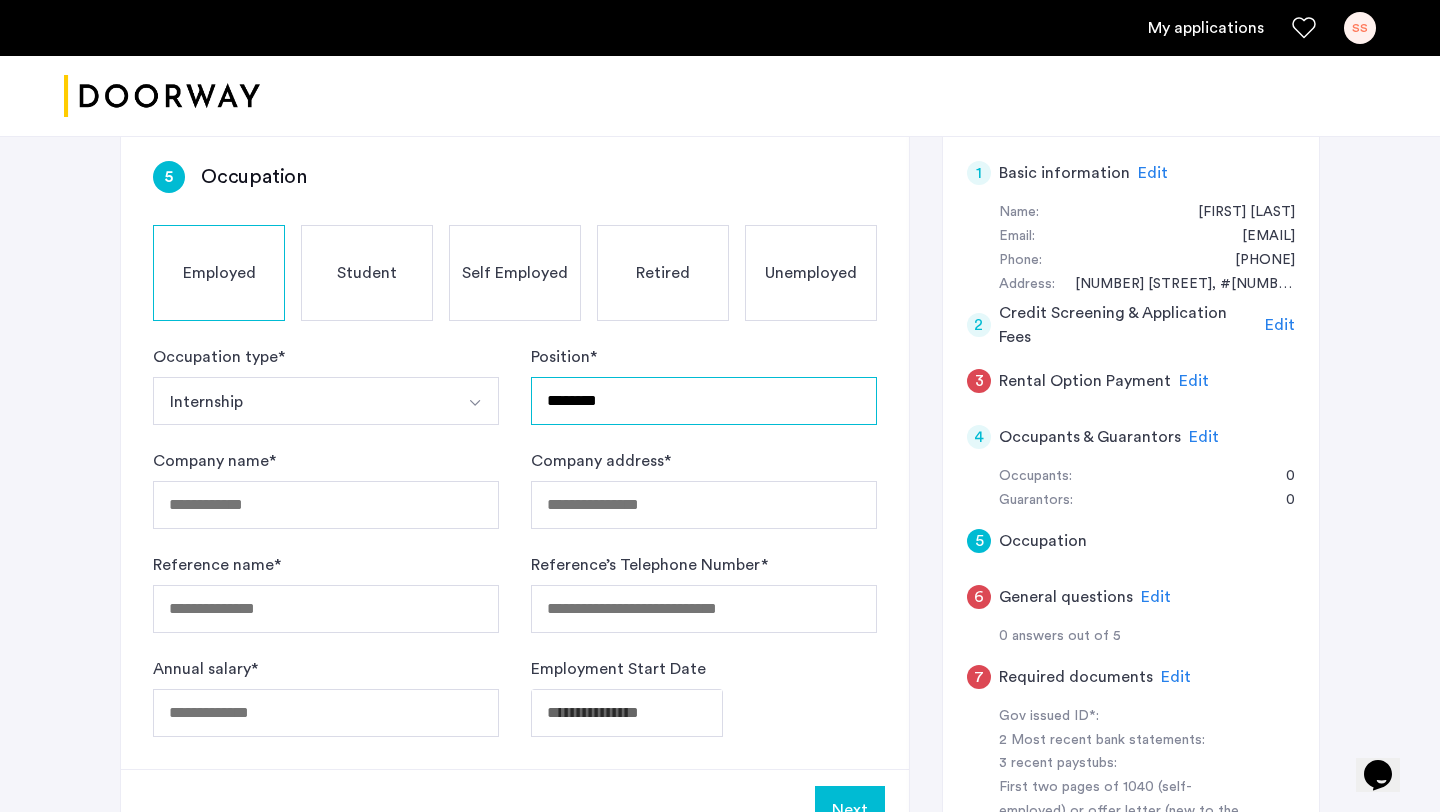 type on "********" 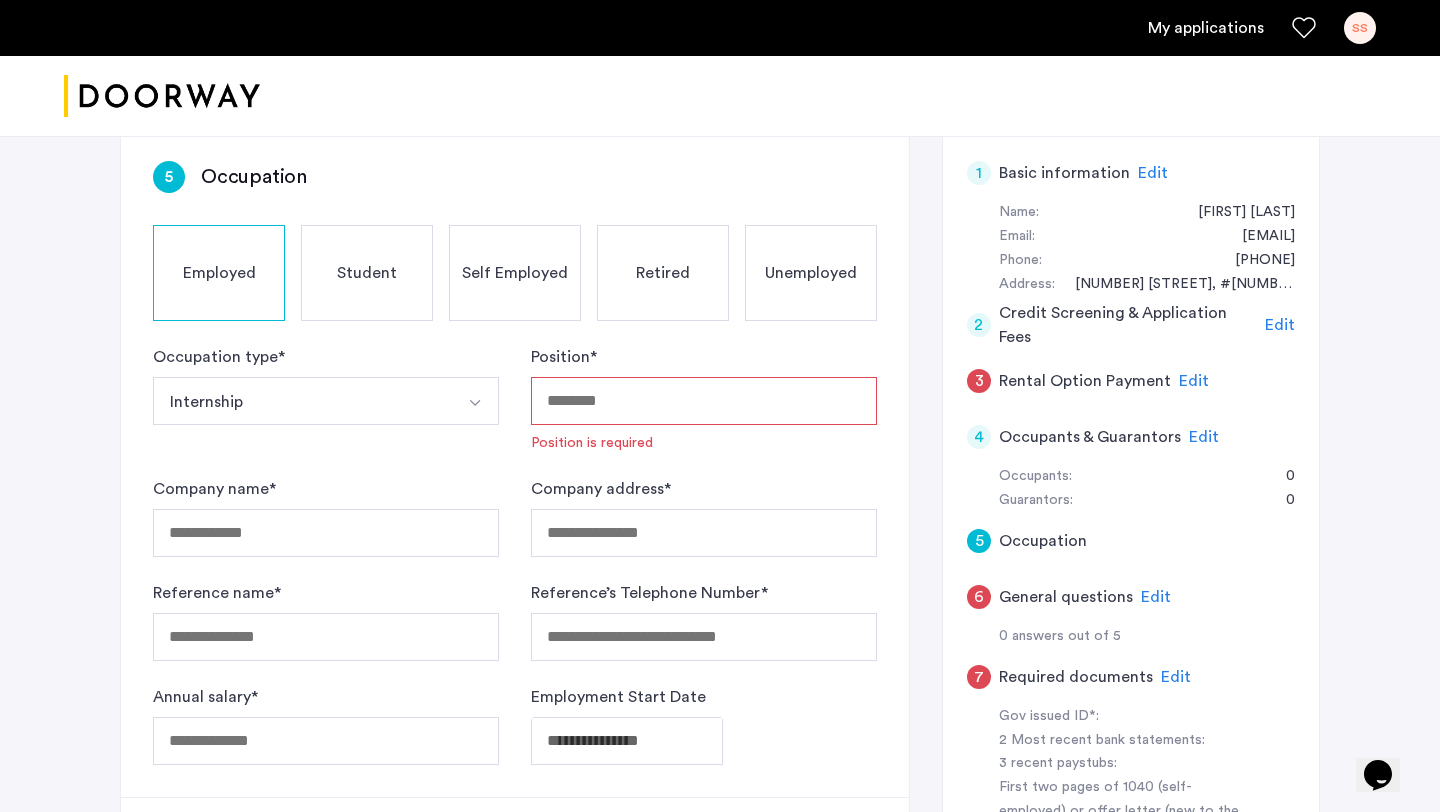 click on "Internship" at bounding box center [302, 401] 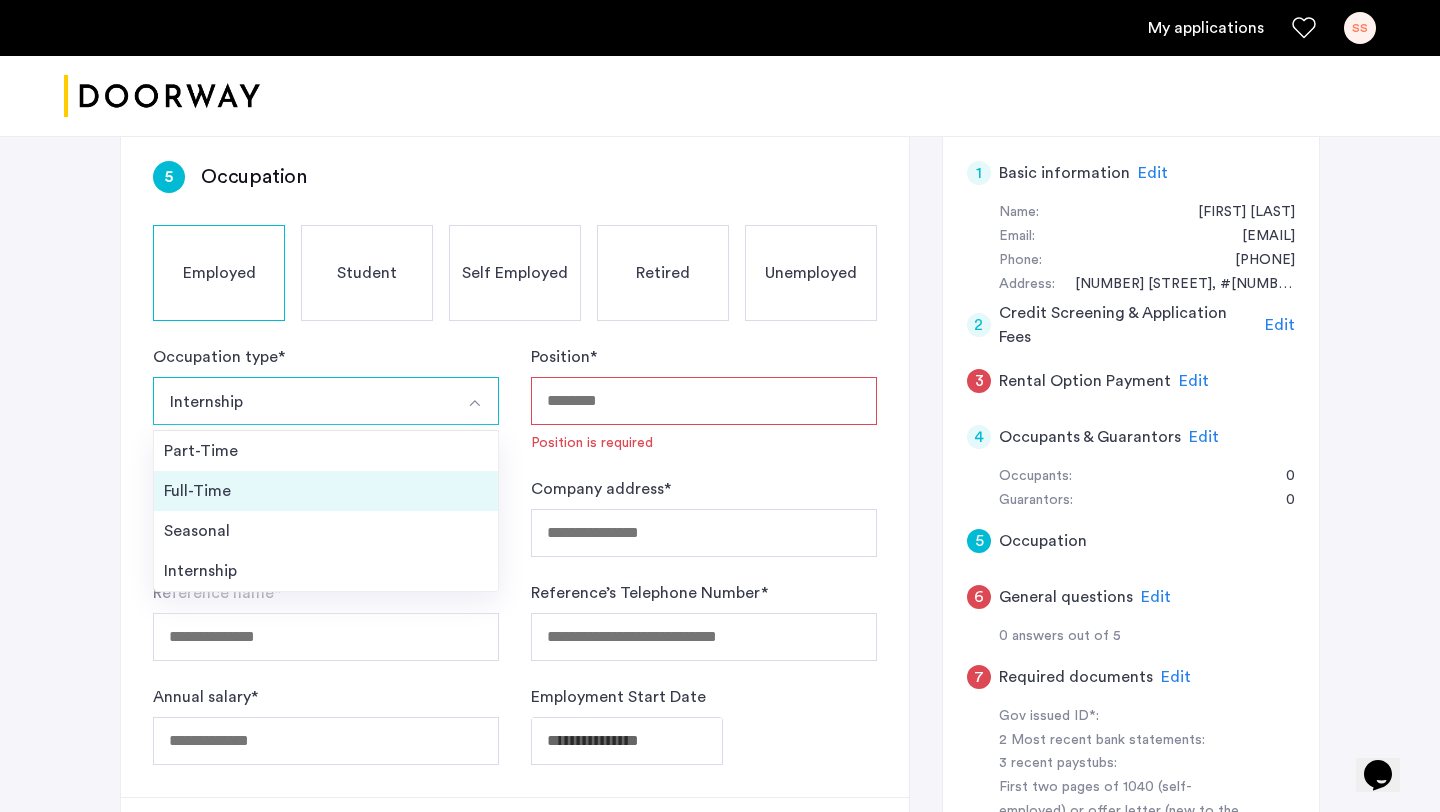 click on "Full-Time" at bounding box center (326, 491) 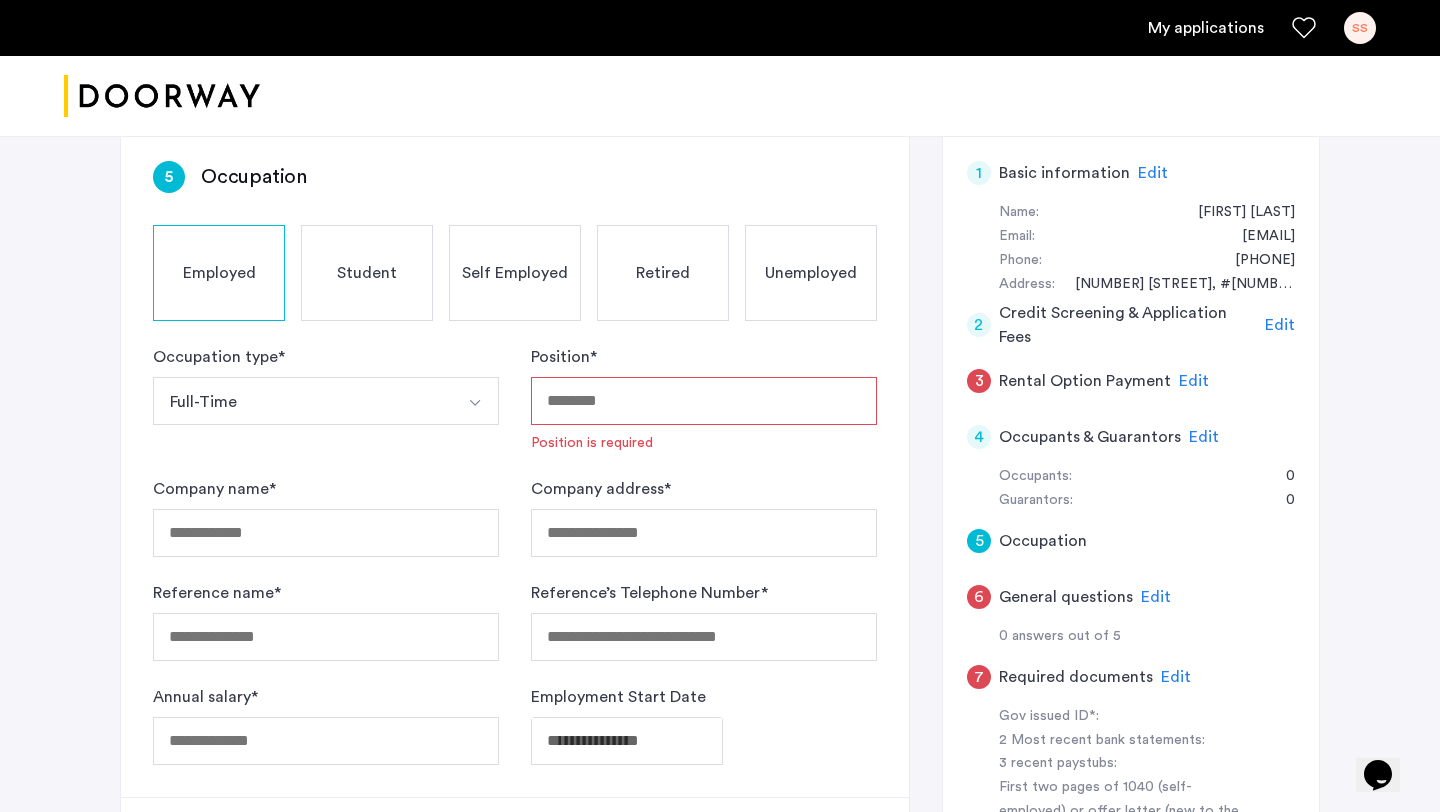 click on "Position  *" at bounding box center (704, 401) 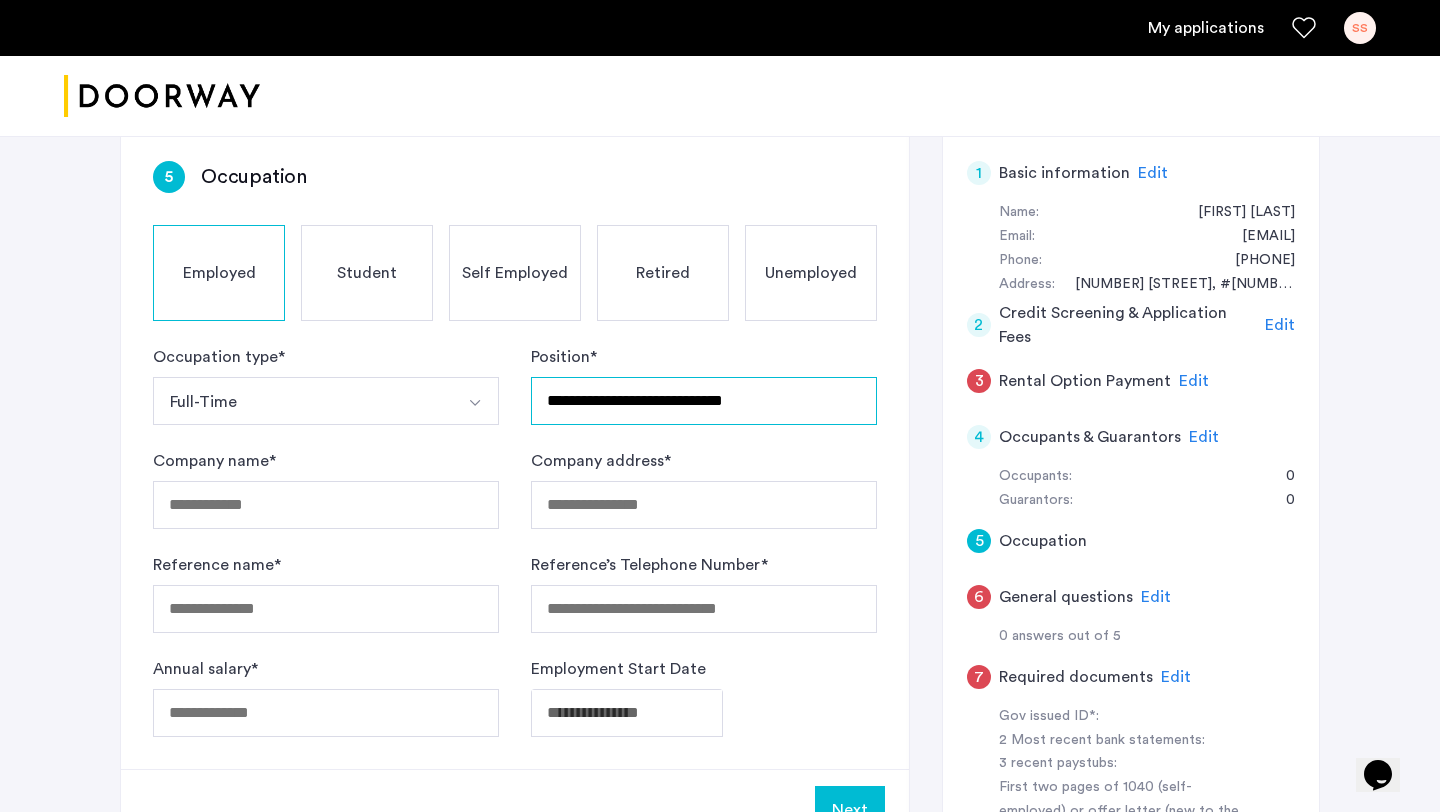 type on "**********" 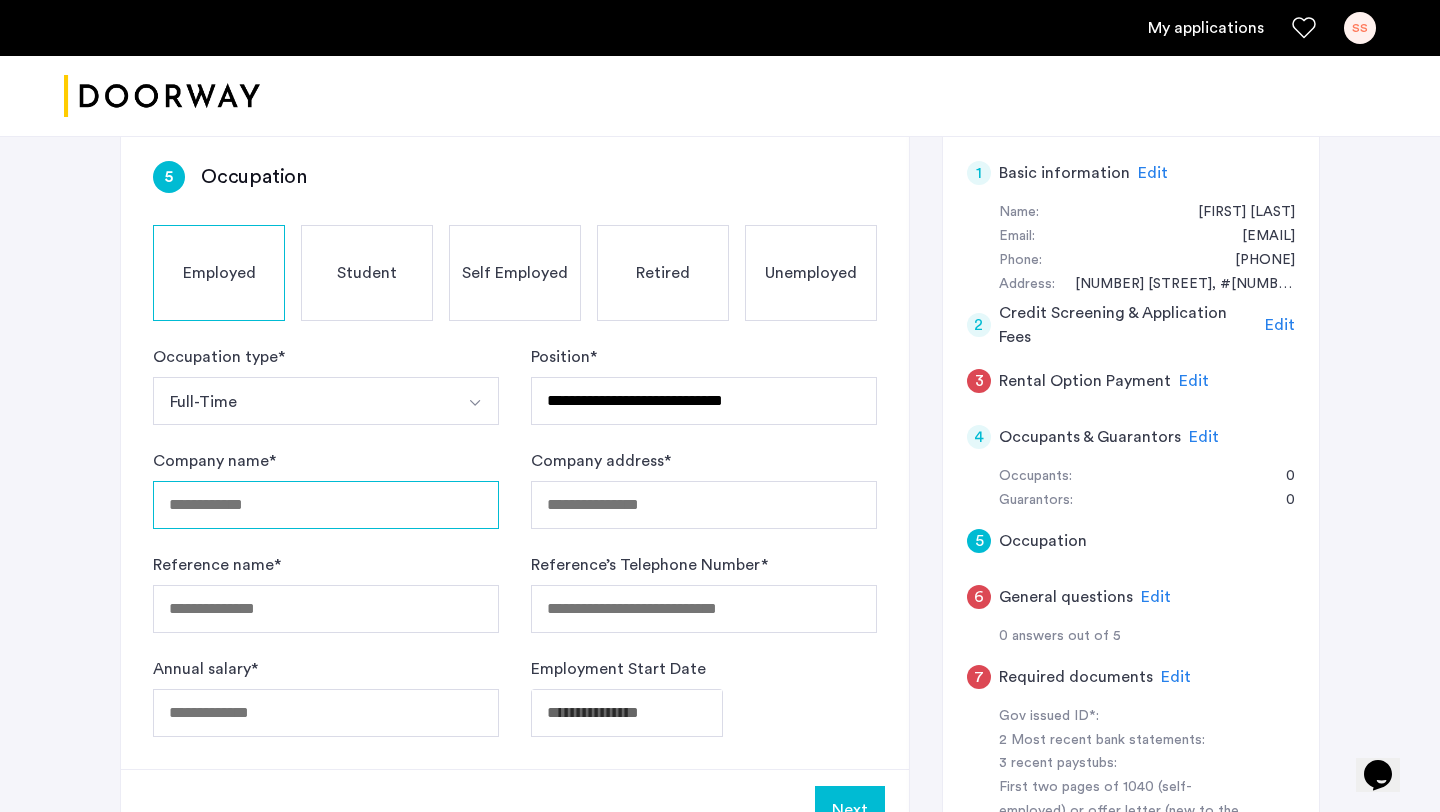 click on "Company name  *" at bounding box center (326, 505) 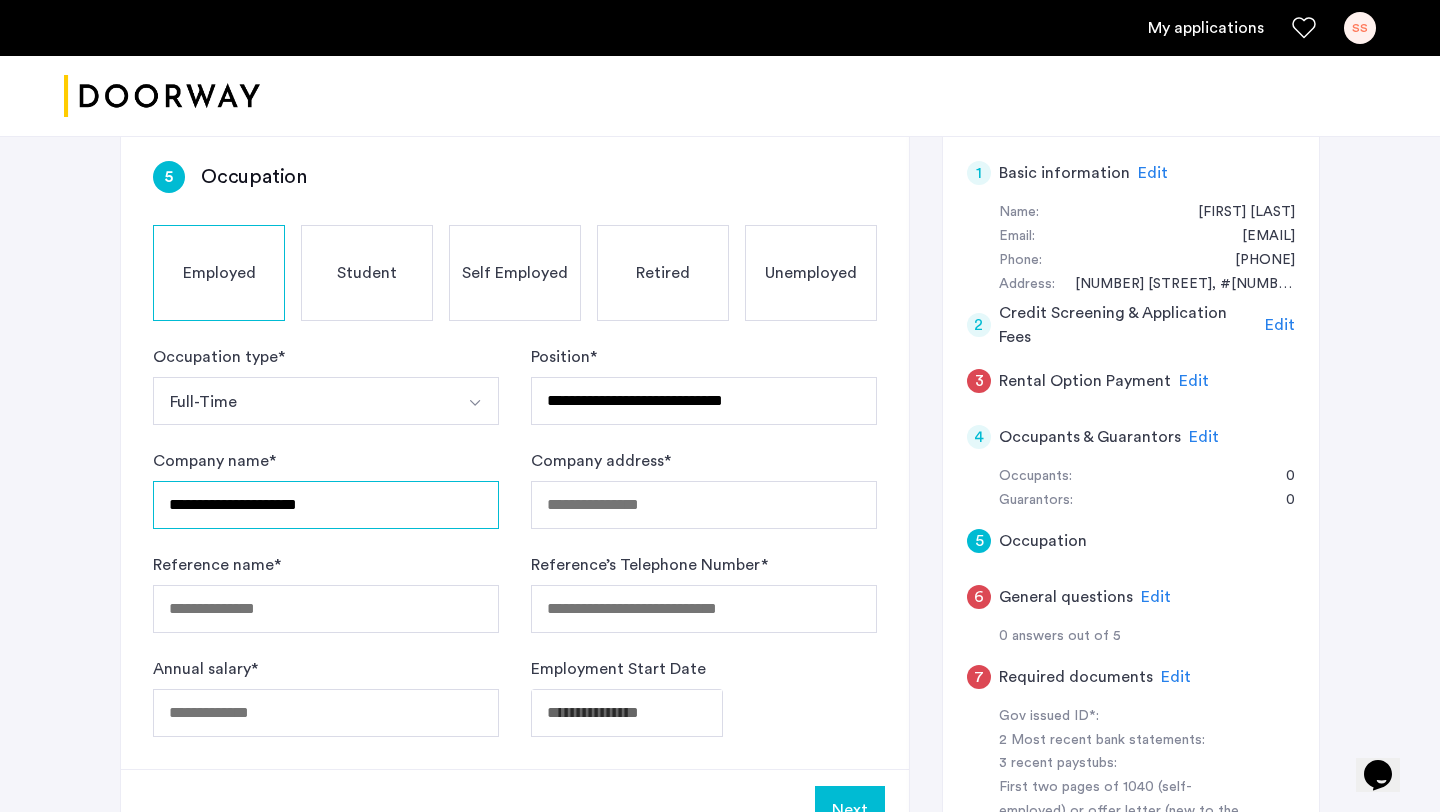 type on "**********" 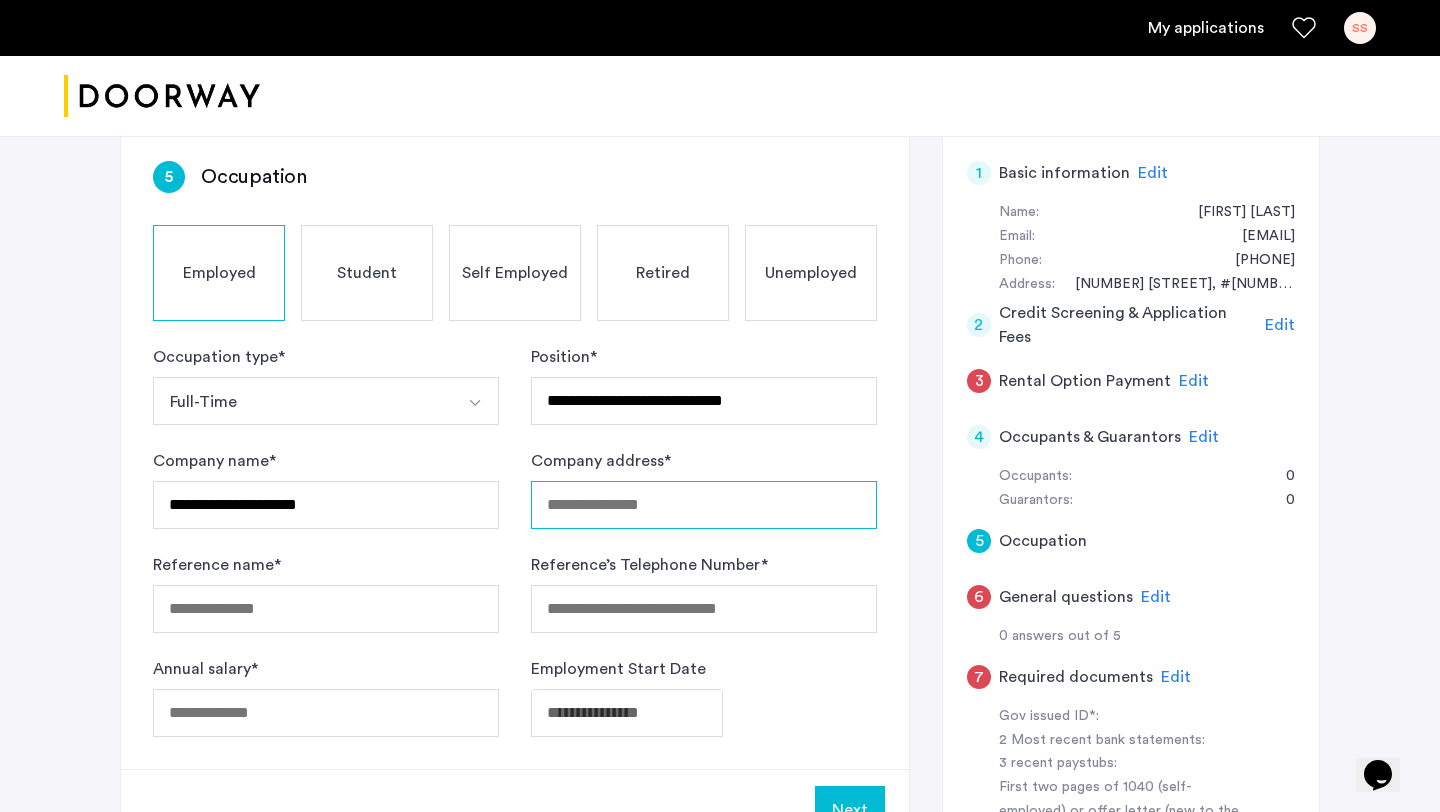 click on "Company address  *" at bounding box center [704, 505] 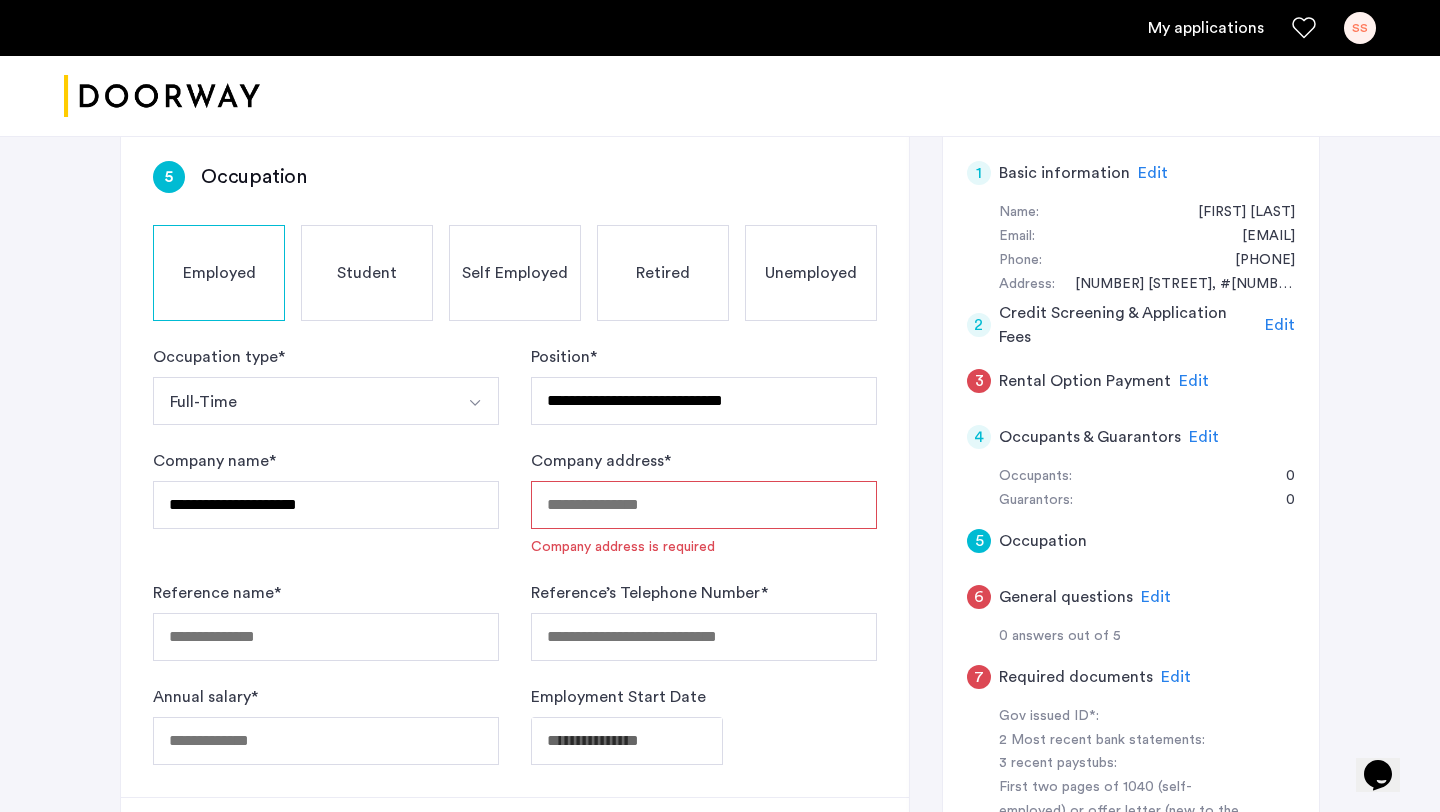 click on "Company address  *" at bounding box center [704, 505] 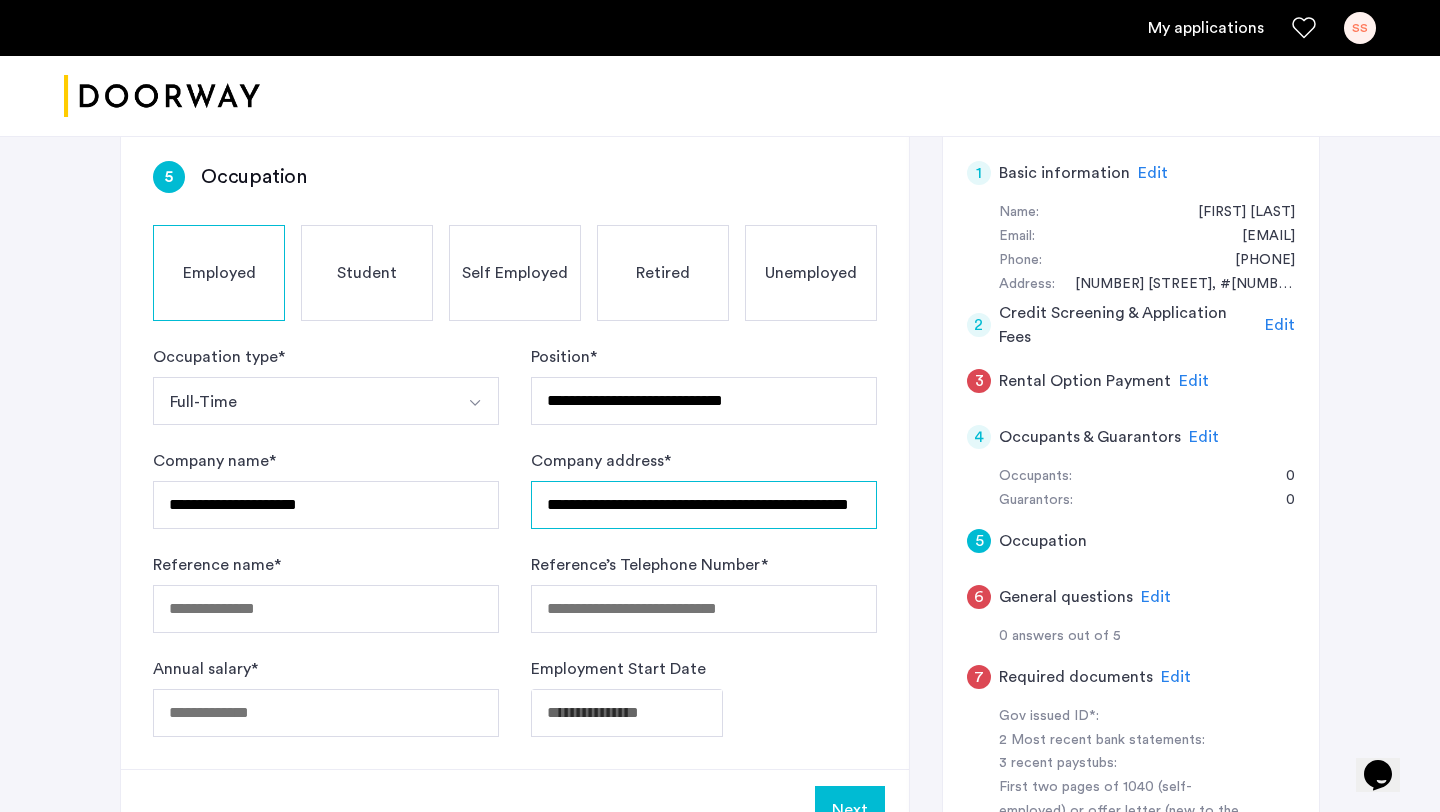 scroll, scrollTop: 0, scrollLeft: 61, axis: horizontal 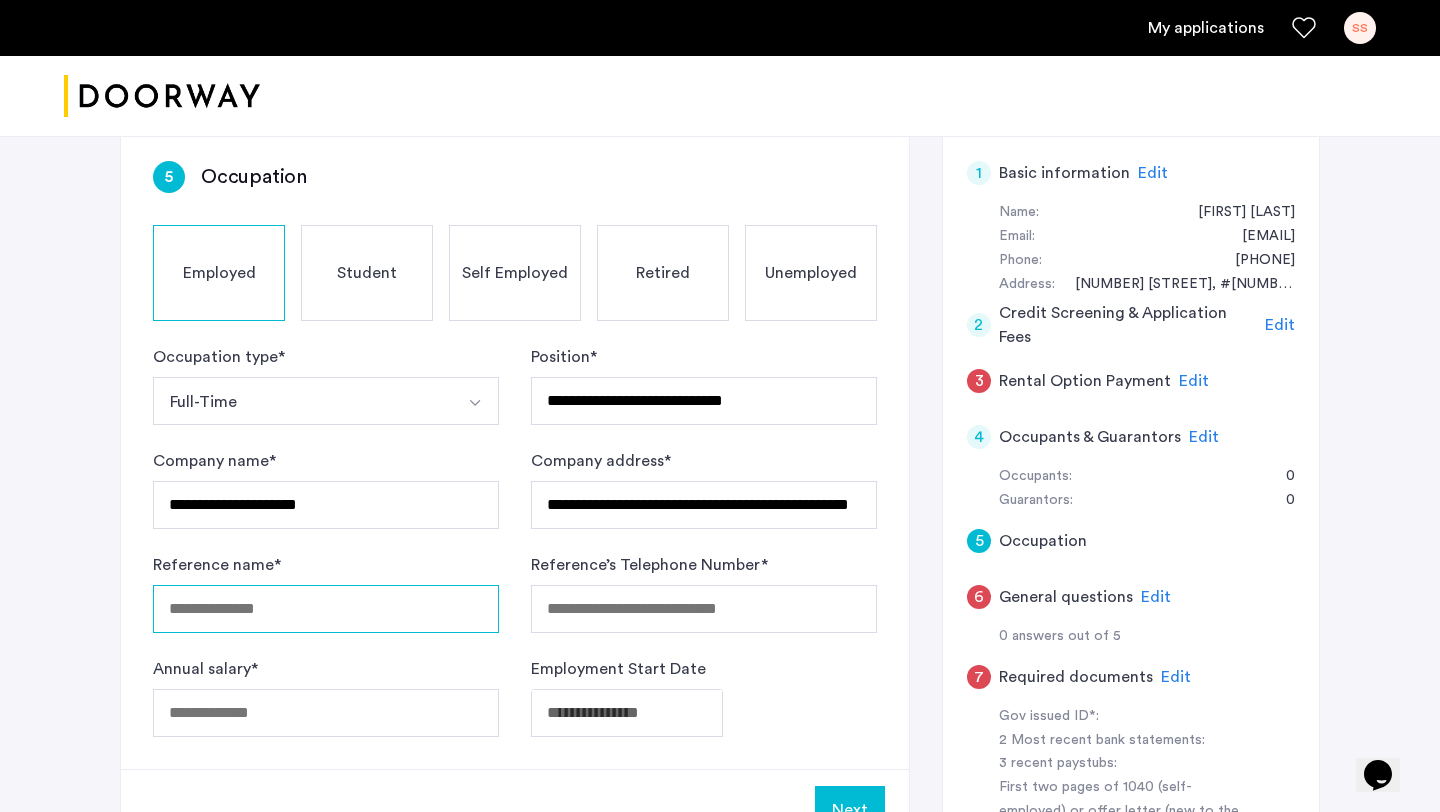 click on "Reference name  *" at bounding box center [326, 609] 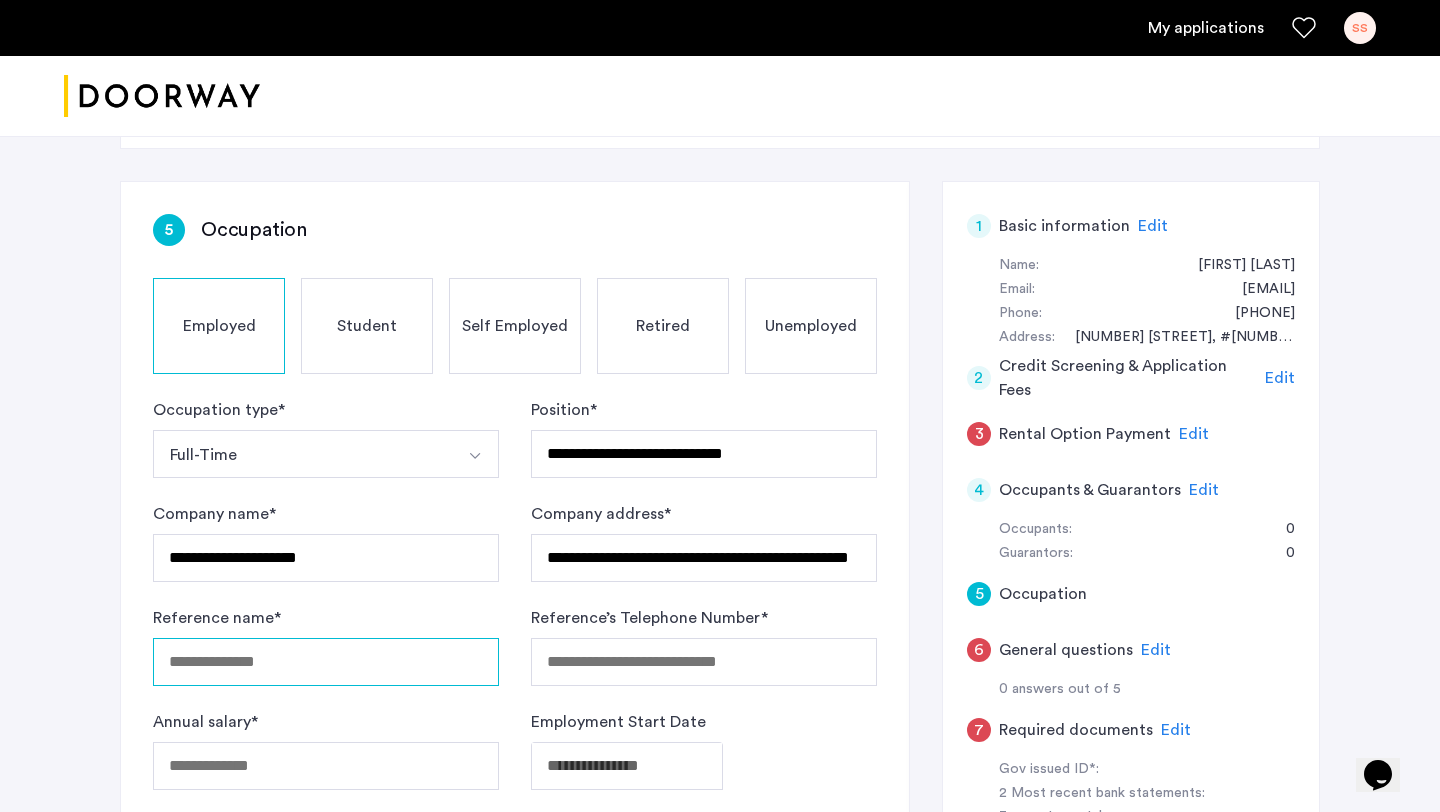 scroll, scrollTop: 265, scrollLeft: 0, axis: vertical 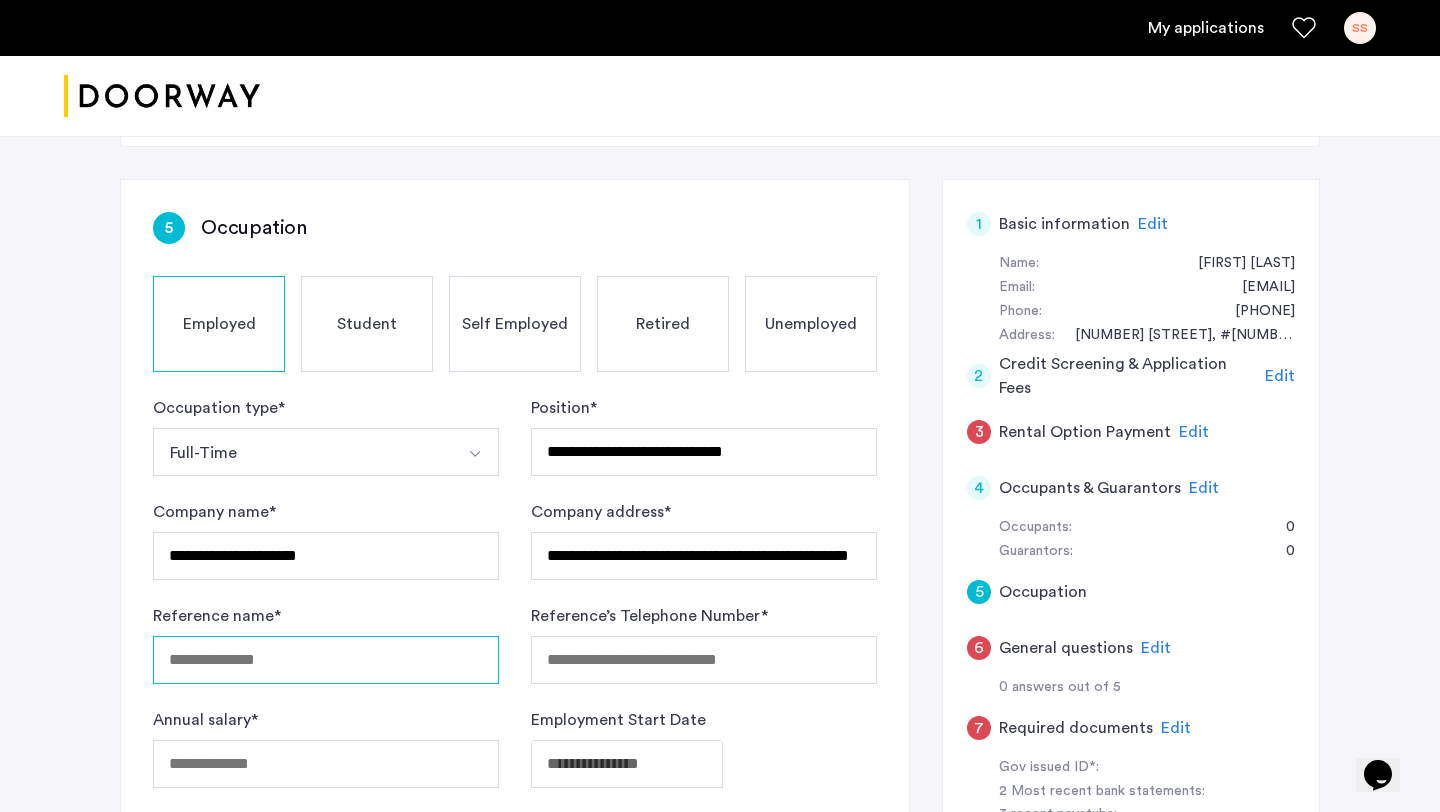 click on "Reference name  *" at bounding box center (326, 660) 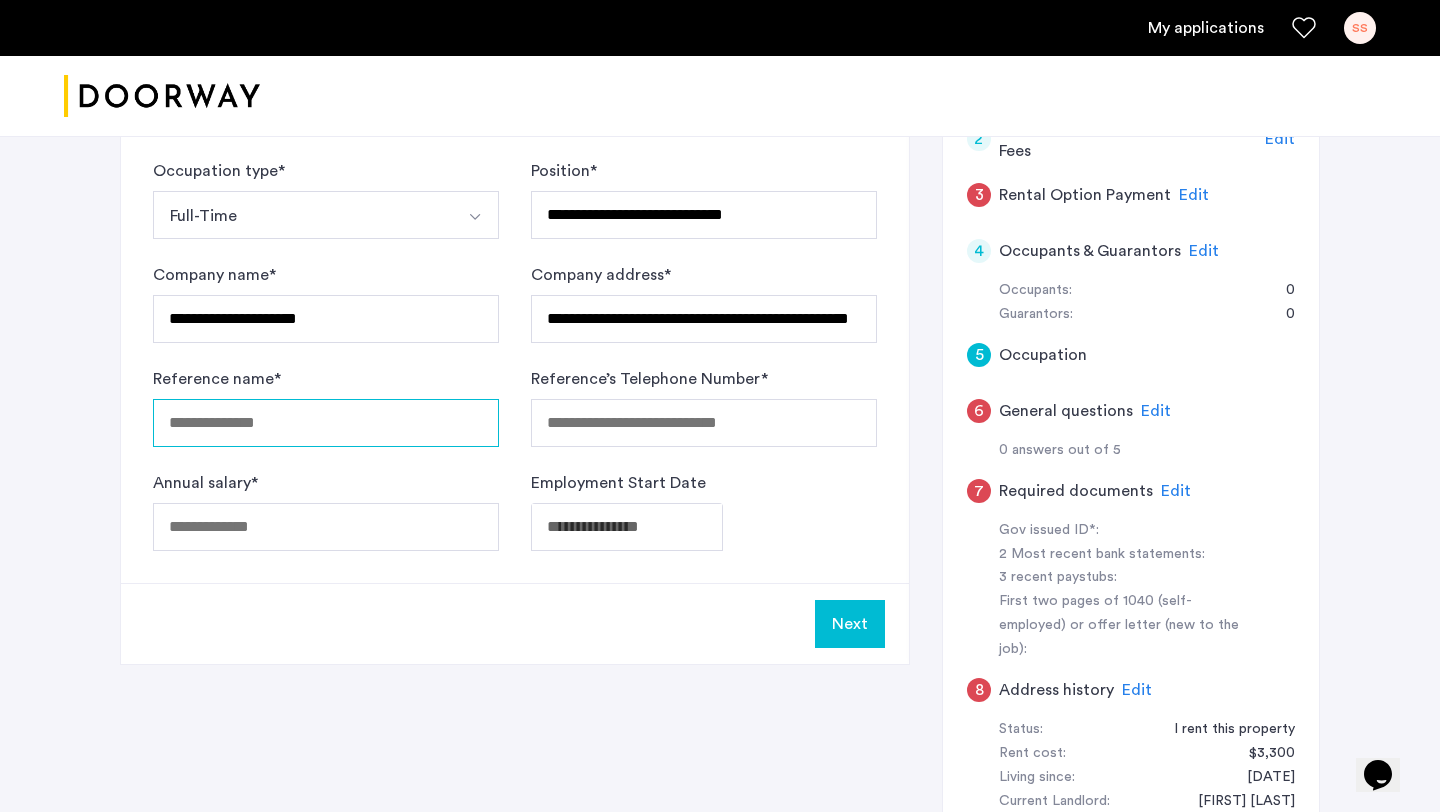 scroll, scrollTop: 506, scrollLeft: 0, axis: vertical 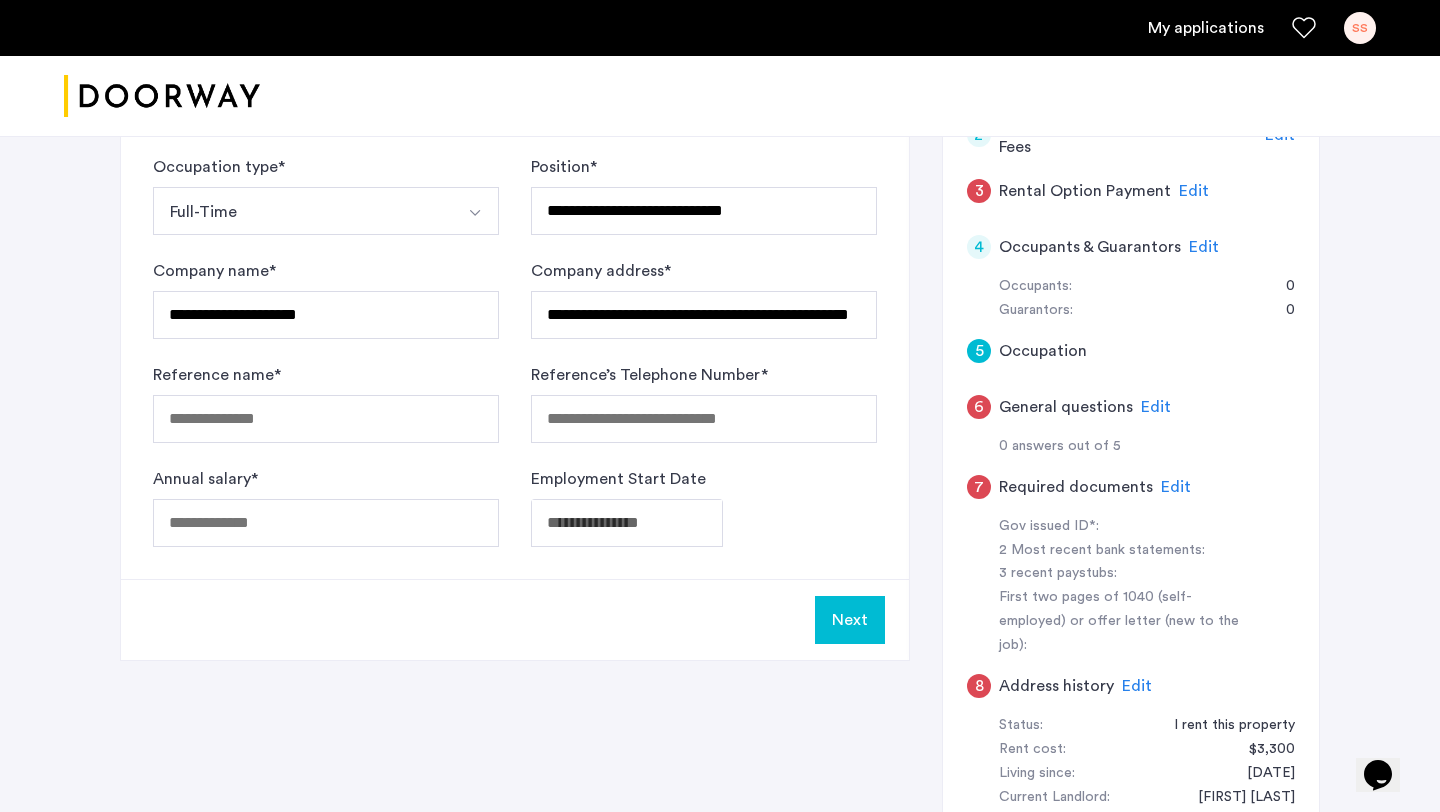 click on "2 Most recent bank statements:" 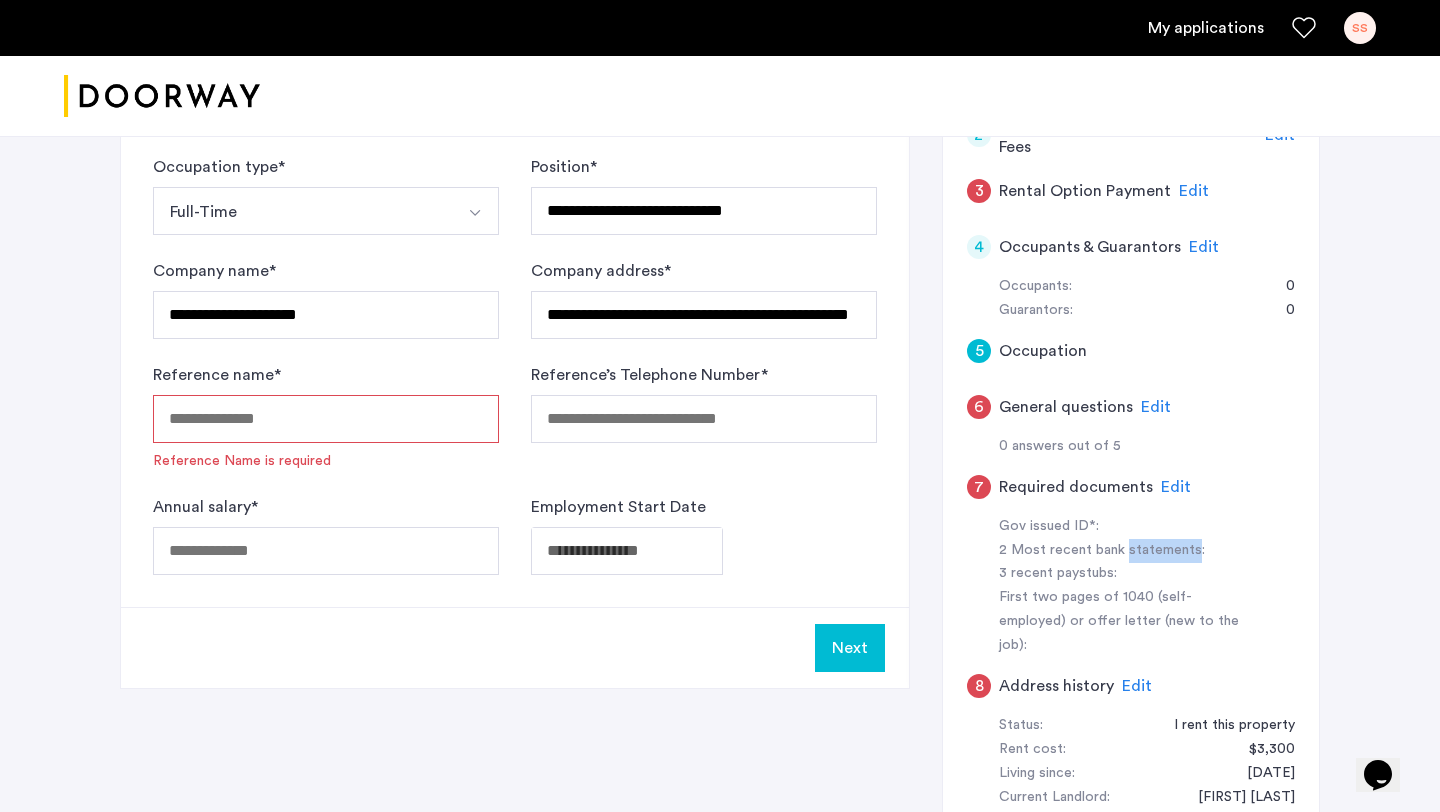 click on "2 Most recent bank statements:" 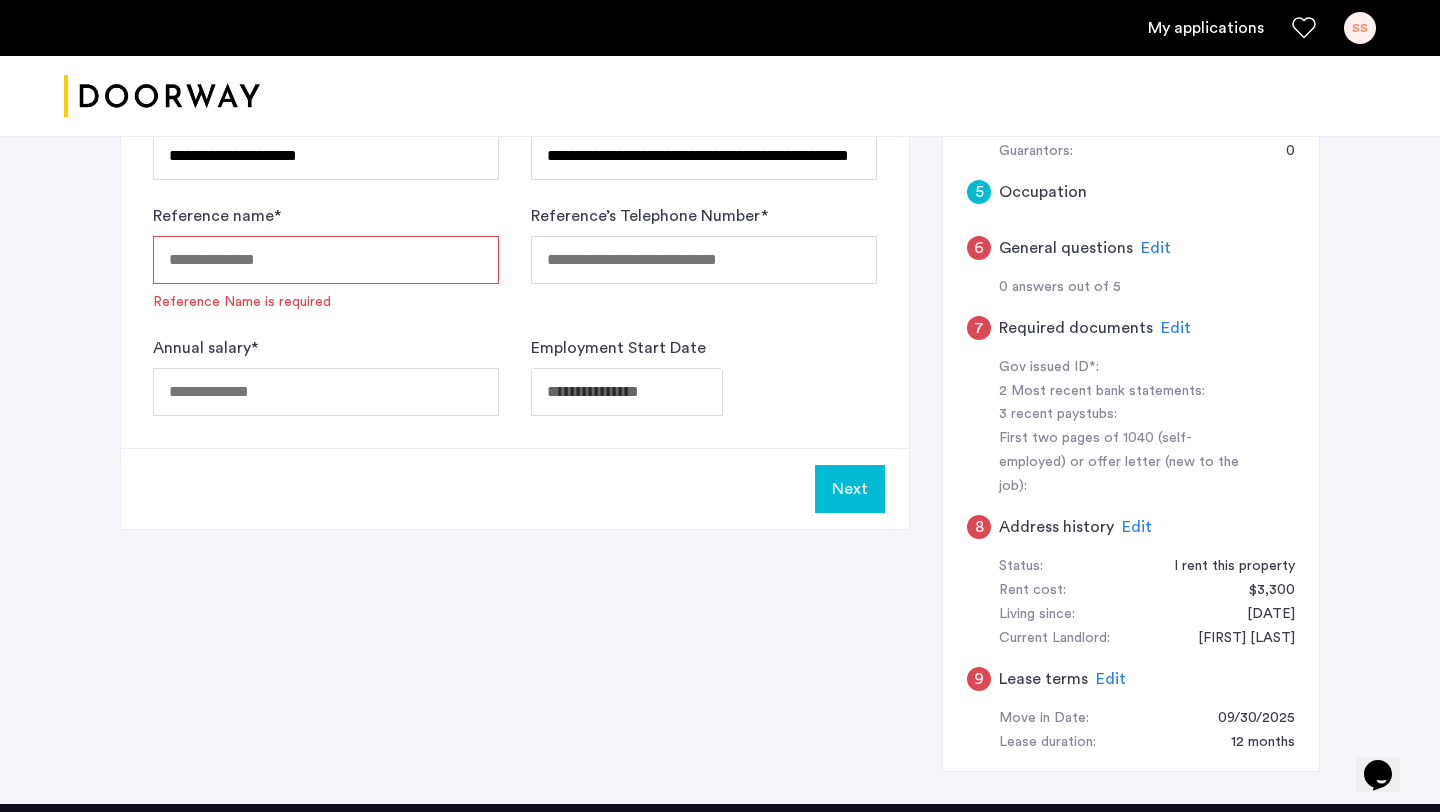 scroll, scrollTop: 663, scrollLeft: 0, axis: vertical 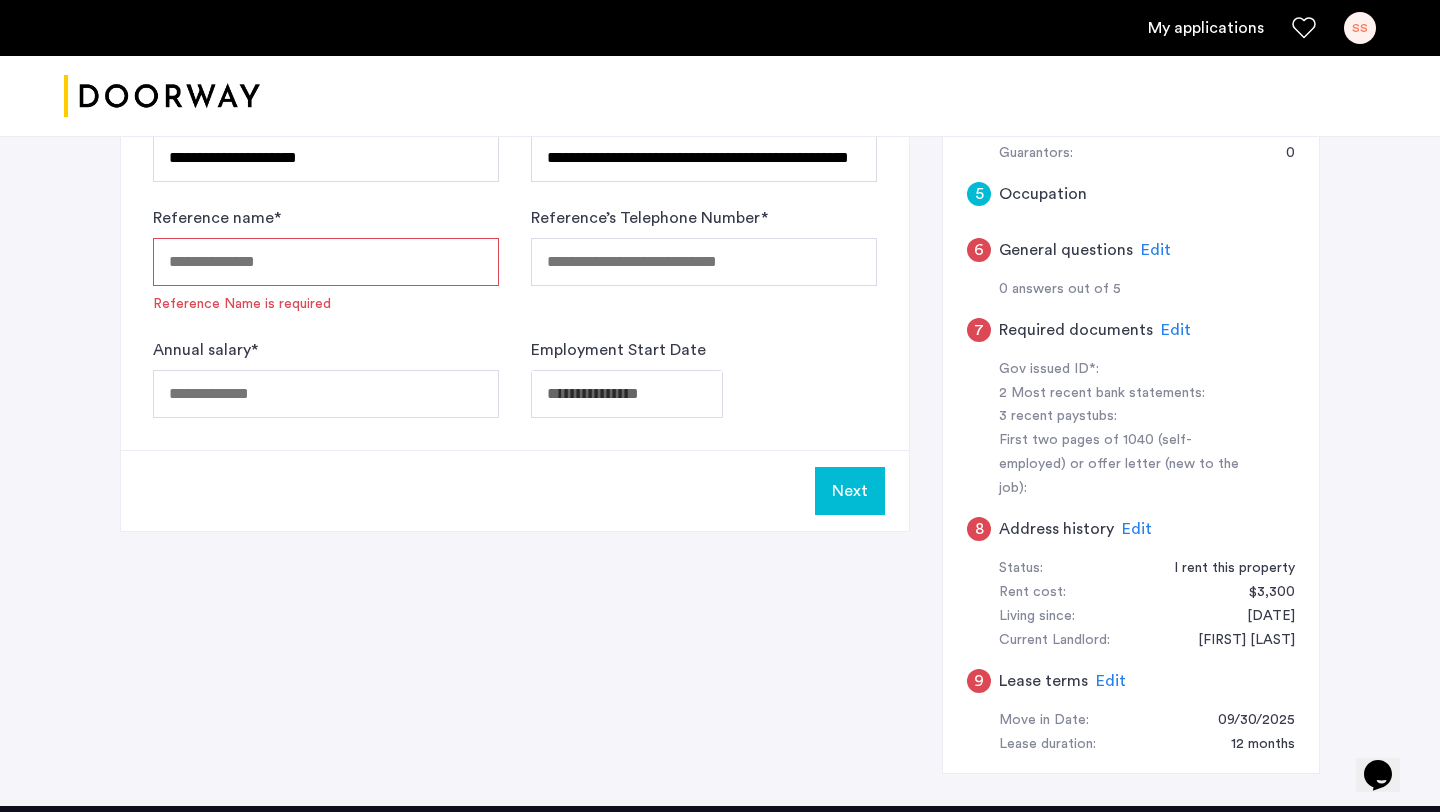 click on "3 recent paystubs:" 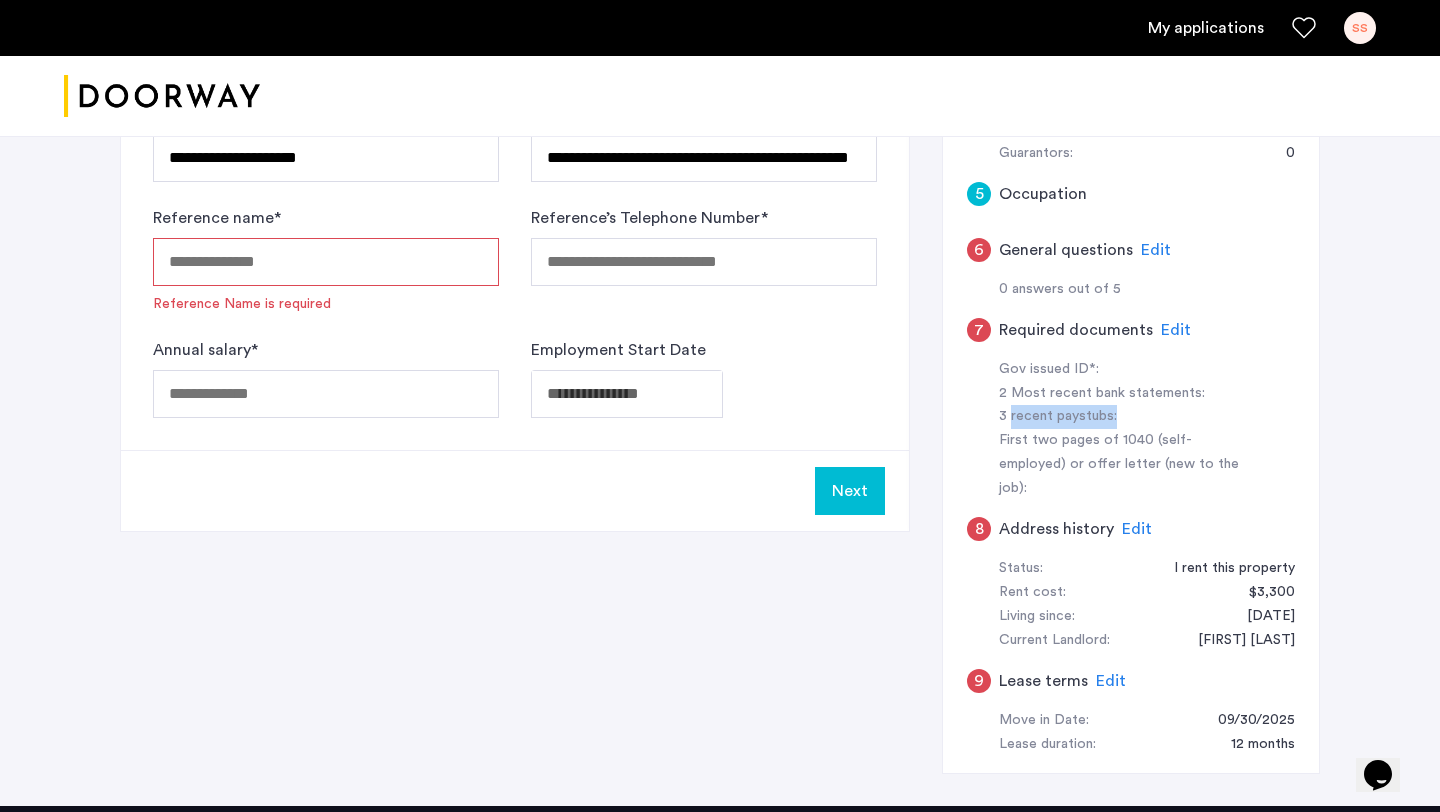 drag, startPoint x: 1110, startPoint y: 410, endPoint x: 987, endPoint y: 410, distance: 123 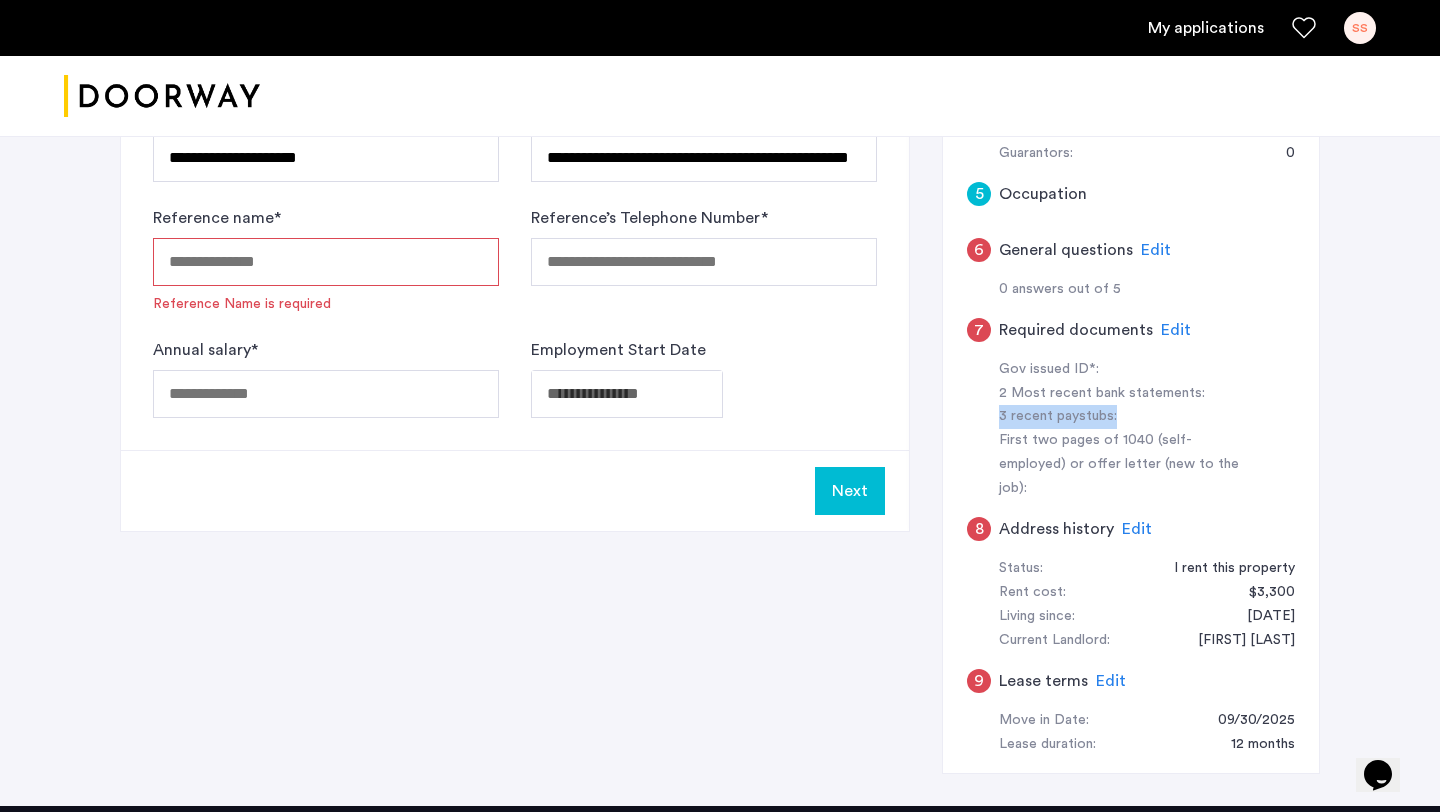 click on "Gov issued ID*: 2 Most recent bank statements: 3 recent paystubs: First two pages of 1040 (self-employed) or offer letter (new to the job):" 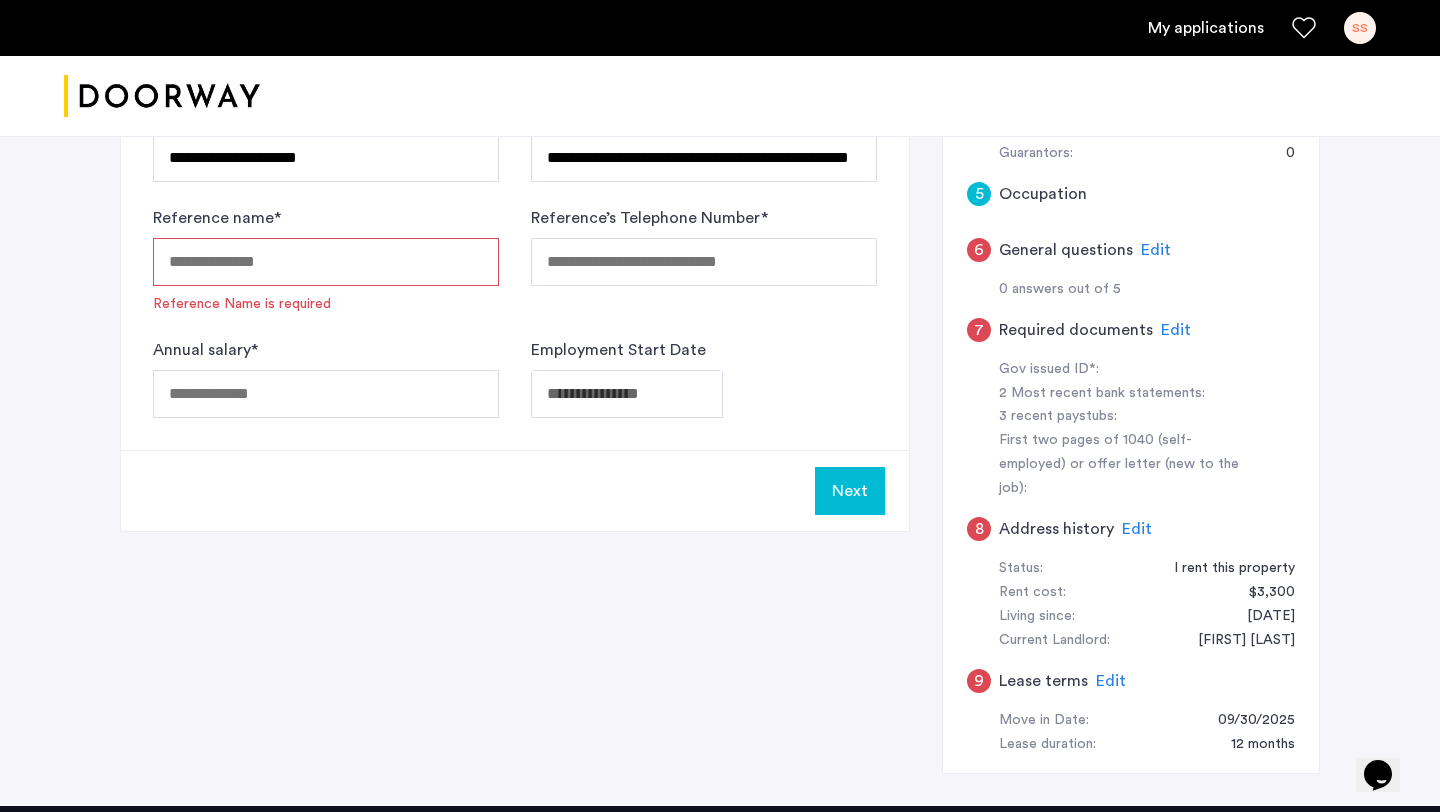 click on "3 recent paystubs:" 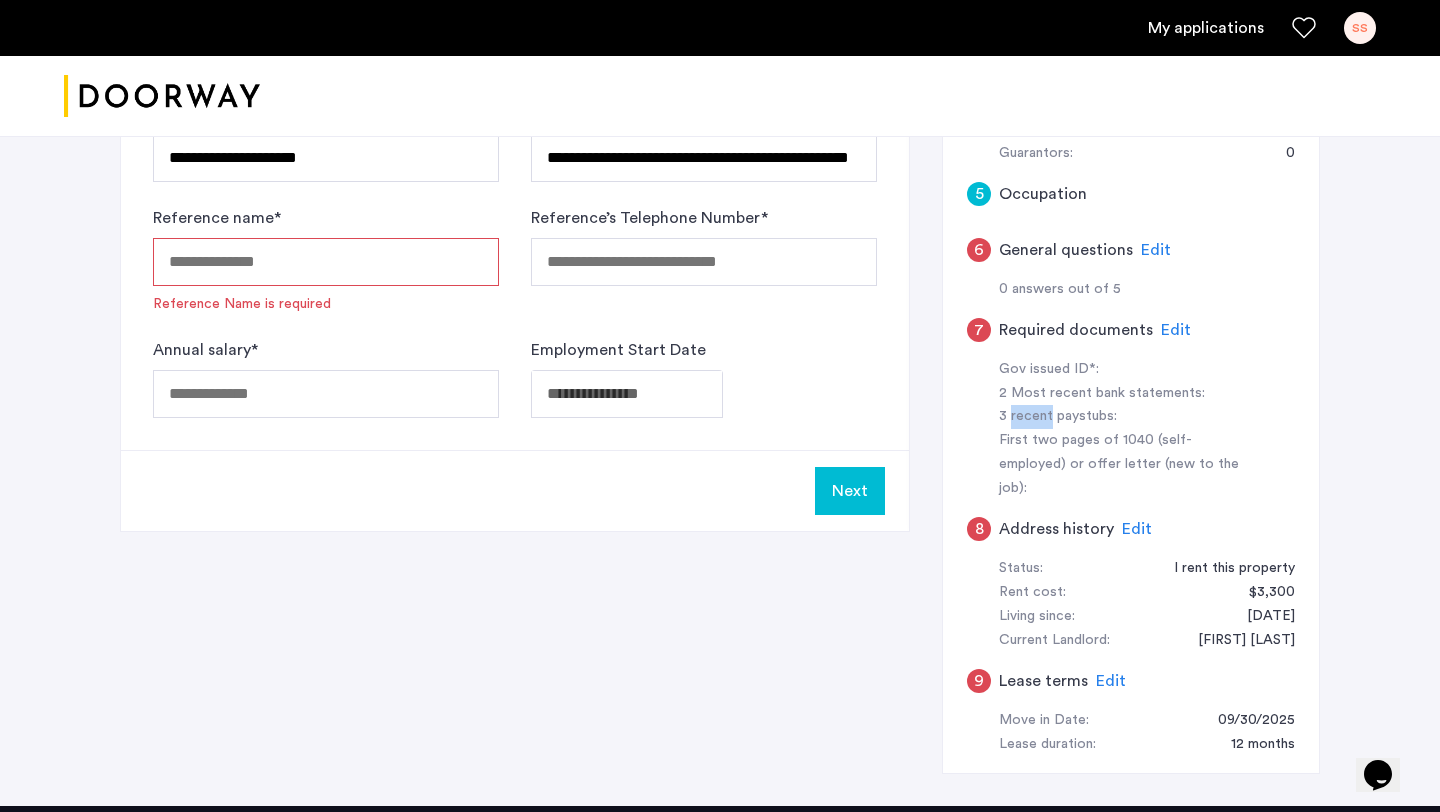 click on "3 recent paystubs:" 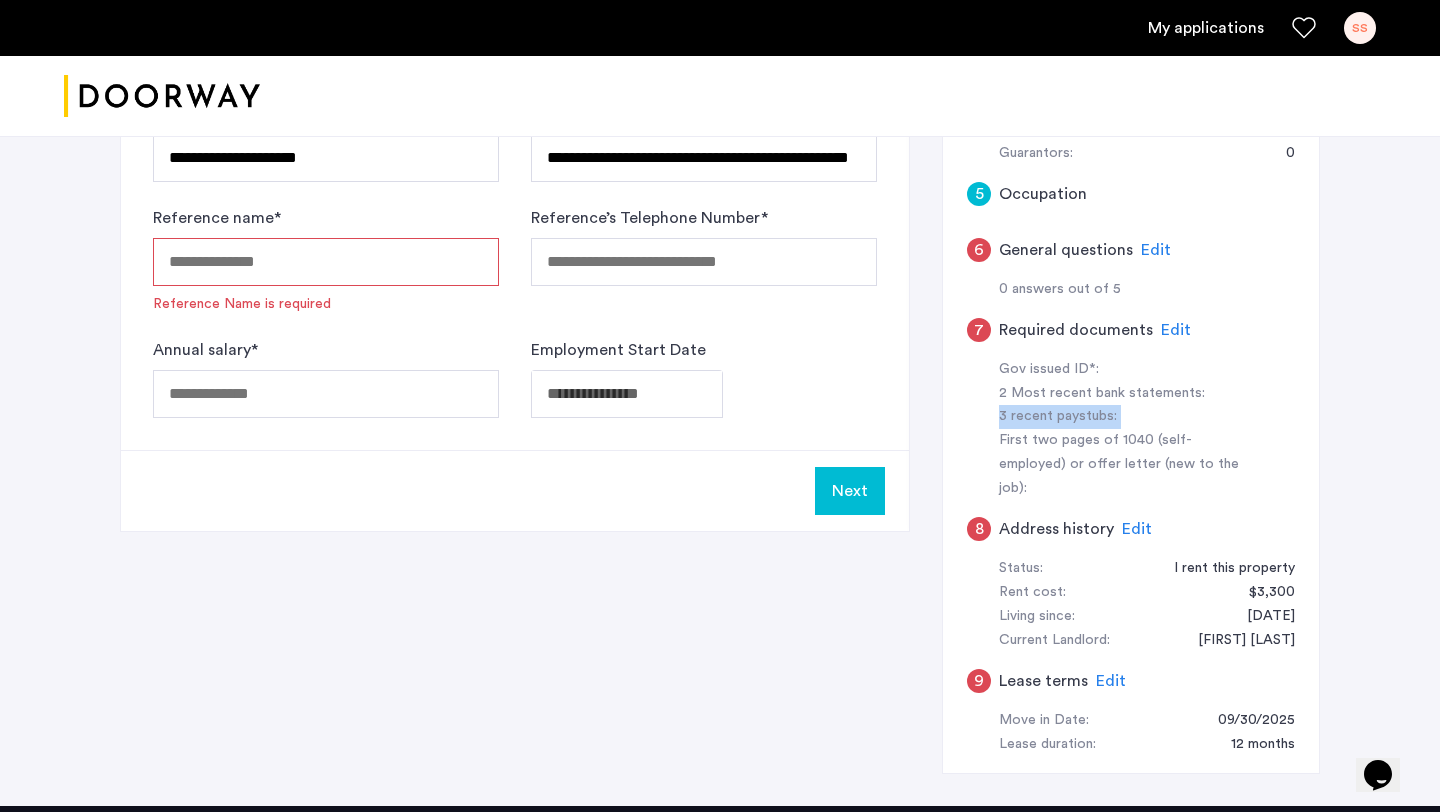 click on "3 recent paystubs:" 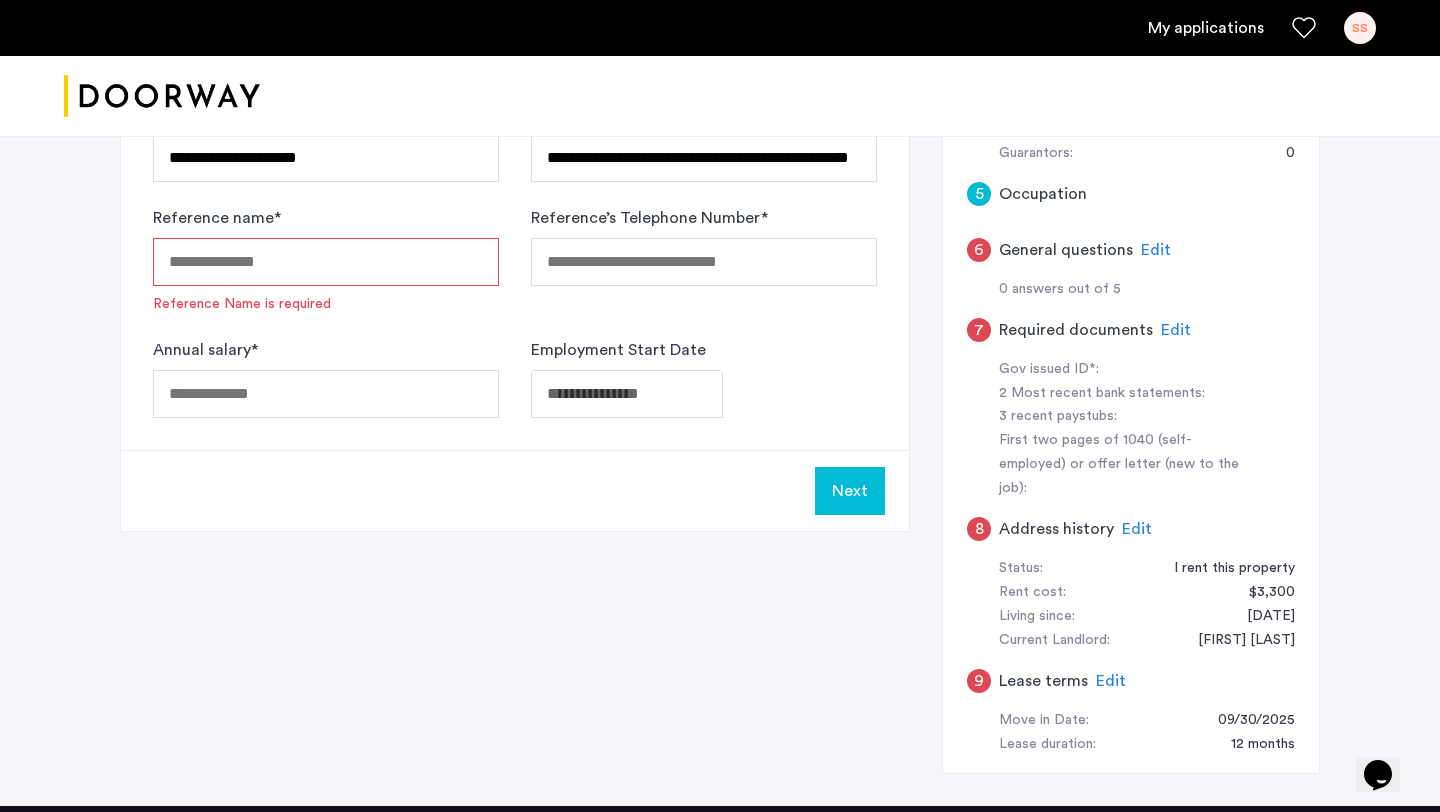 click on "3 recent paystubs:" 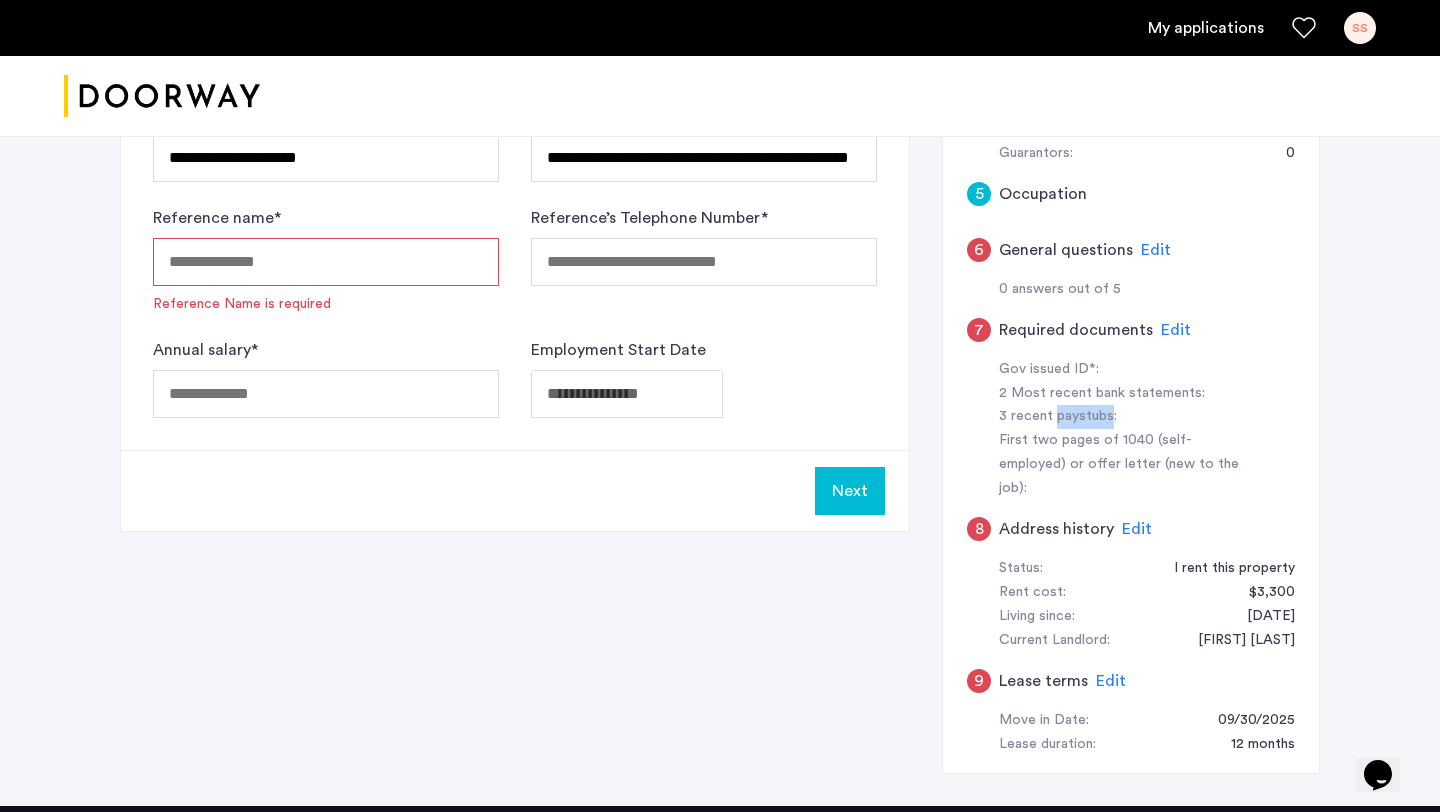 click on "3 recent paystubs:" 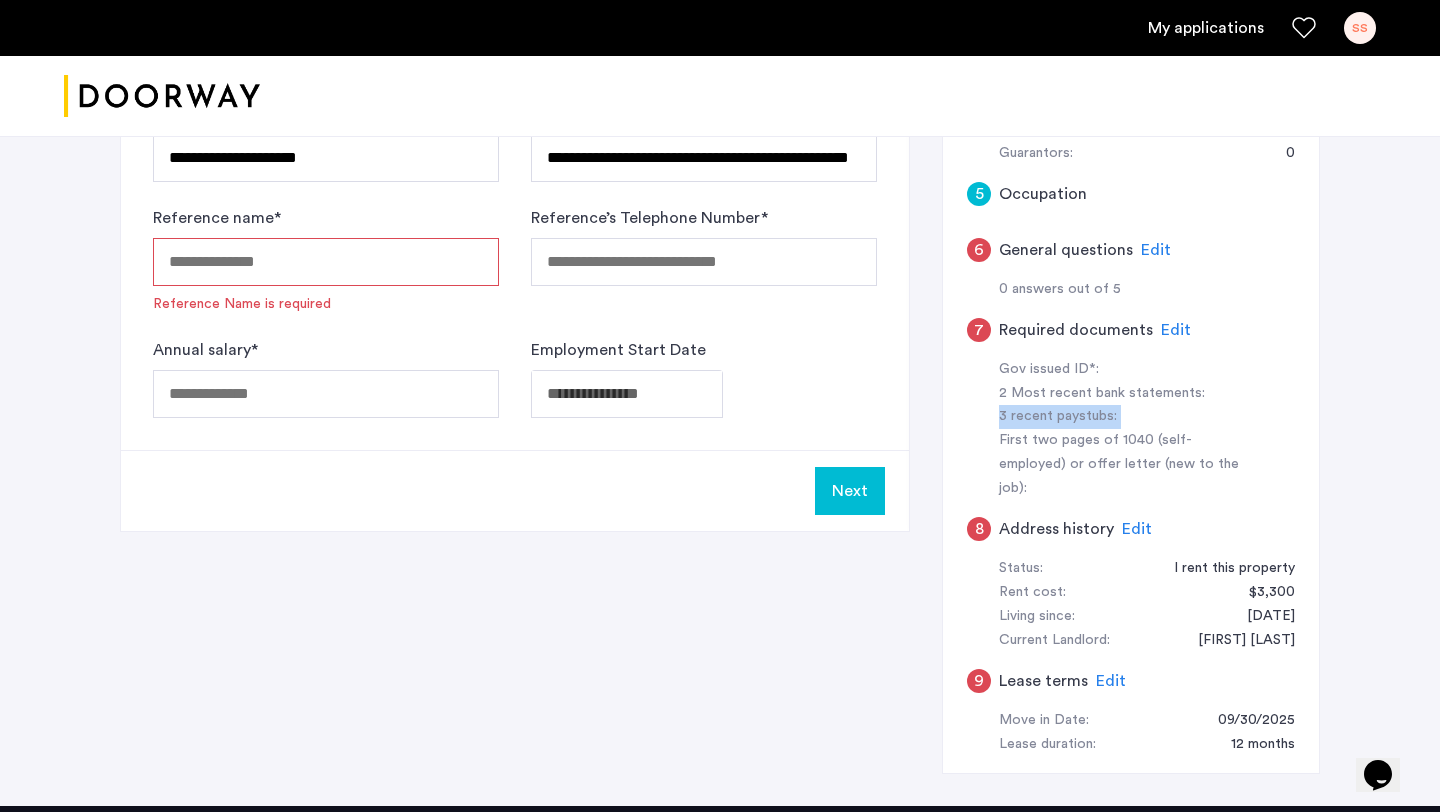 click on "3 recent paystubs:" 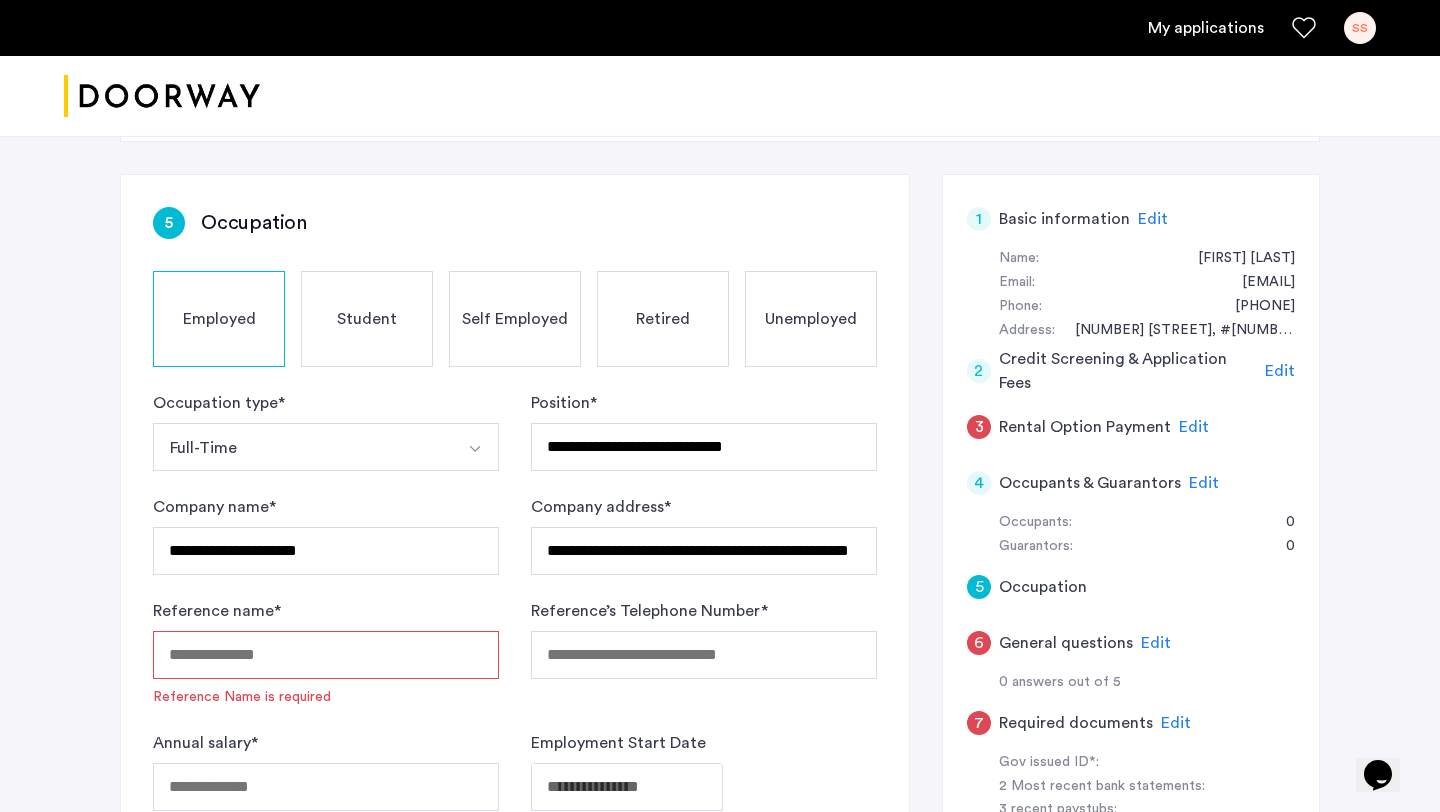 scroll, scrollTop: 344, scrollLeft: 0, axis: vertical 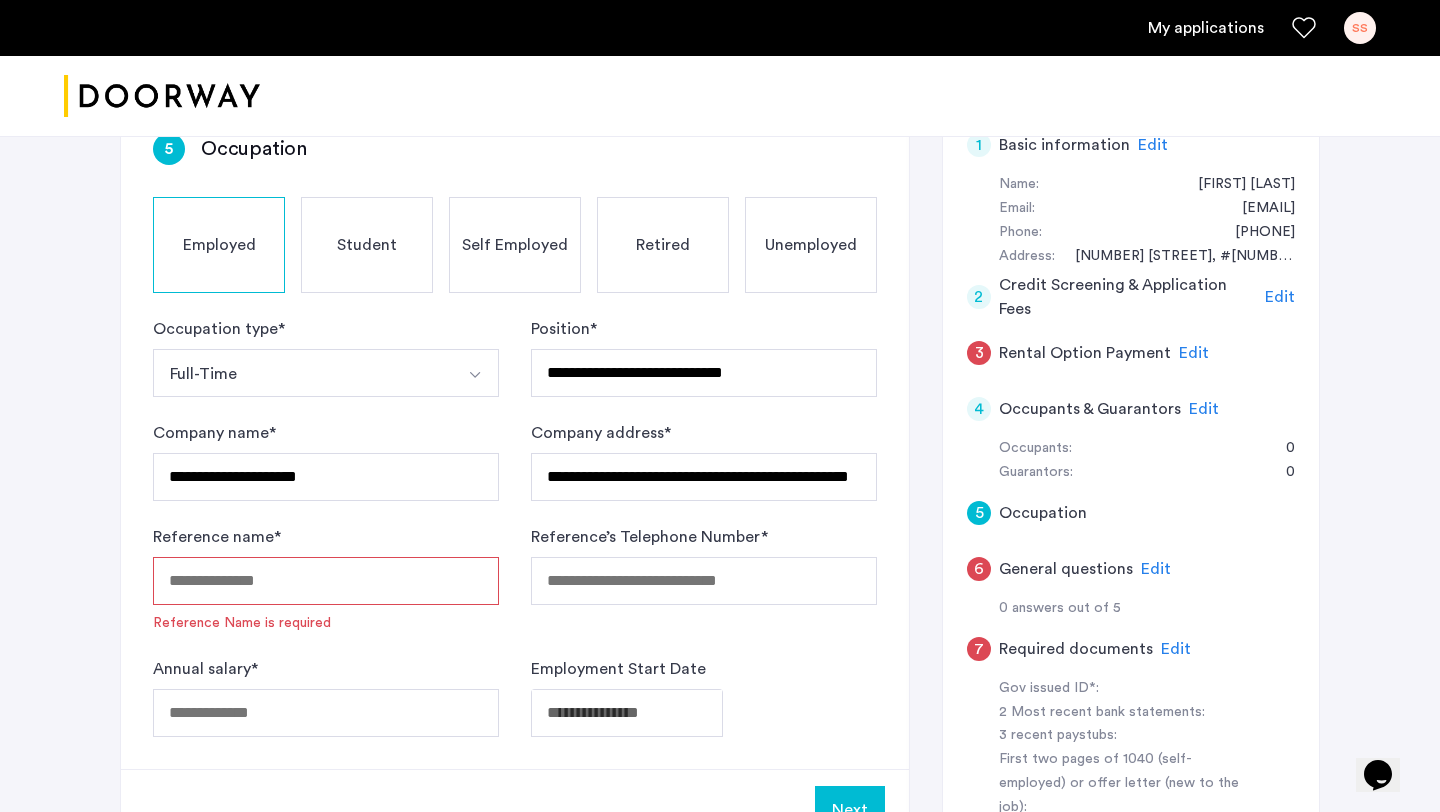 click on "Reference name  *" at bounding box center (326, 581) 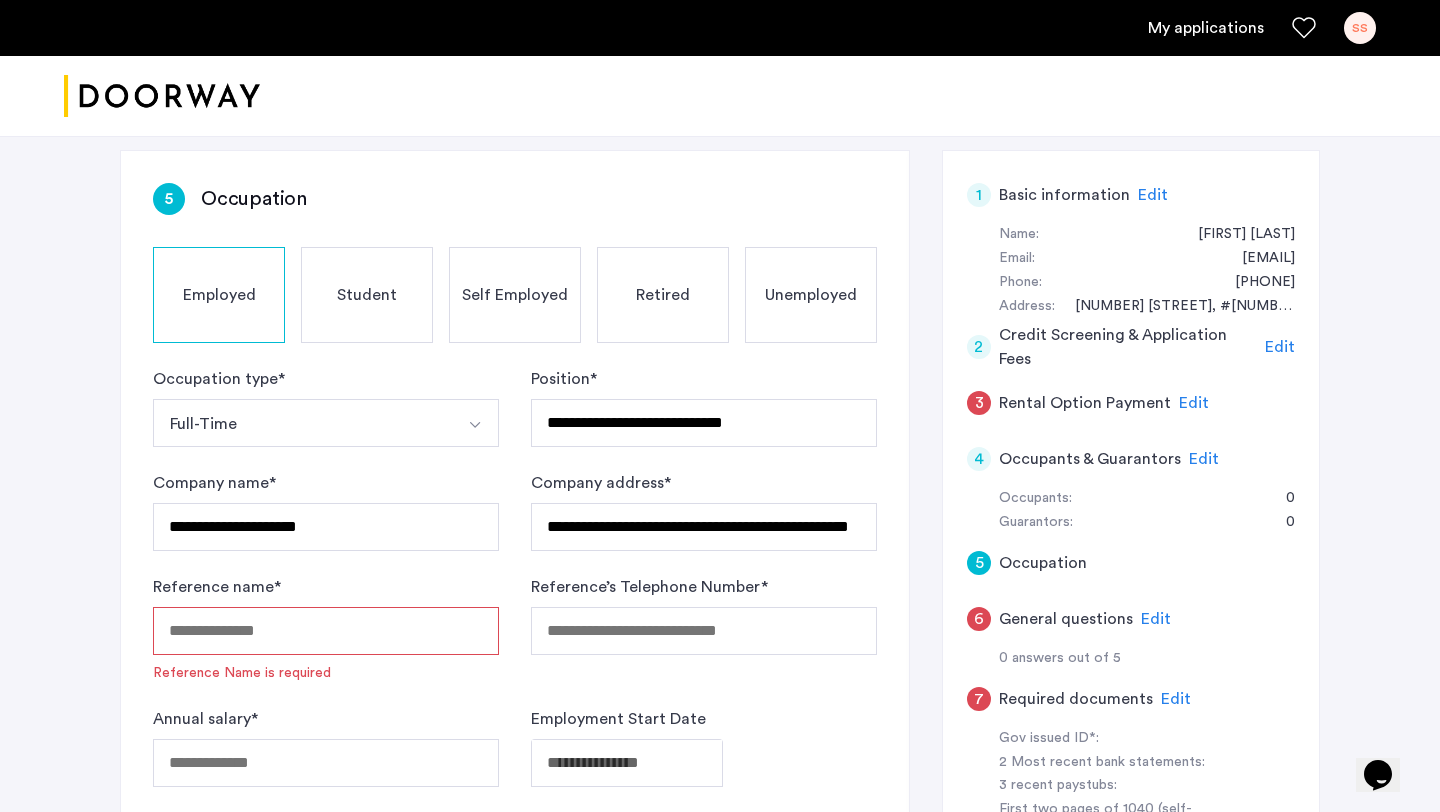 scroll, scrollTop: 290, scrollLeft: 0, axis: vertical 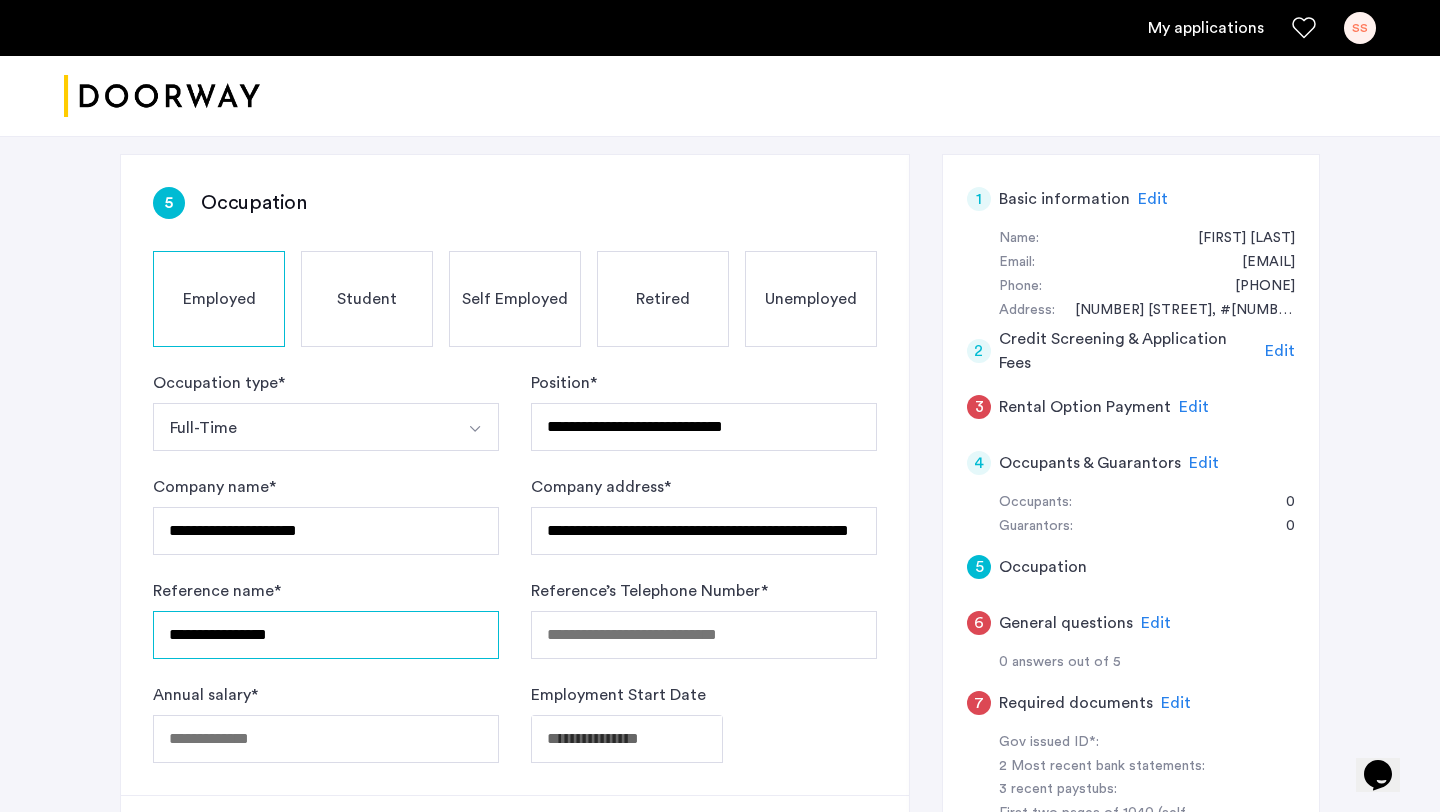 type on "**********" 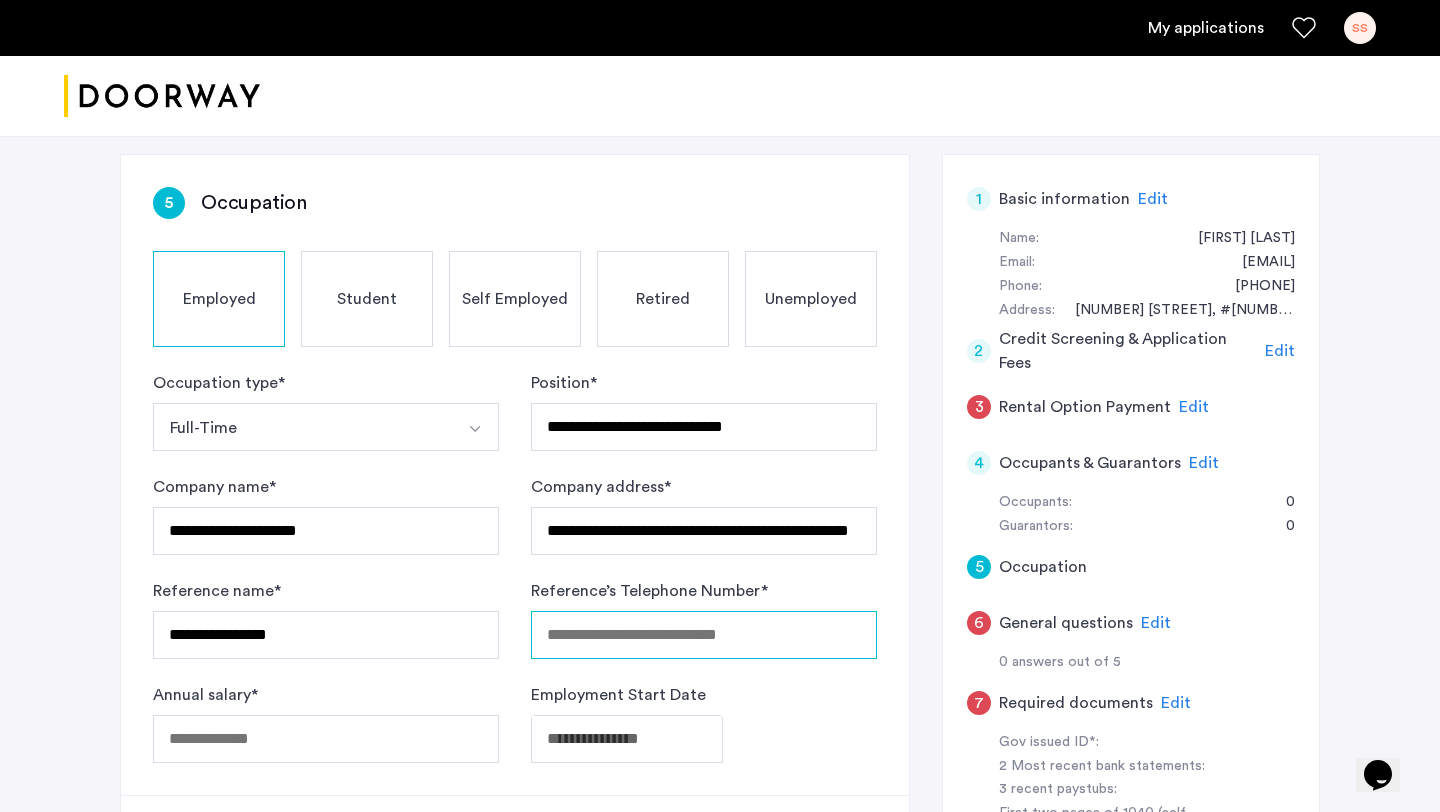 click on "Reference’s Telephone Number  *" at bounding box center (704, 635) 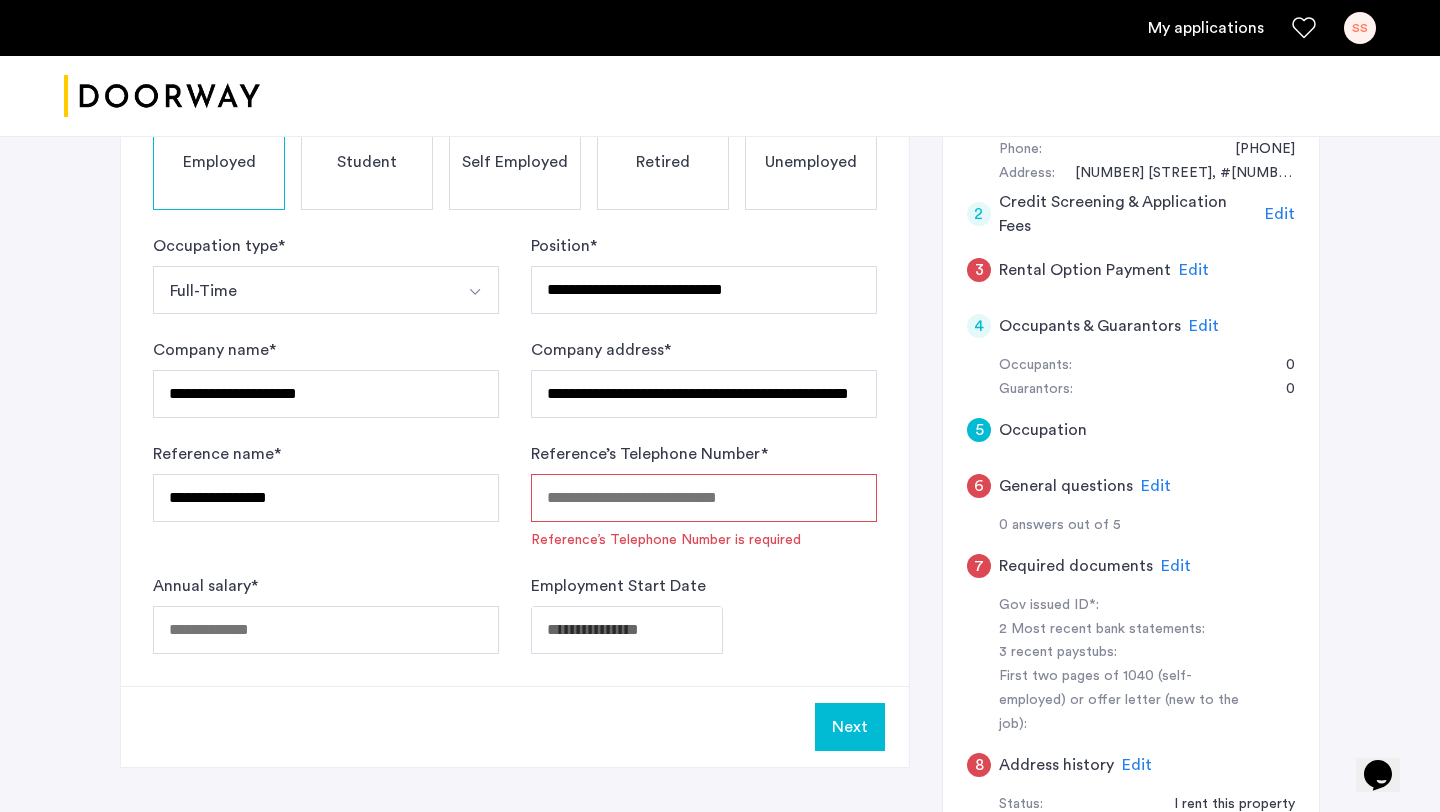 scroll, scrollTop: 438, scrollLeft: 0, axis: vertical 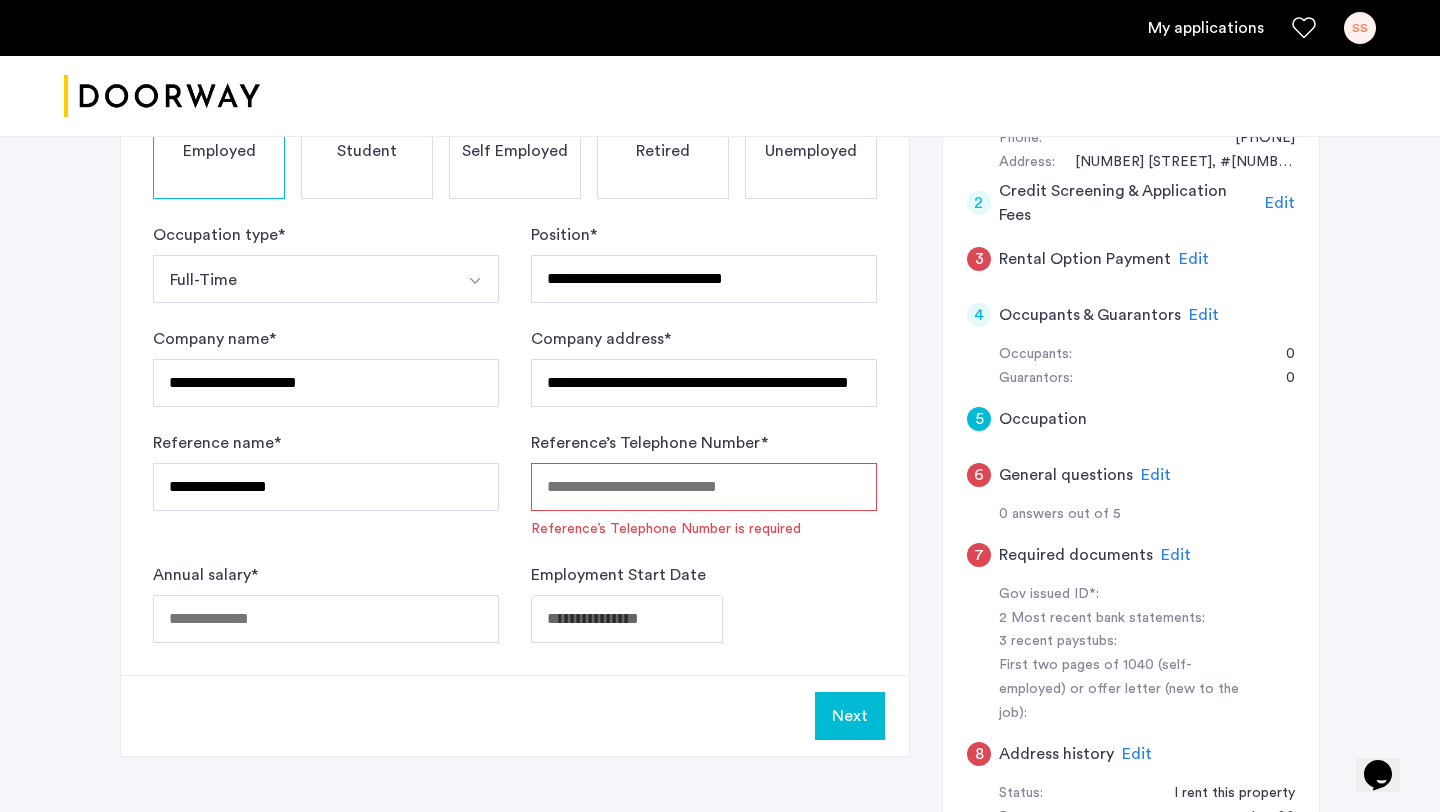click on "Reference’s Telephone Number  *" at bounding box center [704, 487] 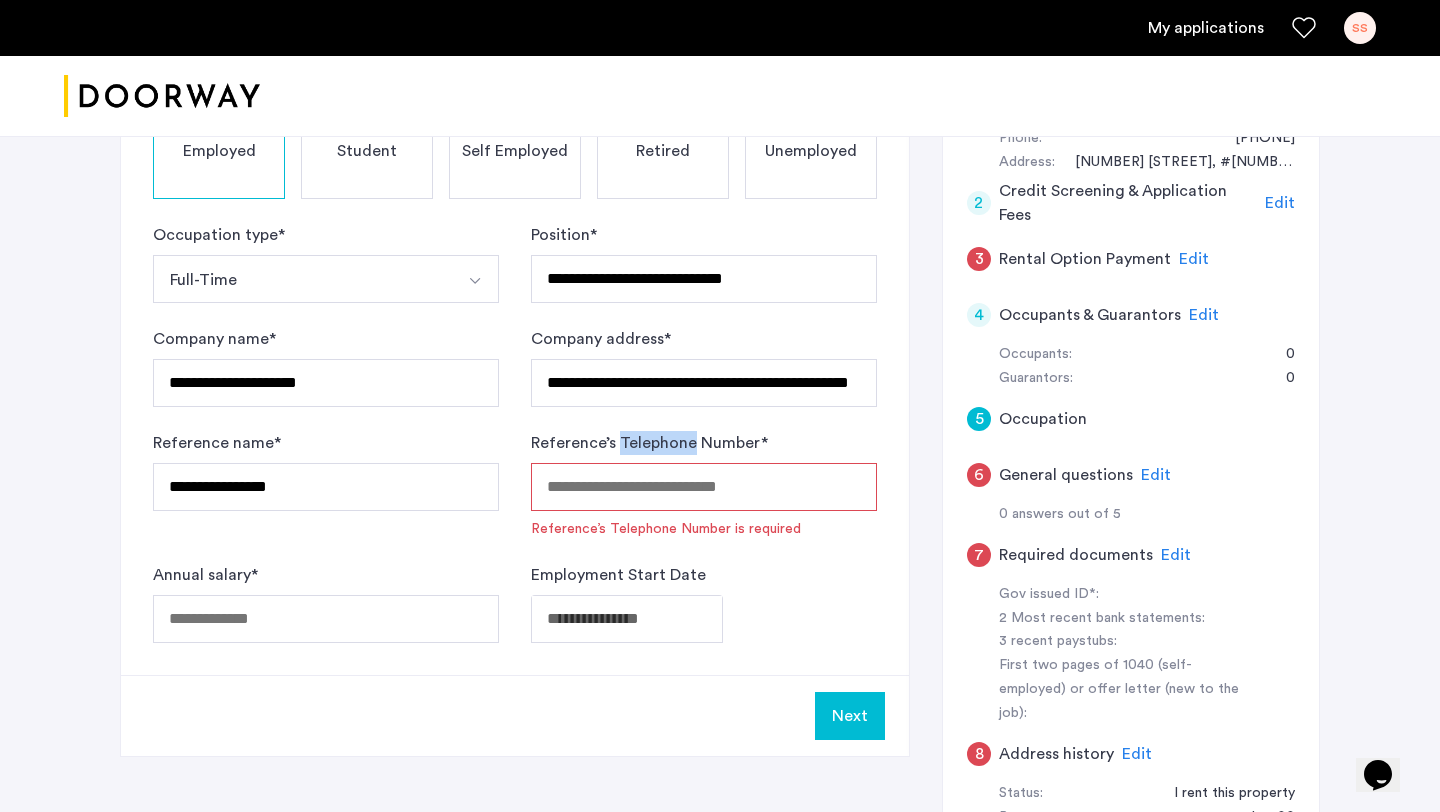 click on "Reference’s Telephone Number  *" 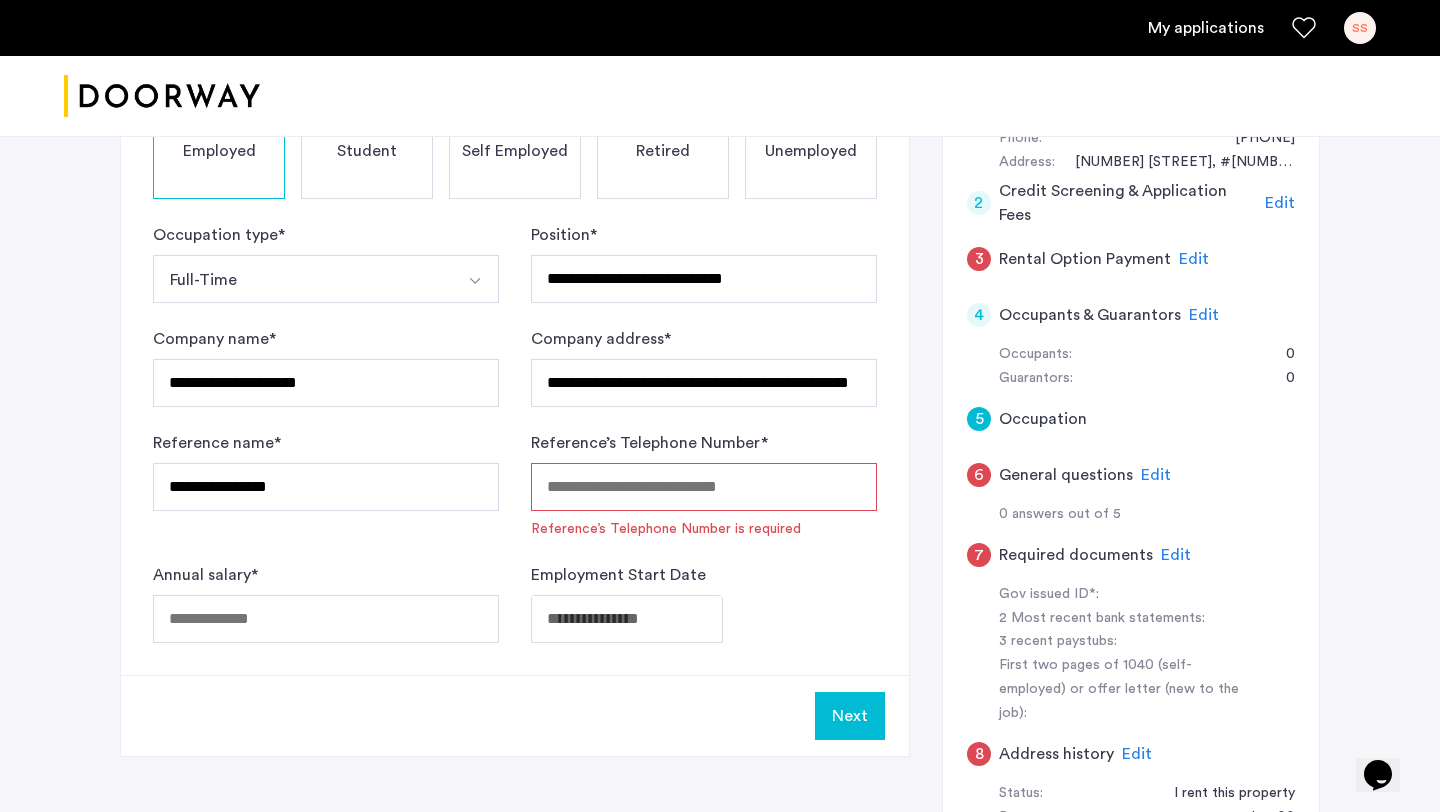 click on "Reference’s Telephone Number  *" at bounding box center [704, 487] 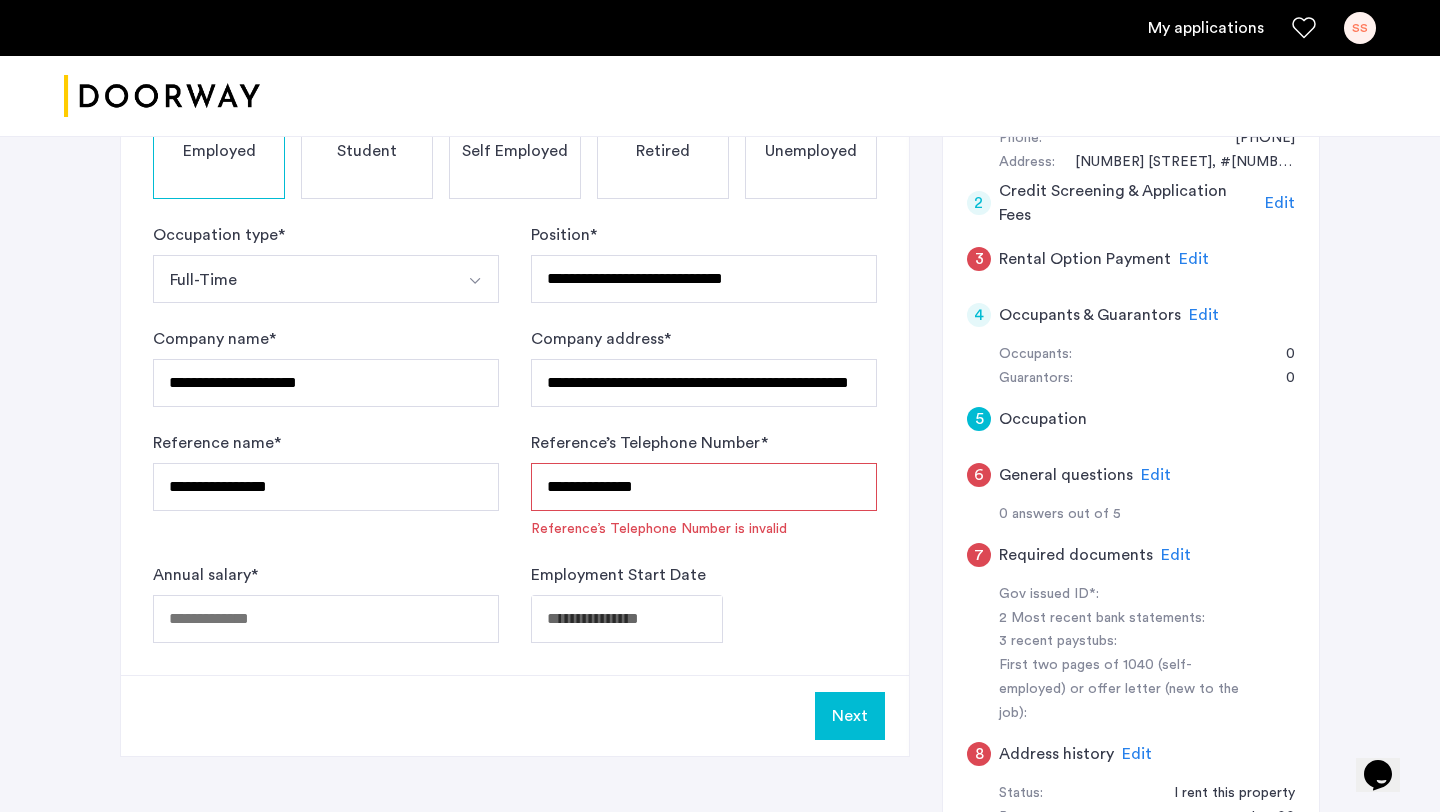 type on "**********" 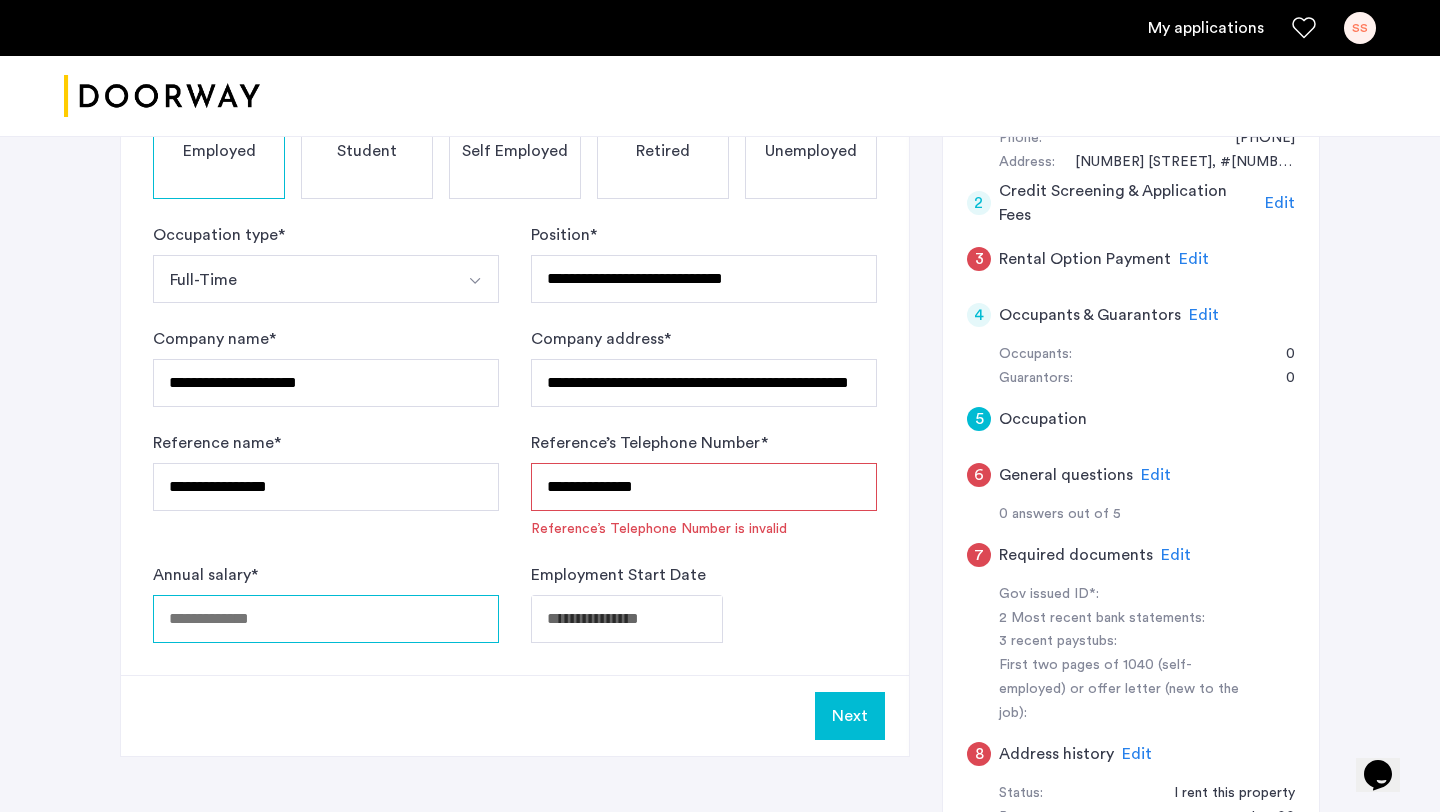 click on "Annual salary  *" at bounding box center [326, 619] 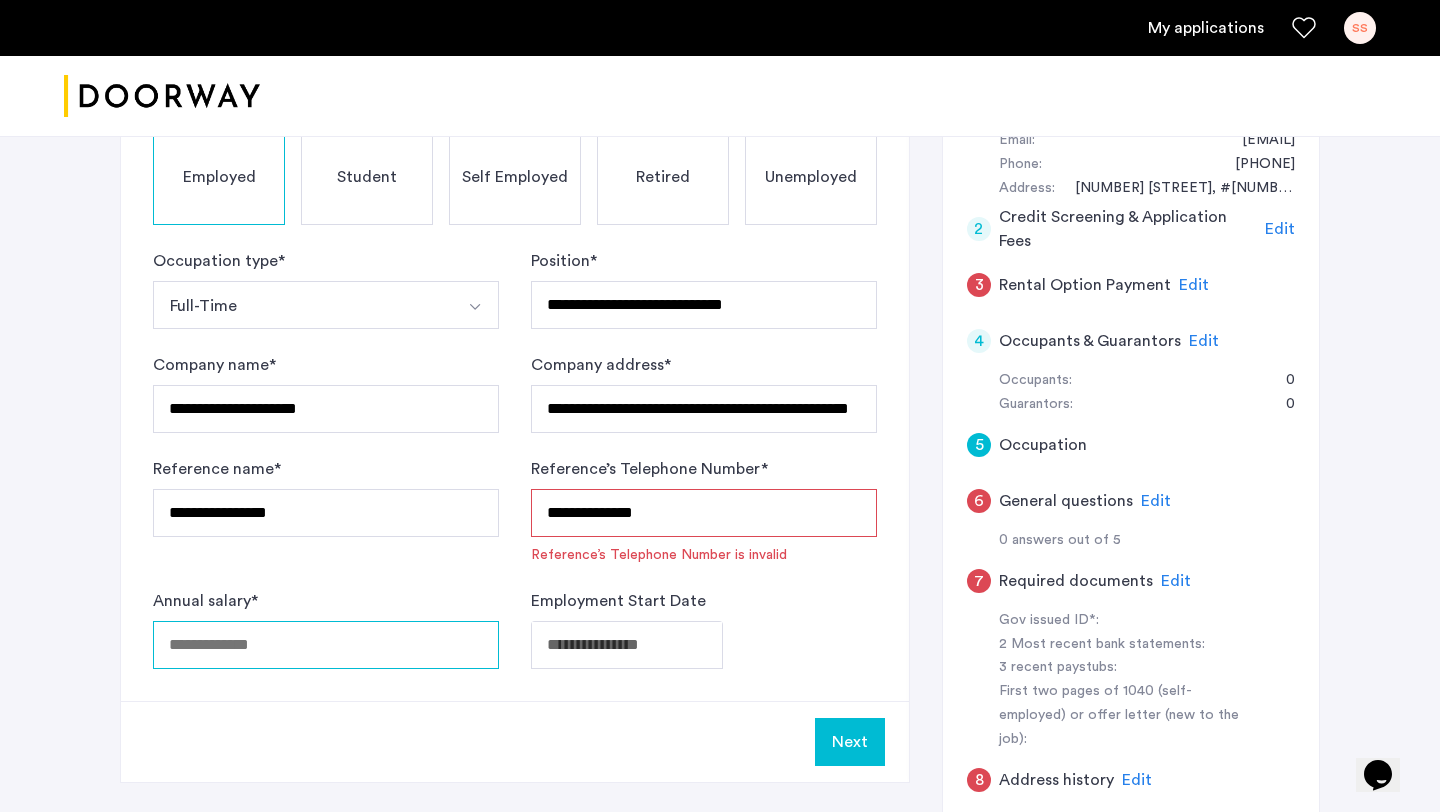 scroll, scrollTop: 411, scrollLeft: 0, axis: vertical 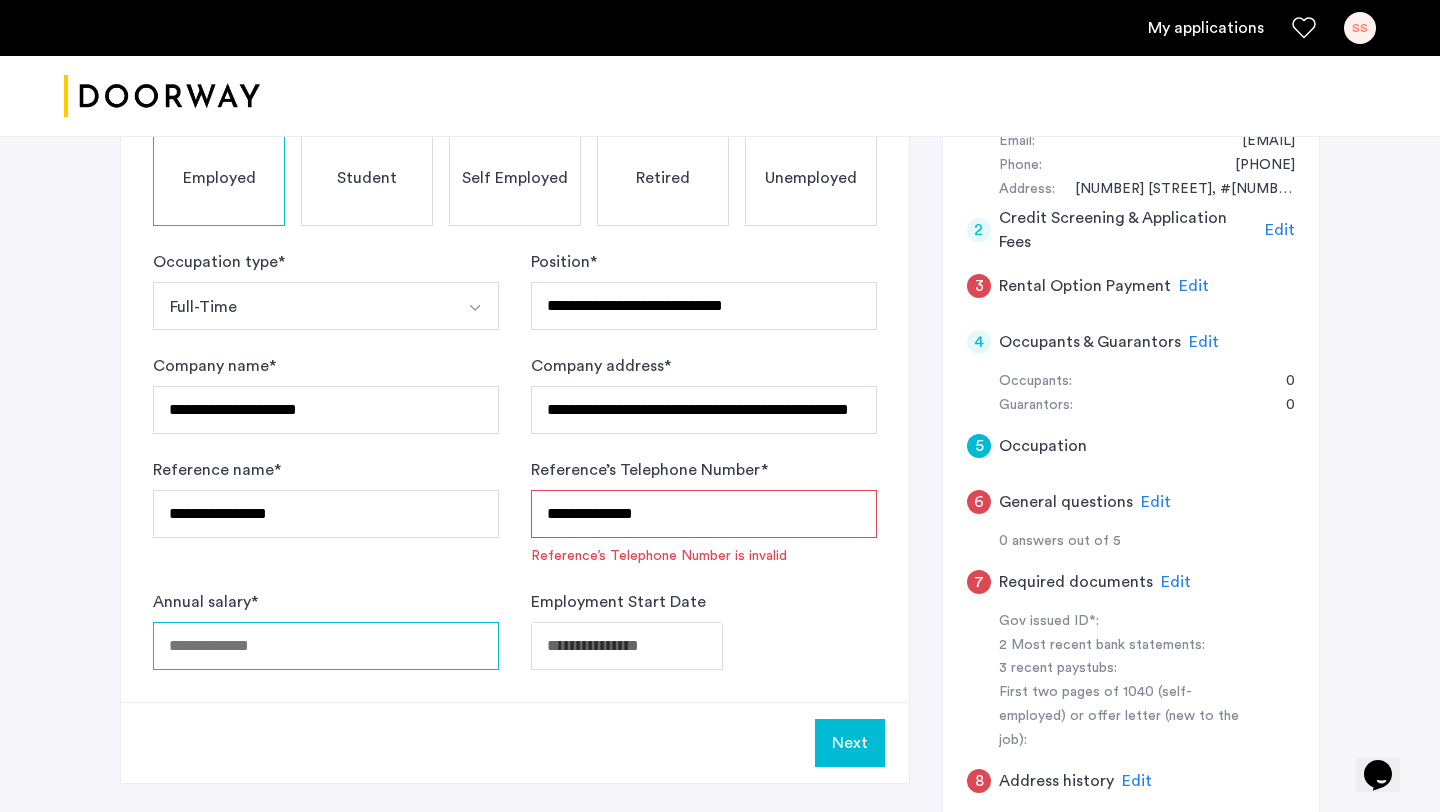 click on "Annual salary  *" at bounding box center (326, 646) 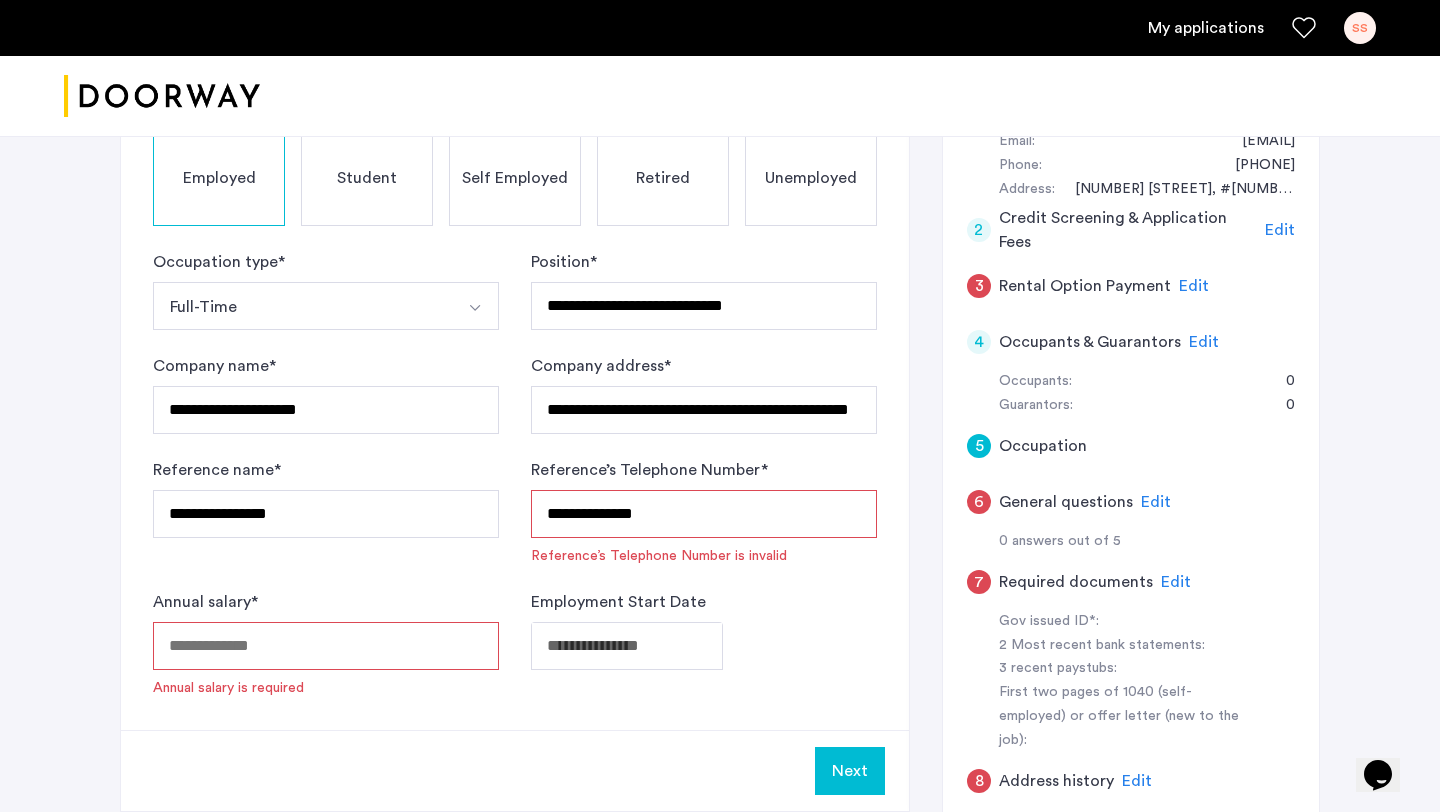 click on "Annual salary  *" 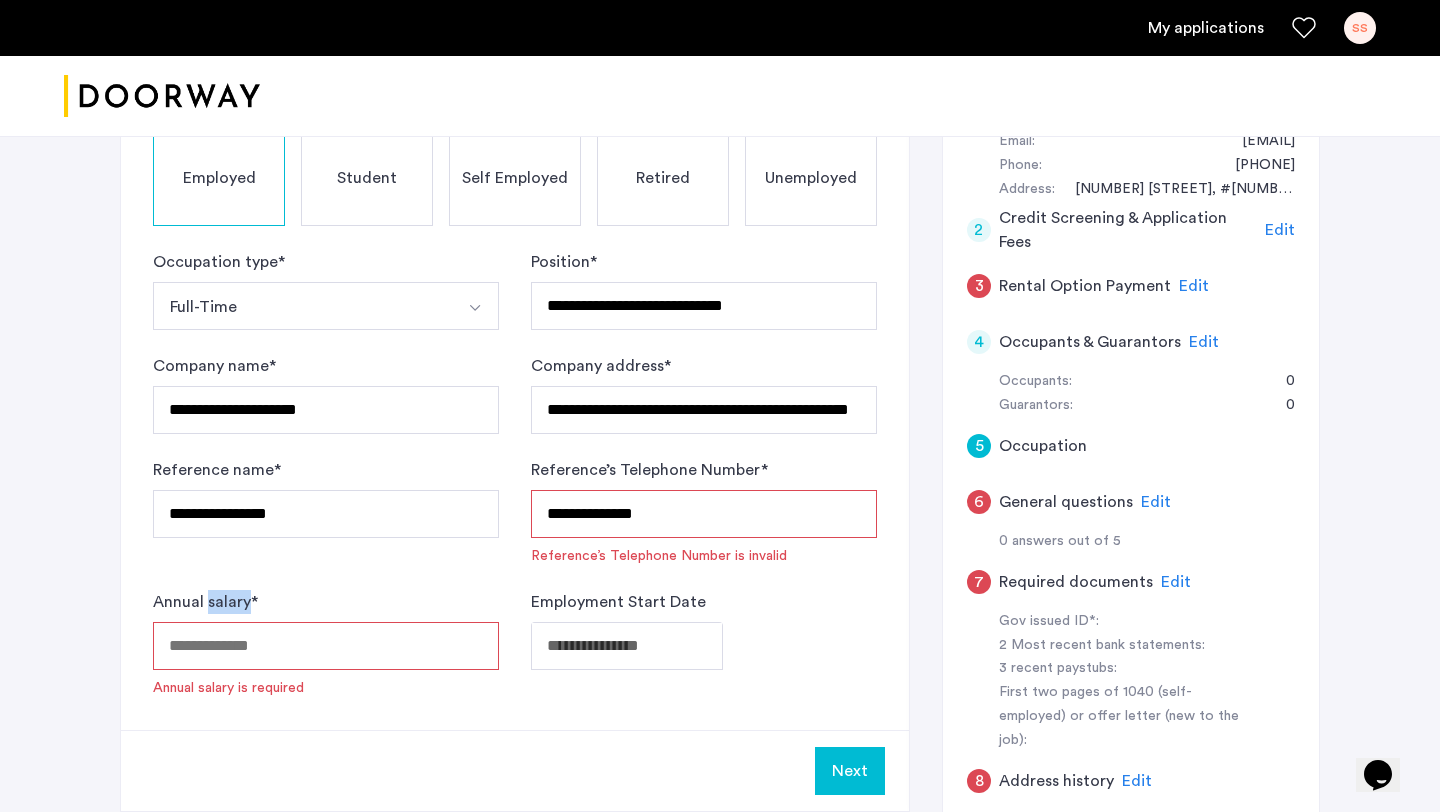 click on "Annual salary  *" 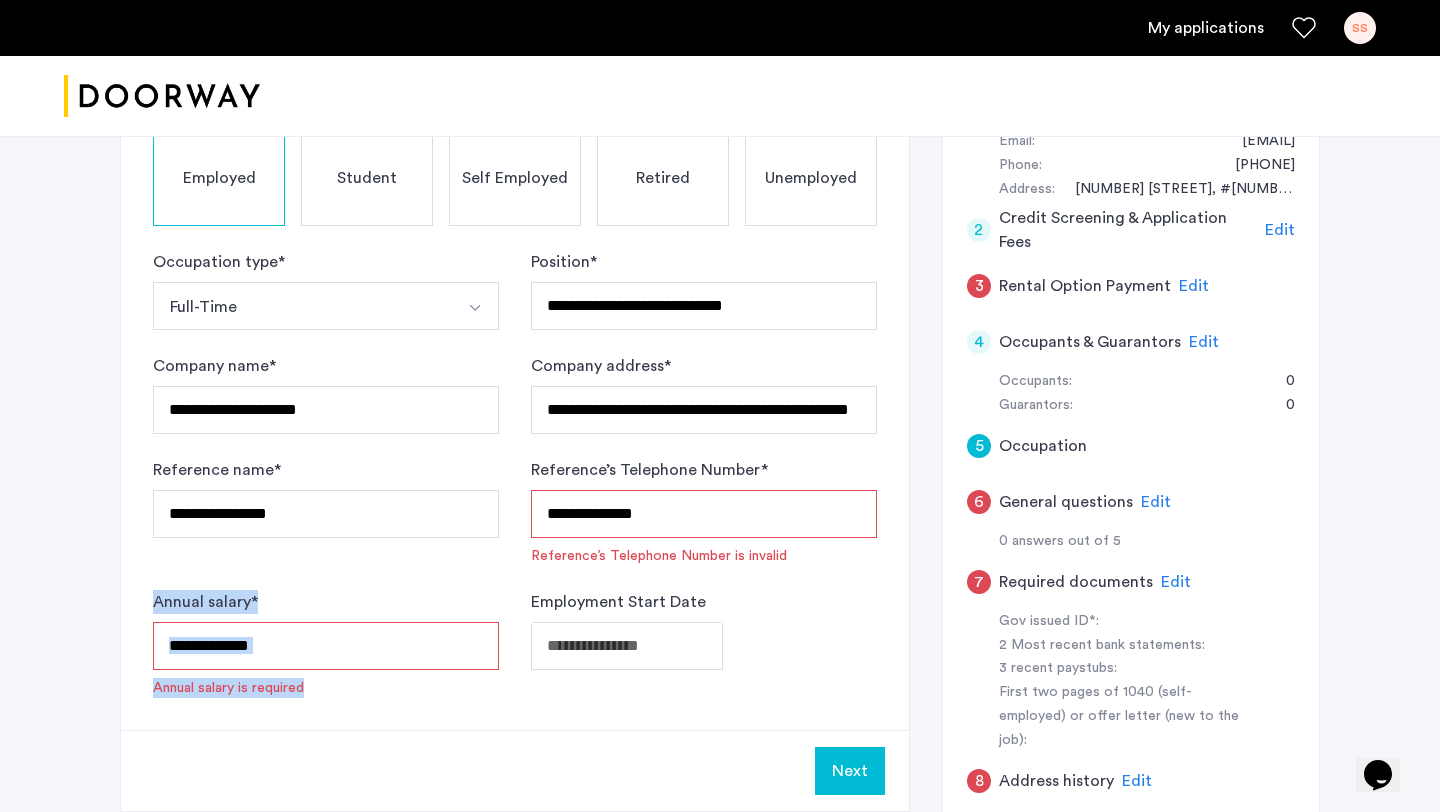 click on "Annual salary  *" 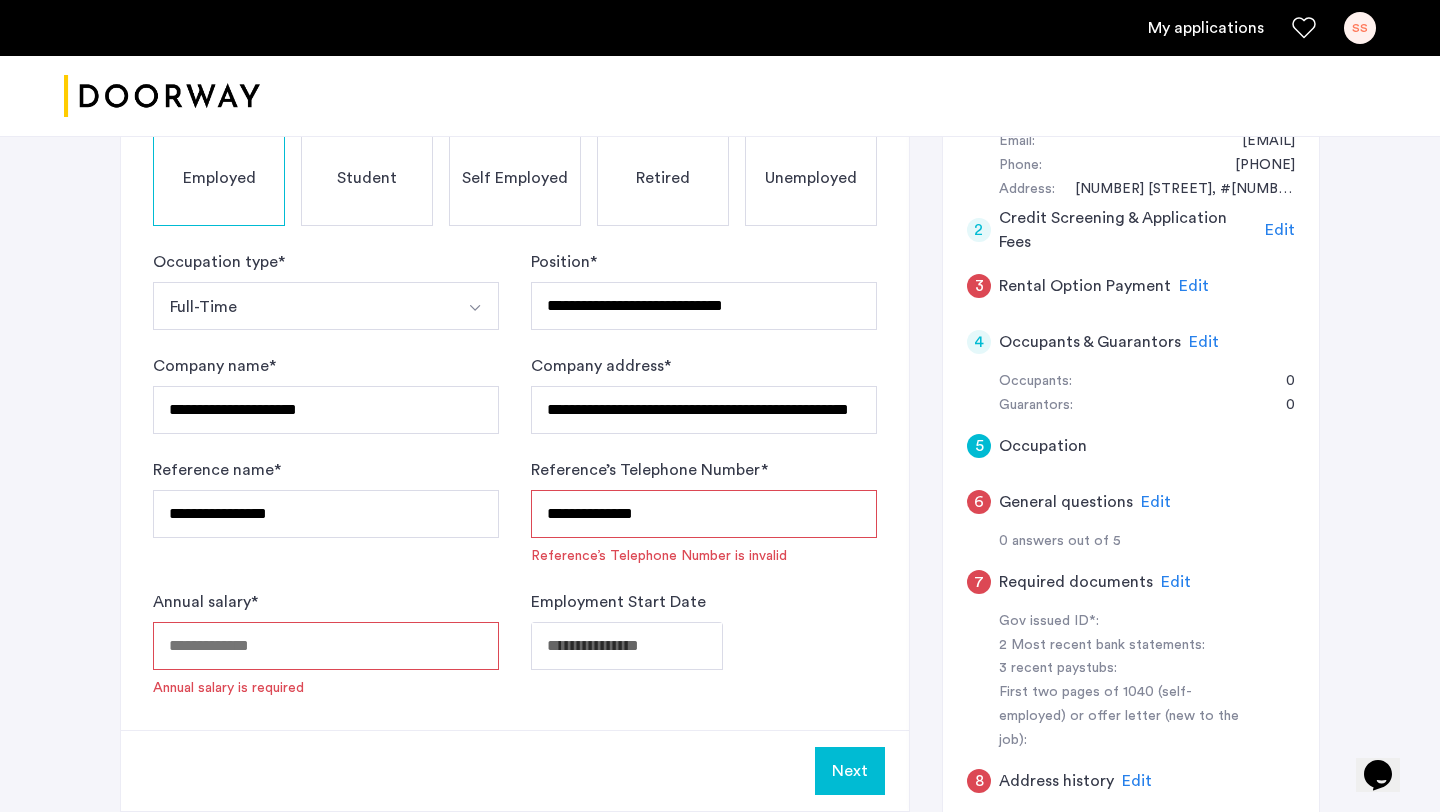 click on "Annual salary  *" at bounding box center (326, 646) 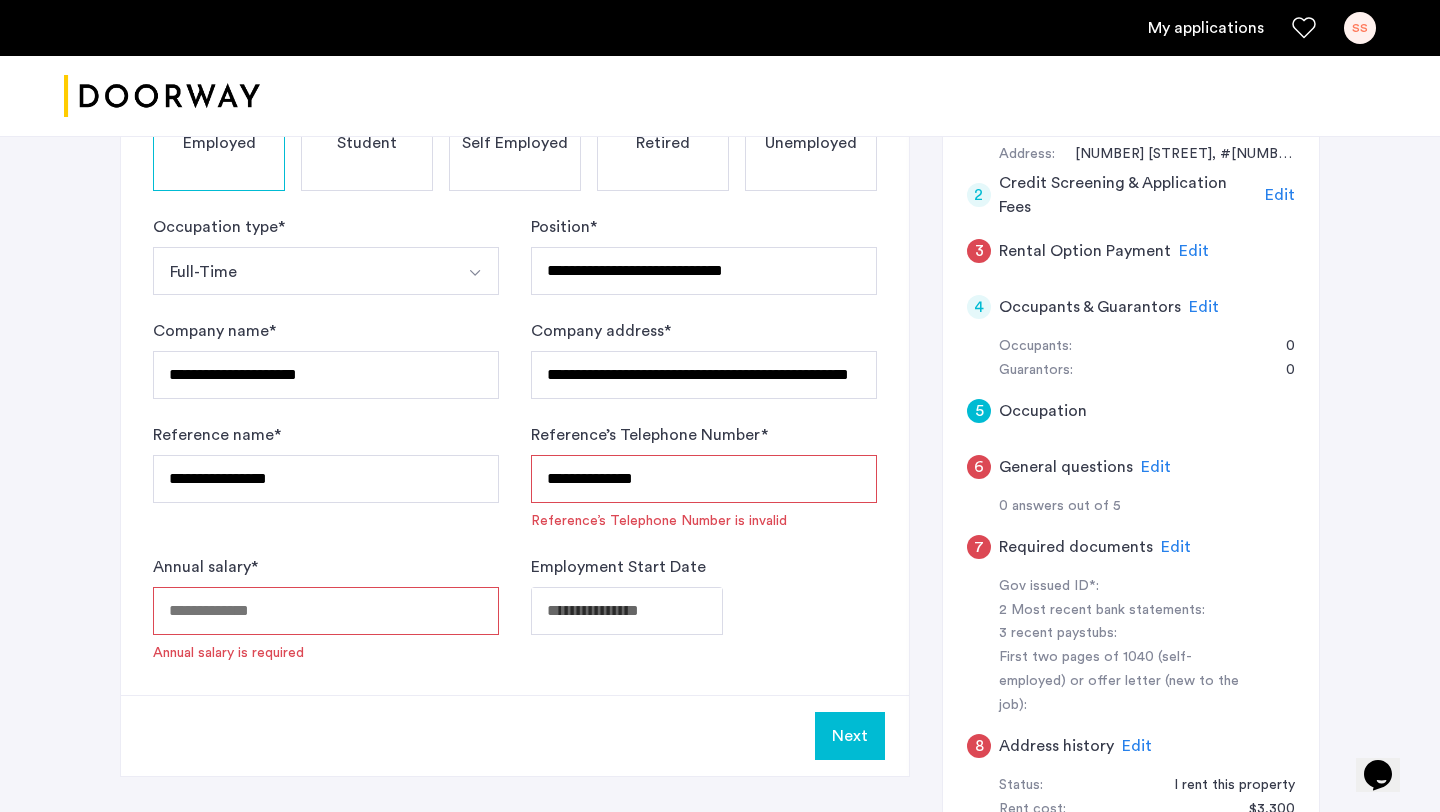 scroll, scrollTop: 445, scrollLeft: 0, axis: vertical 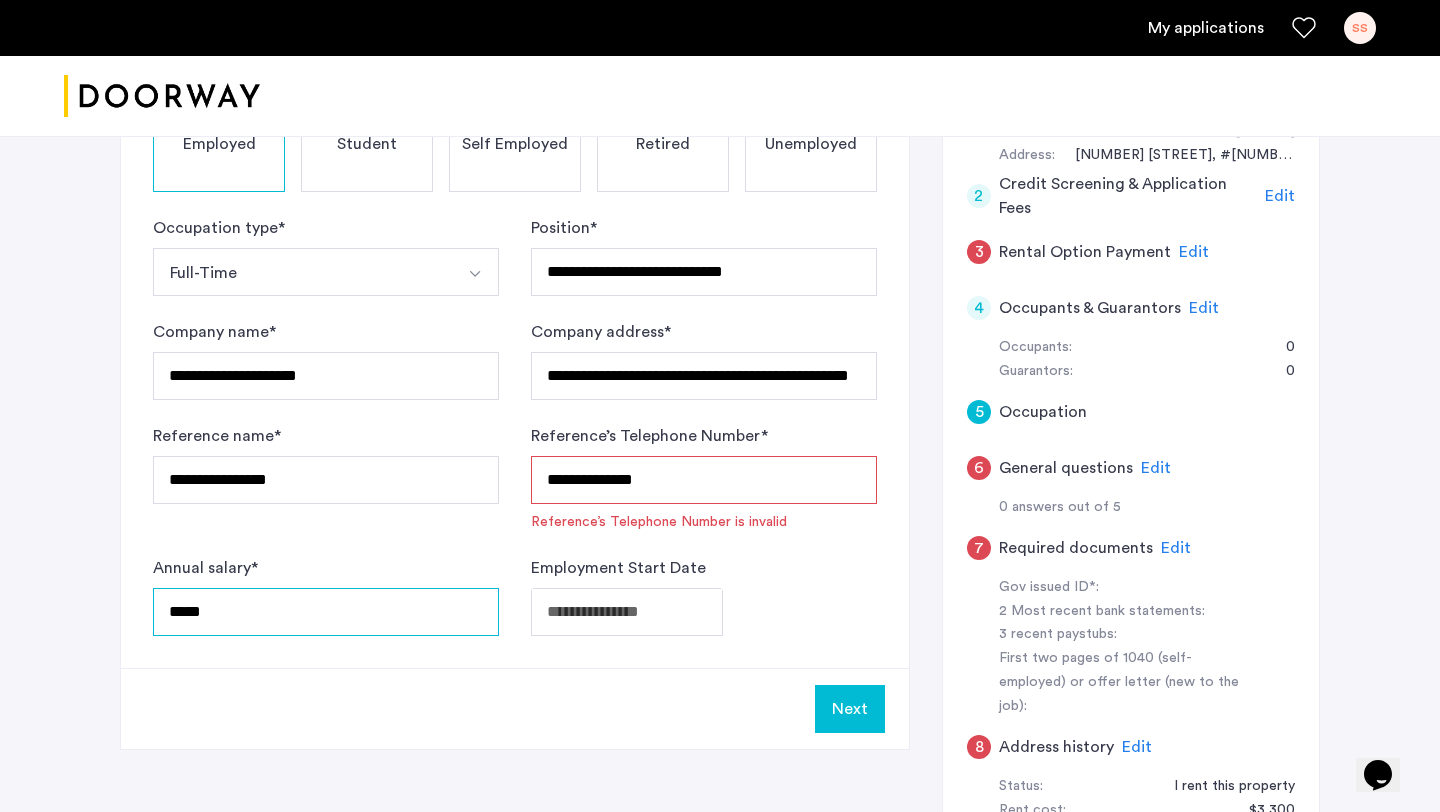 type on "*****" 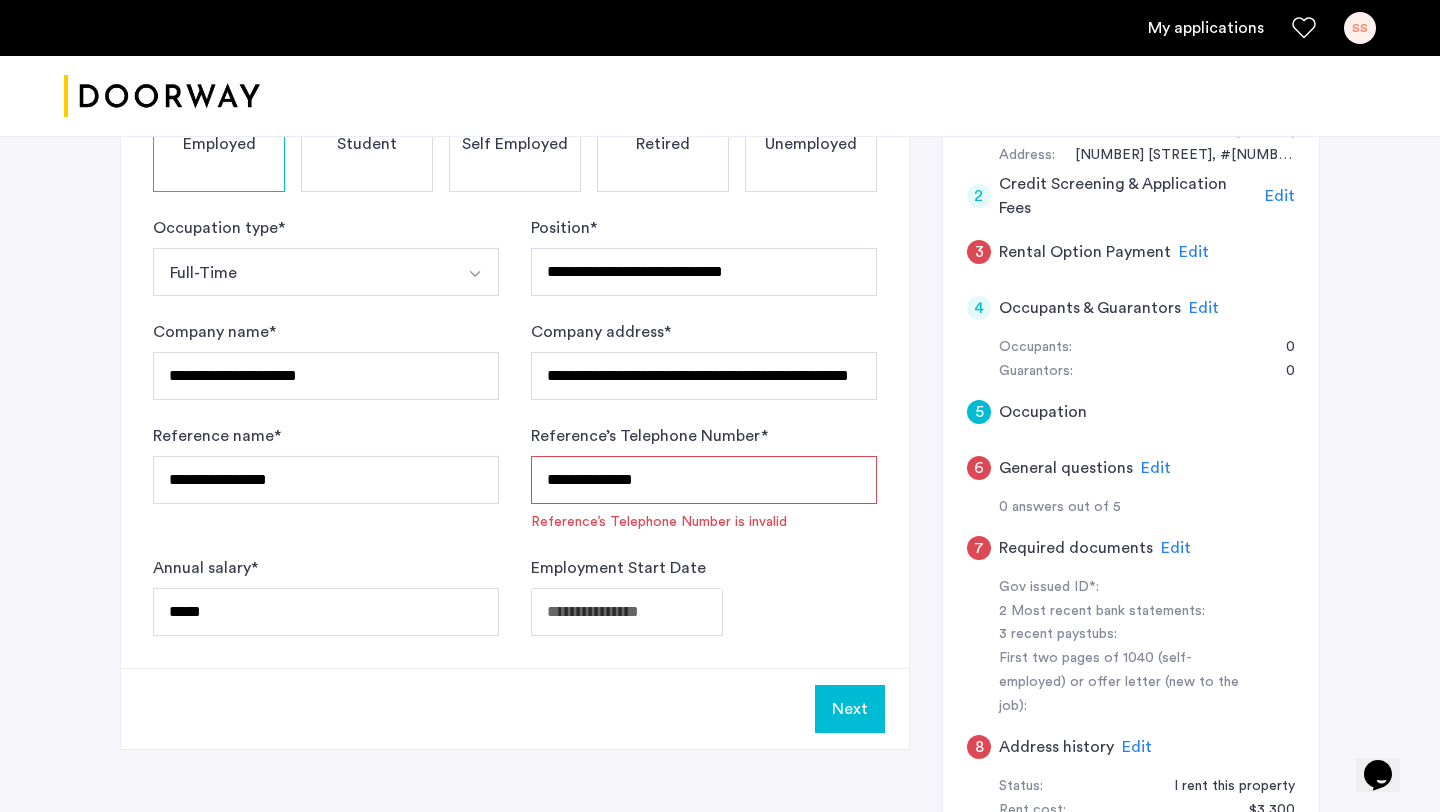 click on "**********" at bounding box center (720, -39) 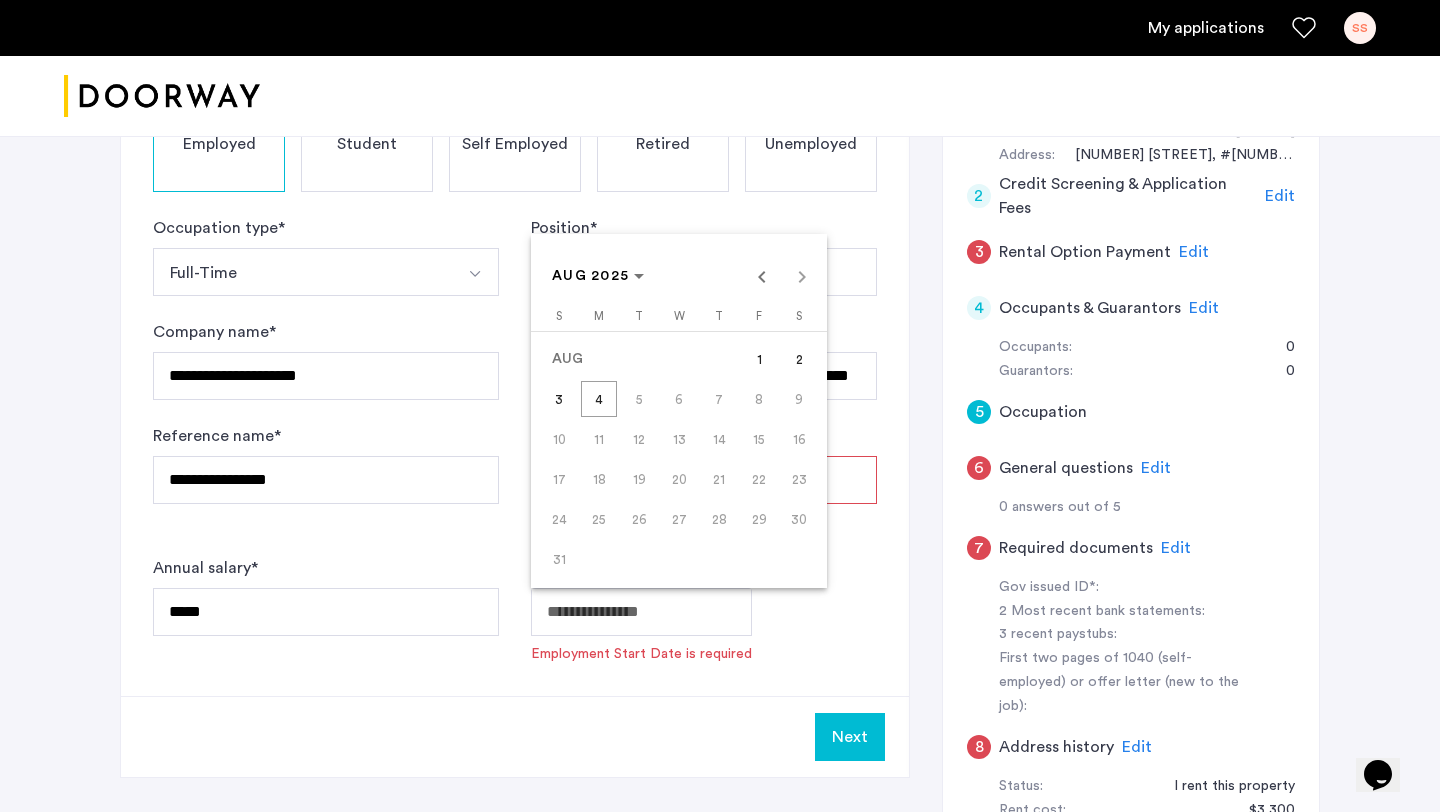 click on "[DATE] [DATE]" at bounding box center [679, 276] 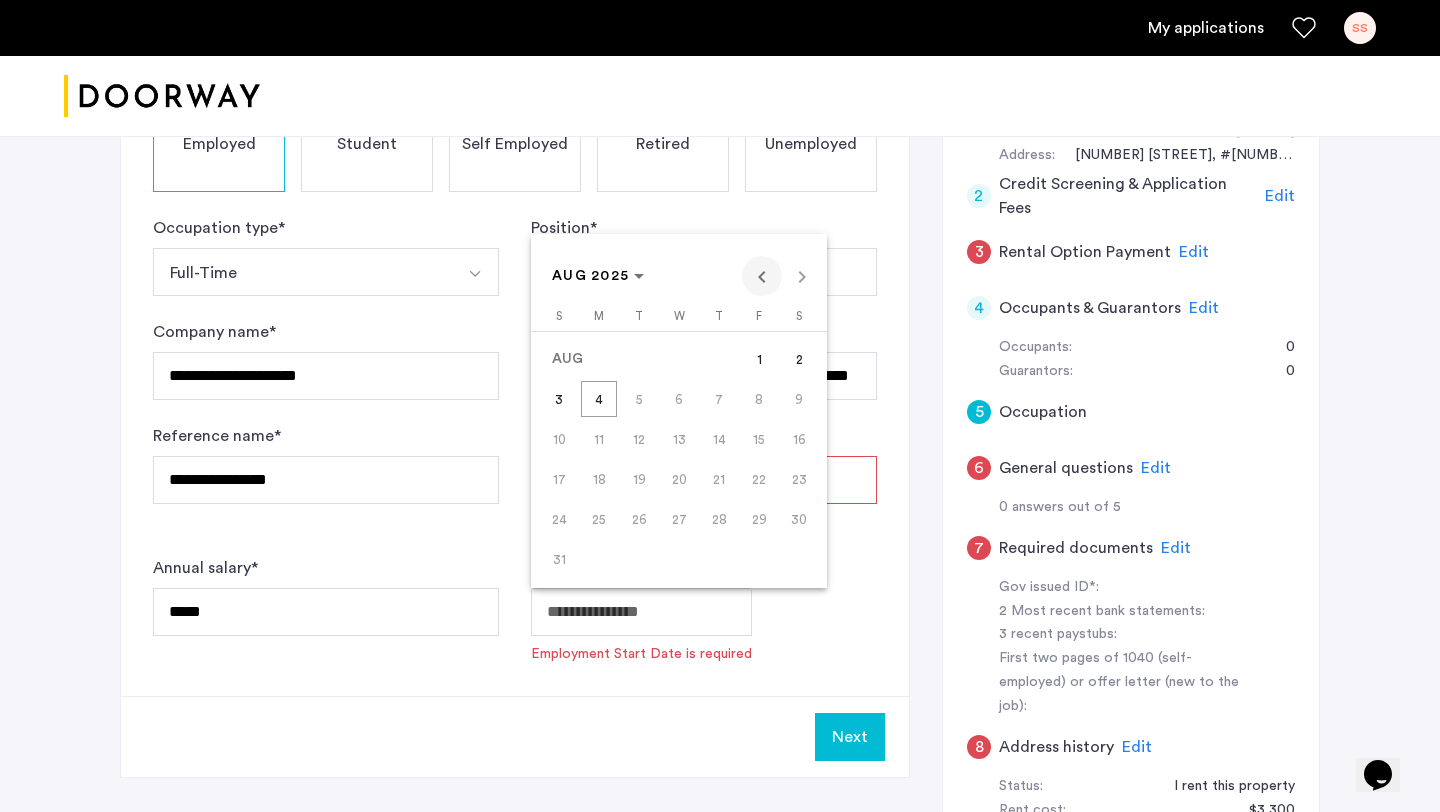 click at bounding box center [762, 276] 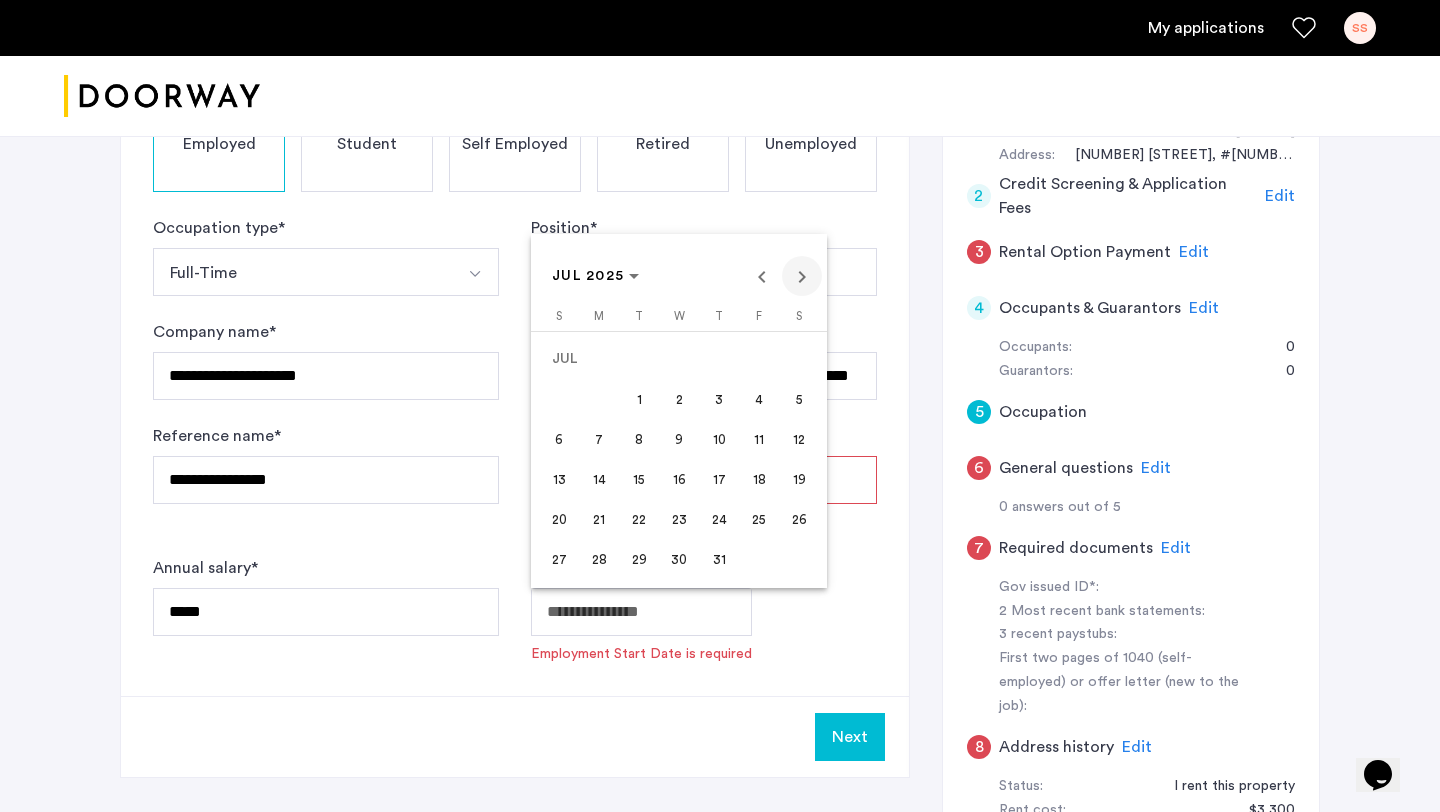 click at bounding box center (802, 276) 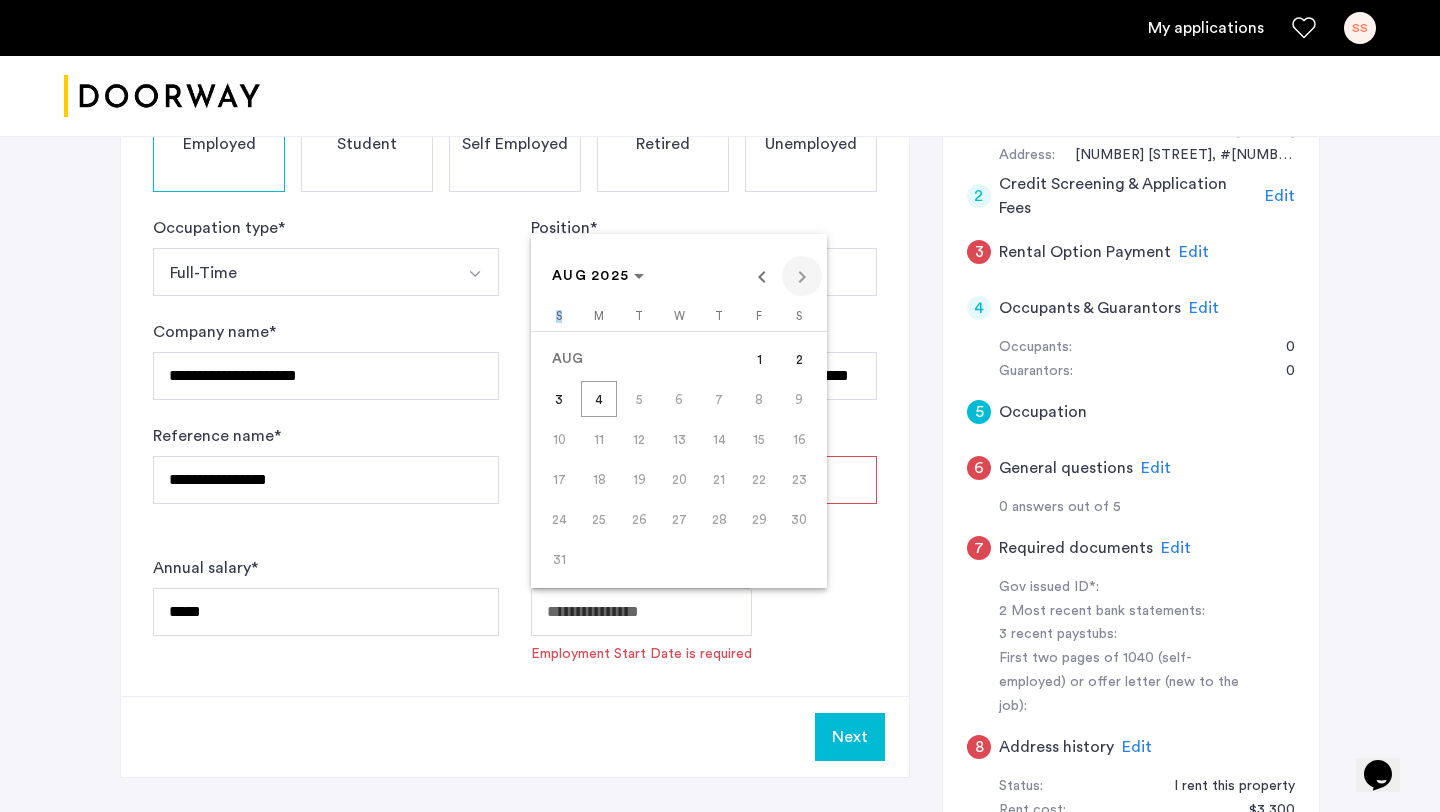 click on "[DATE] [DATE]" at bounding box center [679, 276] 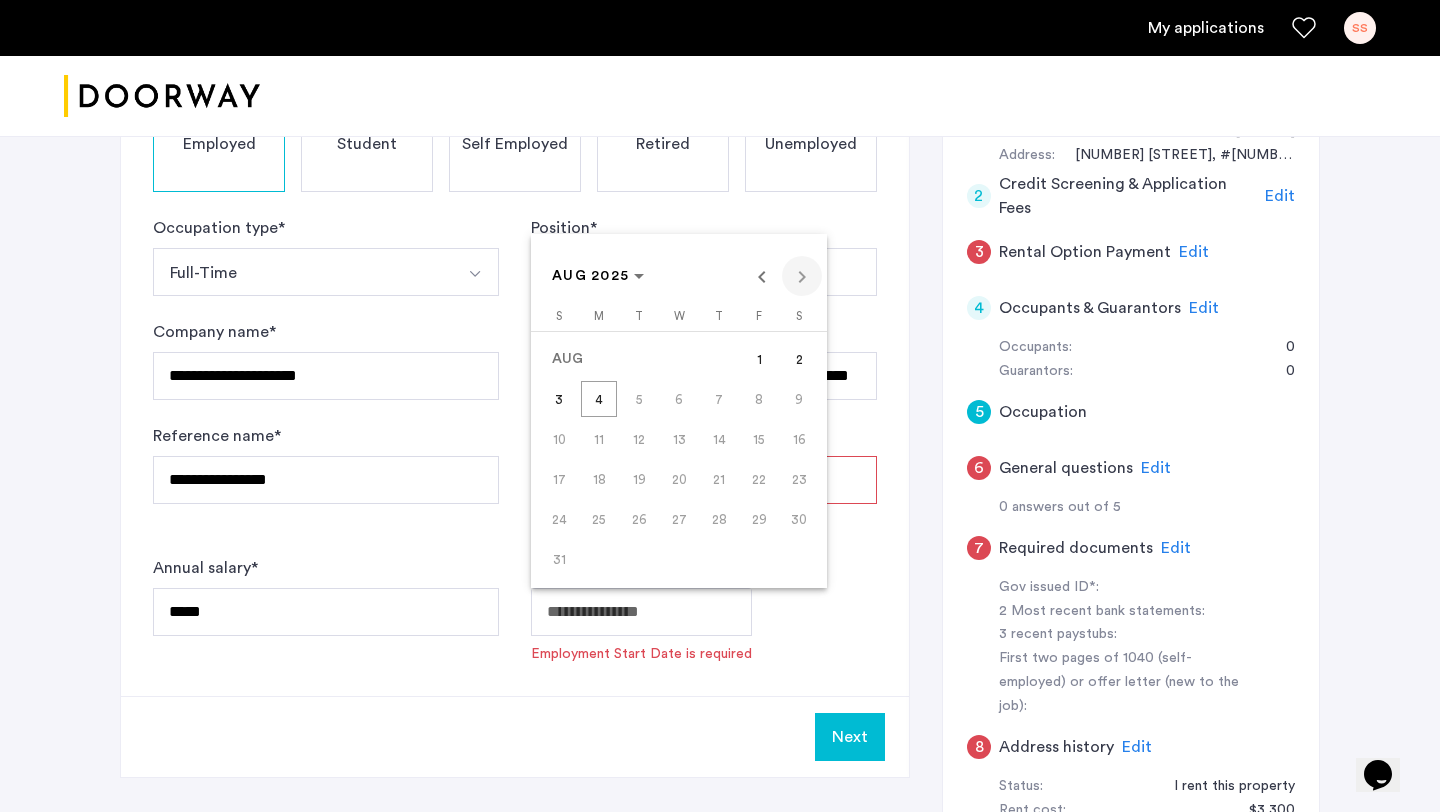 click on "[DATE] [DATE]" at bounding box center (679, 276) 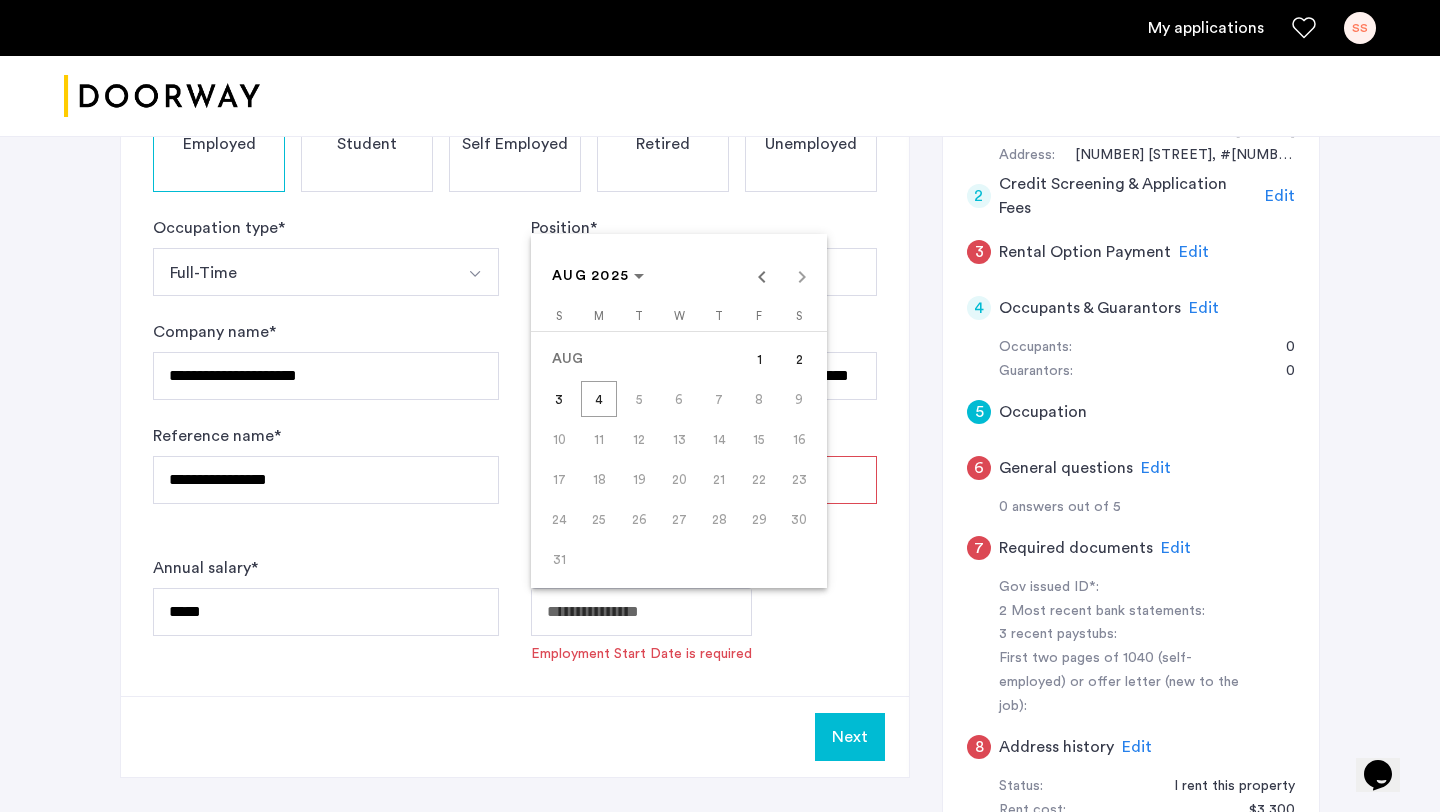 click on "[DATE] [DATE]" at bounding box center (679, 276) 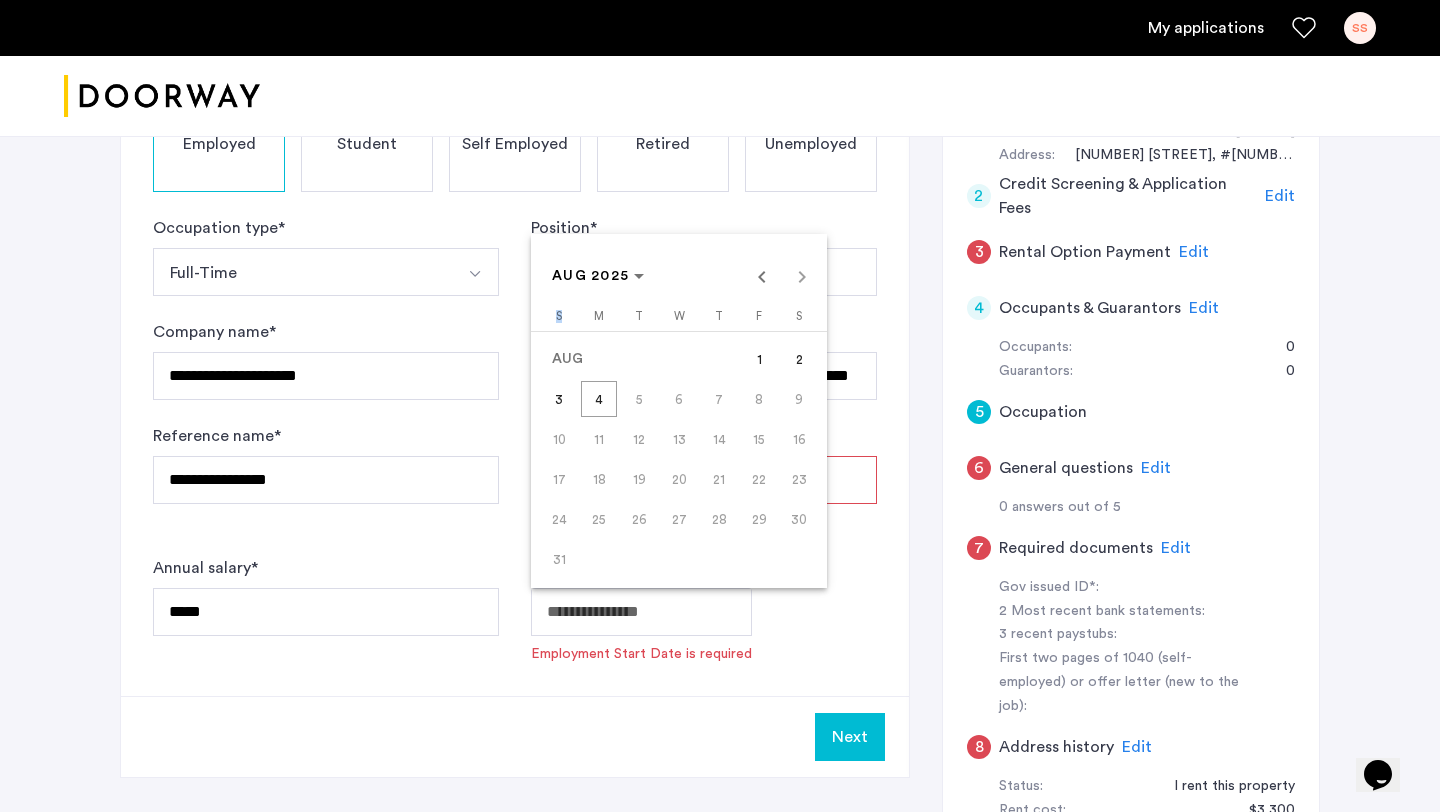 click on "[DATE] [DATE]" at bounding box center [679, 276] 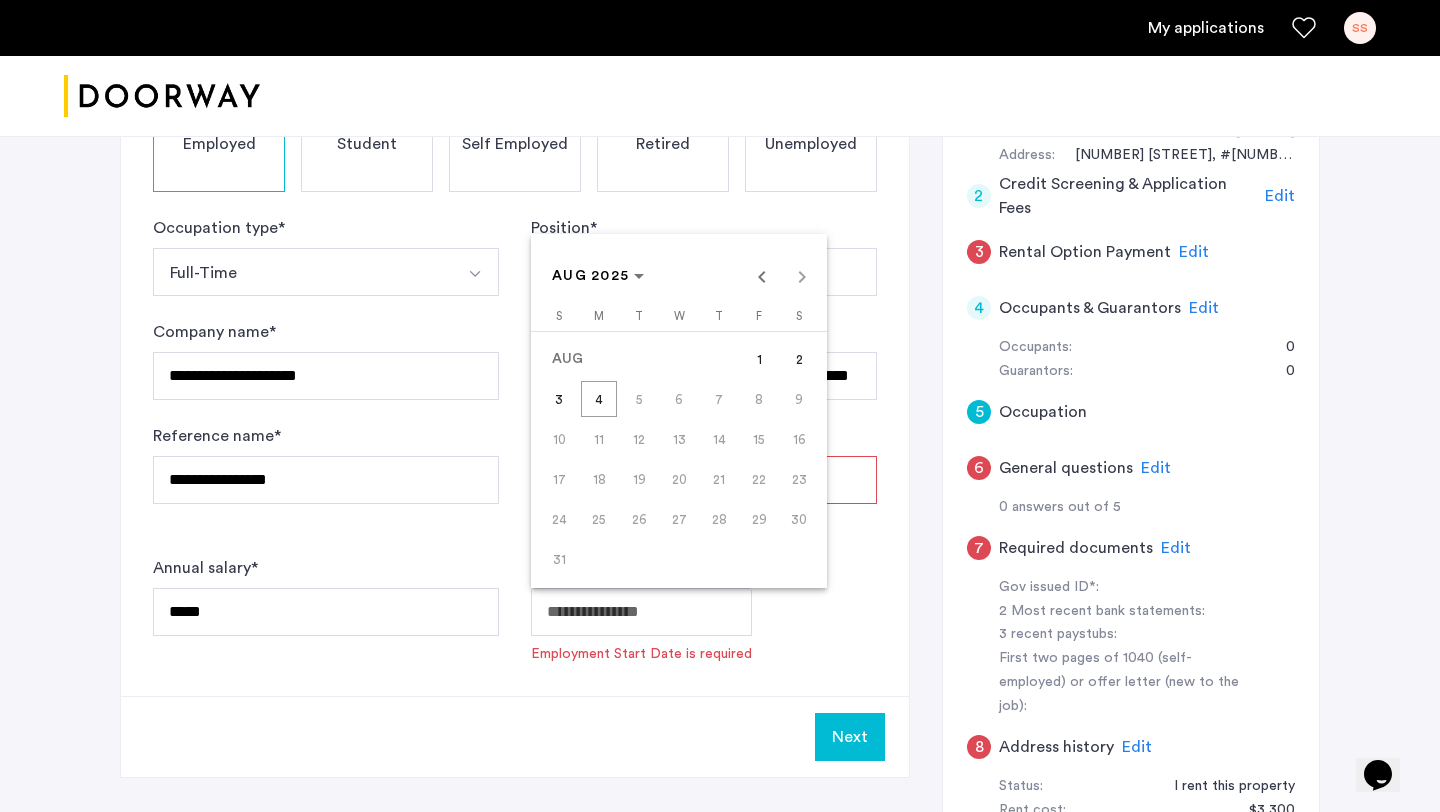 click at bounding box center (720, 406) 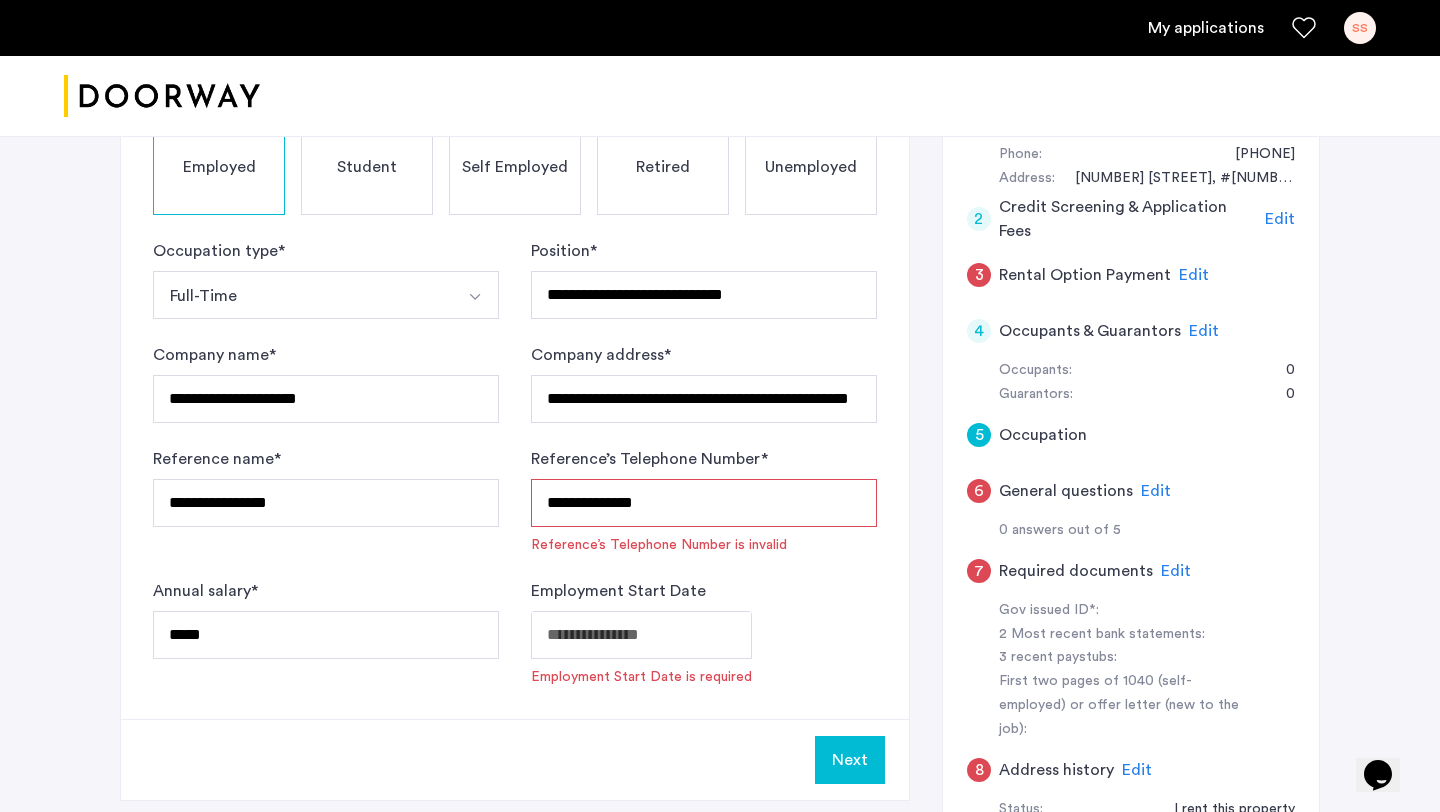 scroll, scrollTop: 418, scrollLeft: 0, axis: vertical 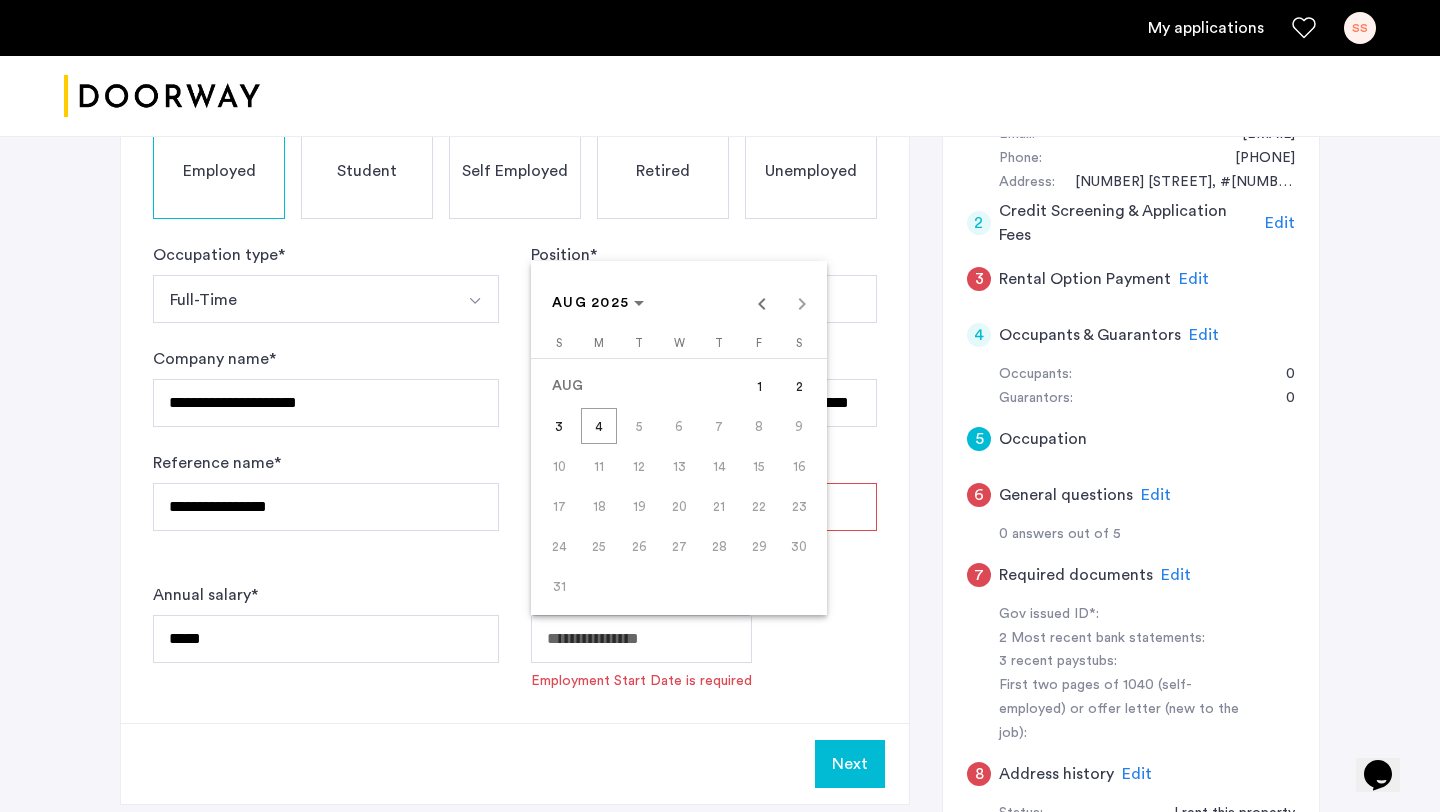 click on "**********" at bounding box center [720, -12] 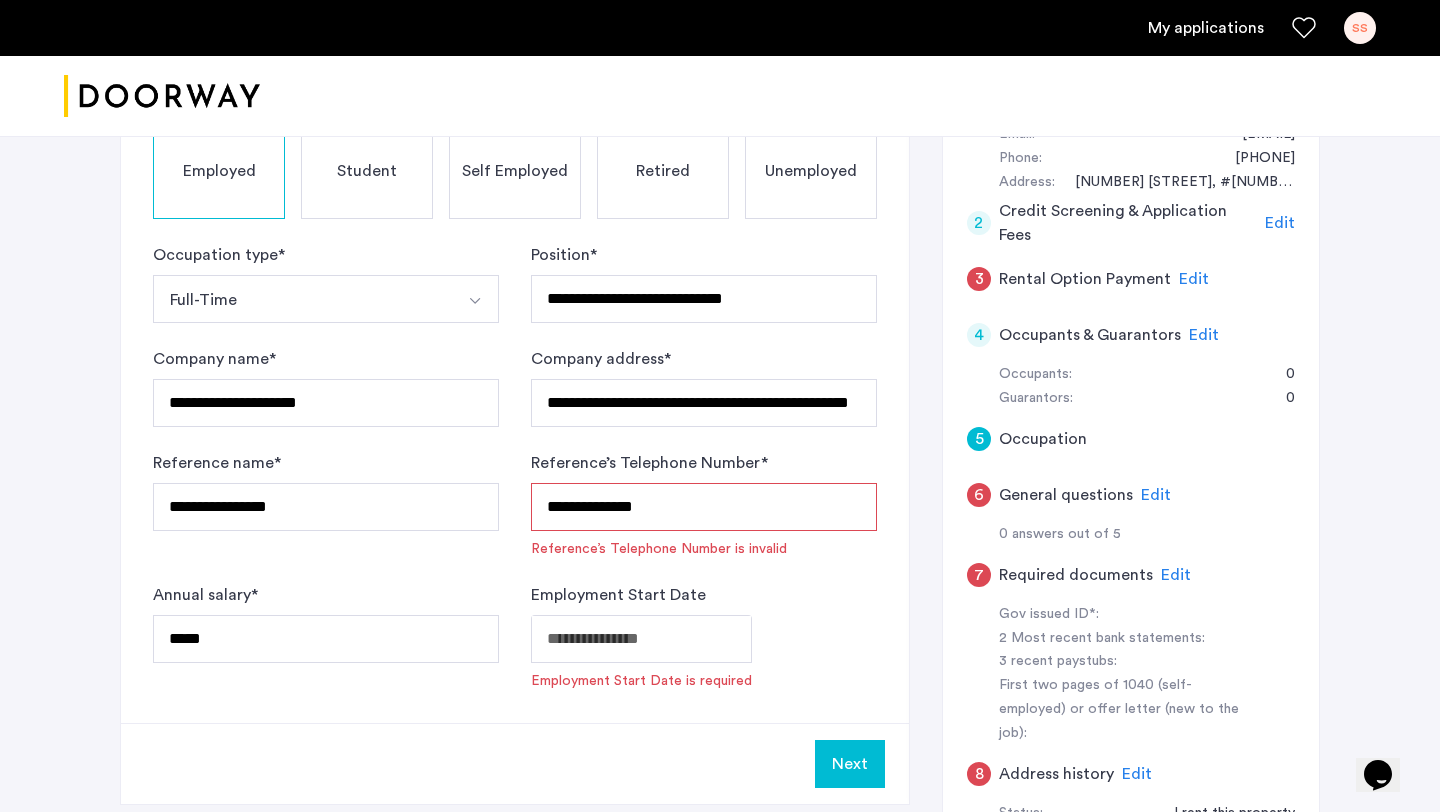 type on "**********" 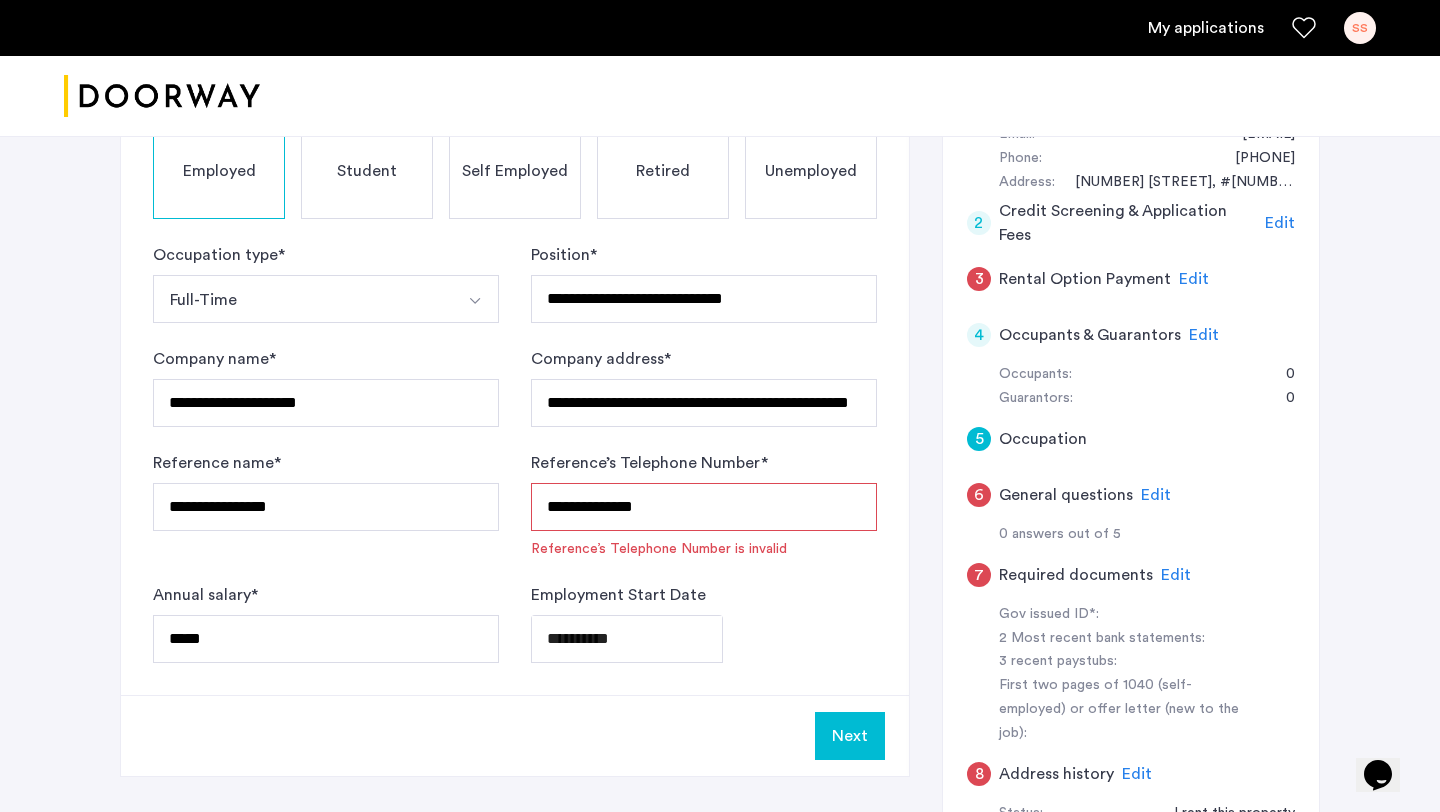 click on "**********" at bounding box center [704, 507] 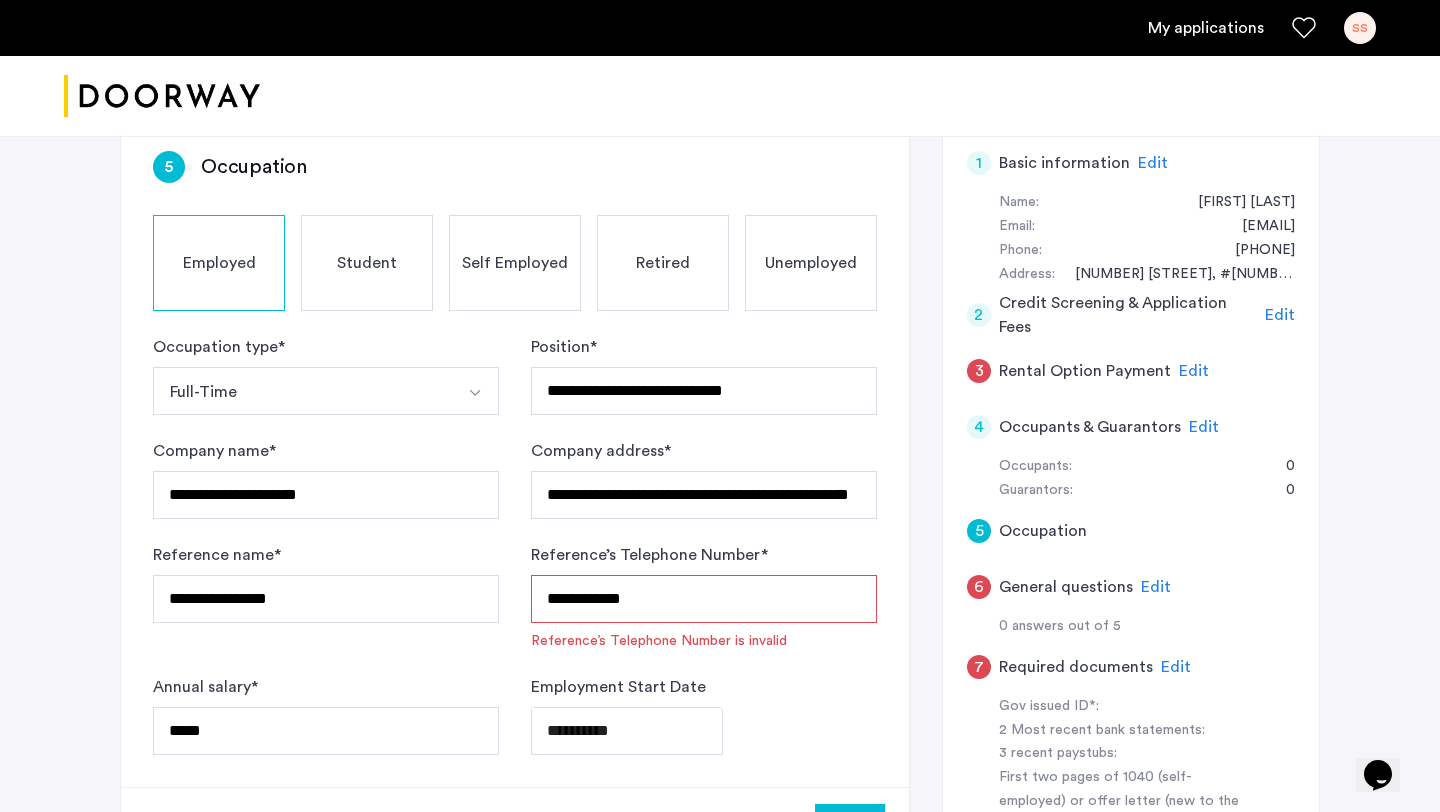 scroll, scrollTop: 340, scrollLeft: 0, axis: vertical 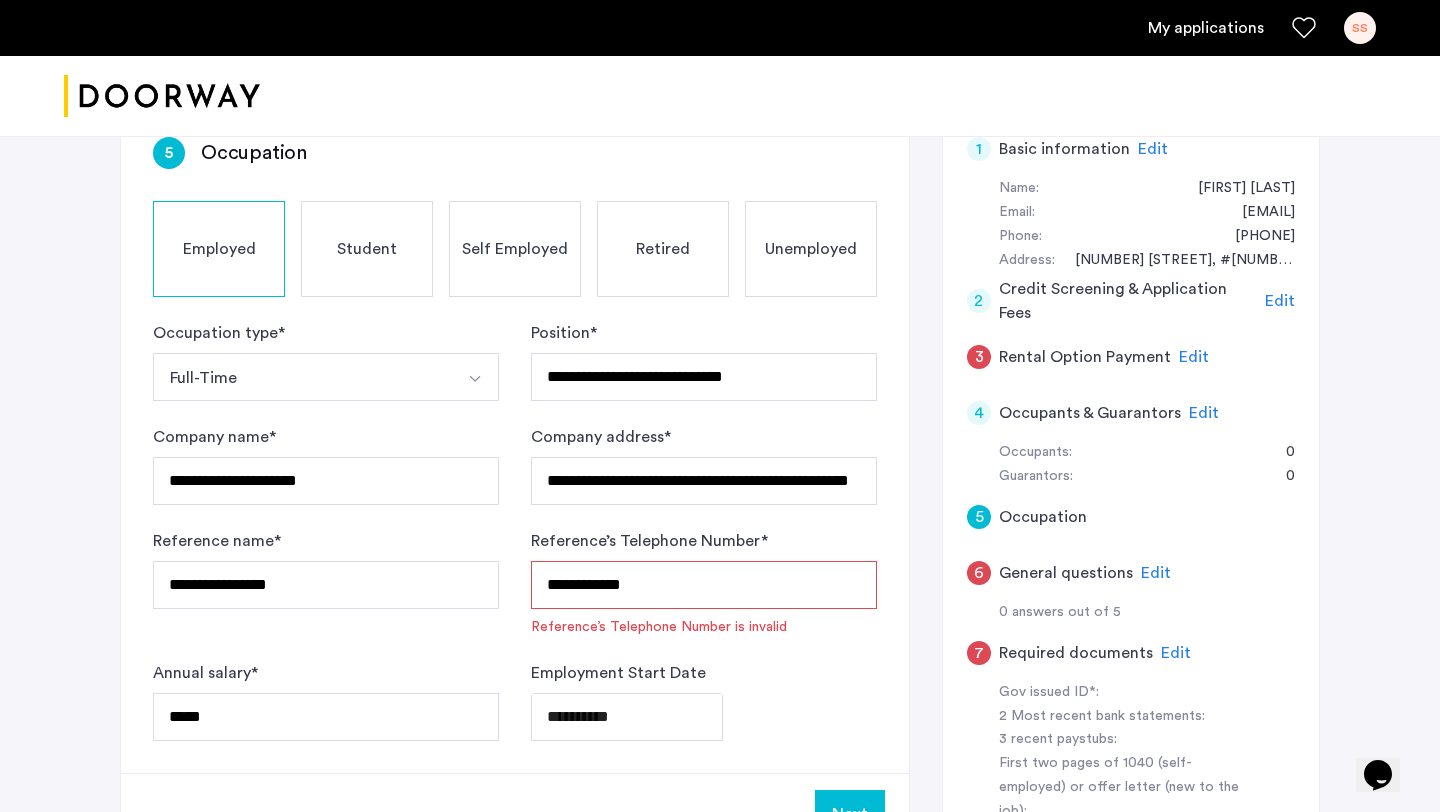 click on "**********" at bounding box center (704, 585) 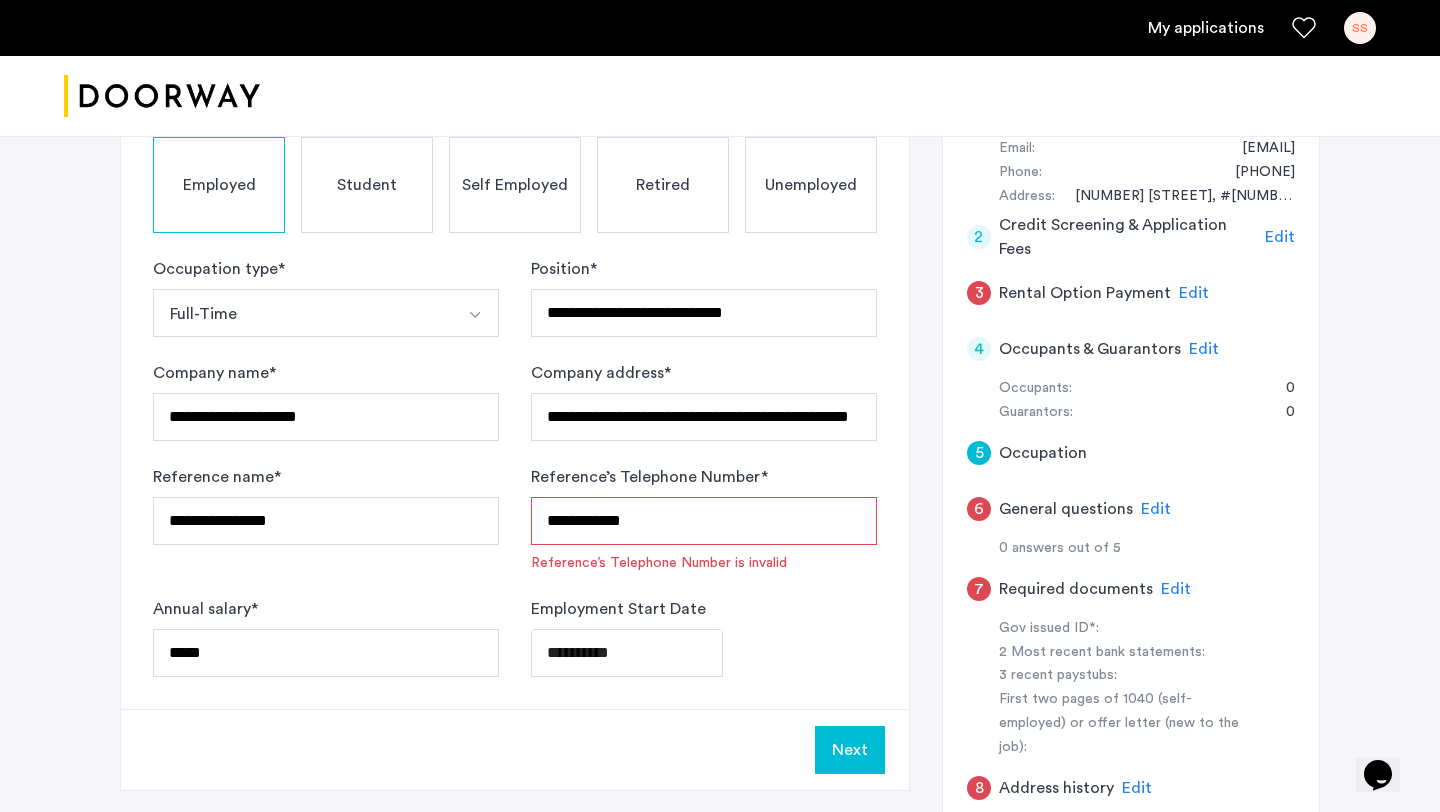 scroll, scrollTop: 408, scrollLeft: 0, axis: vertical 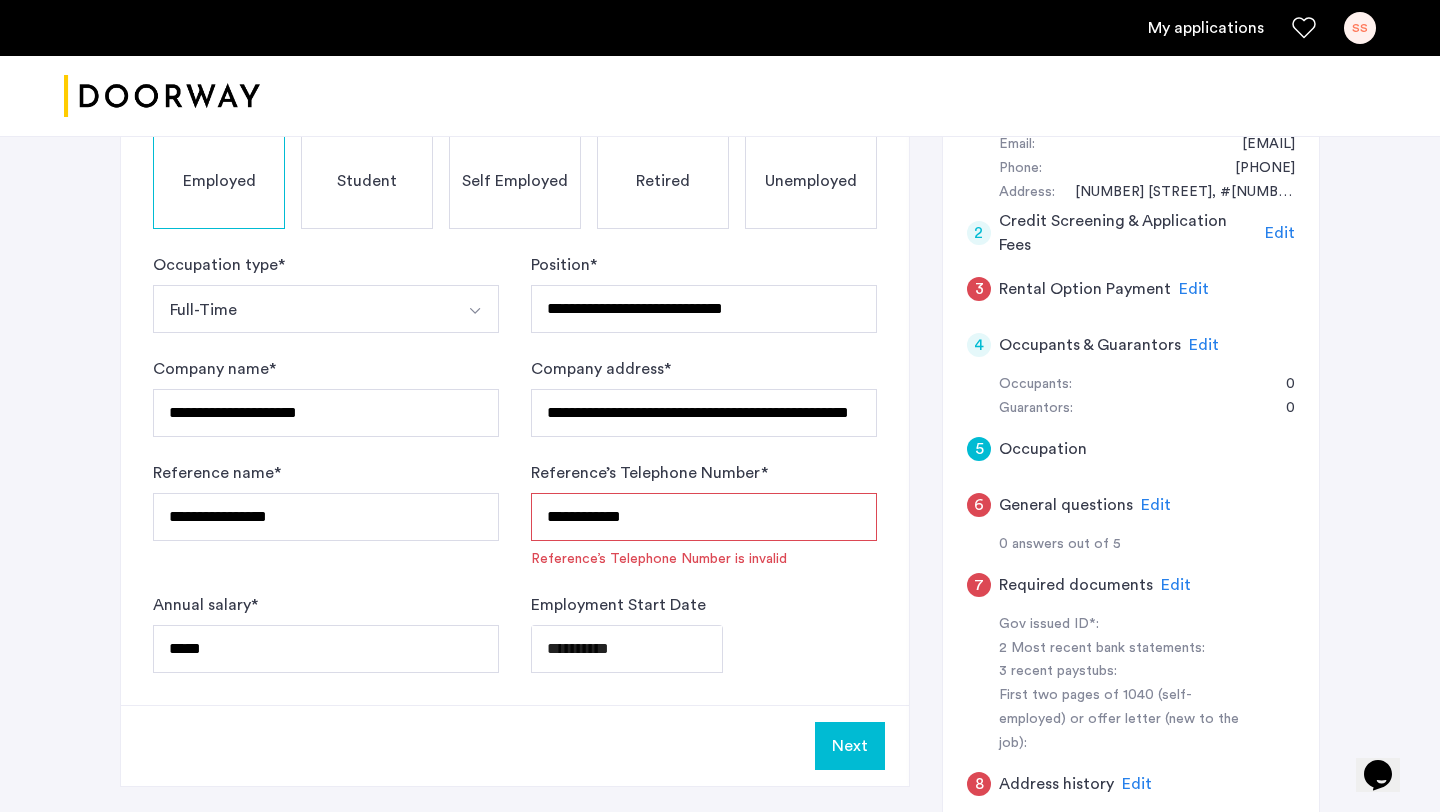 click on "Next" 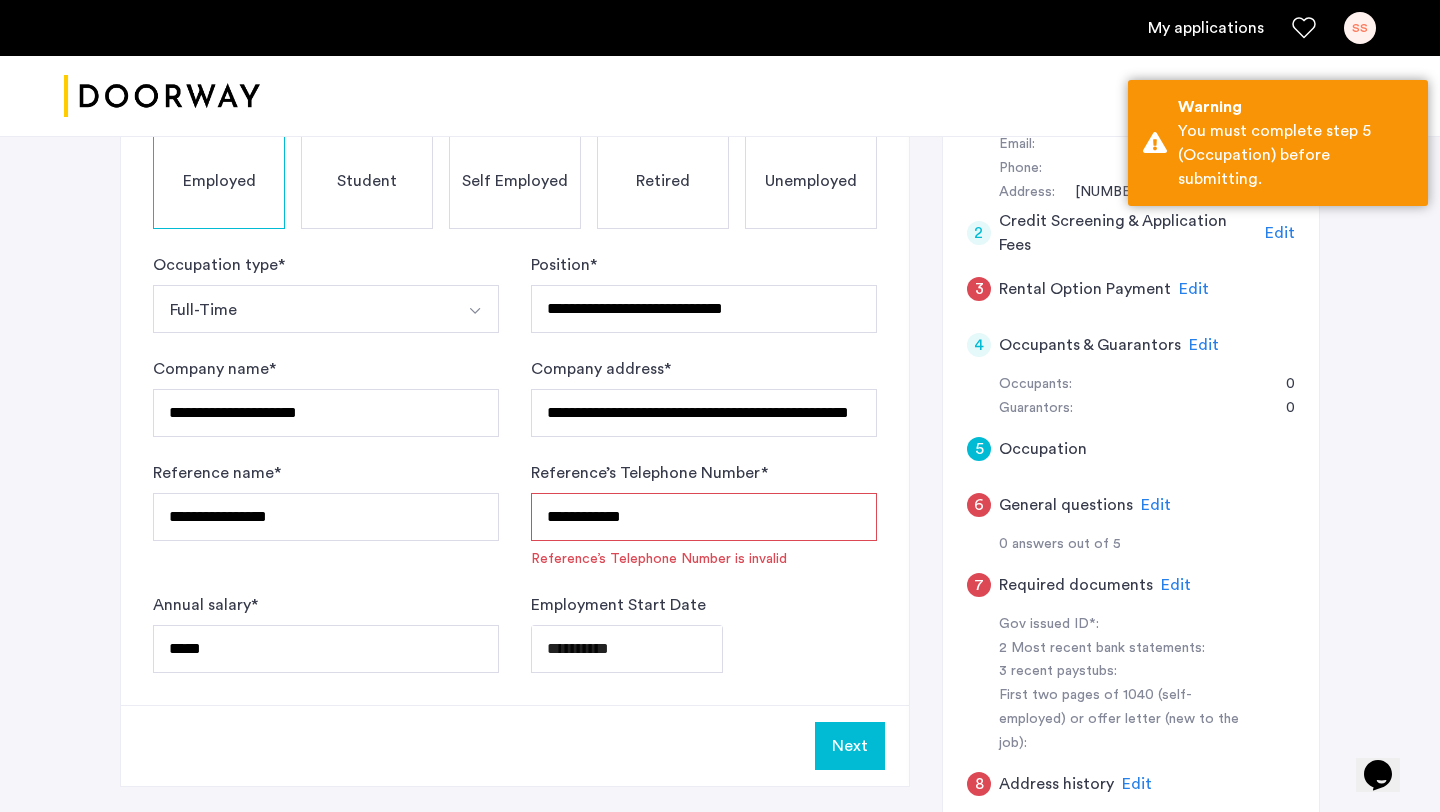 click on "**********" at bounding box center [704, 517] 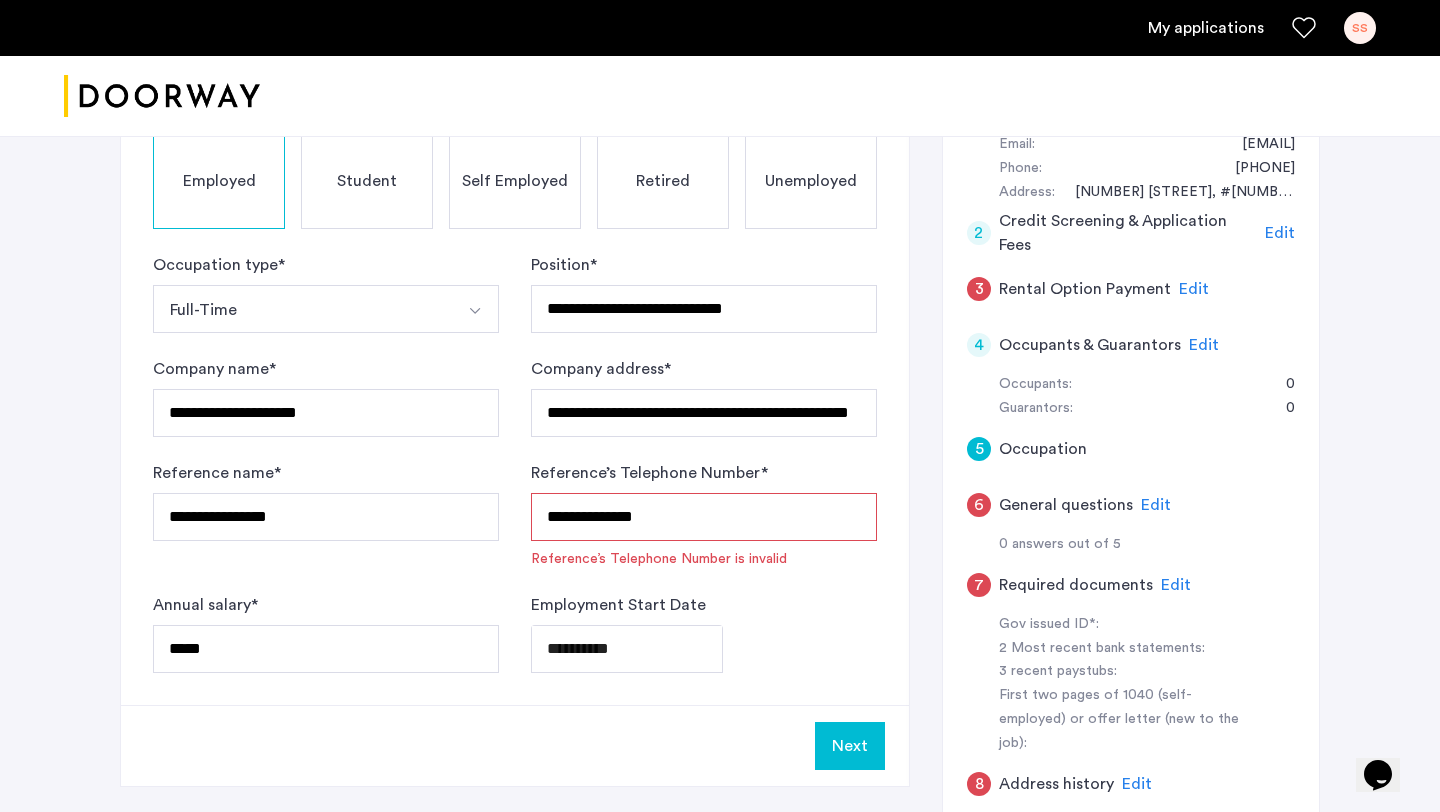 click on "Next" 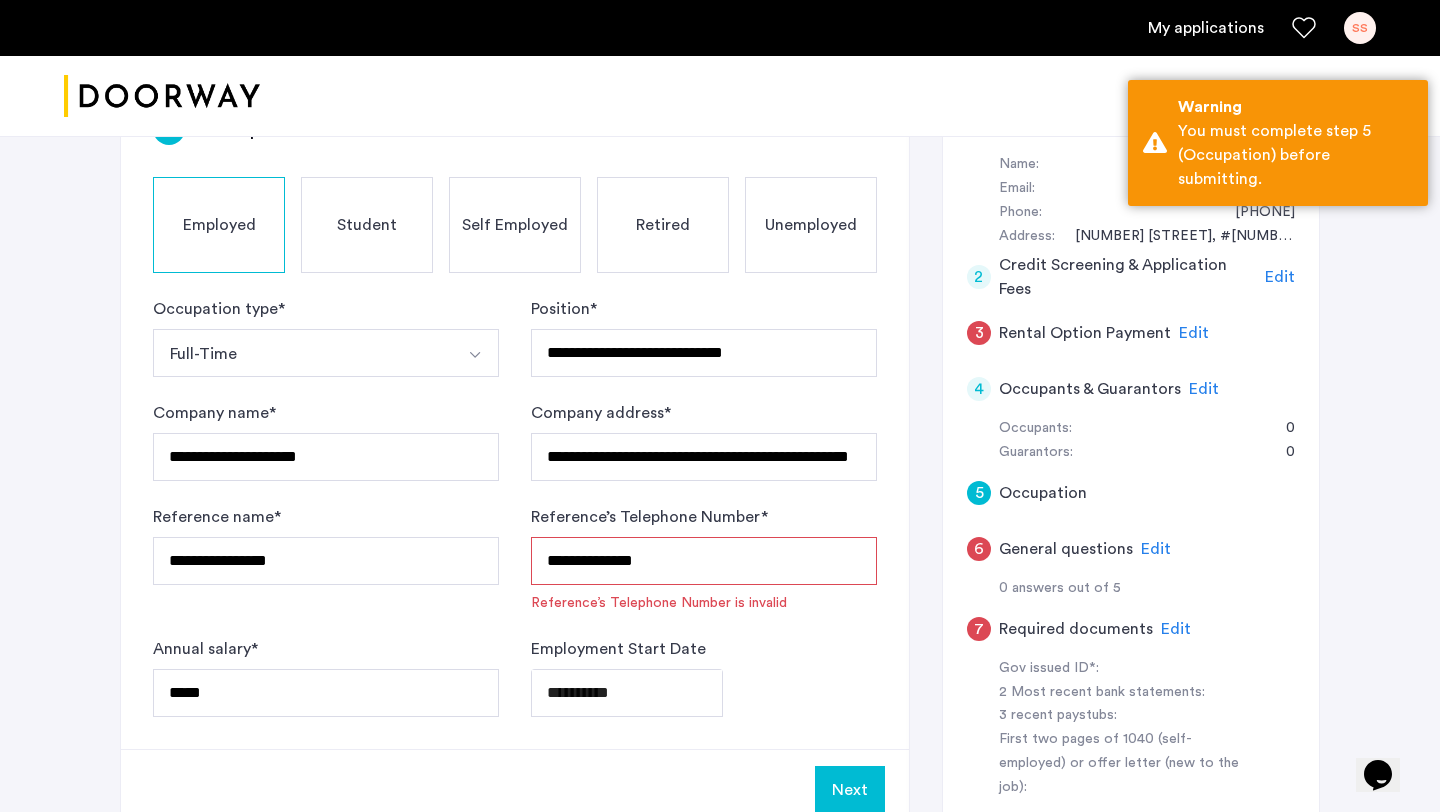 scroll, scrollTop: 367, scrollLeft: 0, axis: vertical 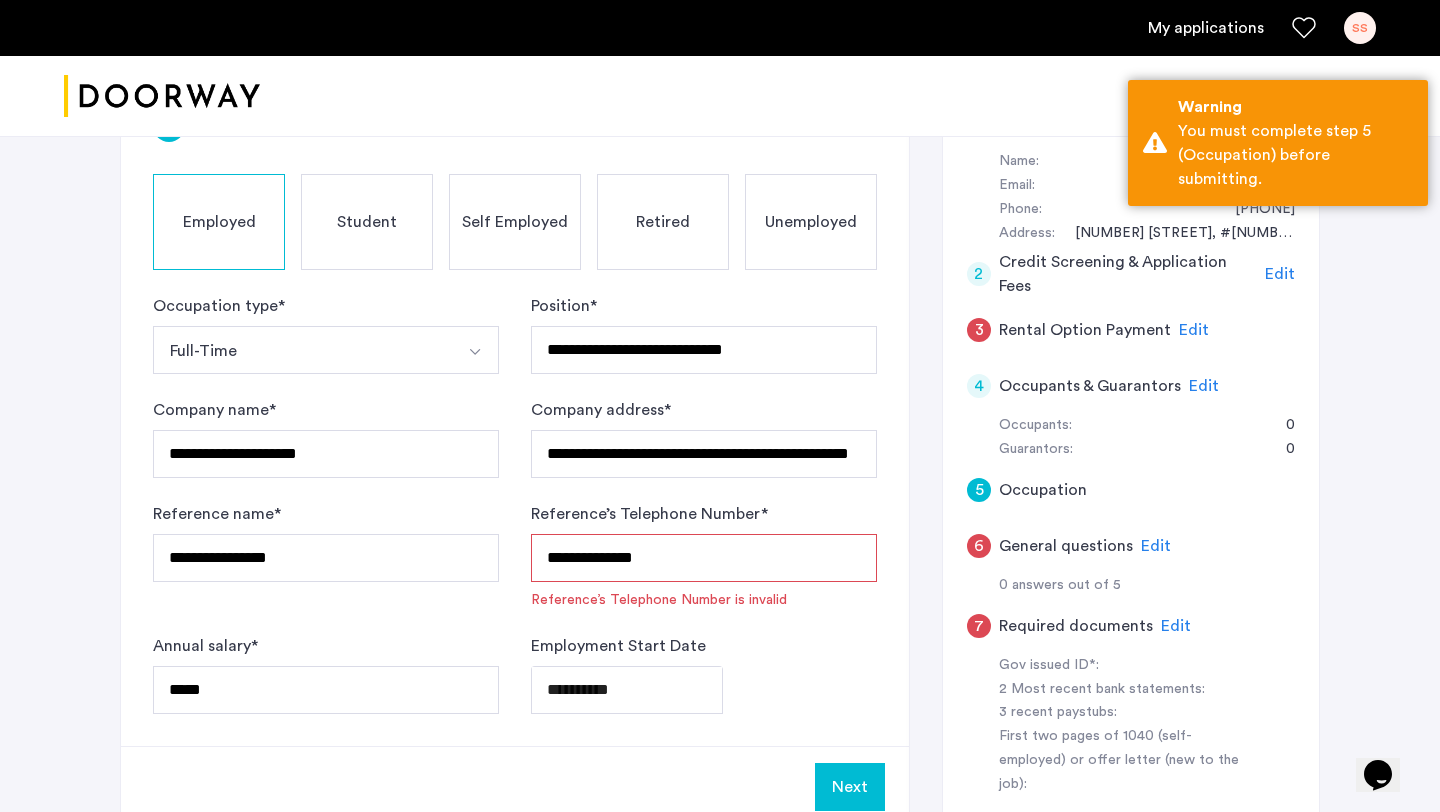 click on "Reference’s Telephone Number is invalid" 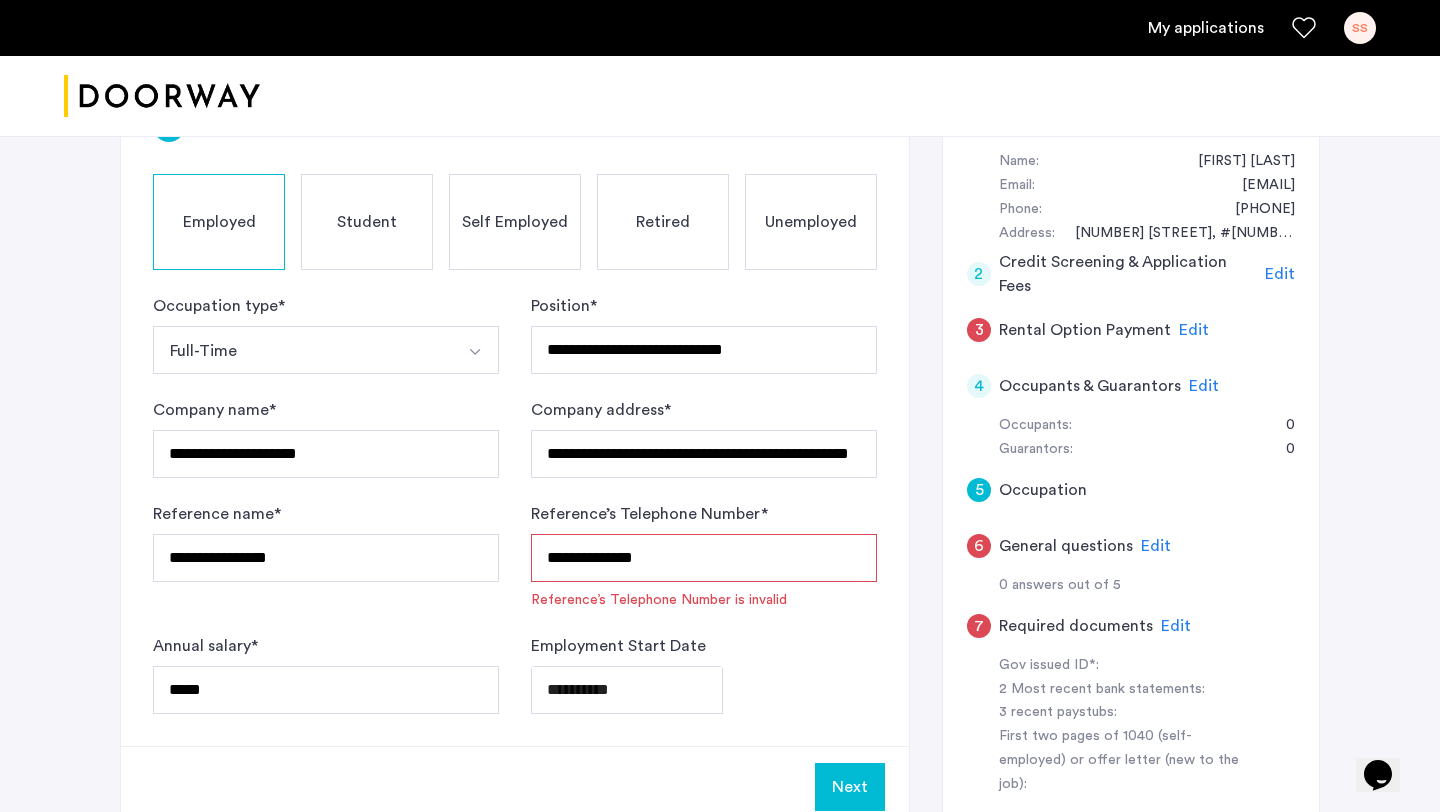 drag, startPoint x: 589, startPoint y: 563, endPoint x: 473, endPoint y: 560, distance: 116.03879 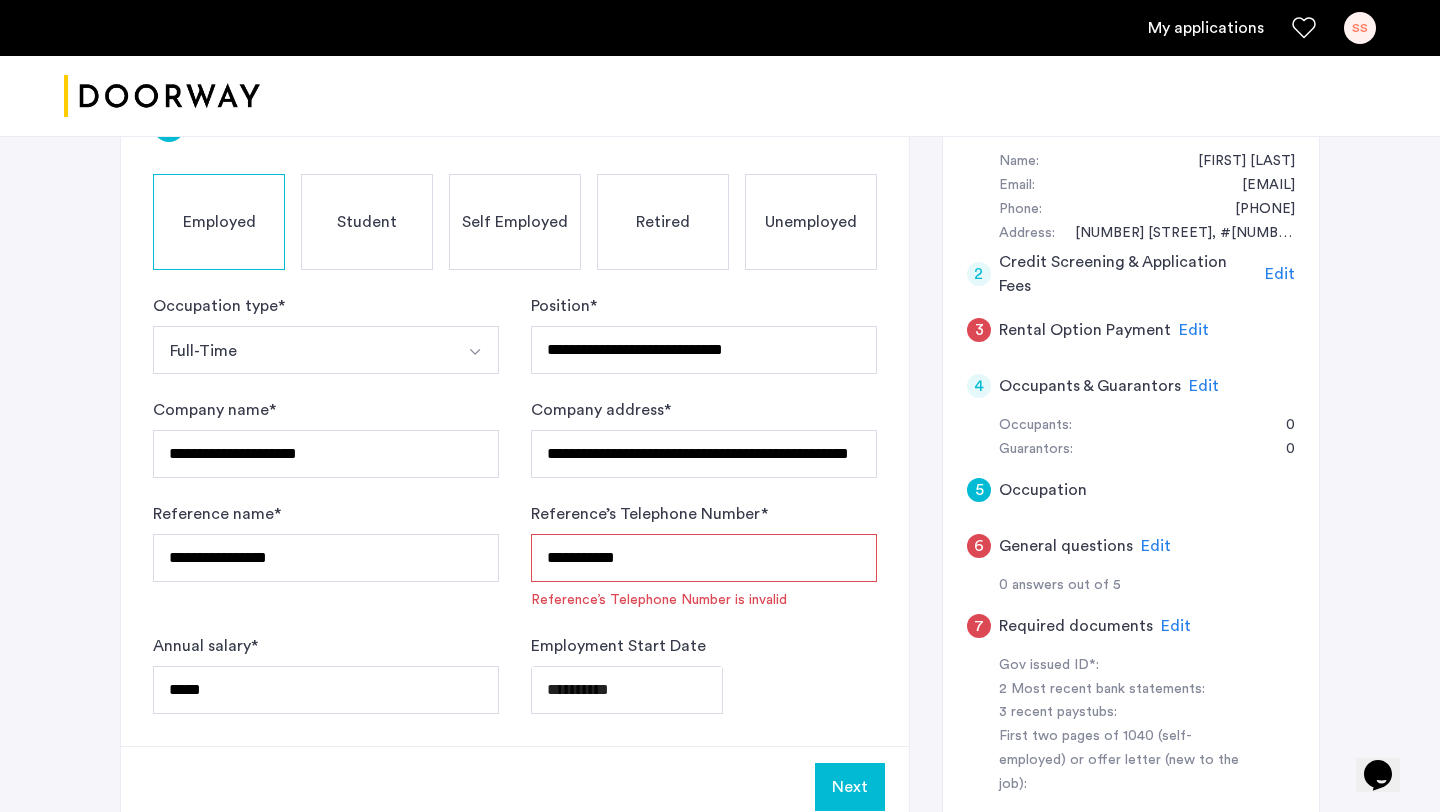 click on "**********" at bounding box center [704, 558] 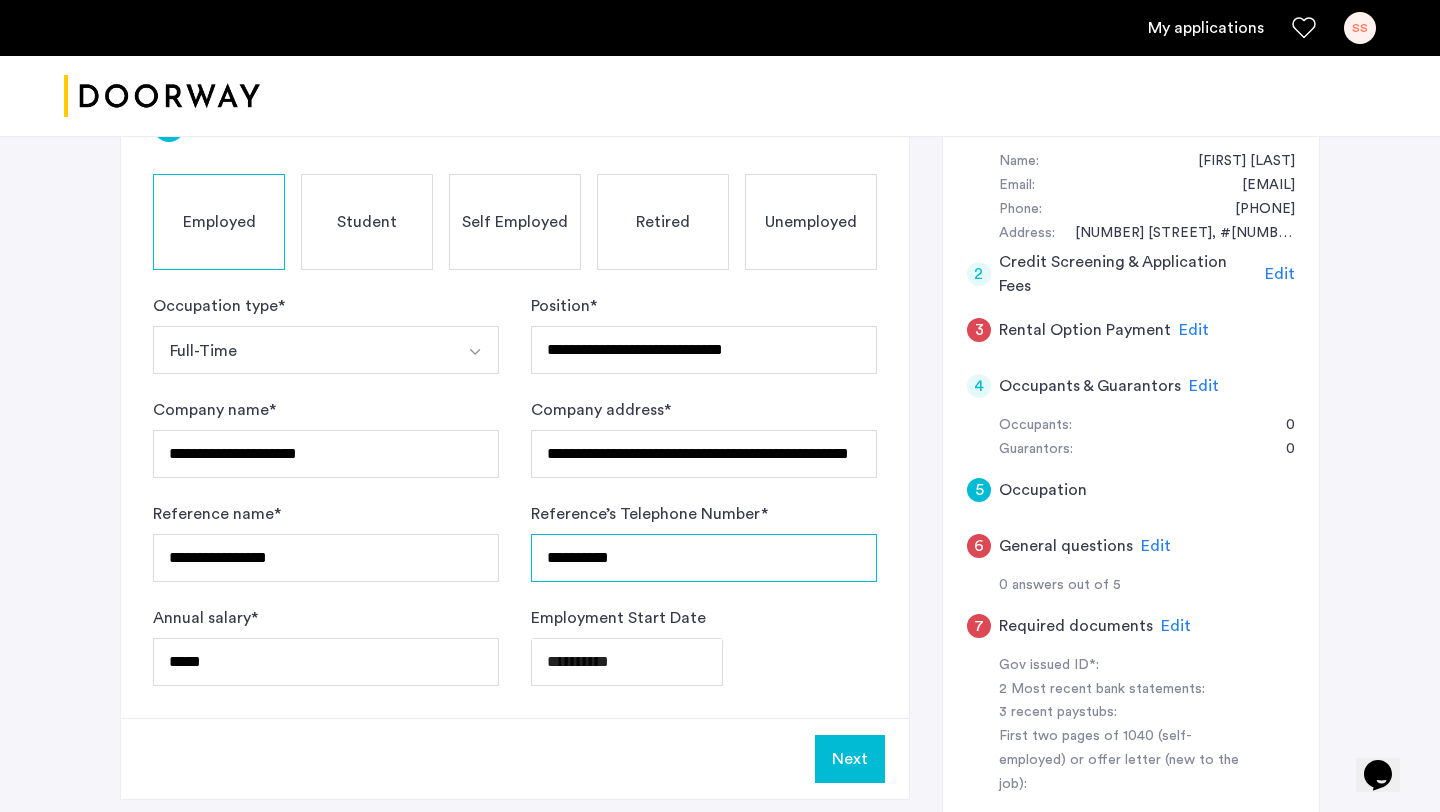 type on "**********" 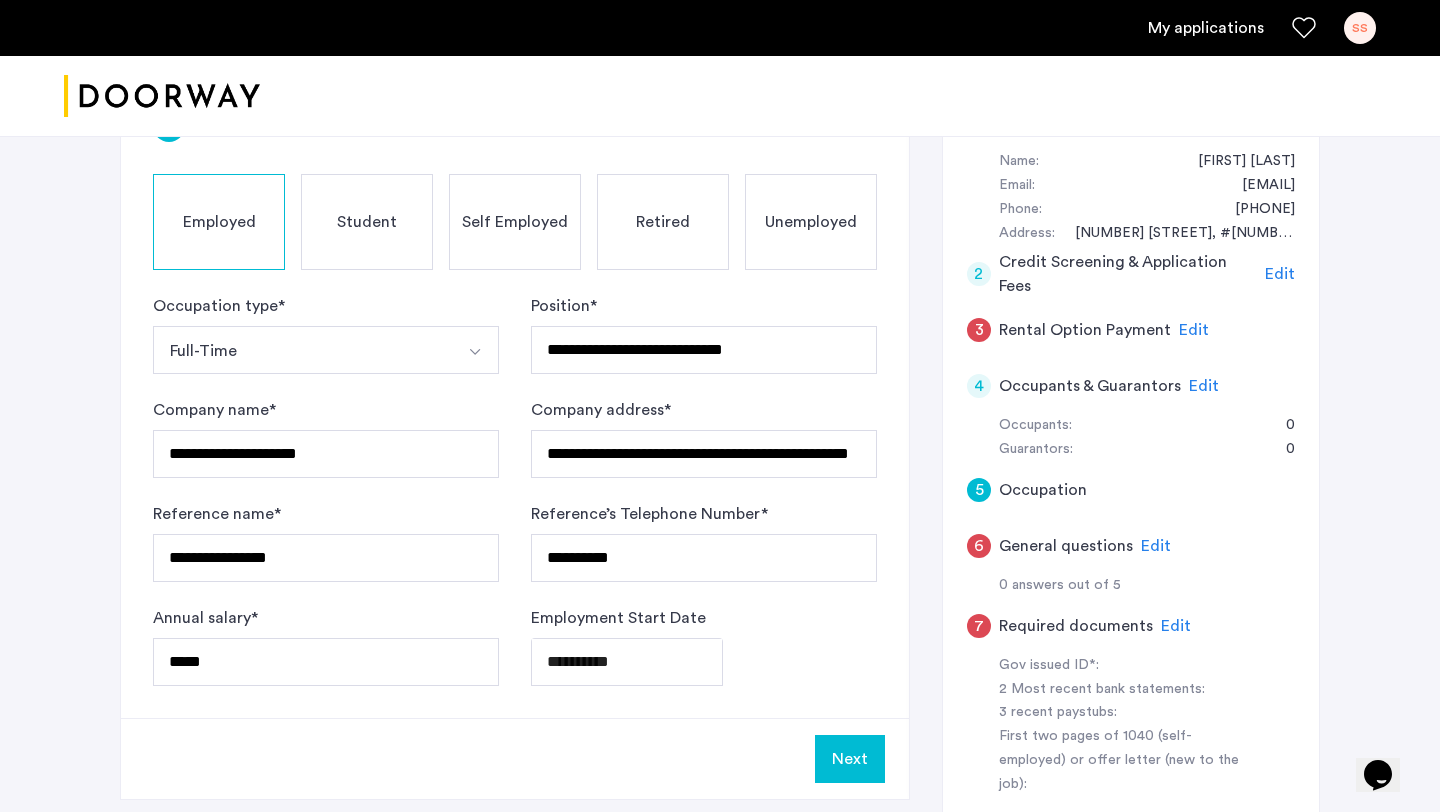 click on "Next" 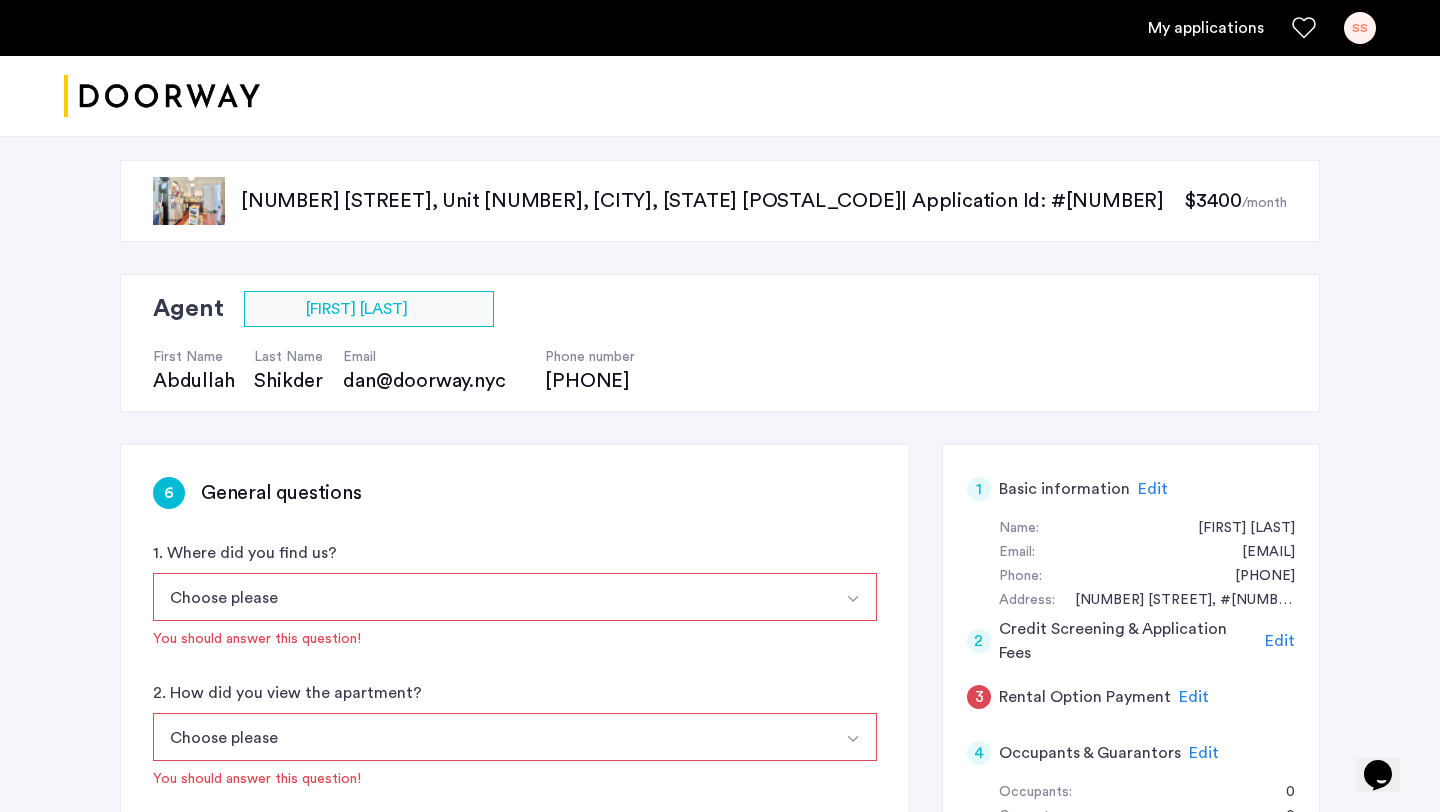 scroll, scrollTop: 58, scrollLeft: 0, axis: vertical 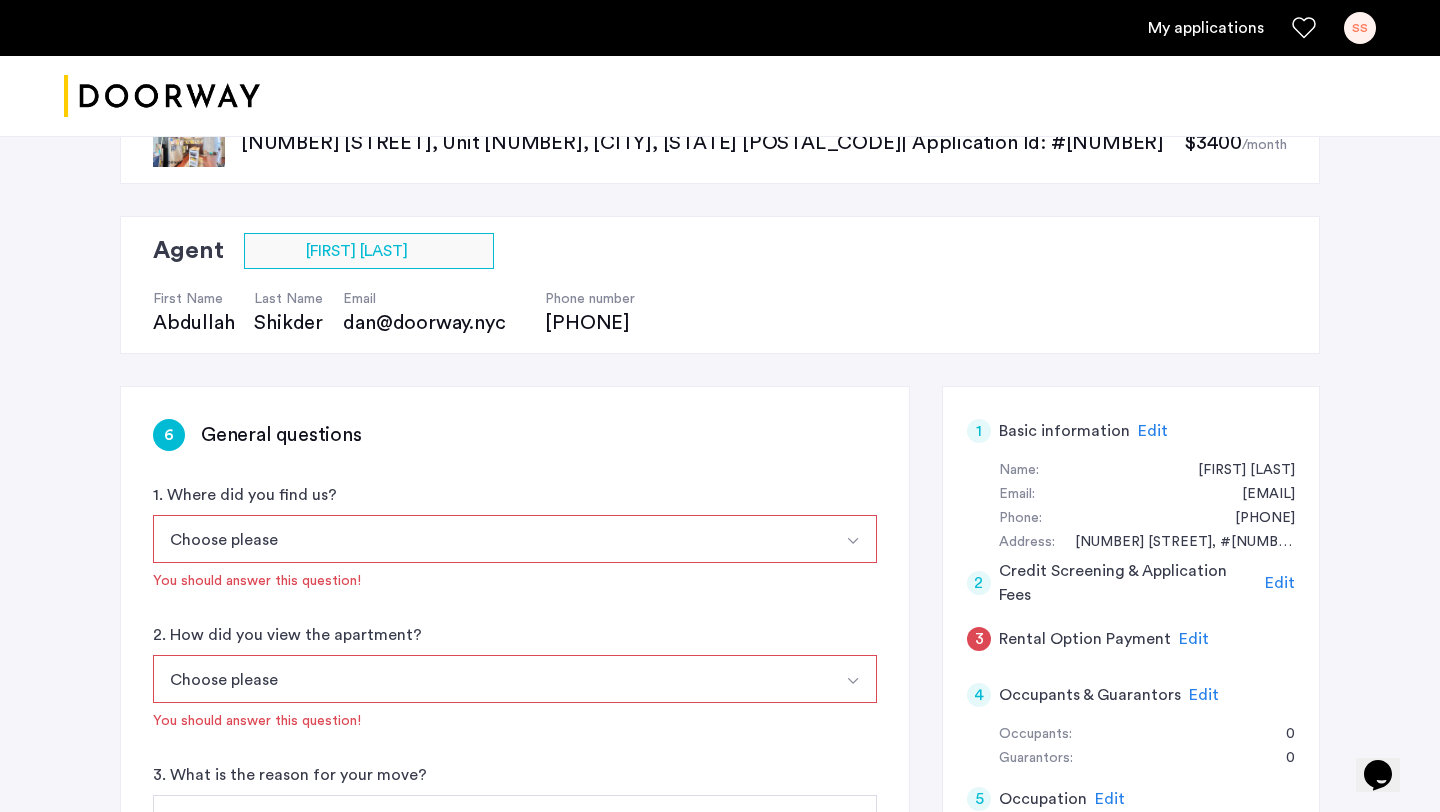 click on "Choose please" at bounding box center [491, 539] 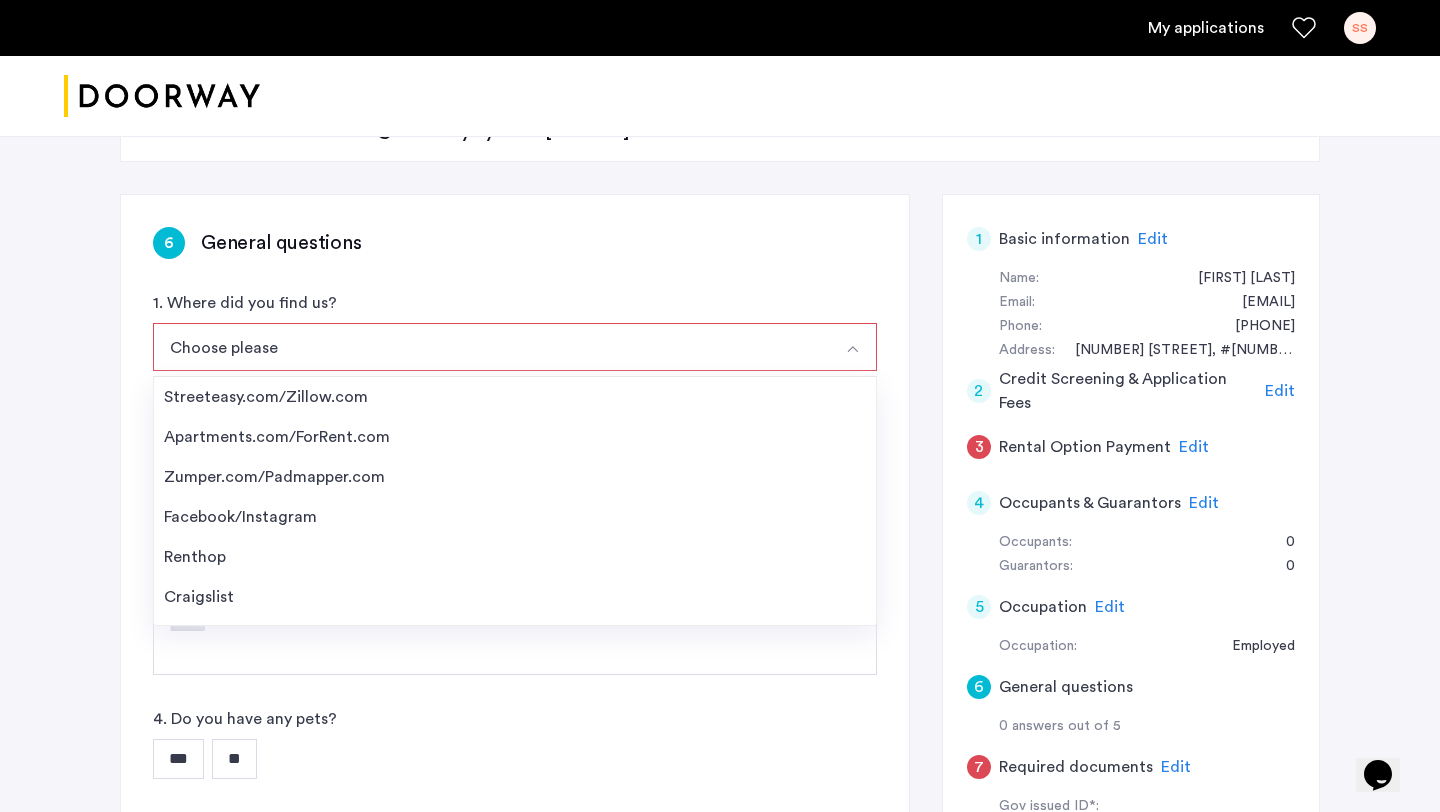 scroll, scrollTop: 248, scrollLeft: 0, axis: vertical 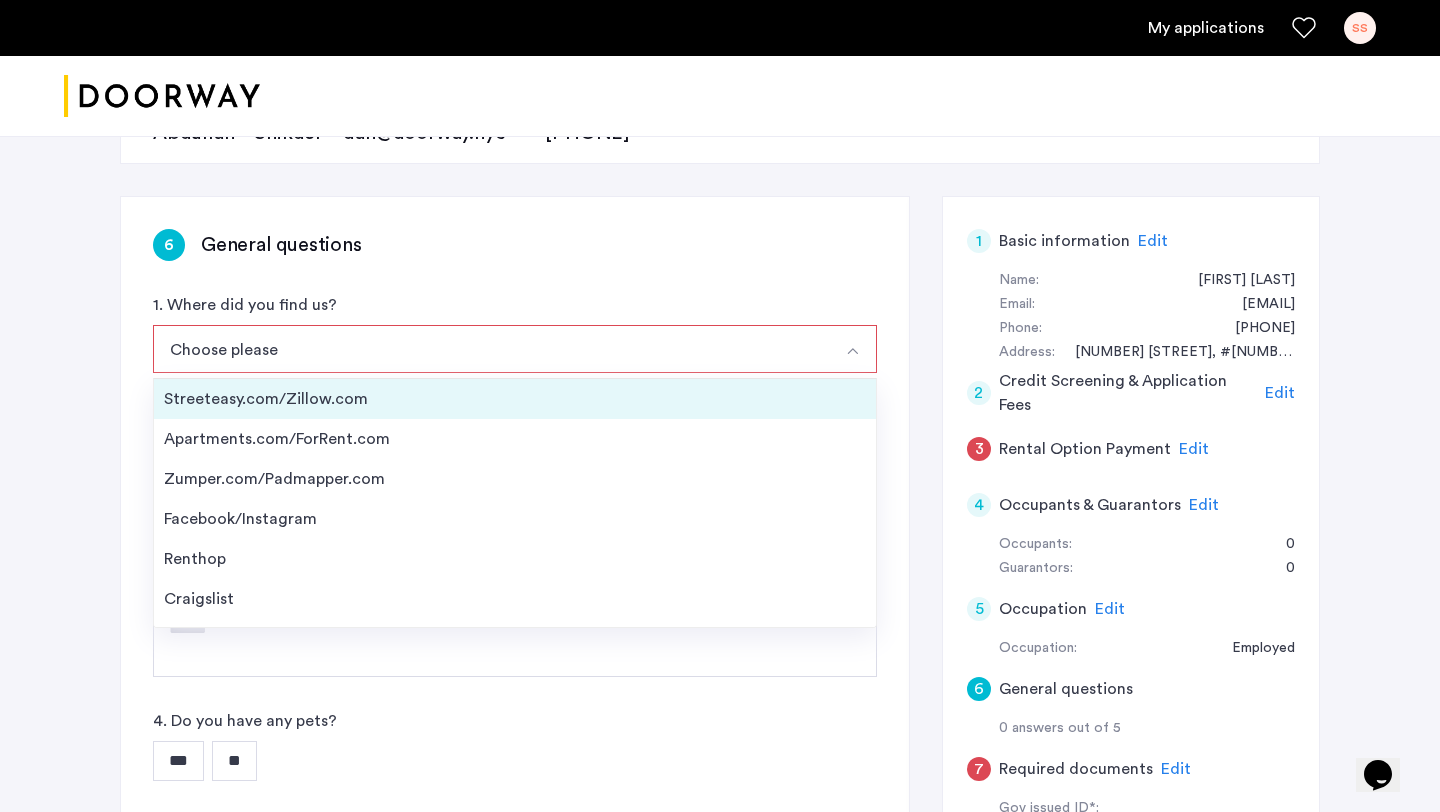 click on "Streeteasy.com/Zillow.com" at bounding box center [515, 399] 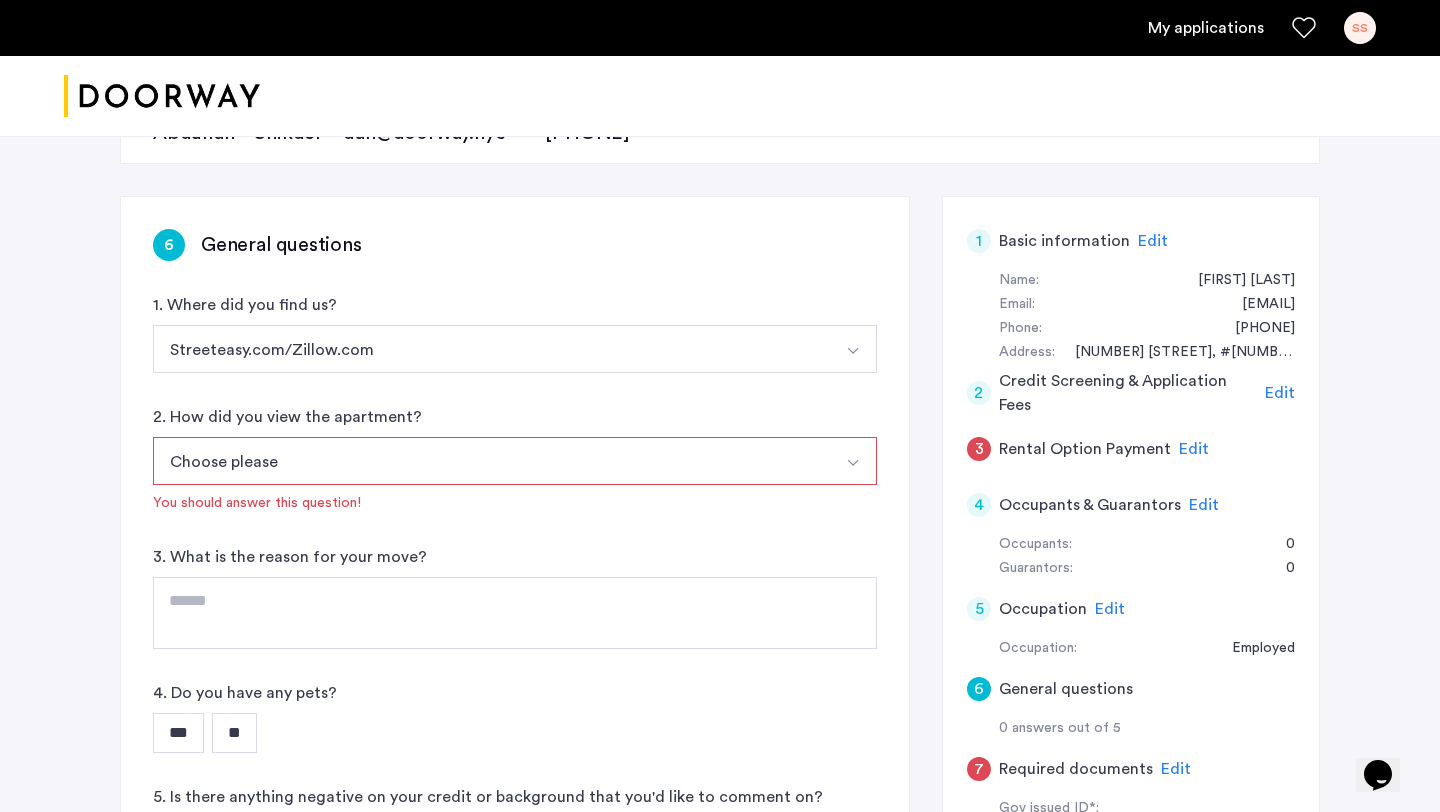 click on "Choose please" at bounding box center (491, 461) 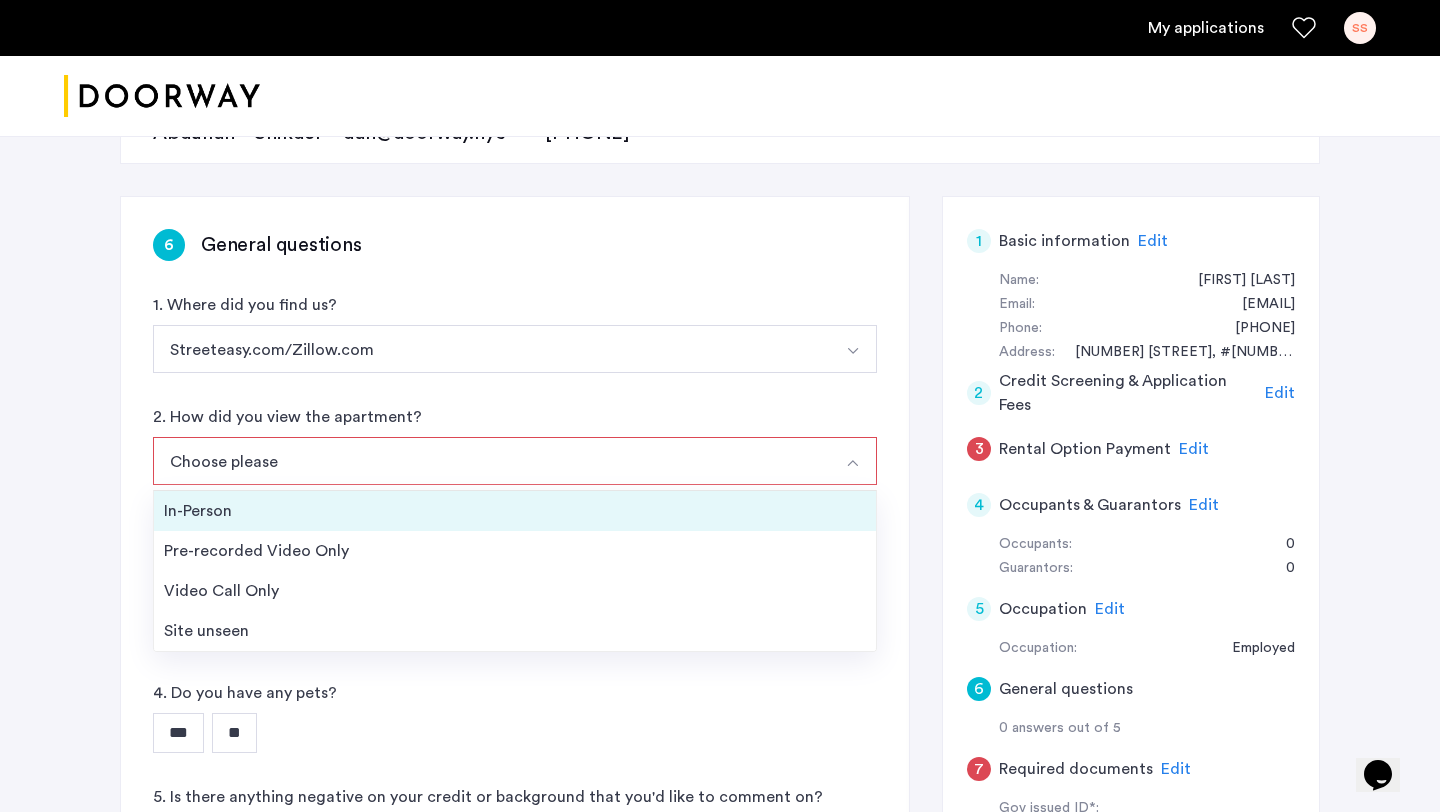 click on "In-Person" at bounding box center (515, 511) 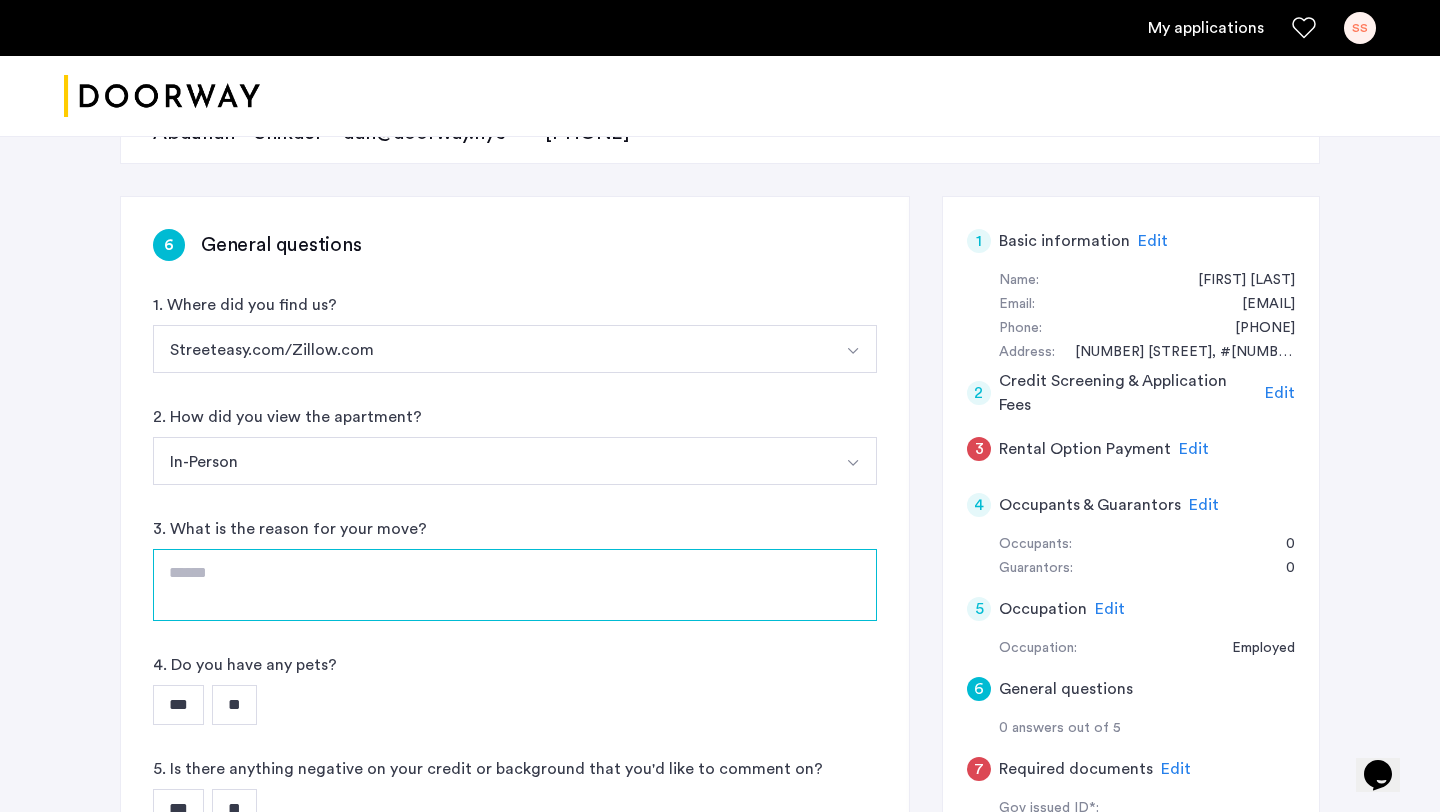 click 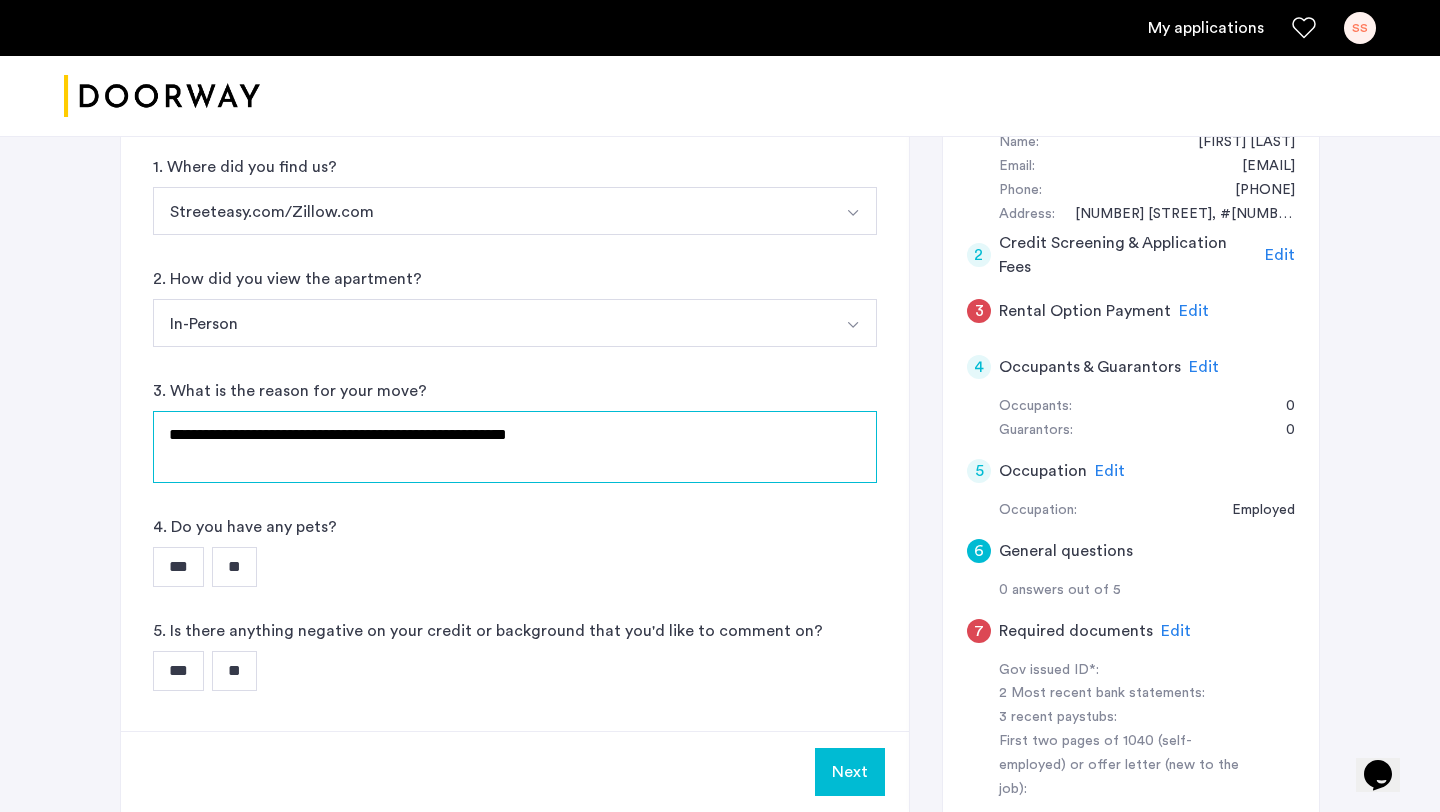 scroll, scrollTop: 433, scrollLeft: 0, axis: vertical 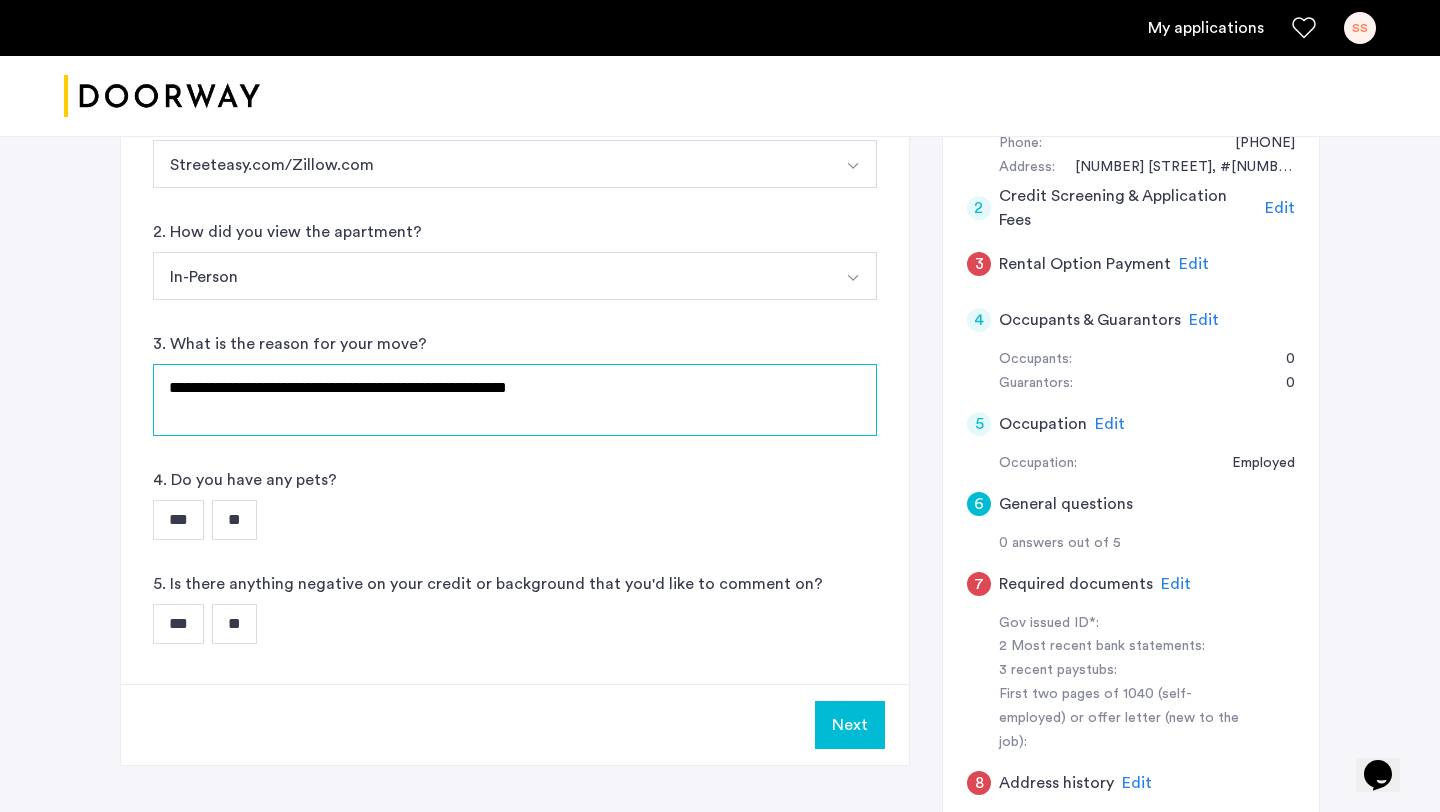 type on "**********" 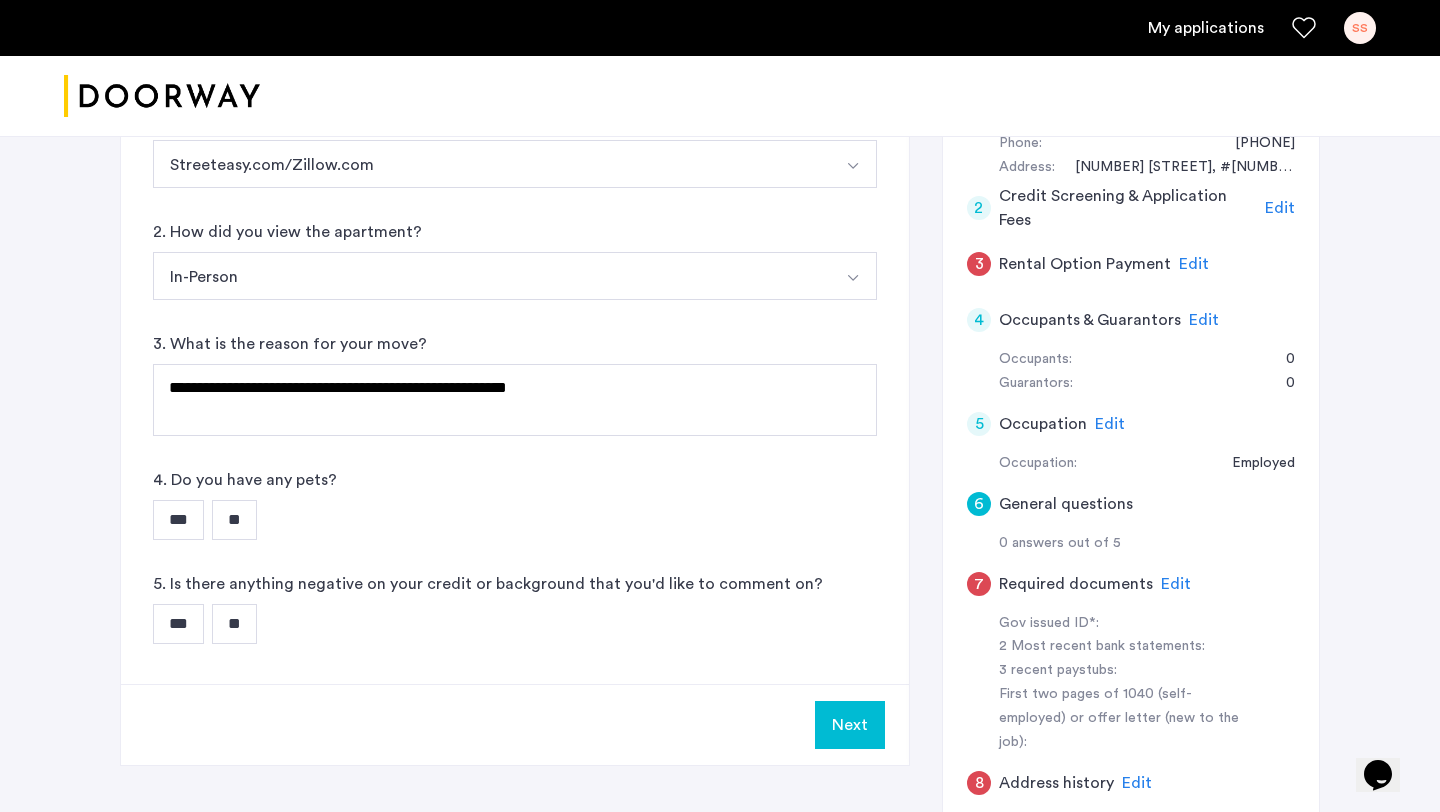 click on "**" at bounding box center [234, 520] 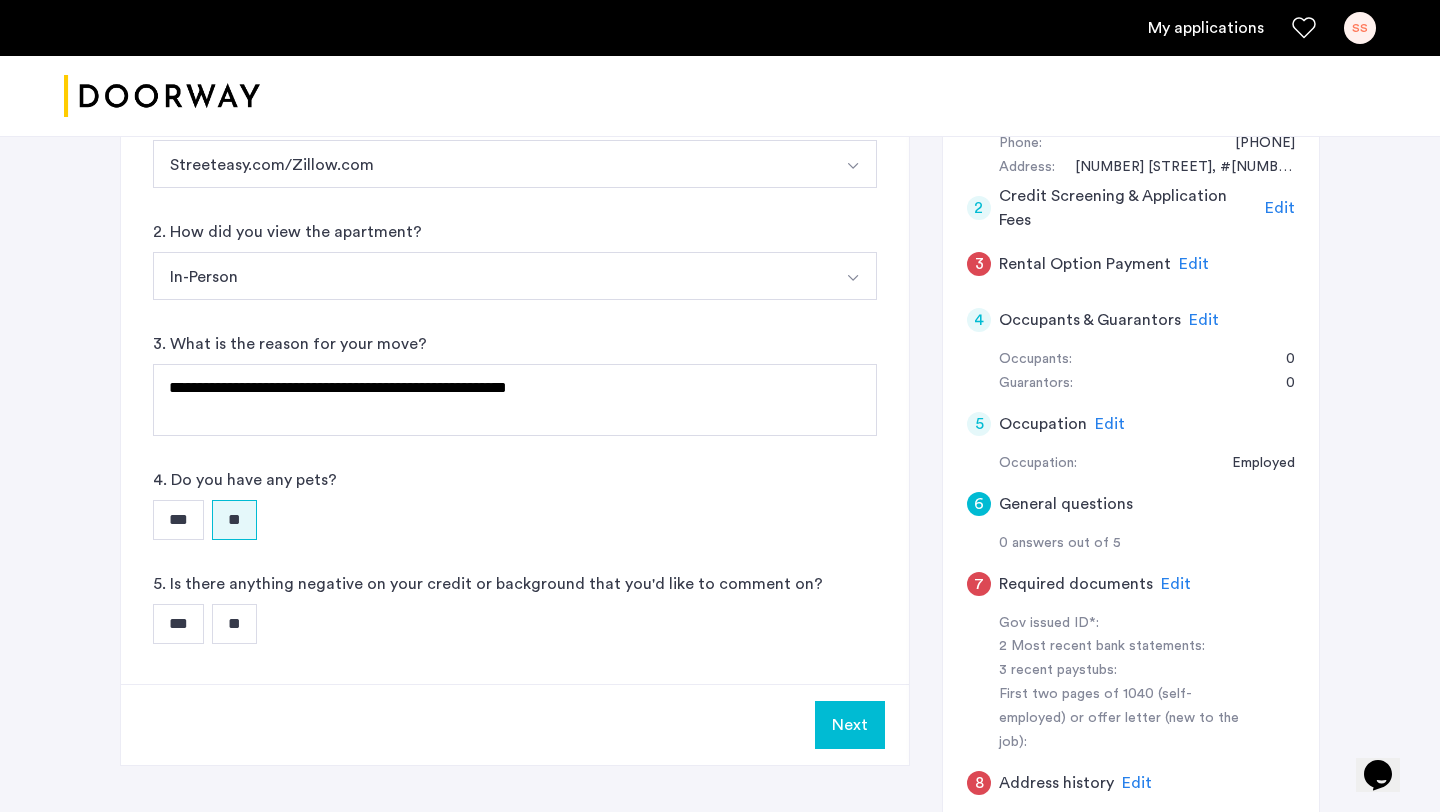 click on "**" at bounding box center [234, 624] 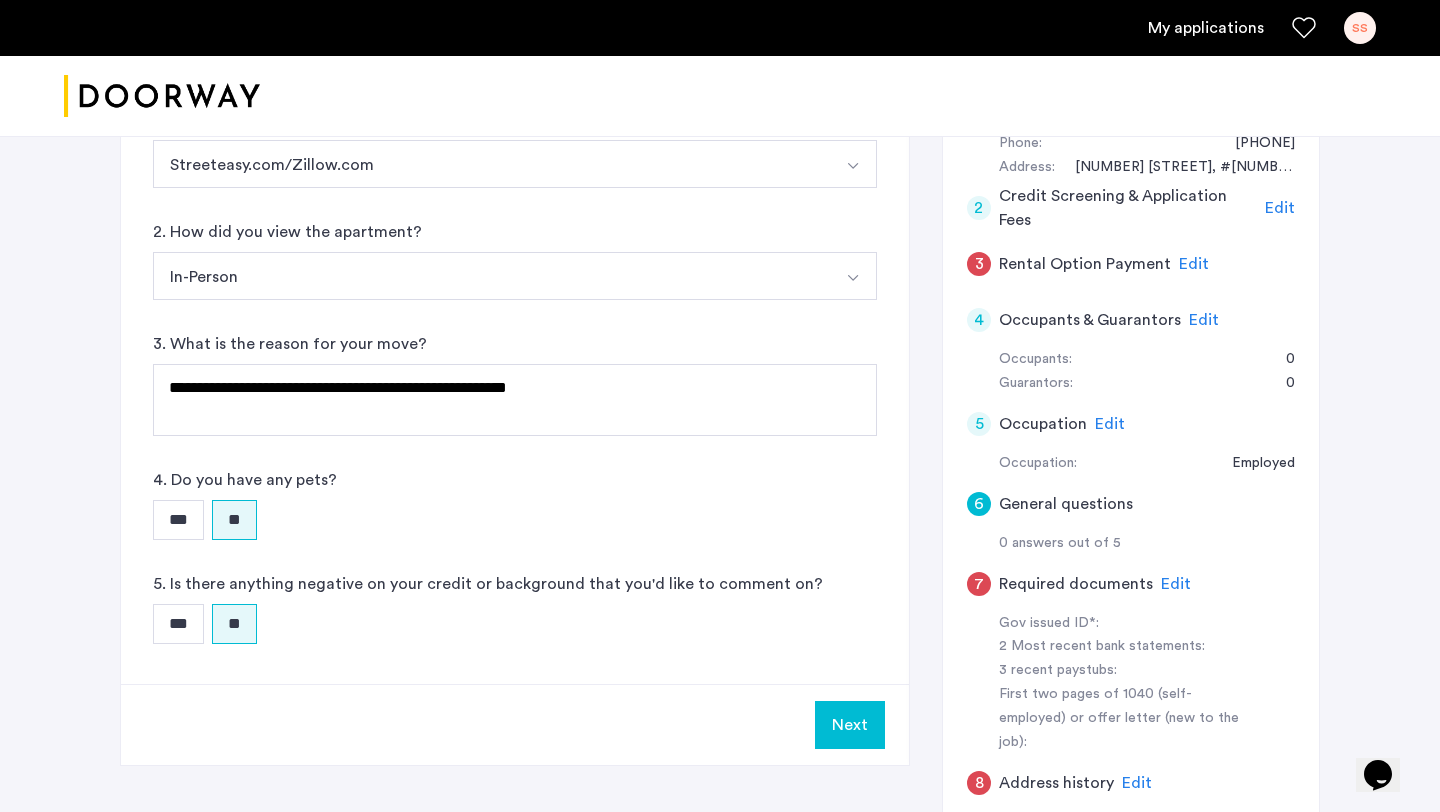 click on "Next" 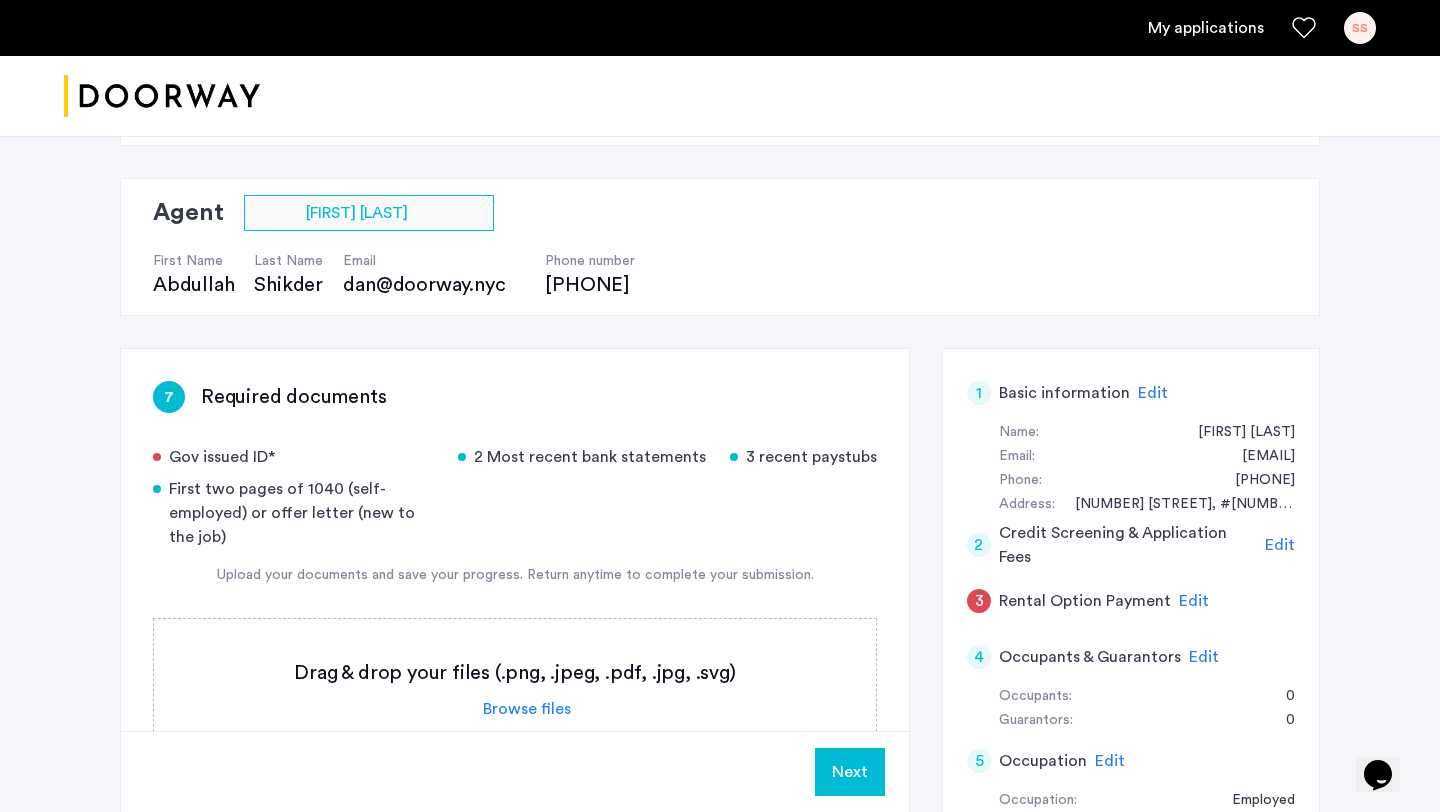 scroll, scrollTop: 143, scrollLeft: 0, axis: vertical 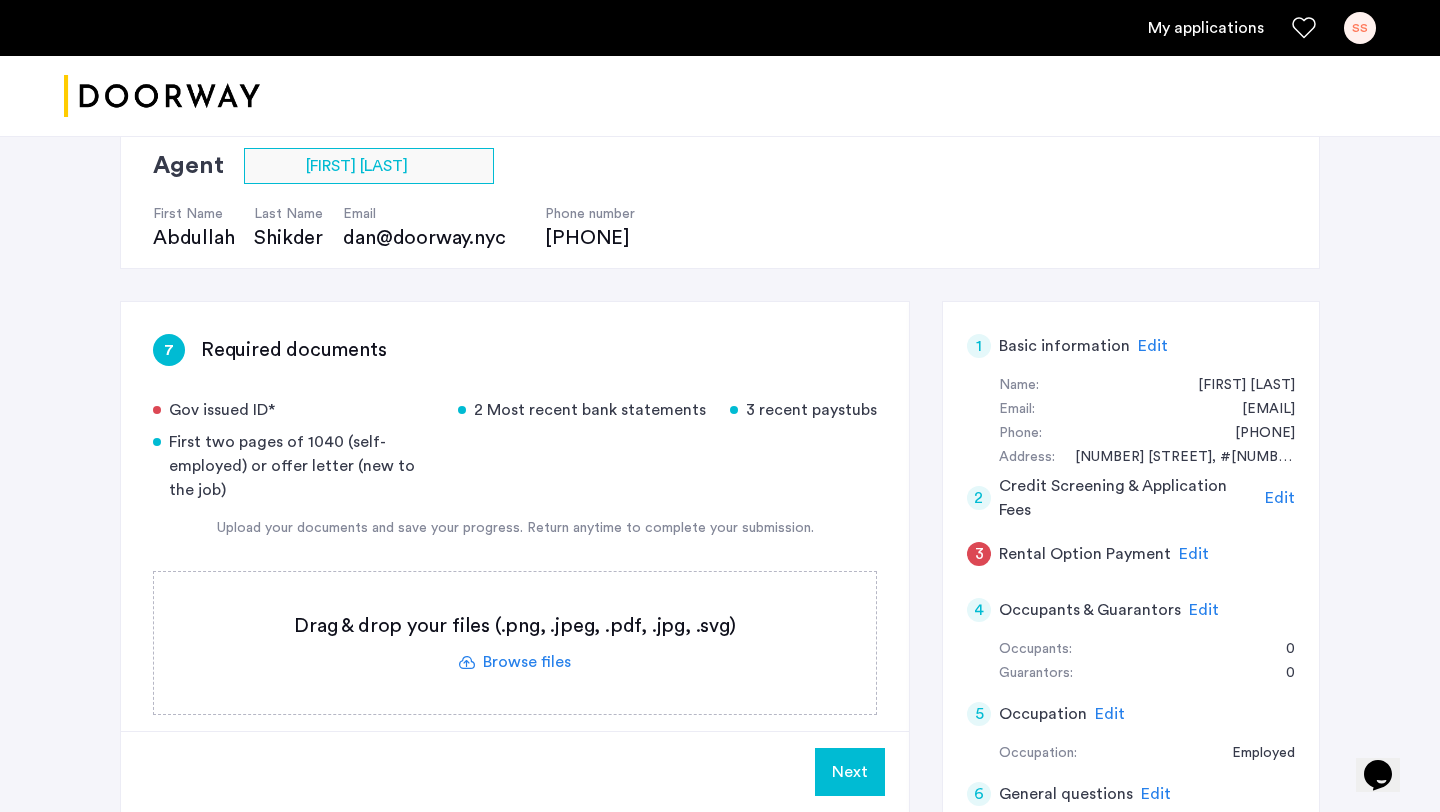 click on "Edit" 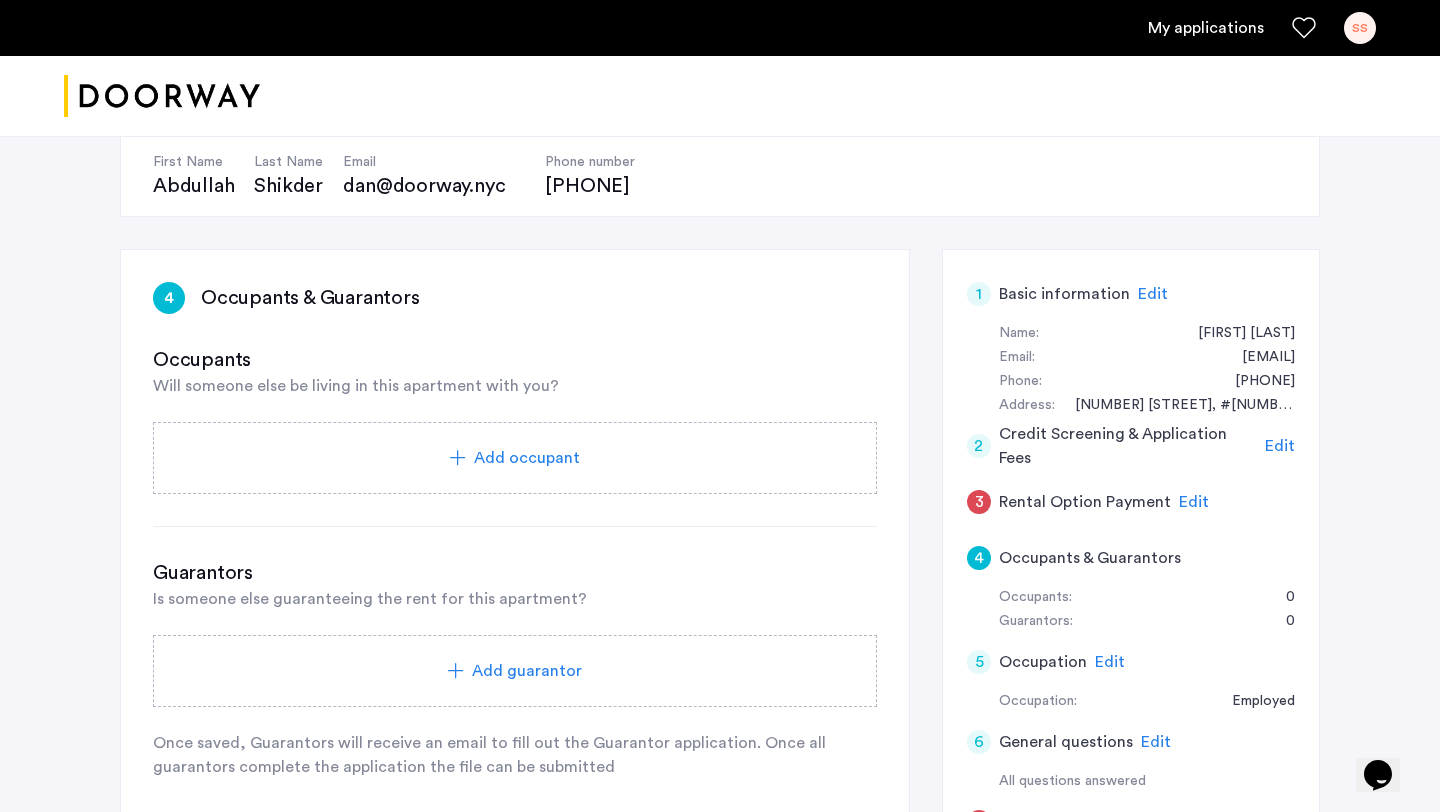 scroll, scrollTop: 225, scrollLeft: 0, axis: vertical 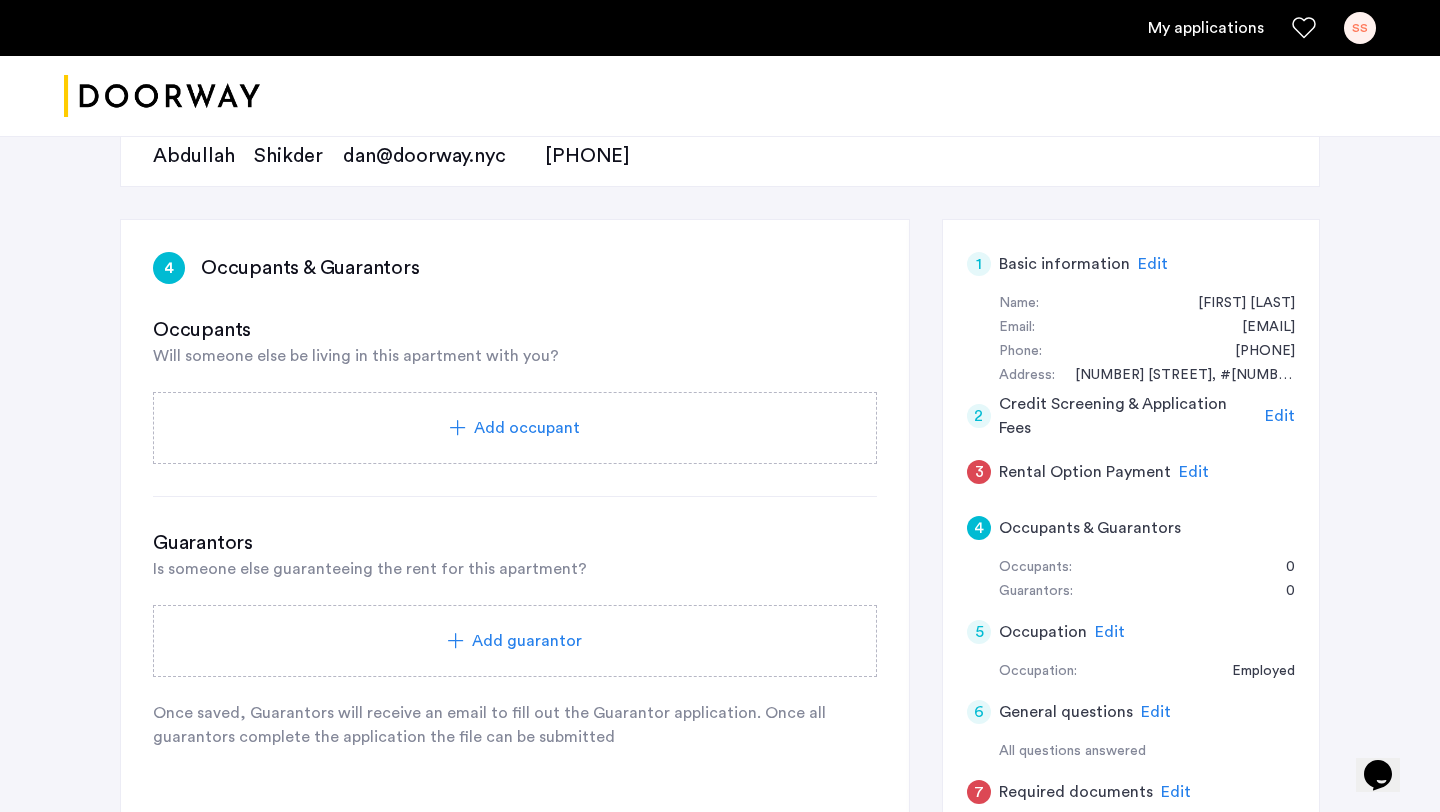 click on "Add occupant" 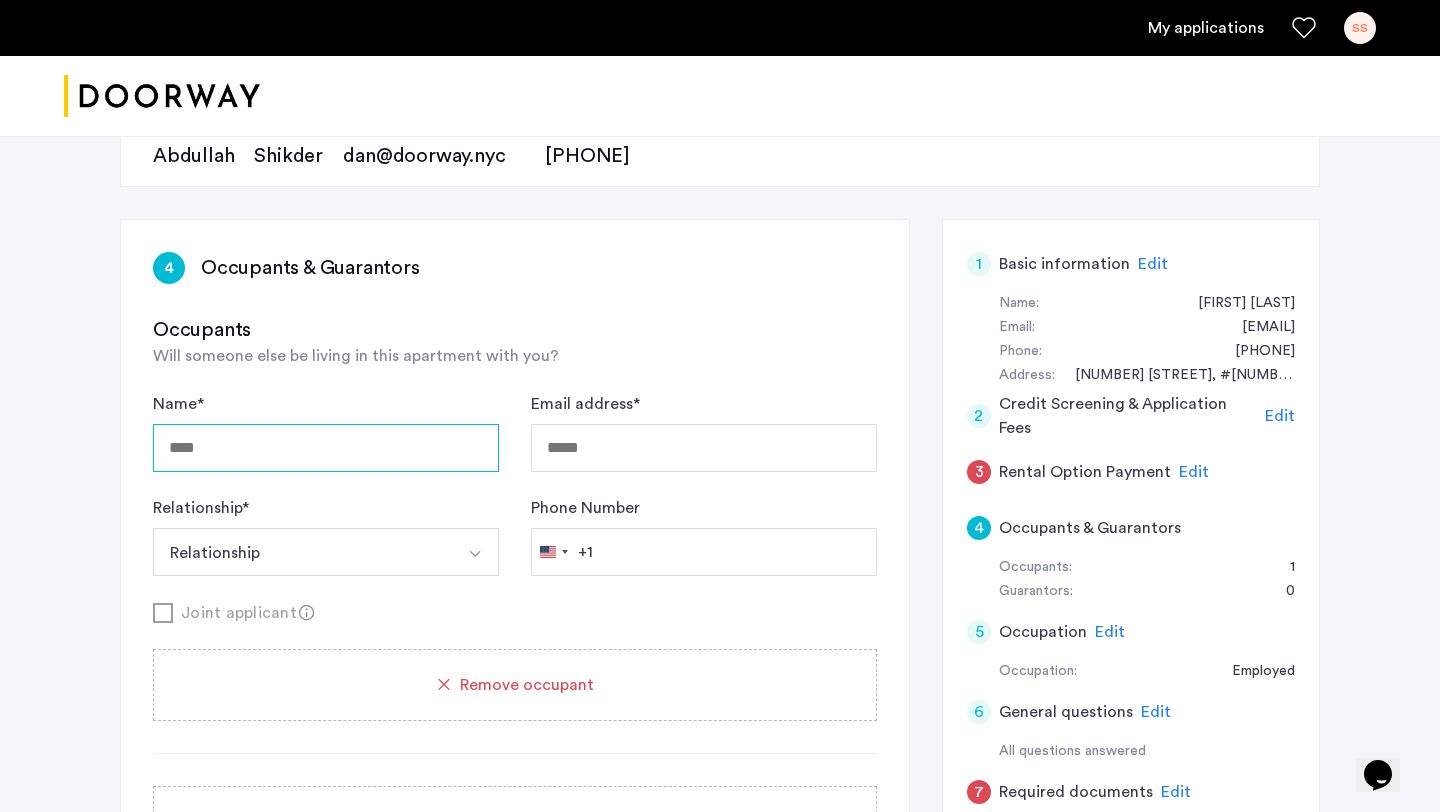 click on "Name  *" at bounding box center [326, 448] 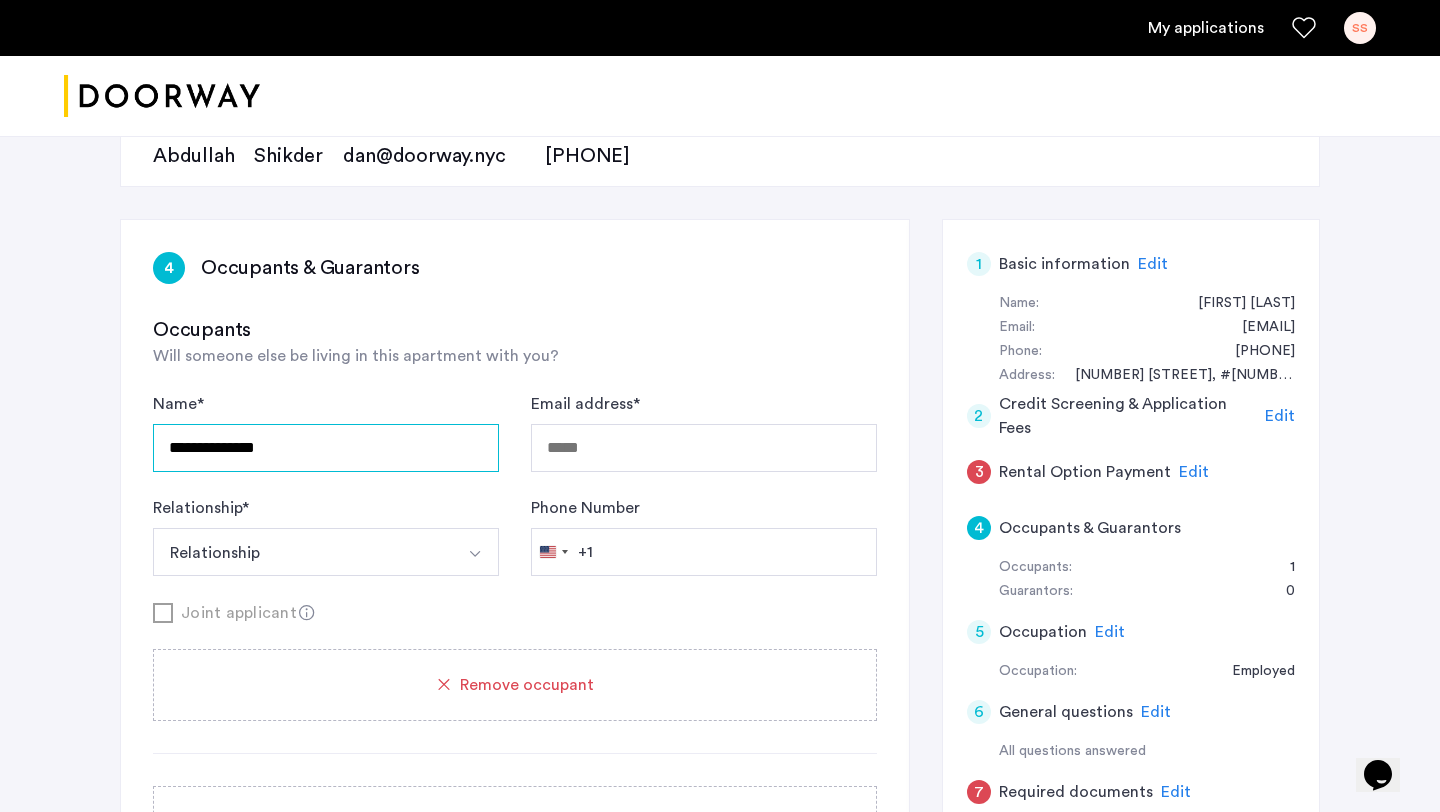 click on "**********" at bounding box center (326, 448) 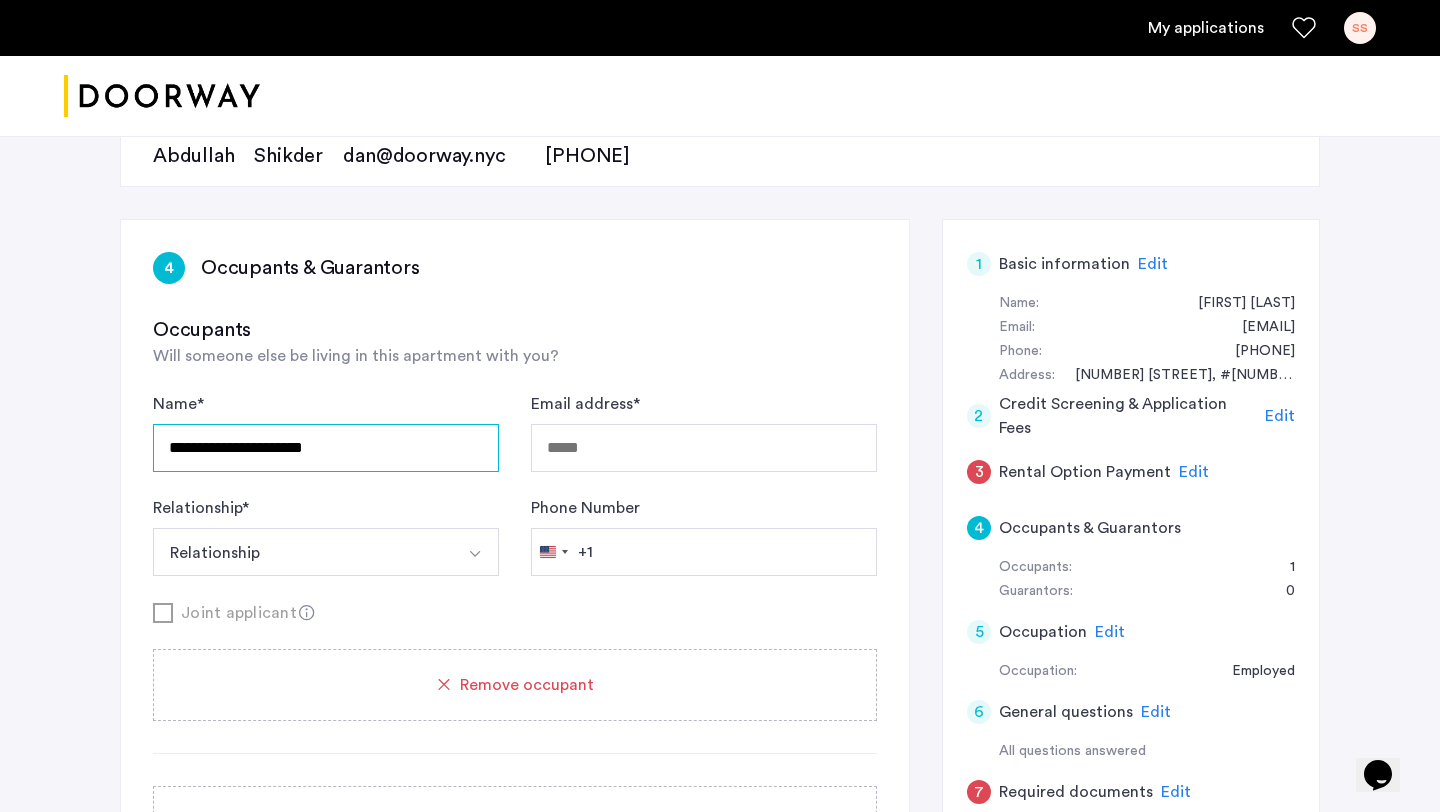 type on "**********" 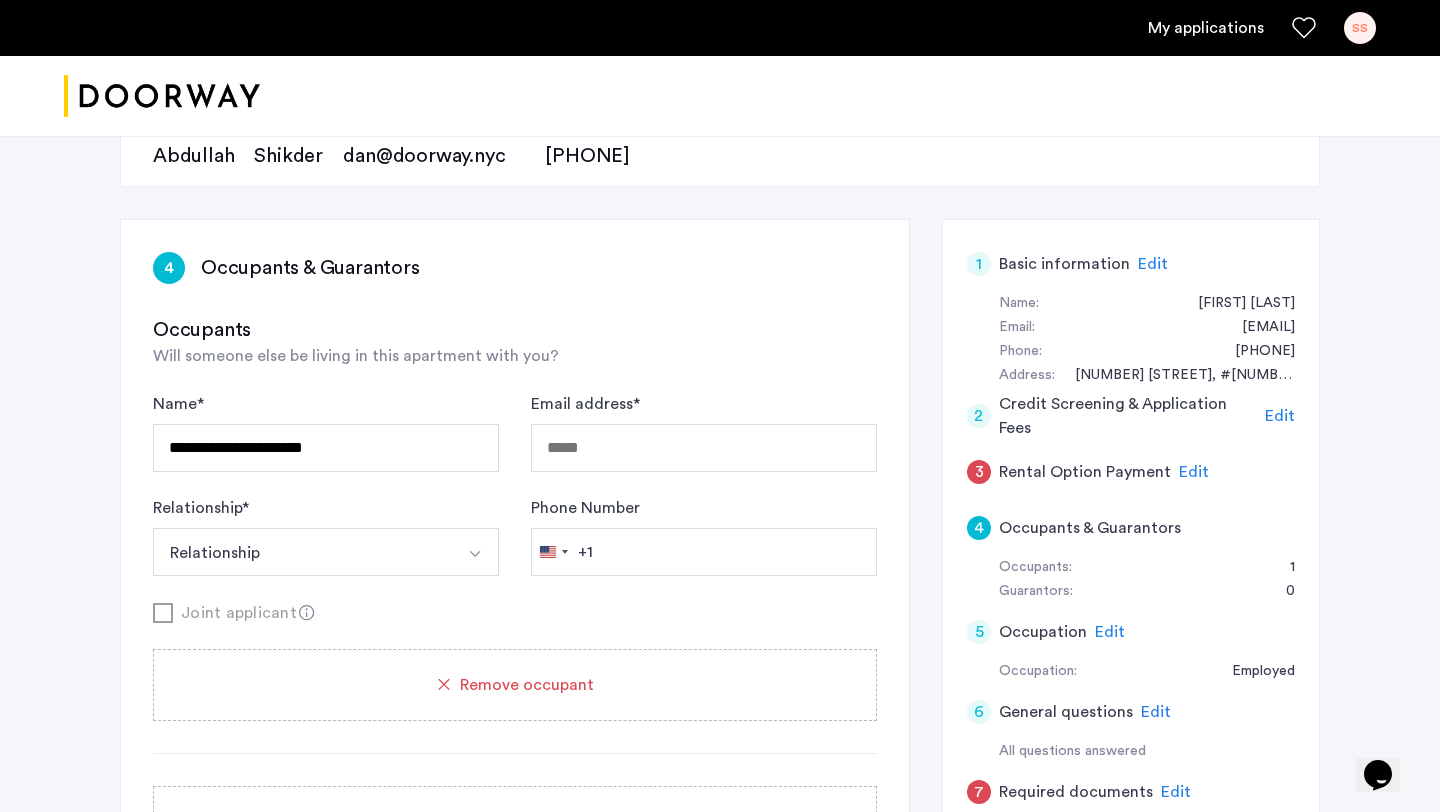 click on "Aug [DAY], [YEAR] at [TIME]UTC" 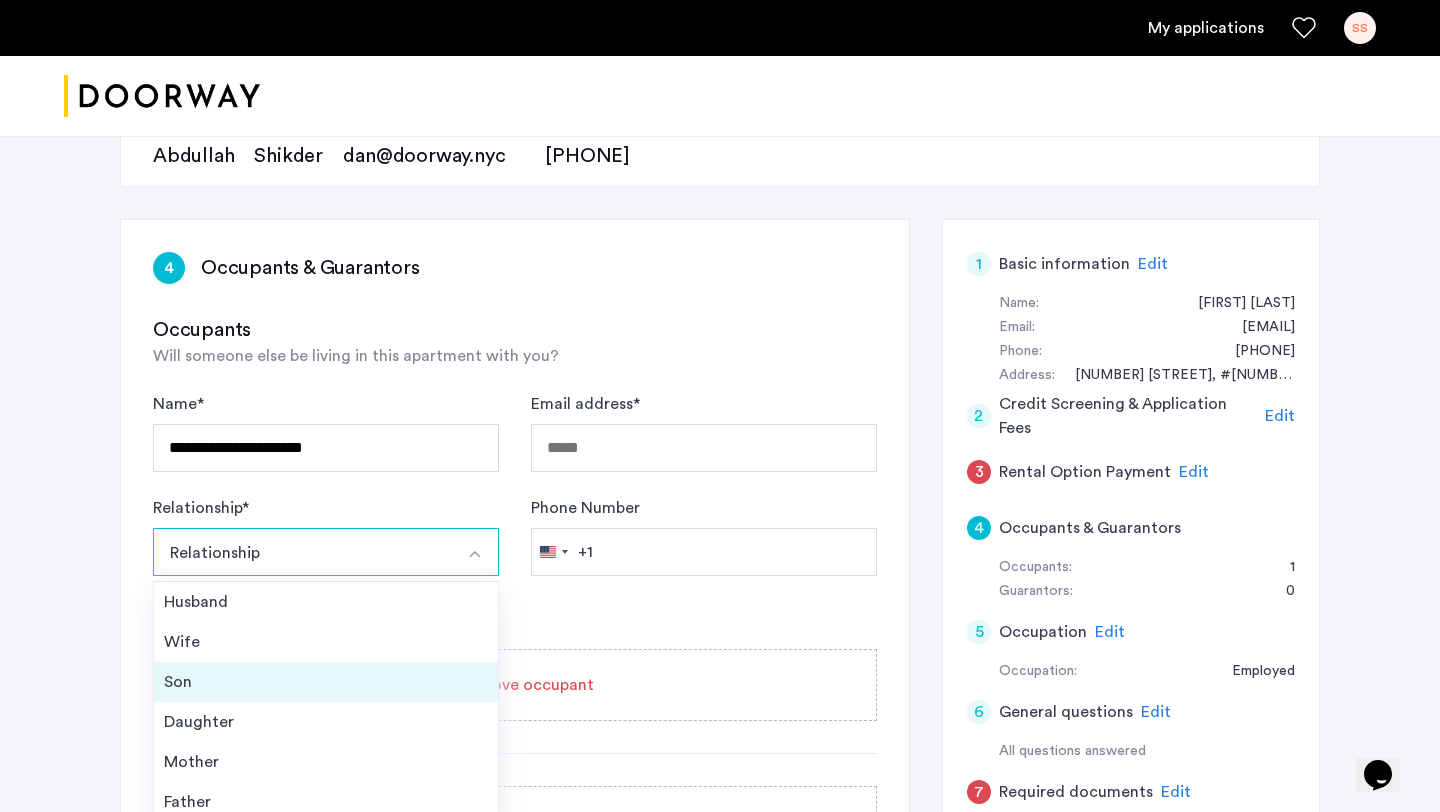 scroll, scrollTop: 72, scrollLeft: 0, axis: vertical 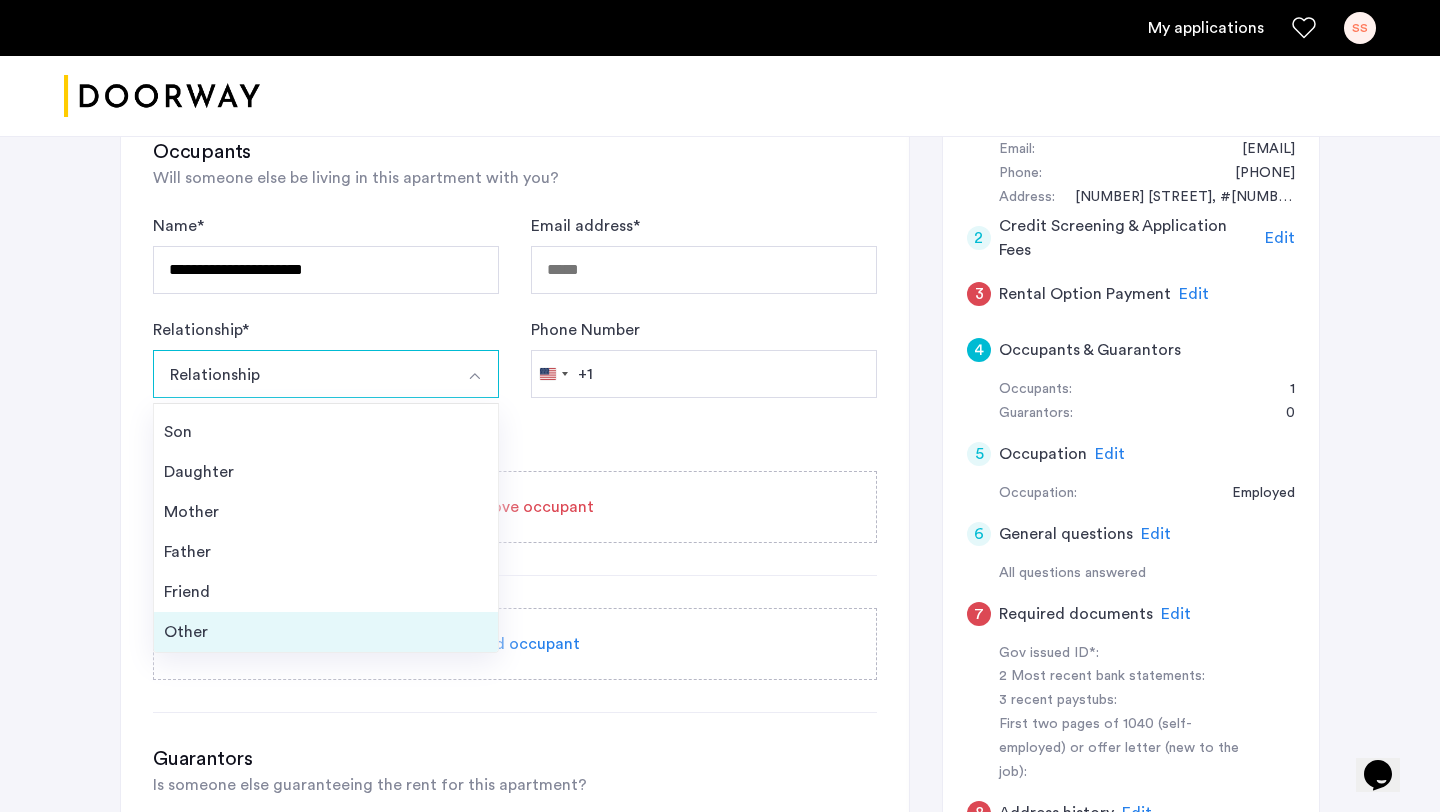 click on "Other" at bounding box center (326, 632) 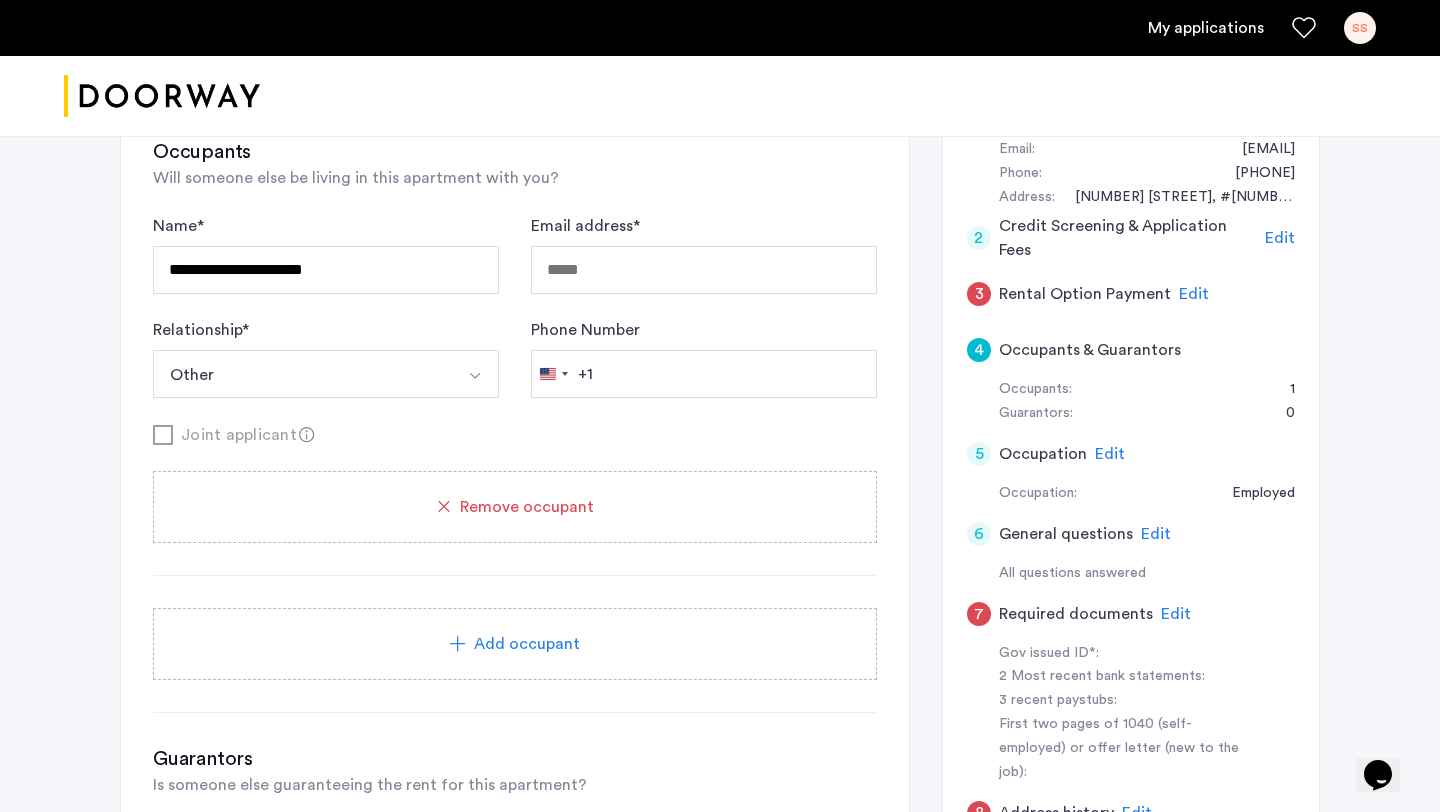 click on "Other" at bounding box center (302, 374) 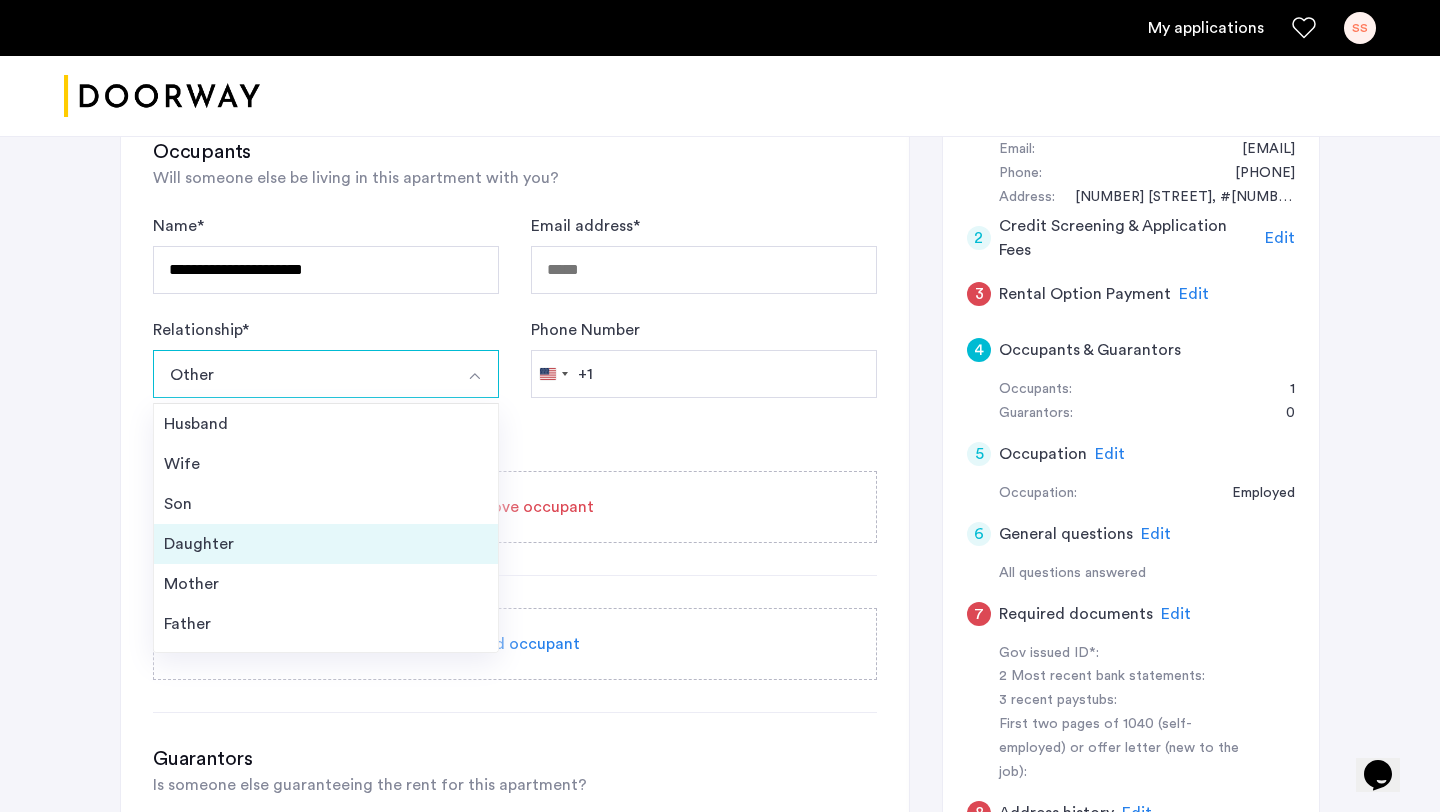 scroll, scrollTop: 72, scrollLeft: 0, axis: vertical 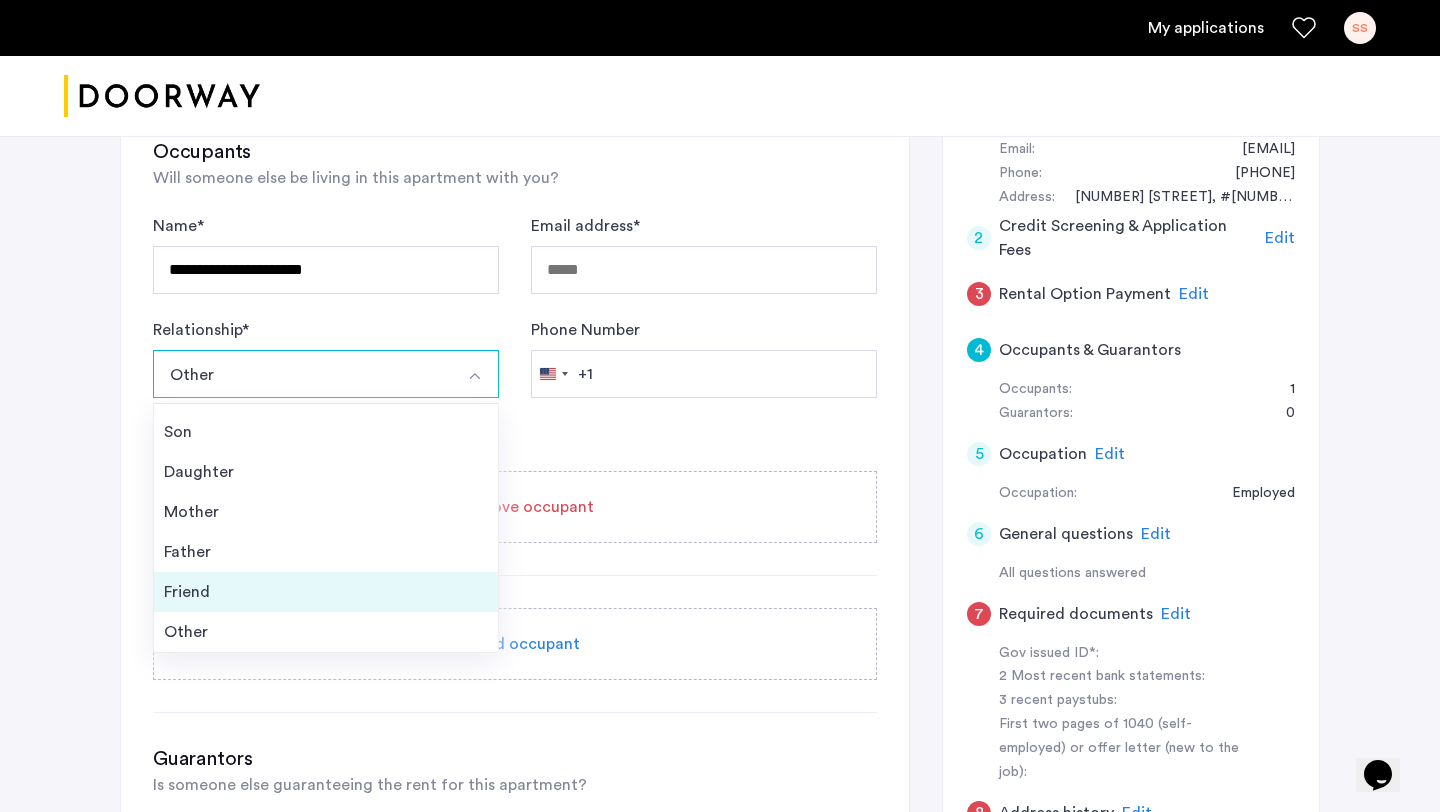 click on "Friend" at bounding box center (326, 592) 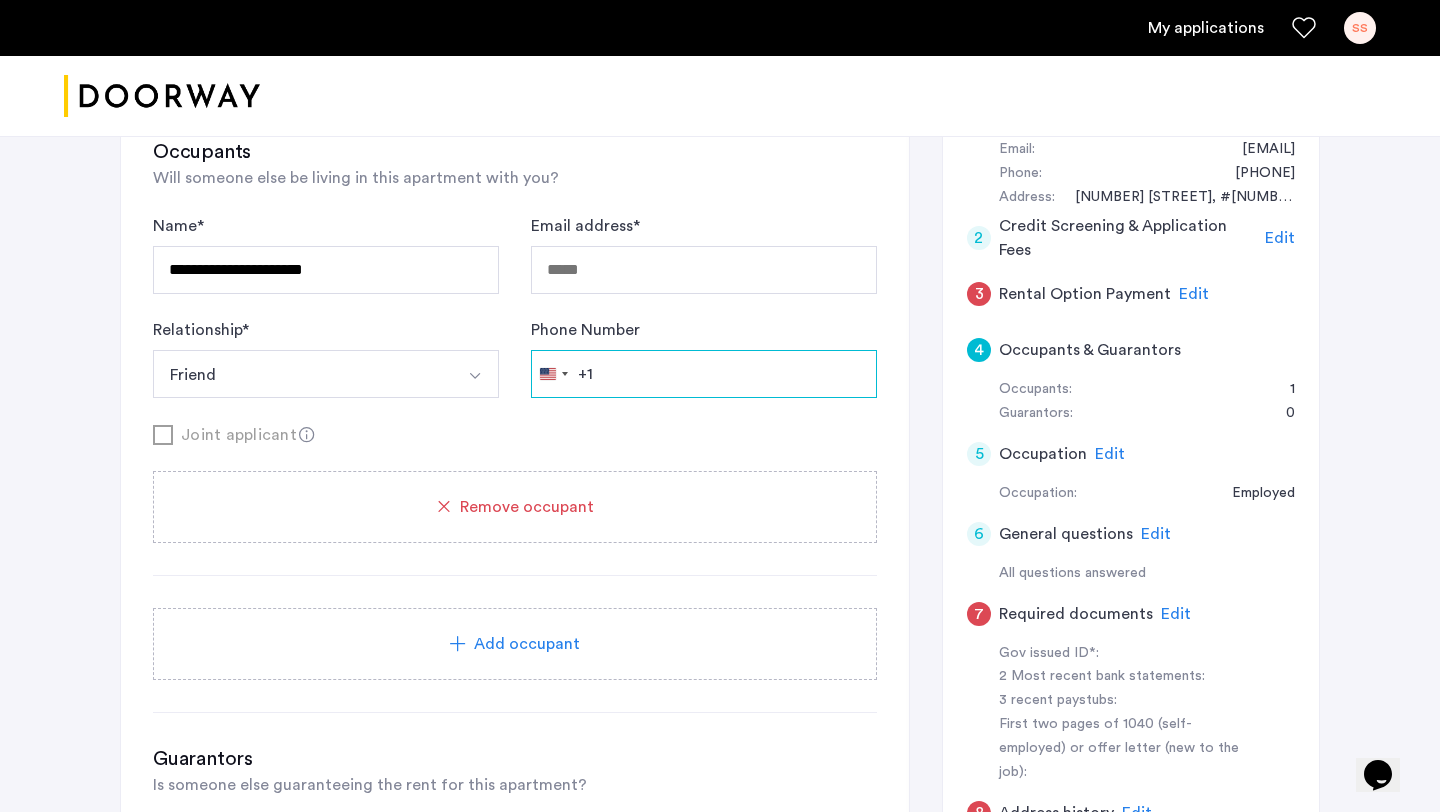 click on "Phone Number" at bounding box center [704, 374] 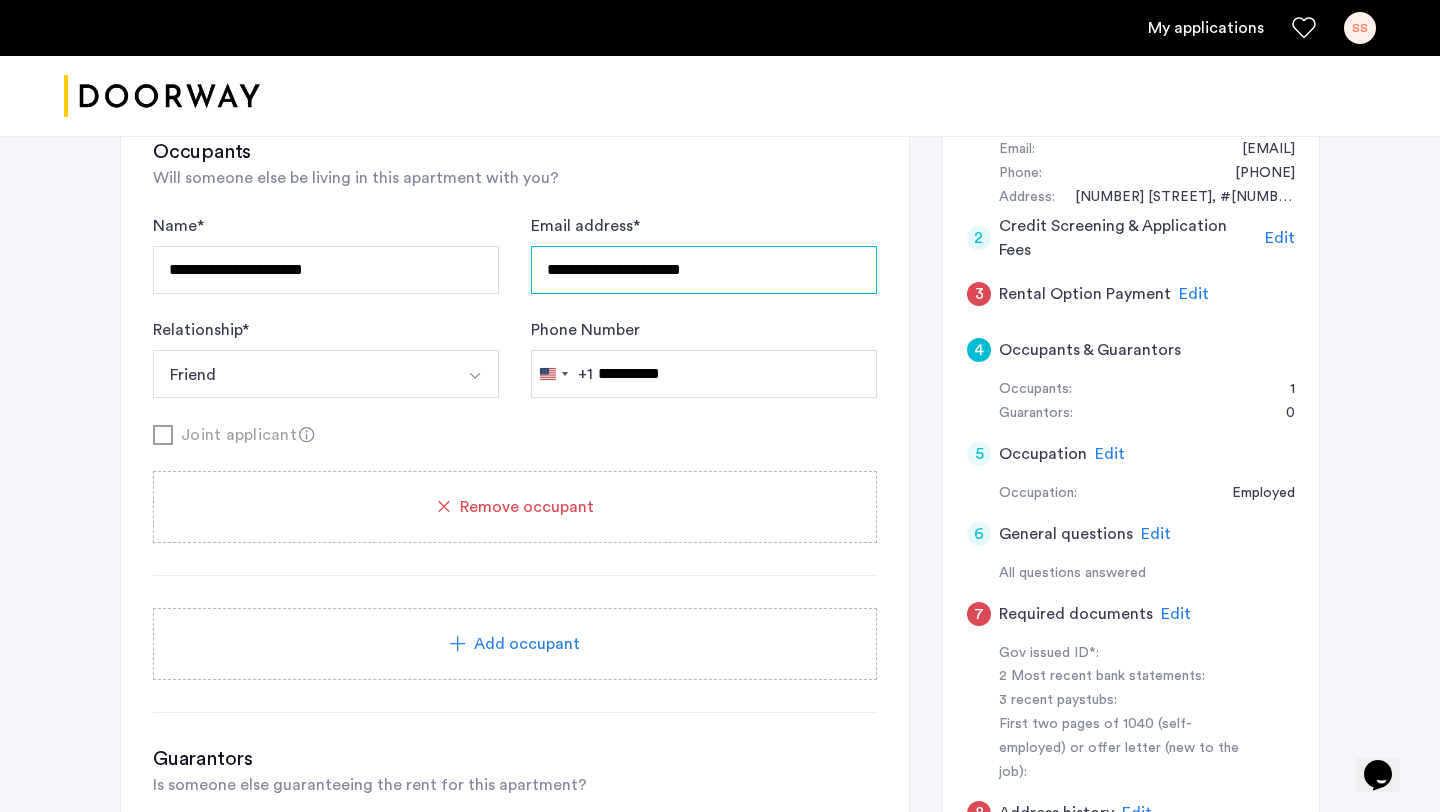 click on "**********" at bounding box center (704, 270) 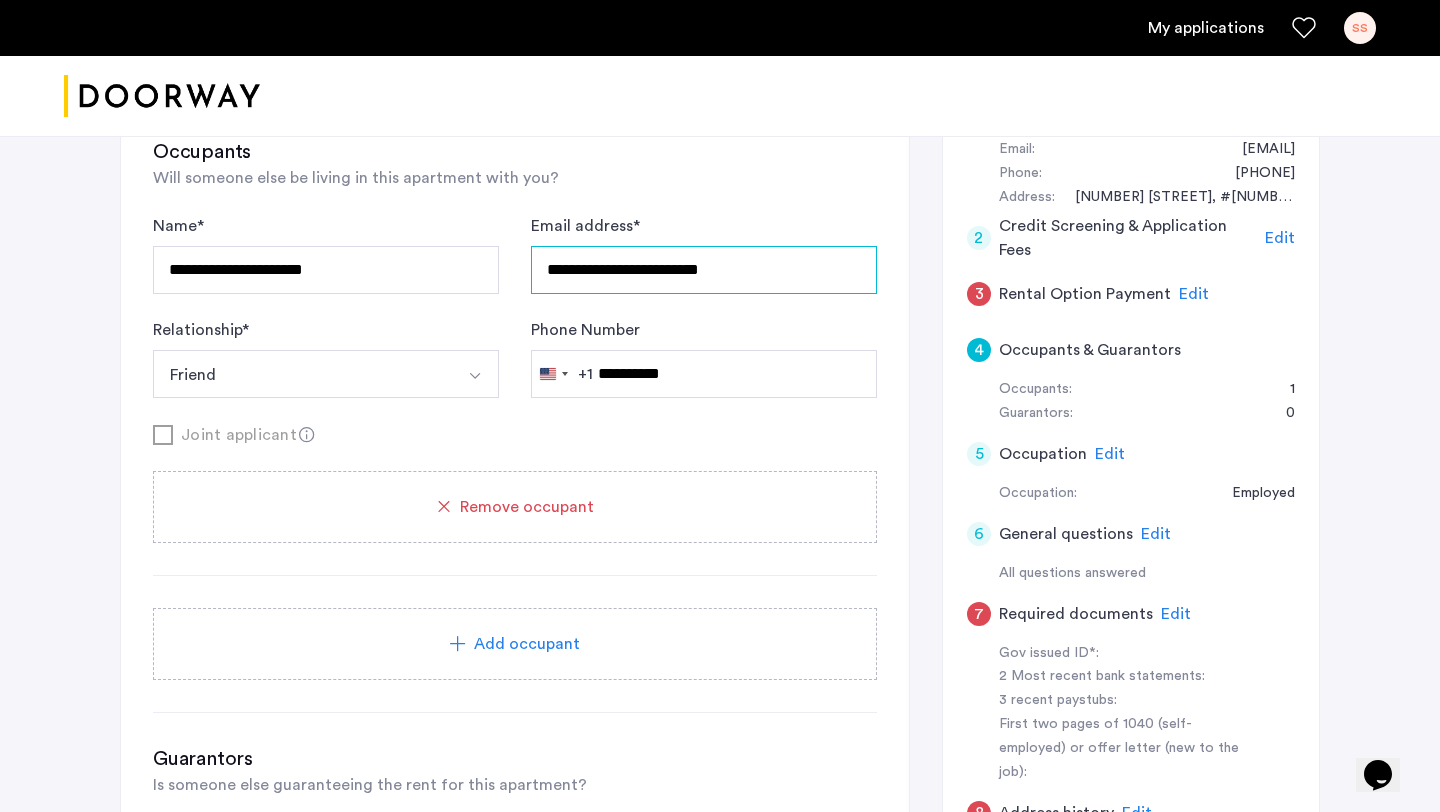 scroll, scrollTop: 410, scrollLeft: 0, axis: vertical 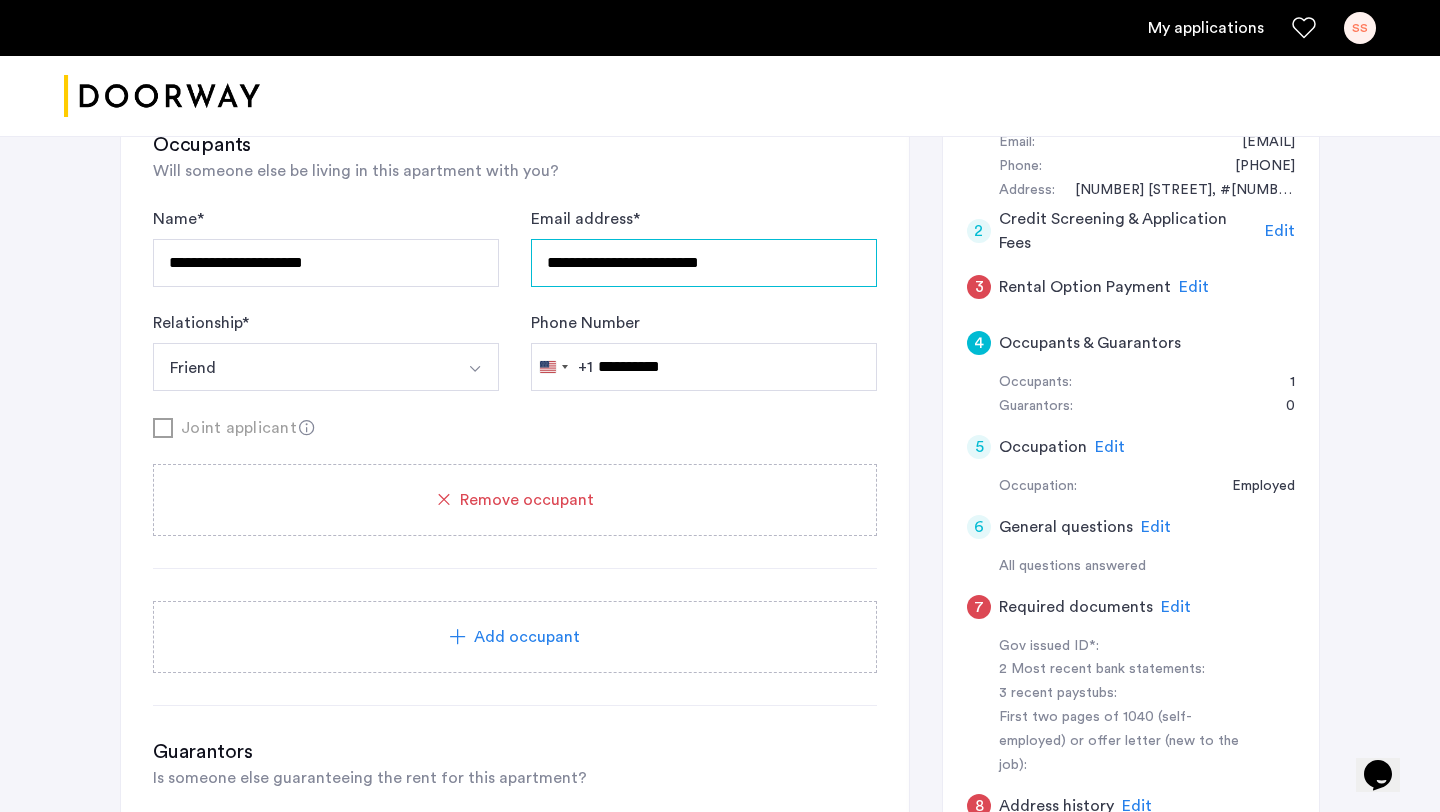 type on "**********" 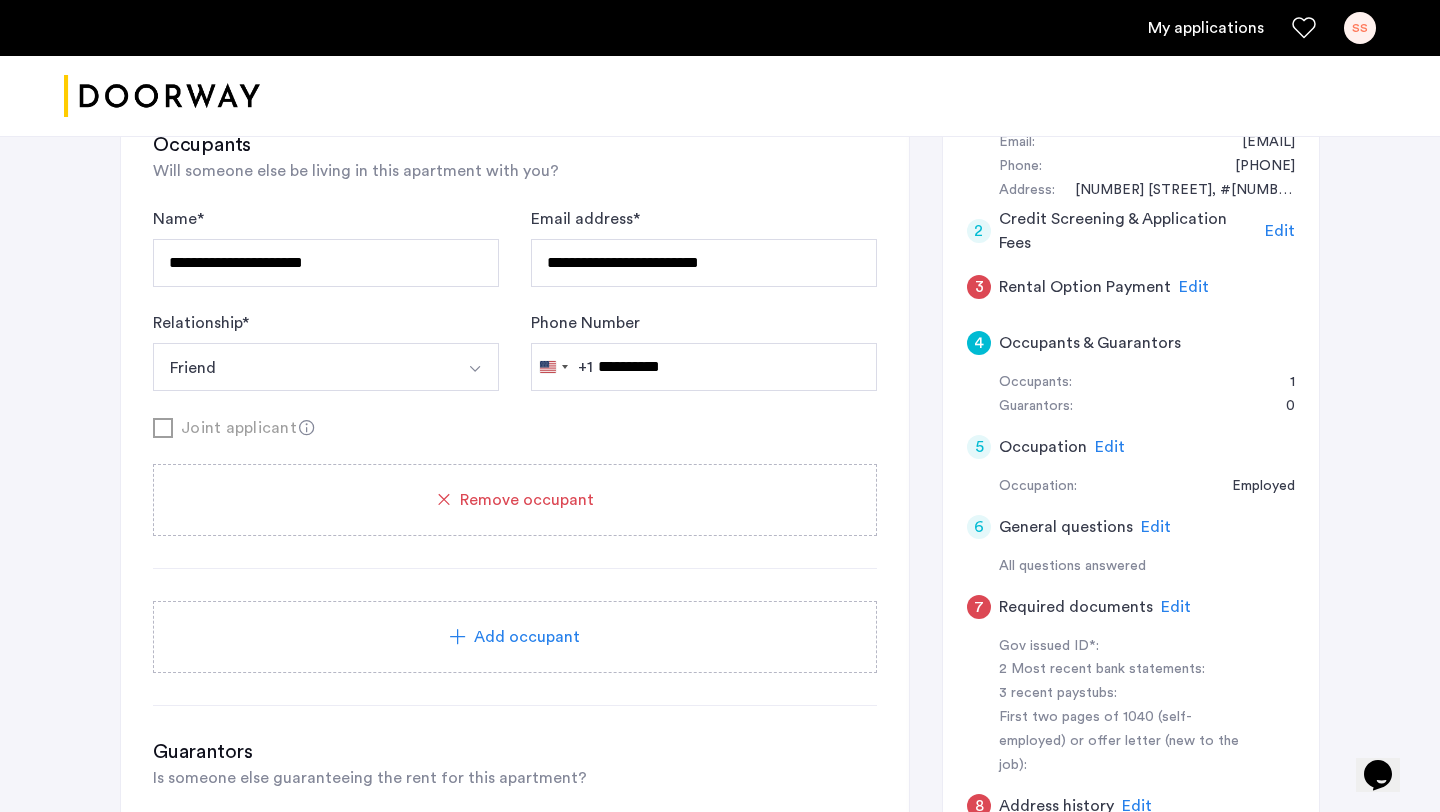 click on "**********" 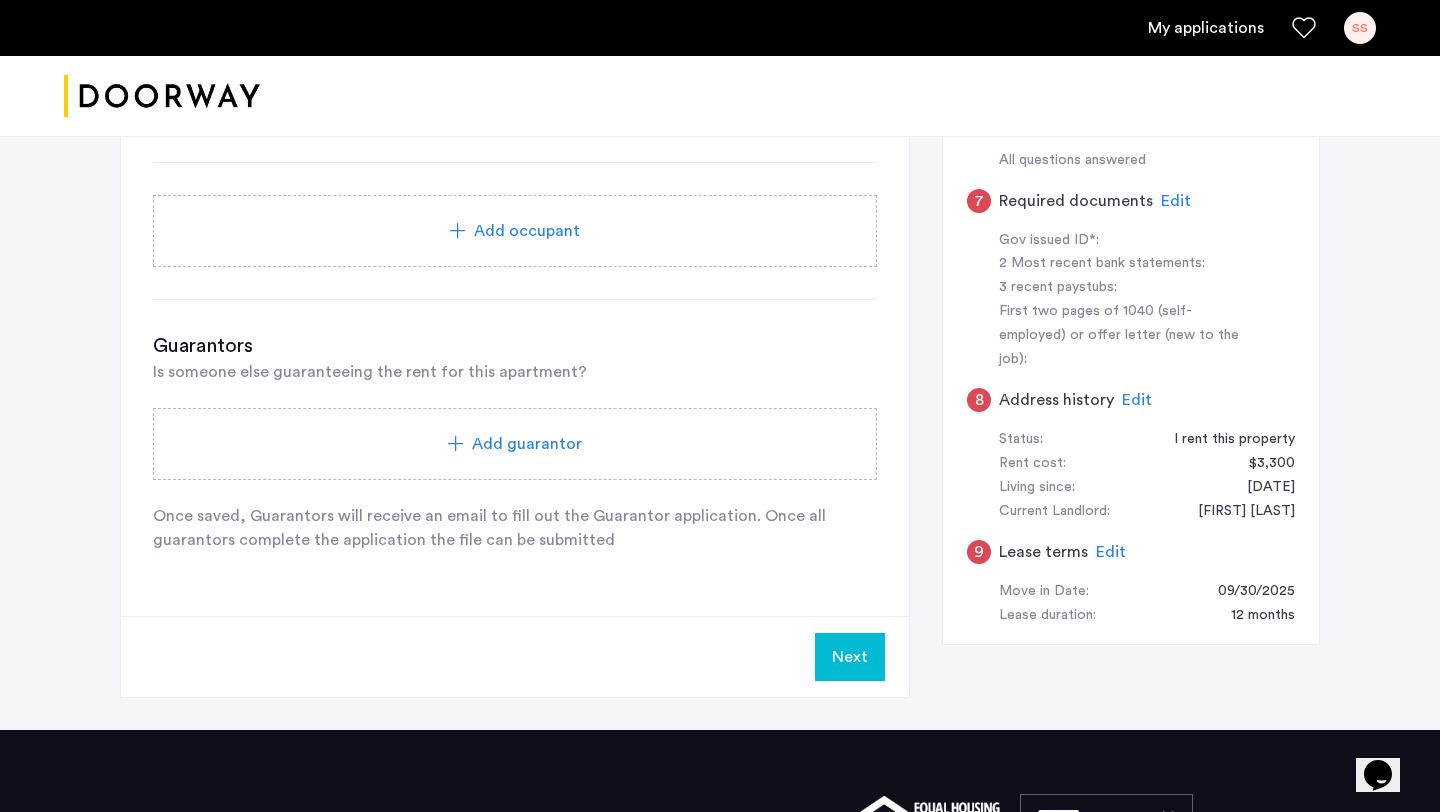 scroll, scrollTop: 818, scrollLeft: 0, axis: vertical 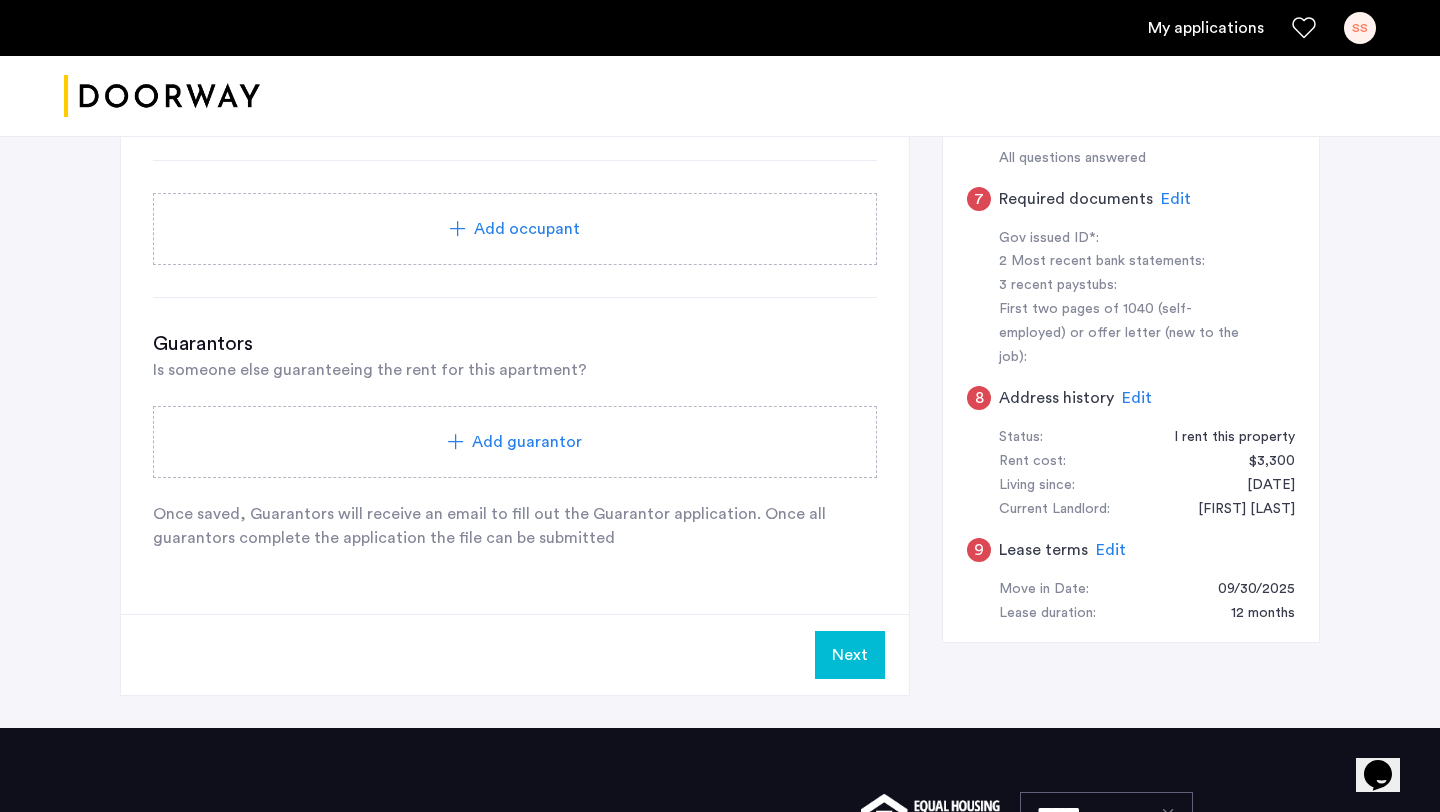 click on "Add guarantor" 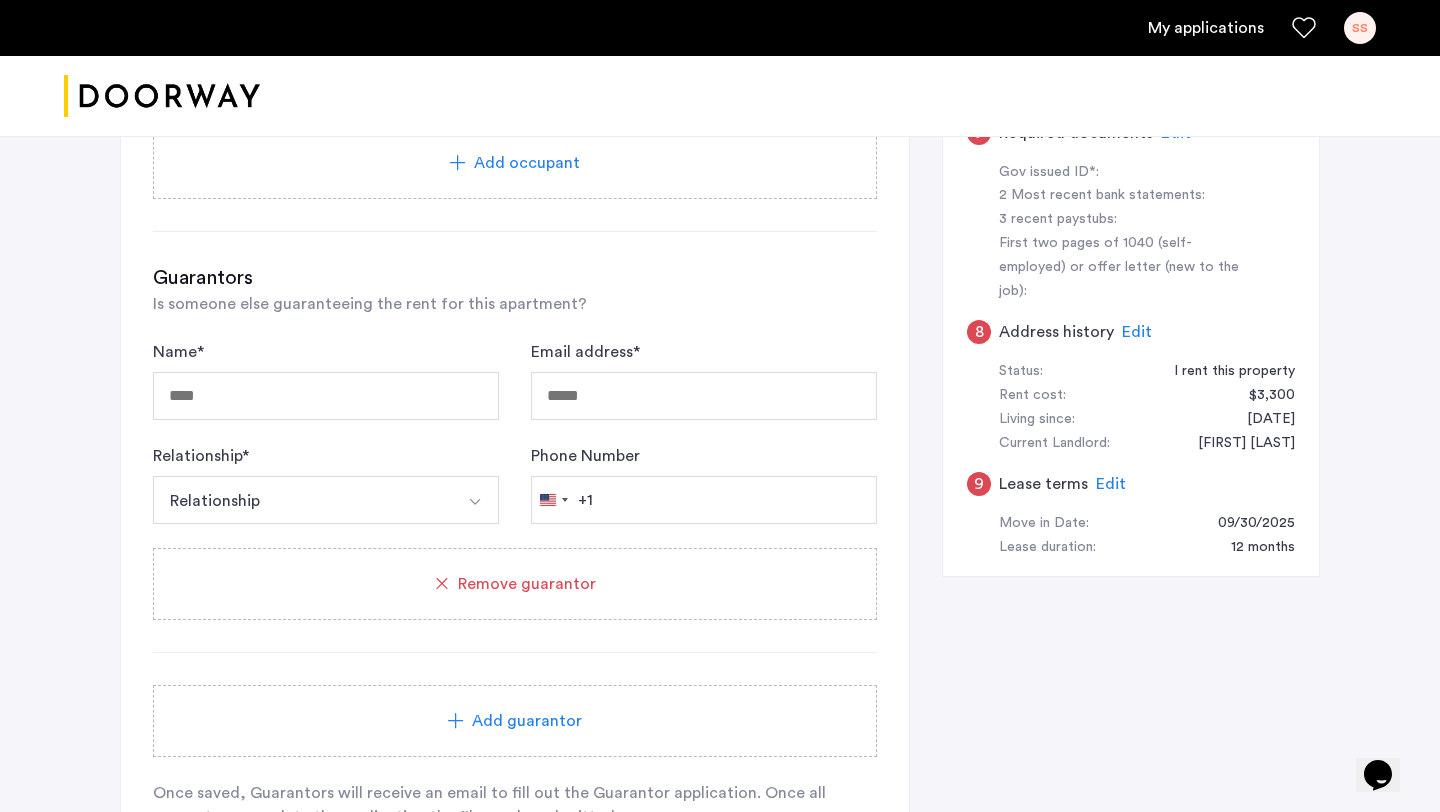scroll, scrollTop: 899, scrollLeft: 0, axis: vertical 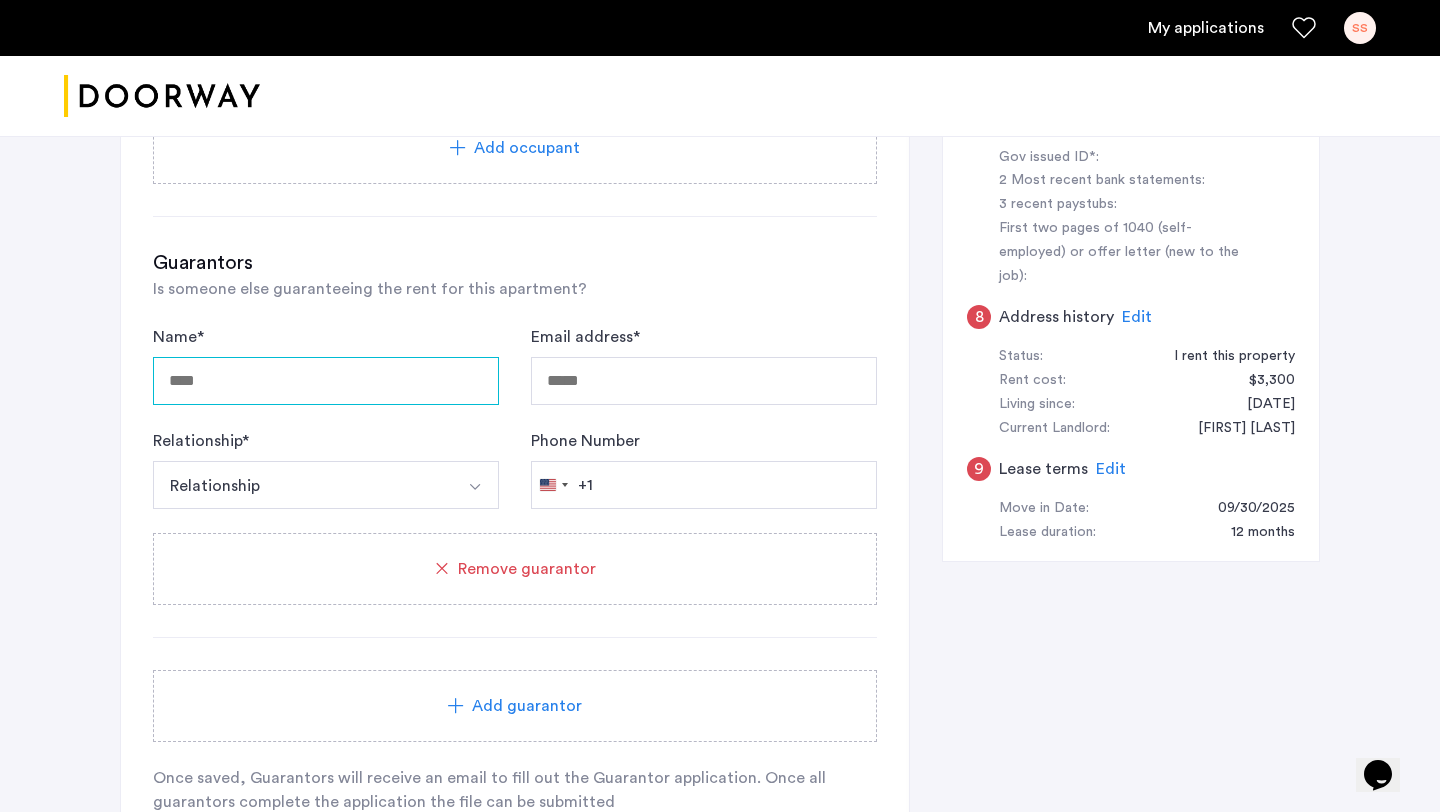 click on "Name  *" at bounding box center [326, 381] 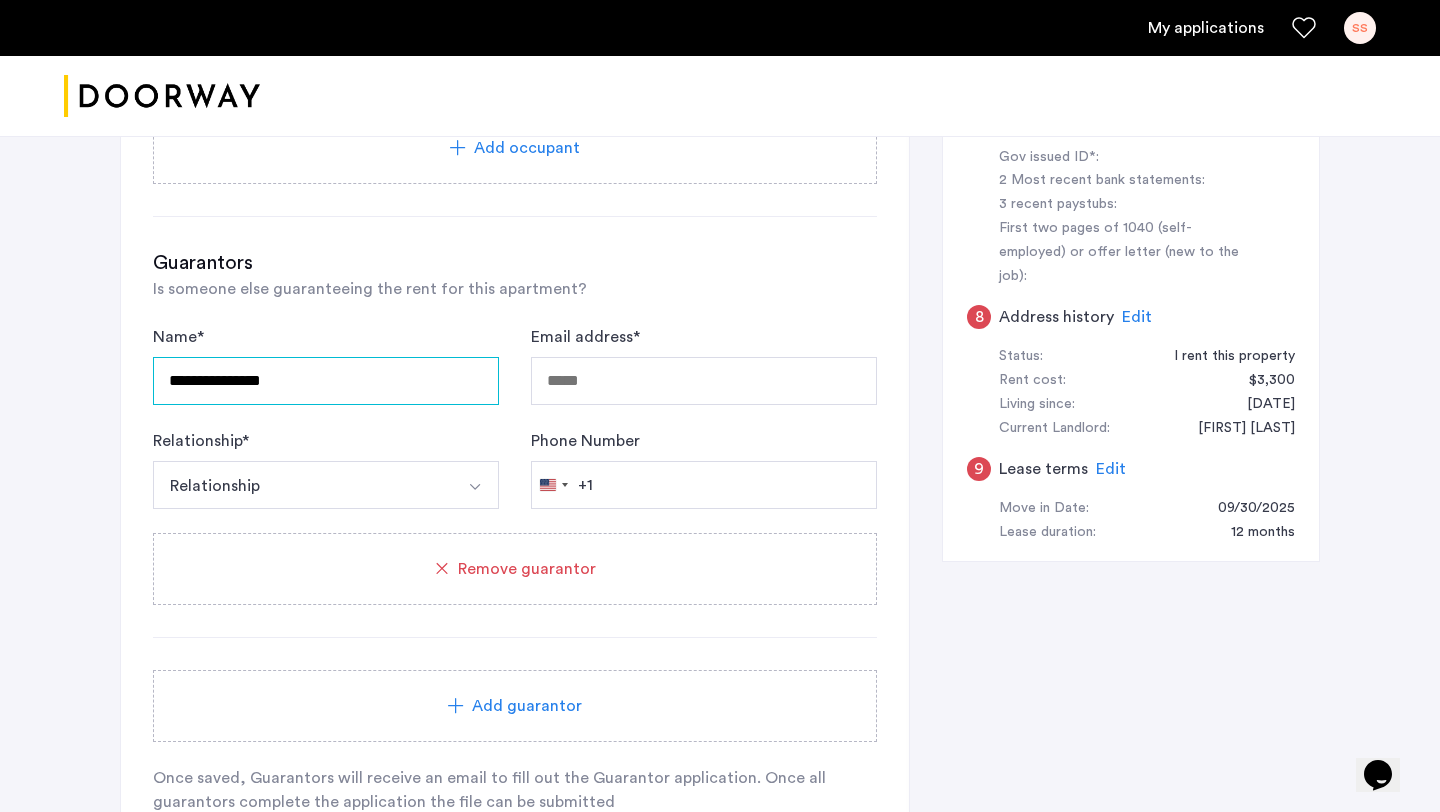 type on "**********" 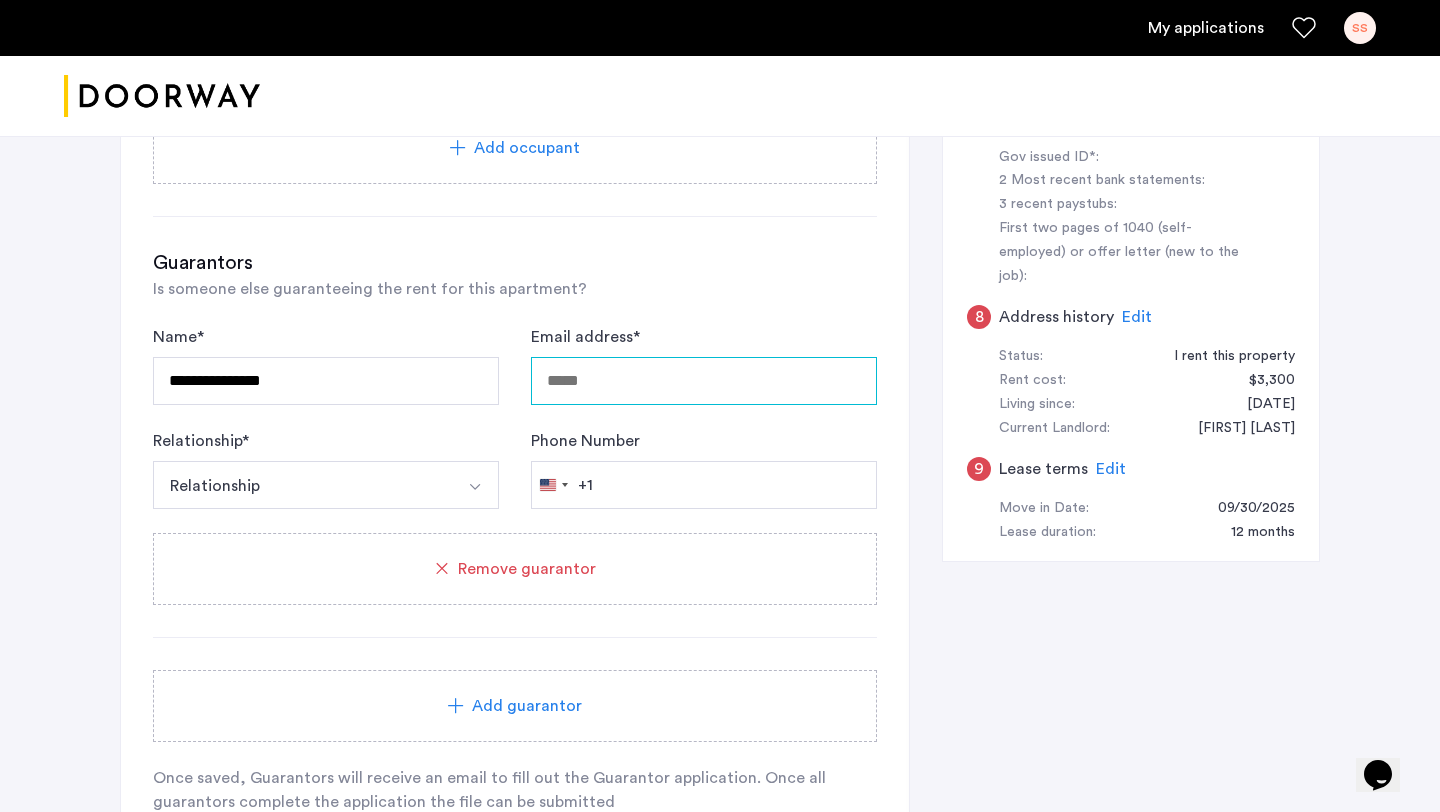 click on "Email address  *" at bounding box center [704, 381] 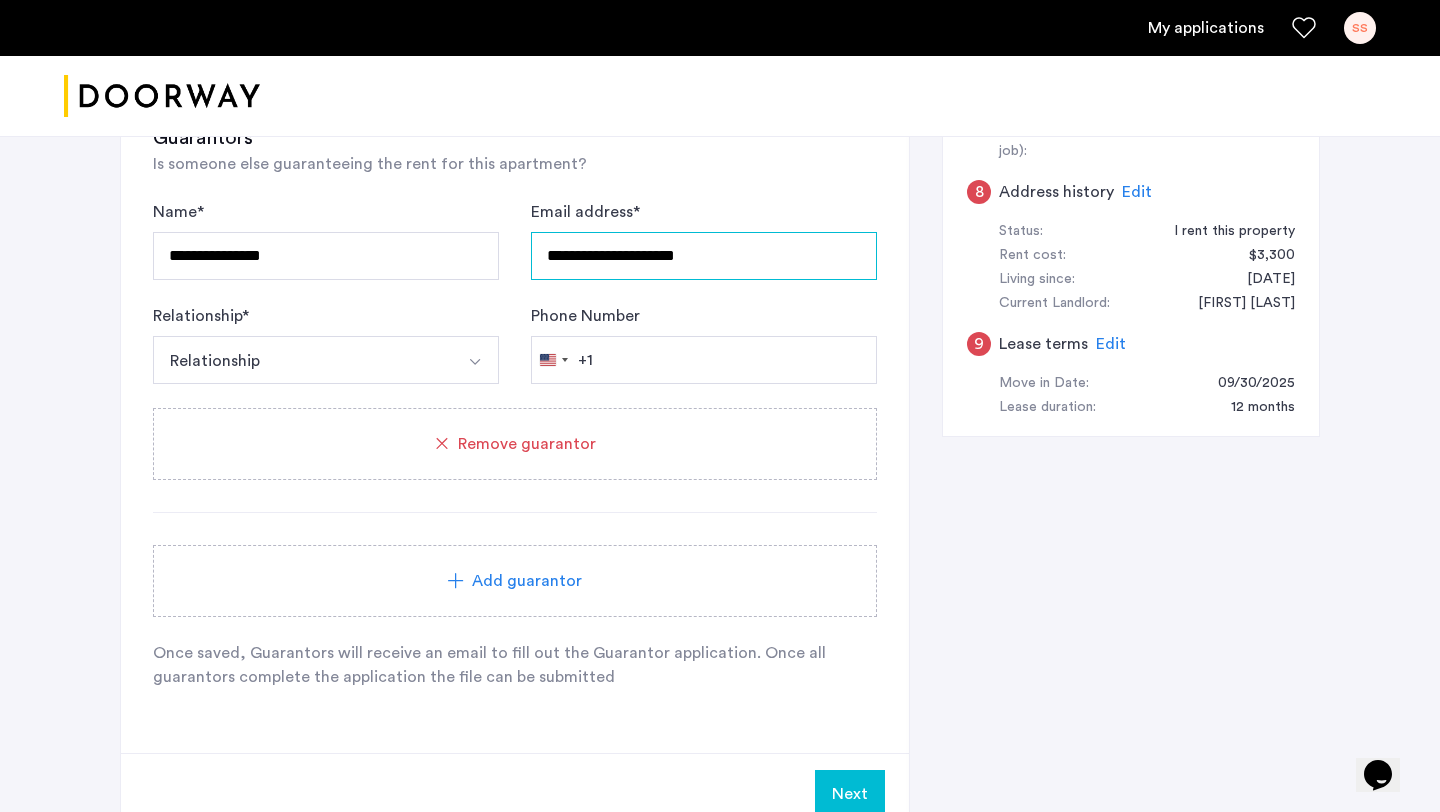 scroll, scrollTop: 1022, scrollLeft: 0, axis: vertical 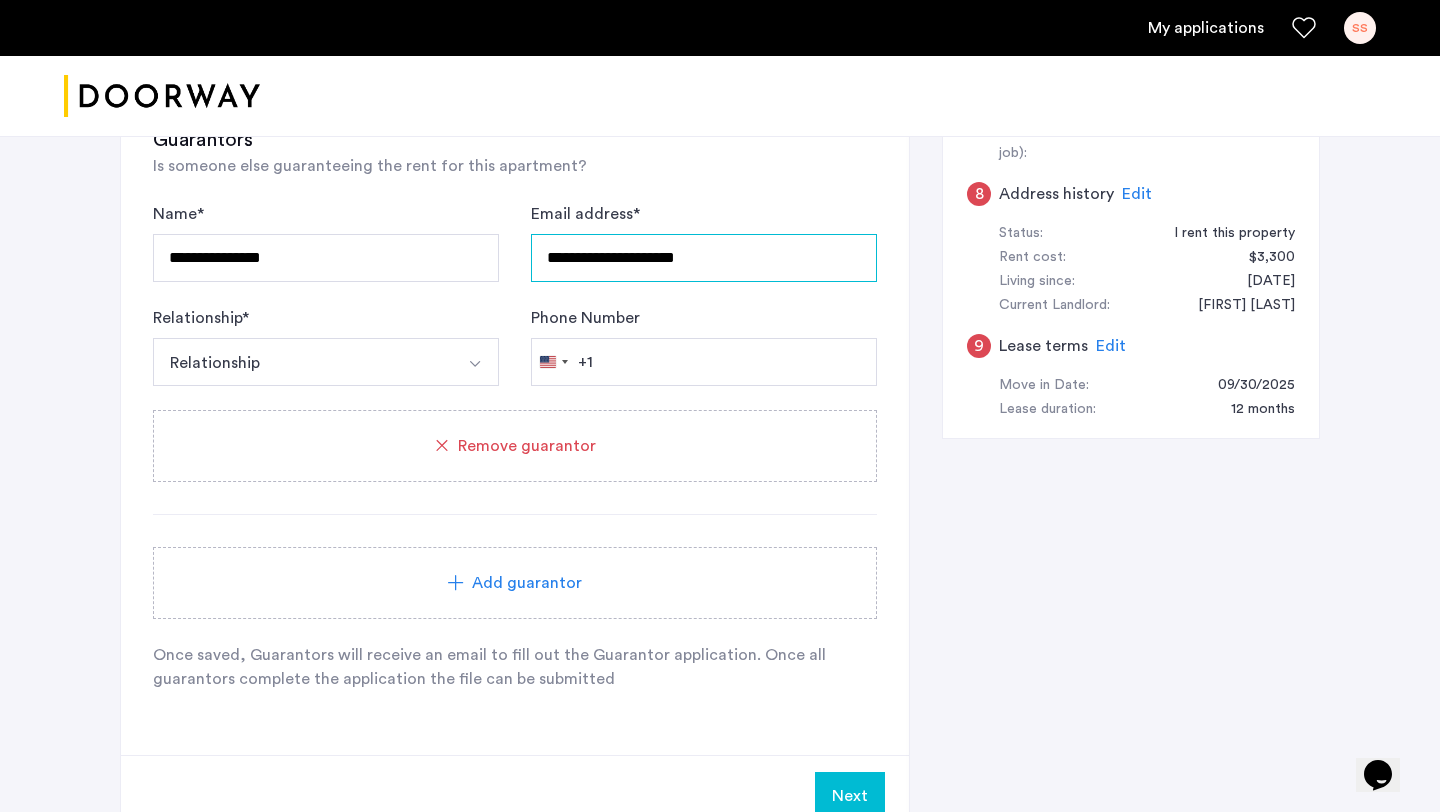 type on "**********" 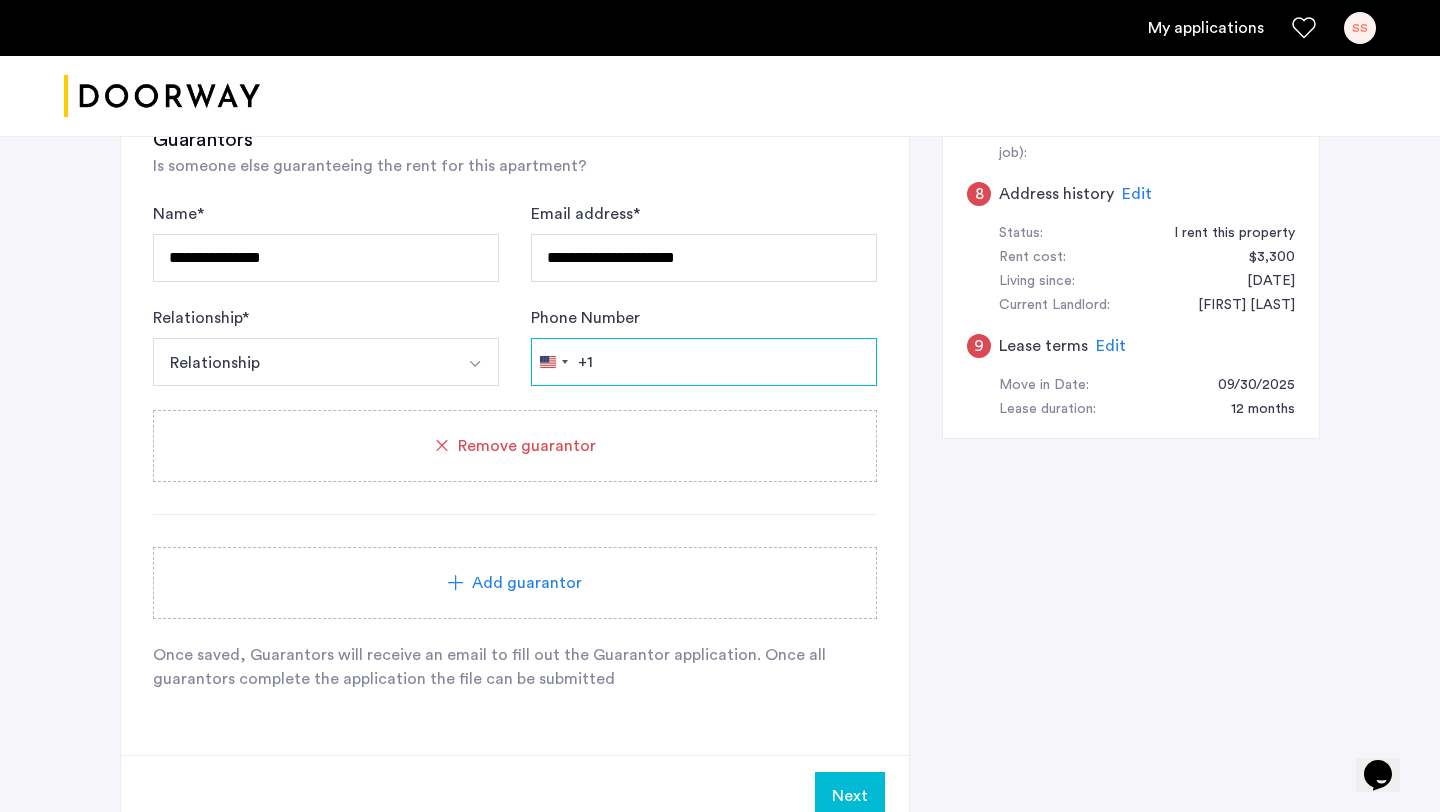 click on "Phone Number" at bounding box center [704, 362] 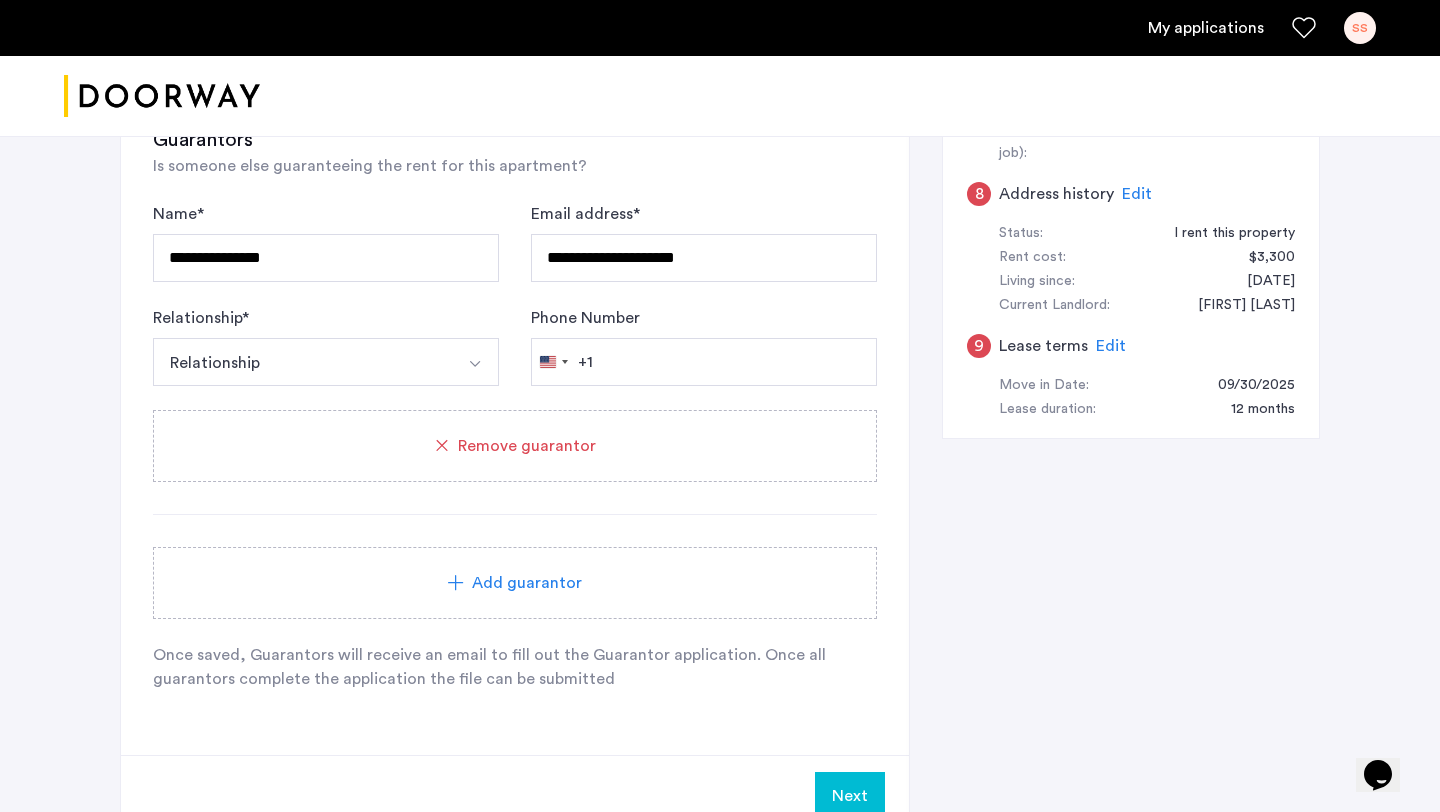 click on "Relationship" at bounding box center (302, 362) 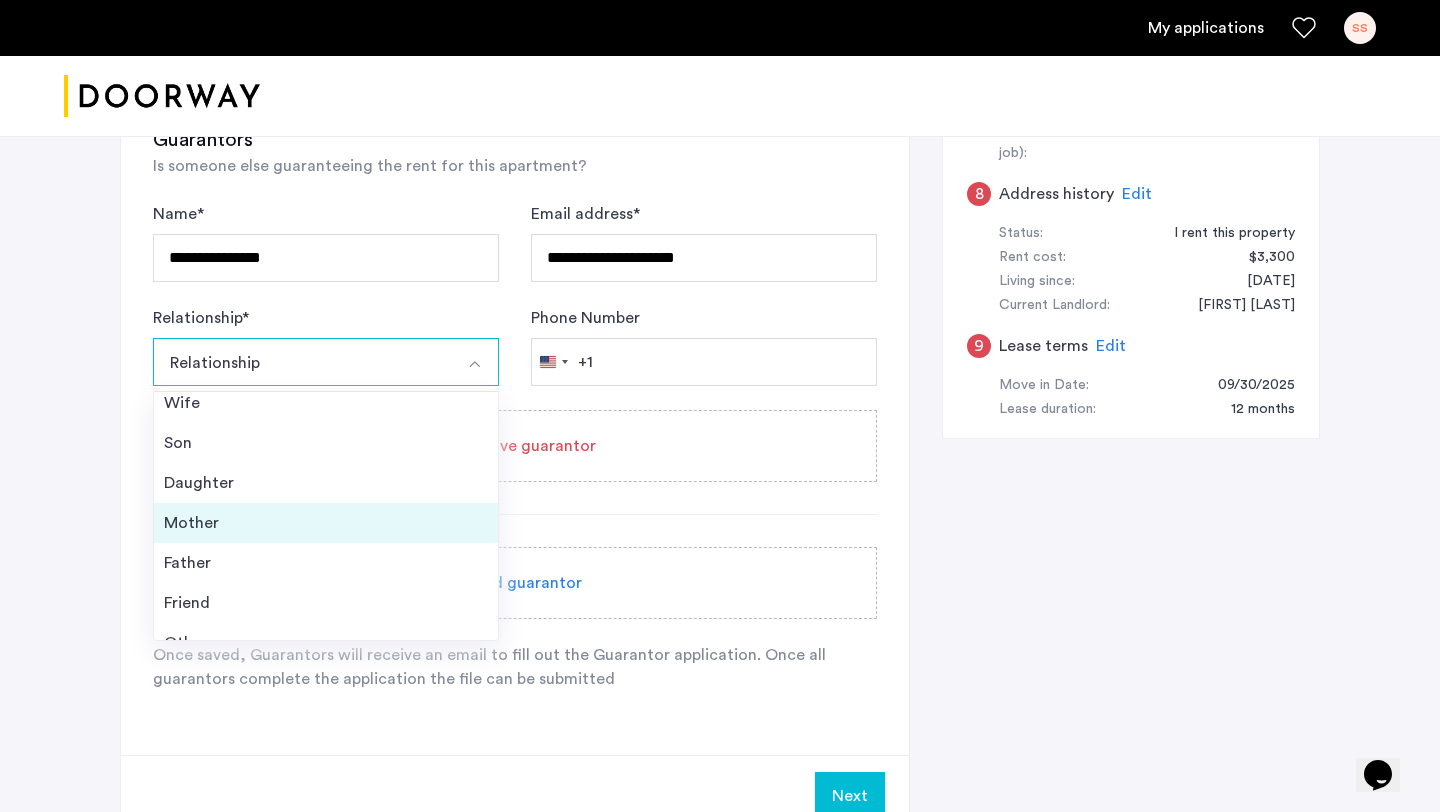 scroll, scrollTop: 72, scrollLeft: 0, axis: vertical 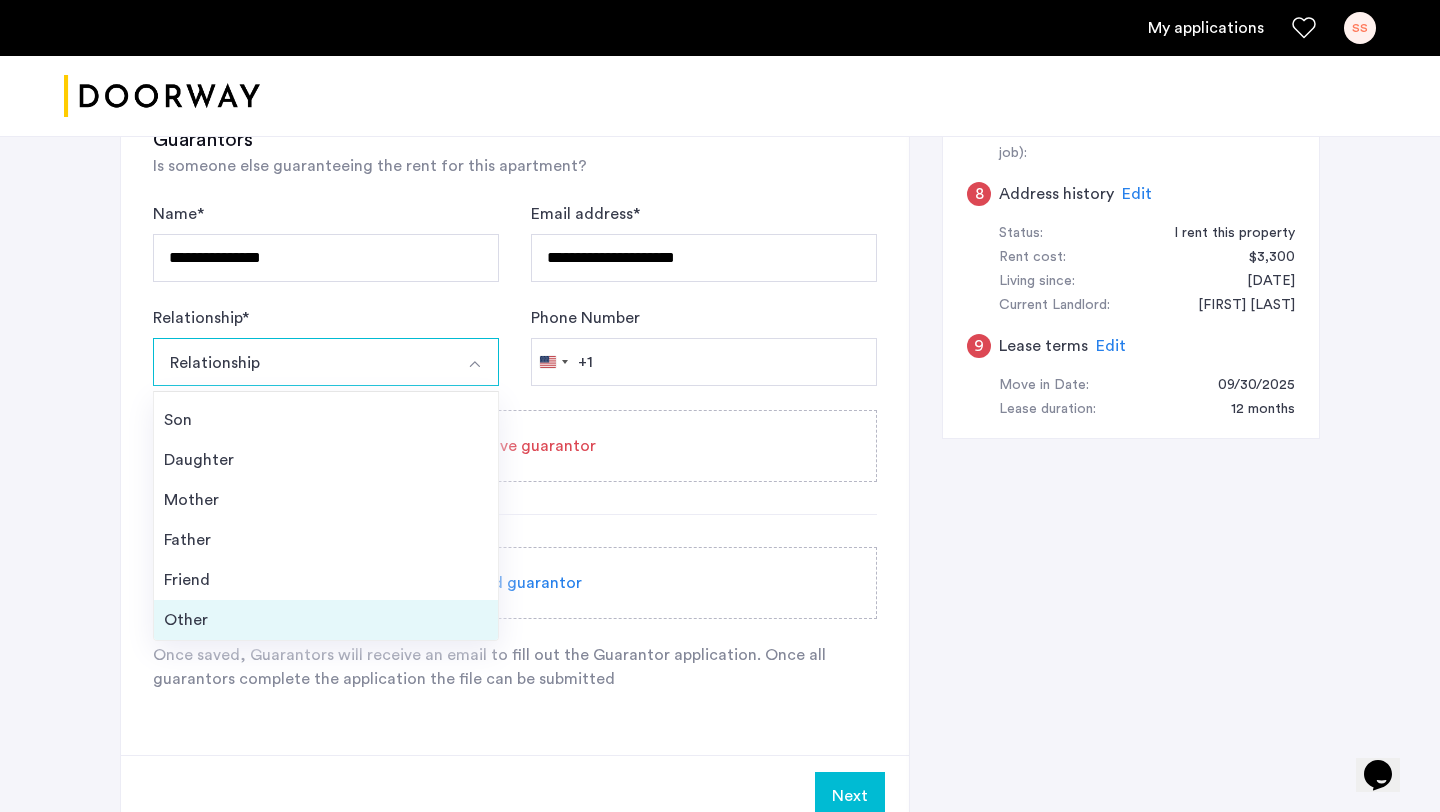 click on "Other" at bounding box center (326, 620) 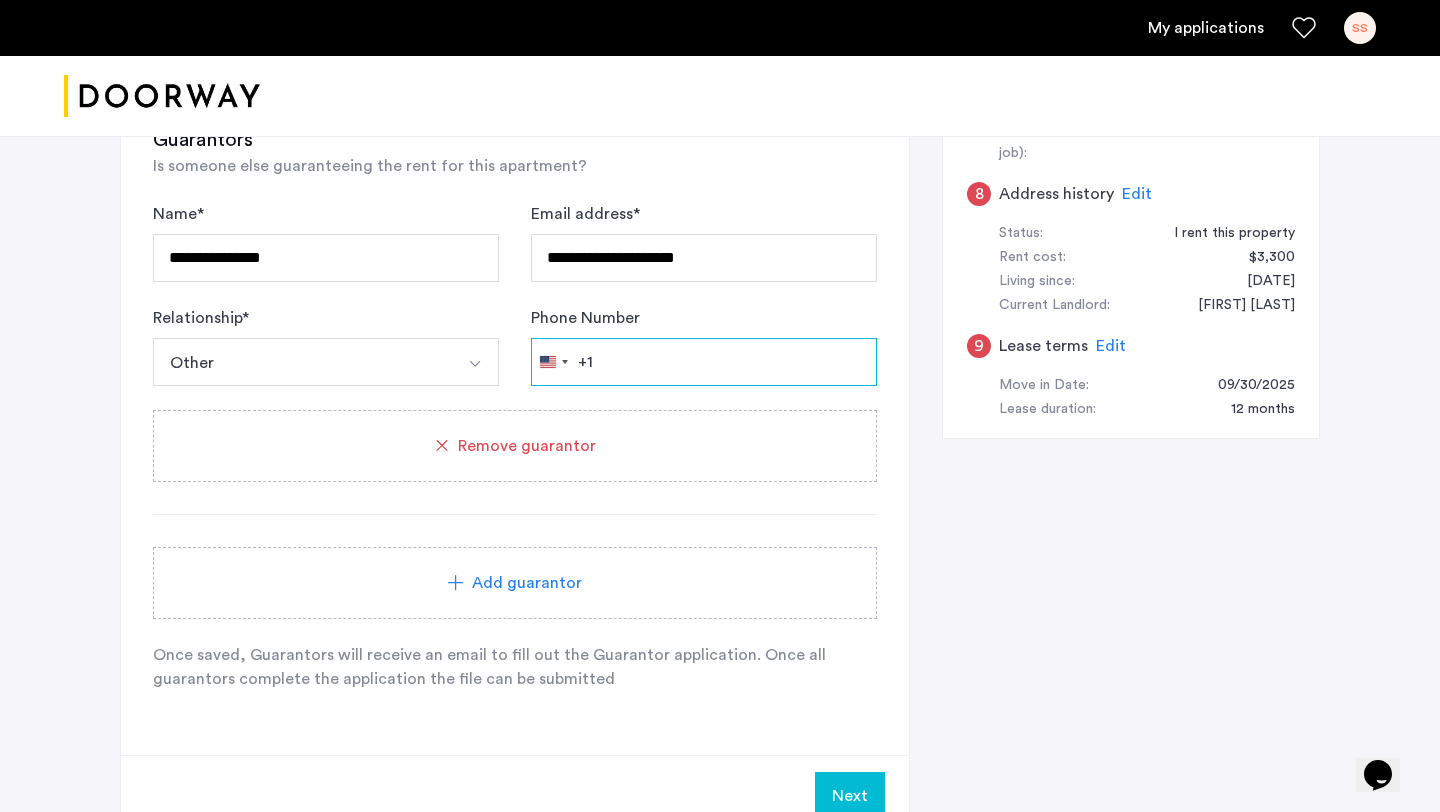 click on "Phone Number" at bounding box center [704, 362] 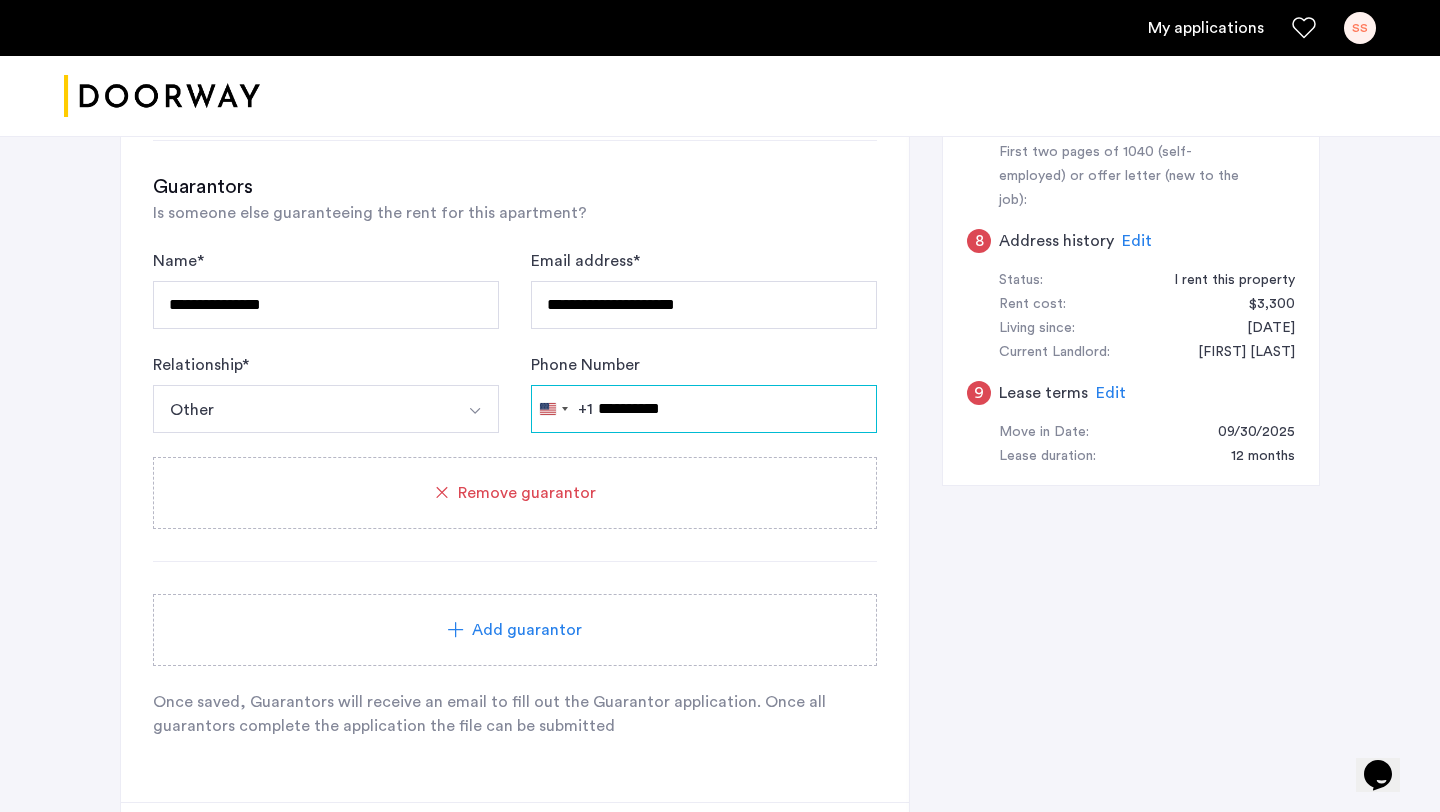 scroll, scrollTop: 959, scrollLeft: 0, axis: vertical 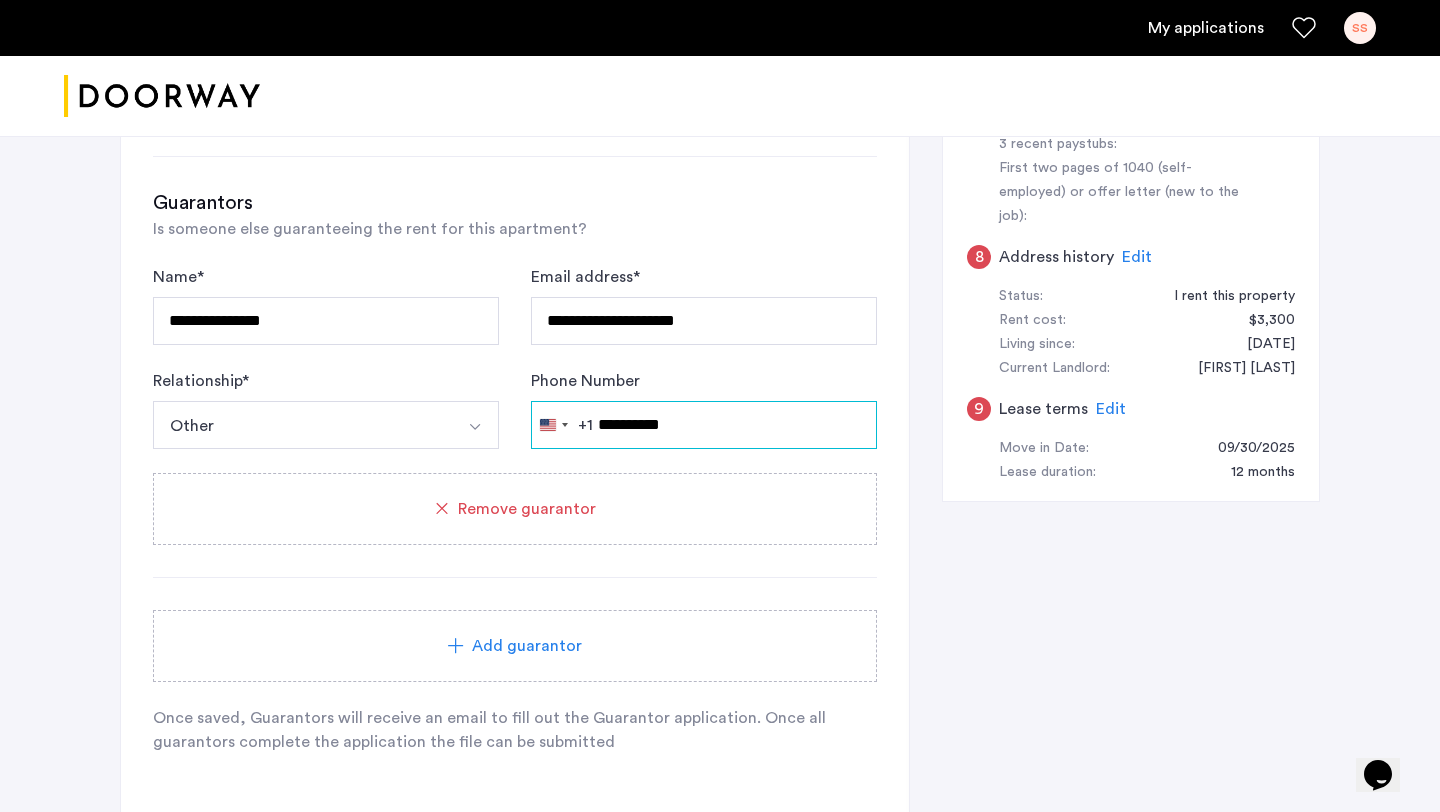 click on "**********" at bounding box center [704, 425] 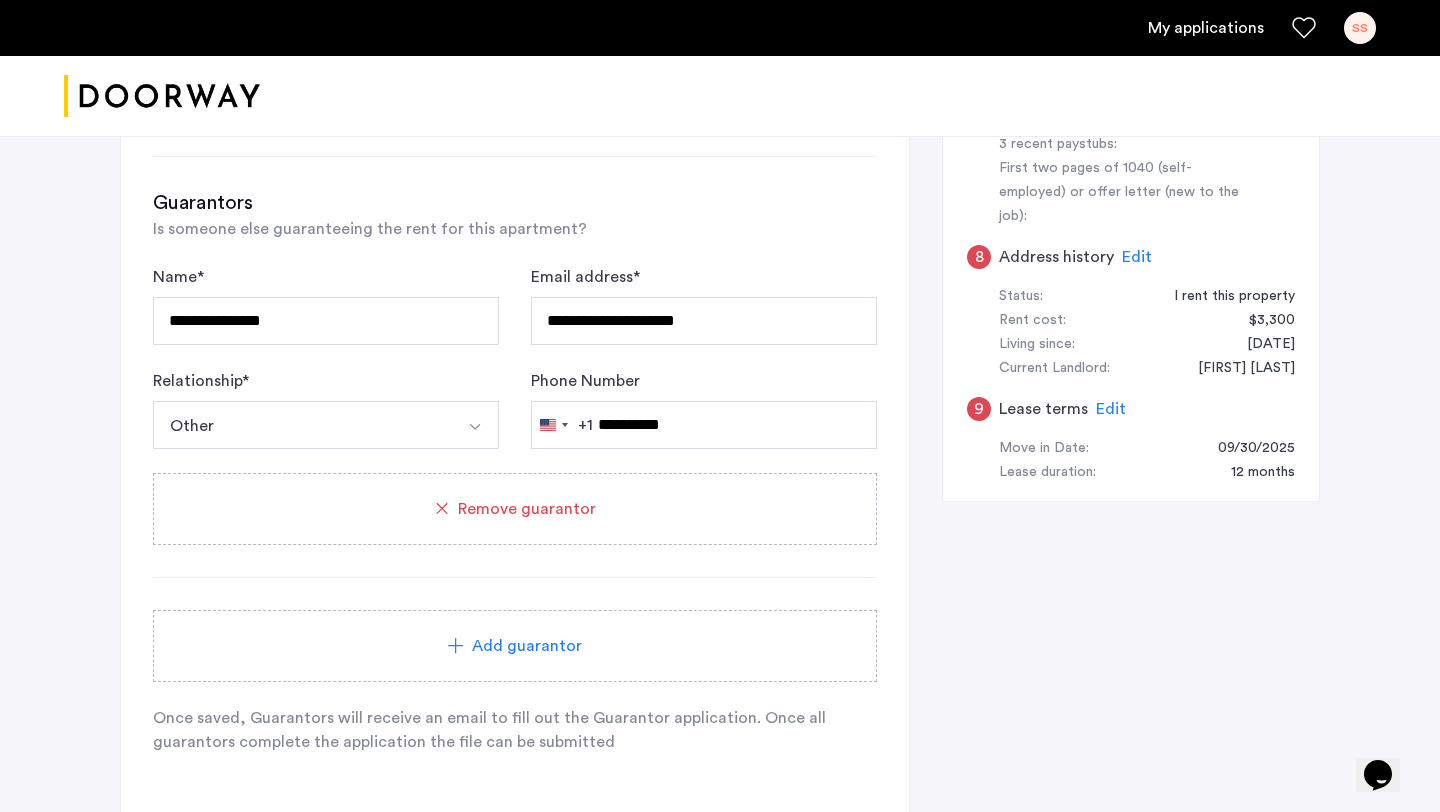 click on "**********" 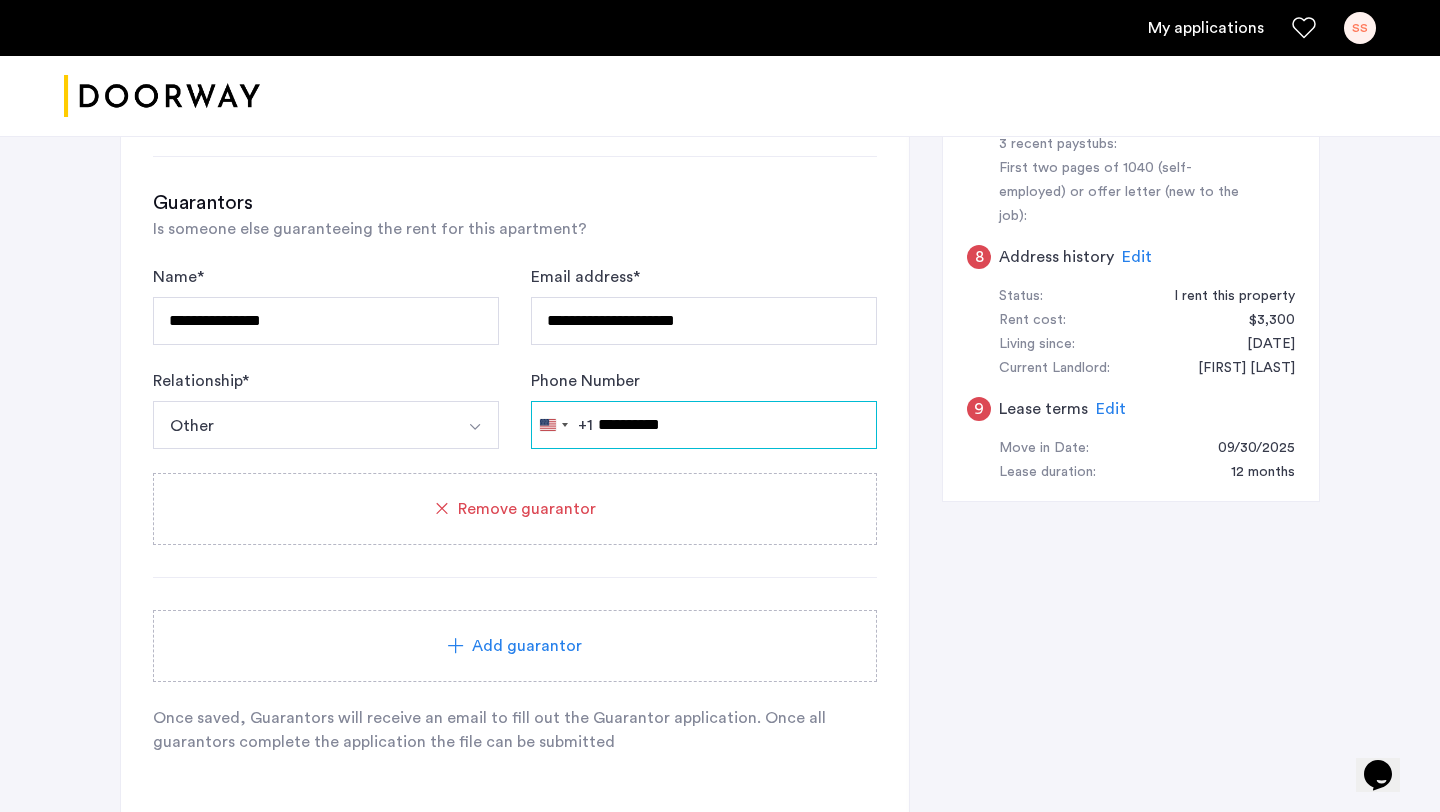 click on "**********" at bounding box center (704, 425) 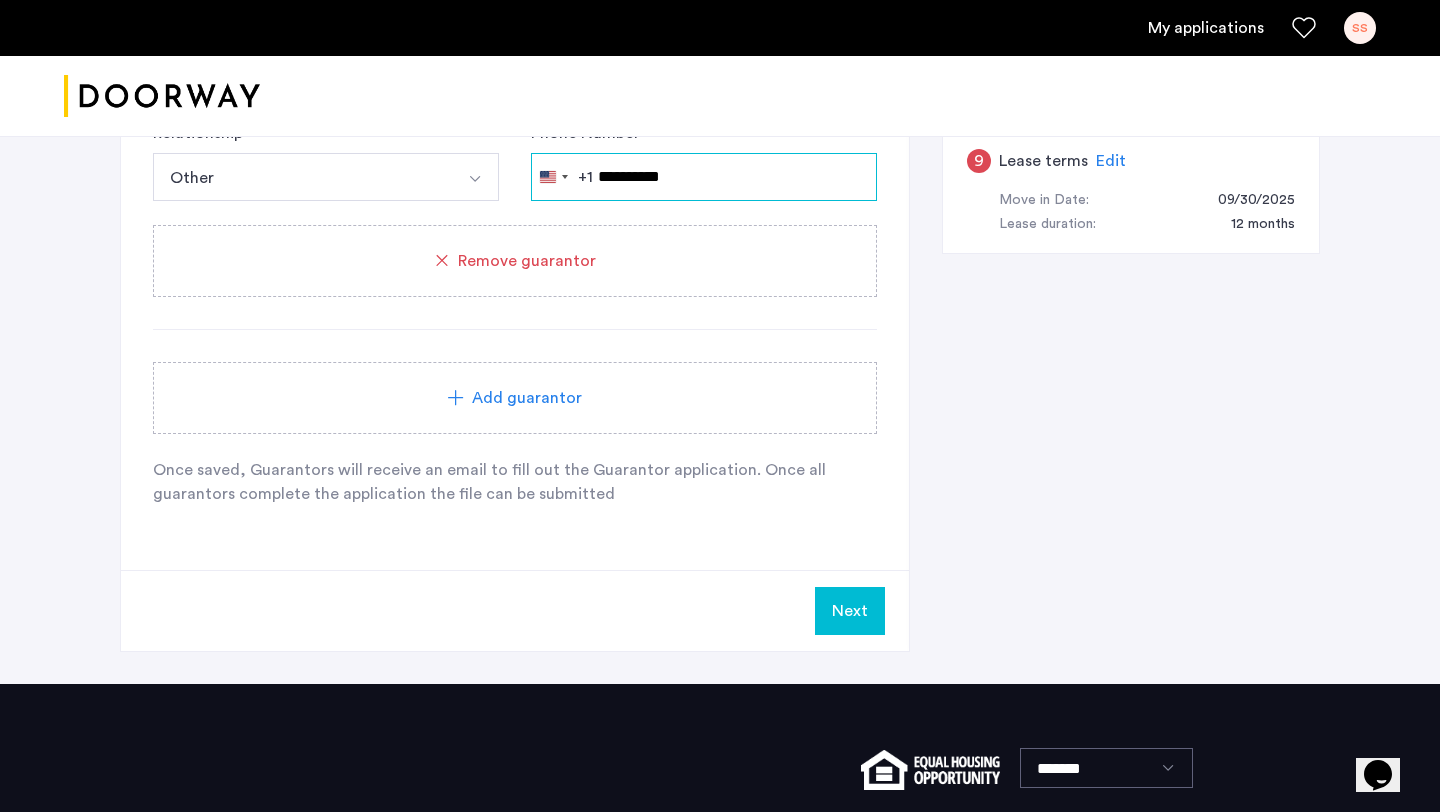 scroll, scrollTop: 1153, scrollLeft: 0, axis: vertical 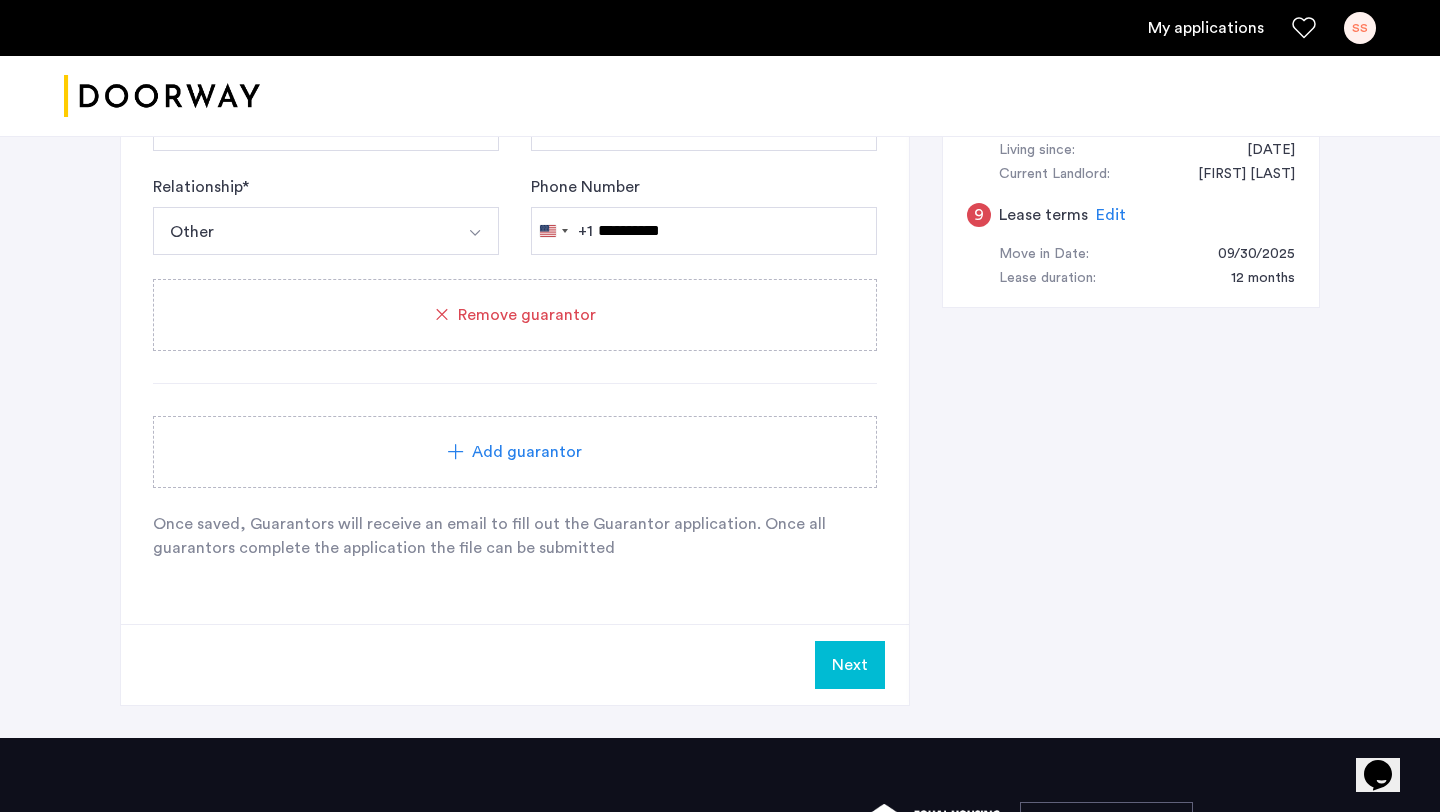 click on "Next" 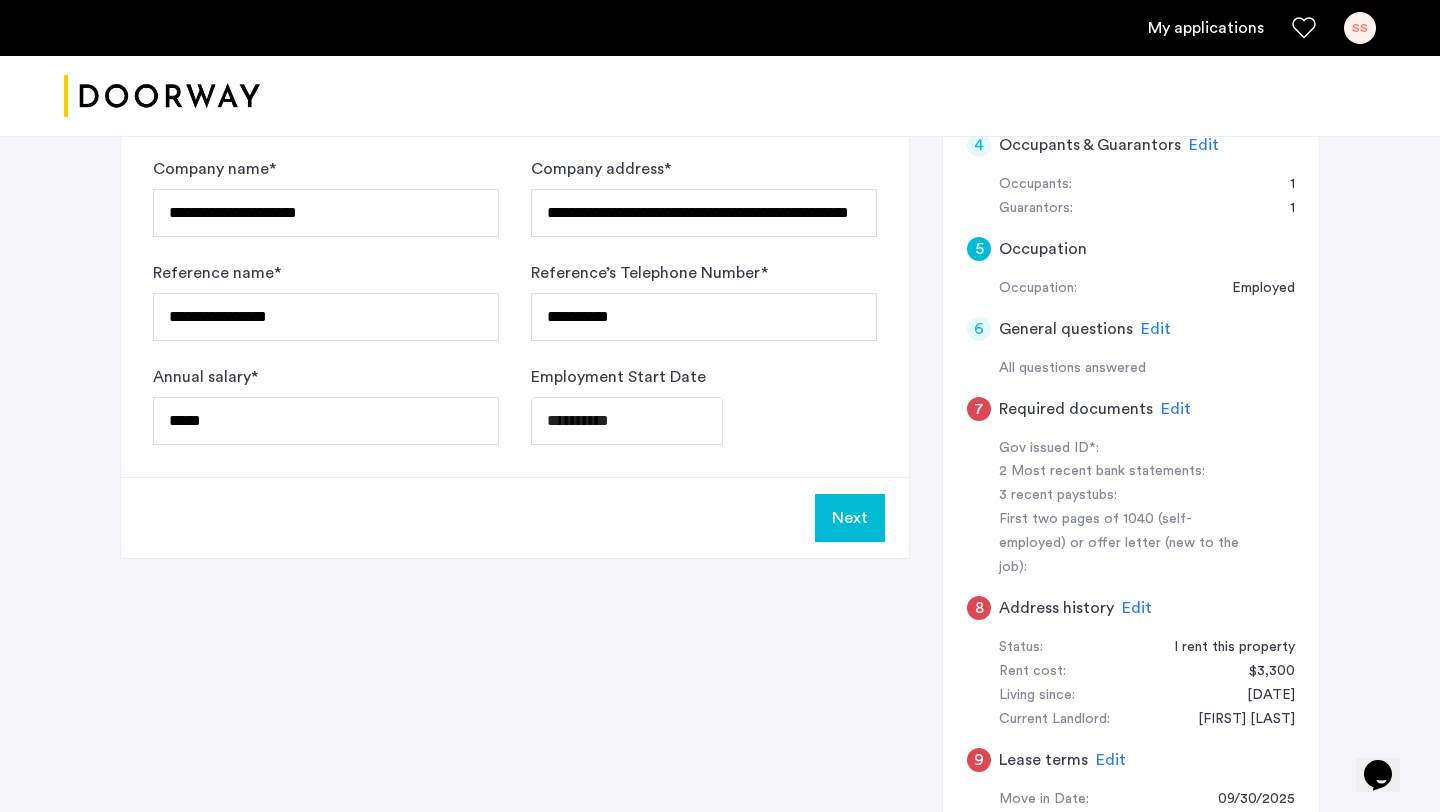 scroll, scrollTop: 619, scrollLeft: 0, axis: vertical 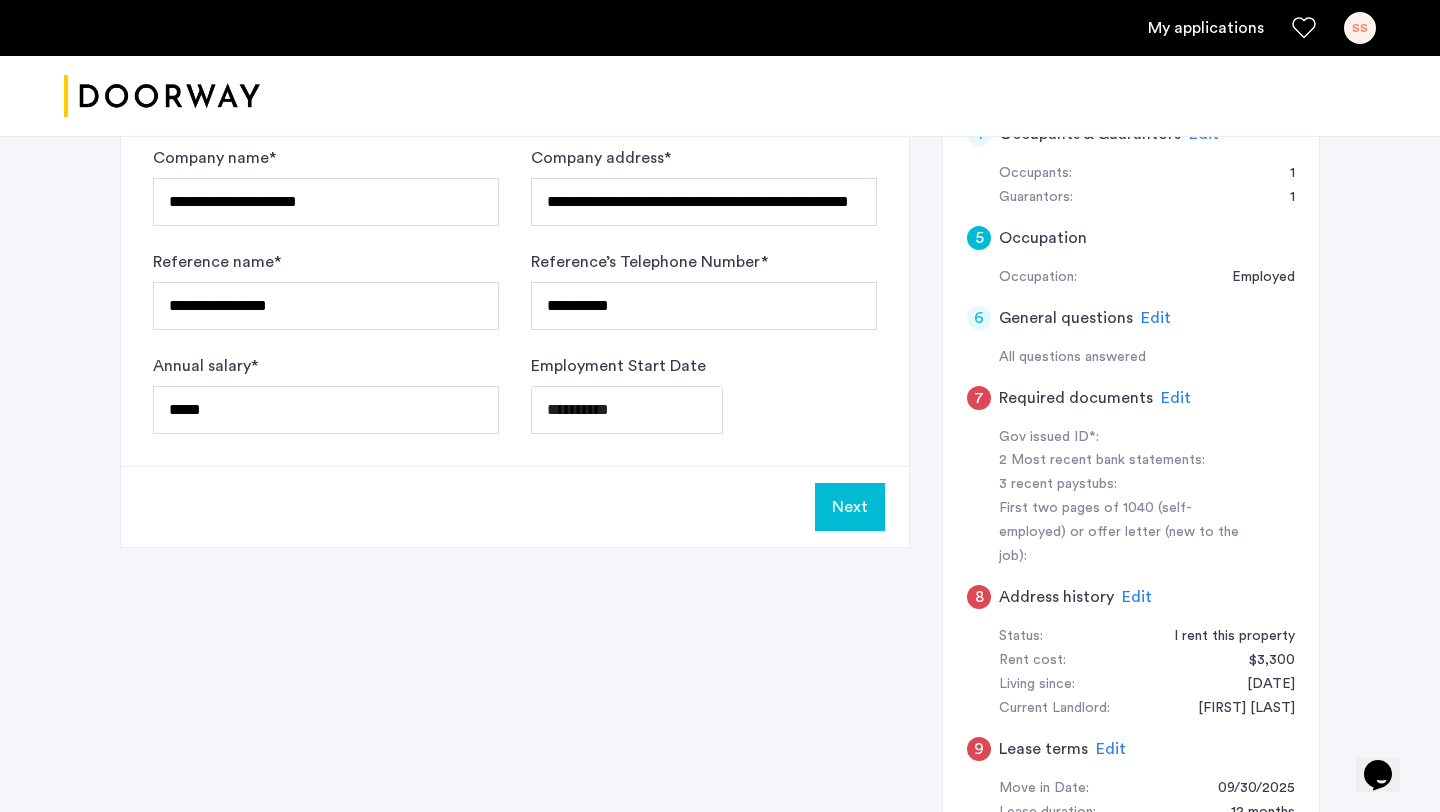 click on "Next" 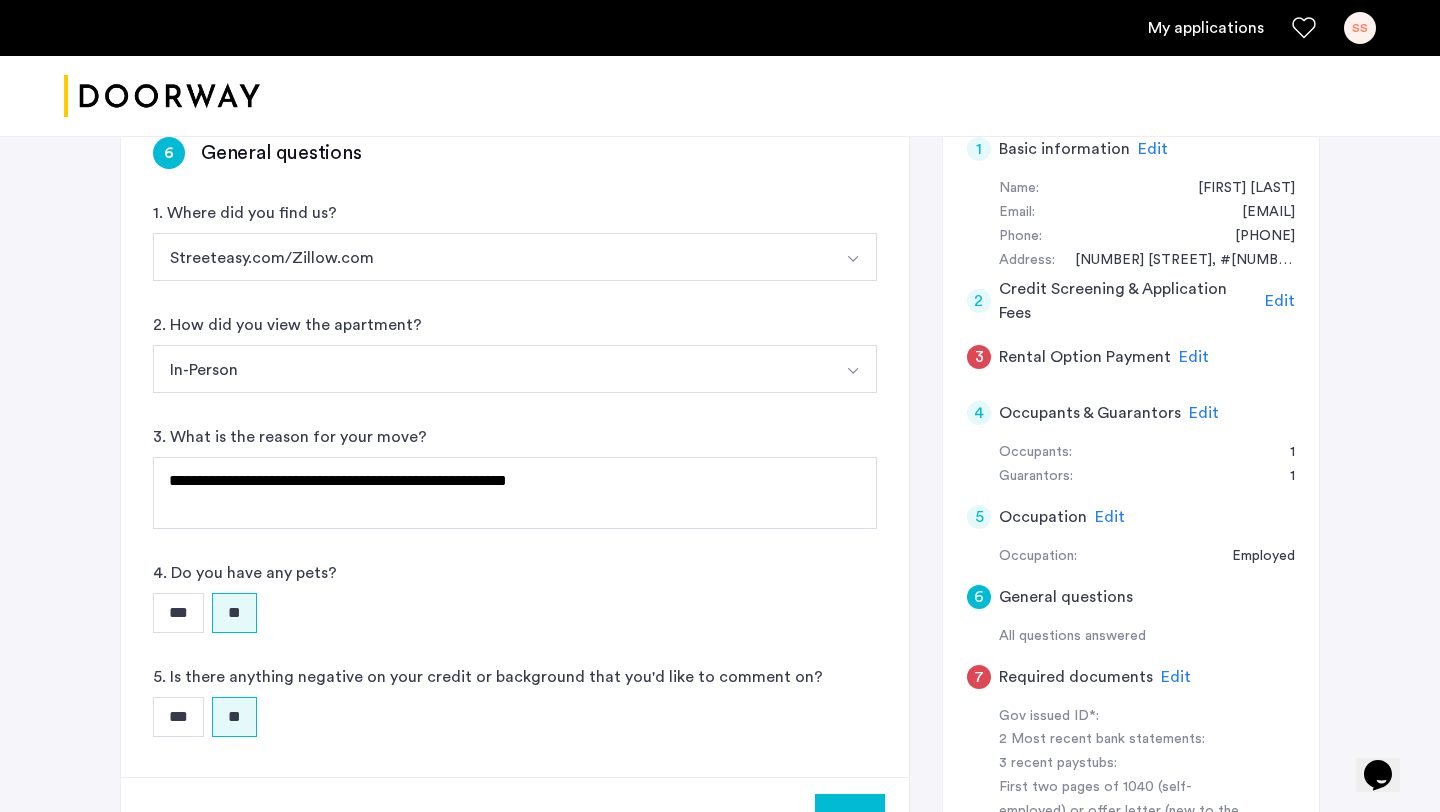 scroll, scrollTop: 341, scrollLeft: 0, axis: vertical 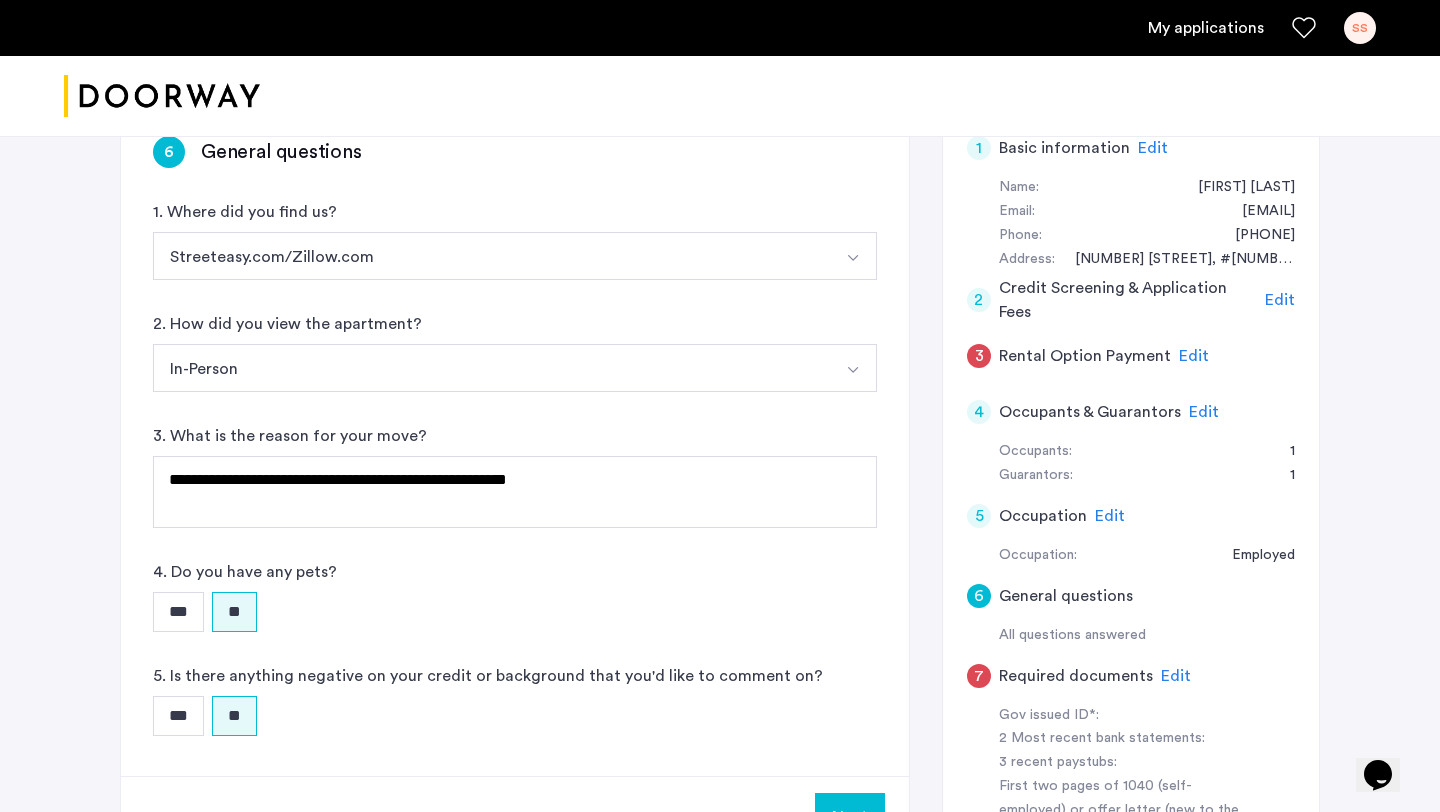 click on "Edit" 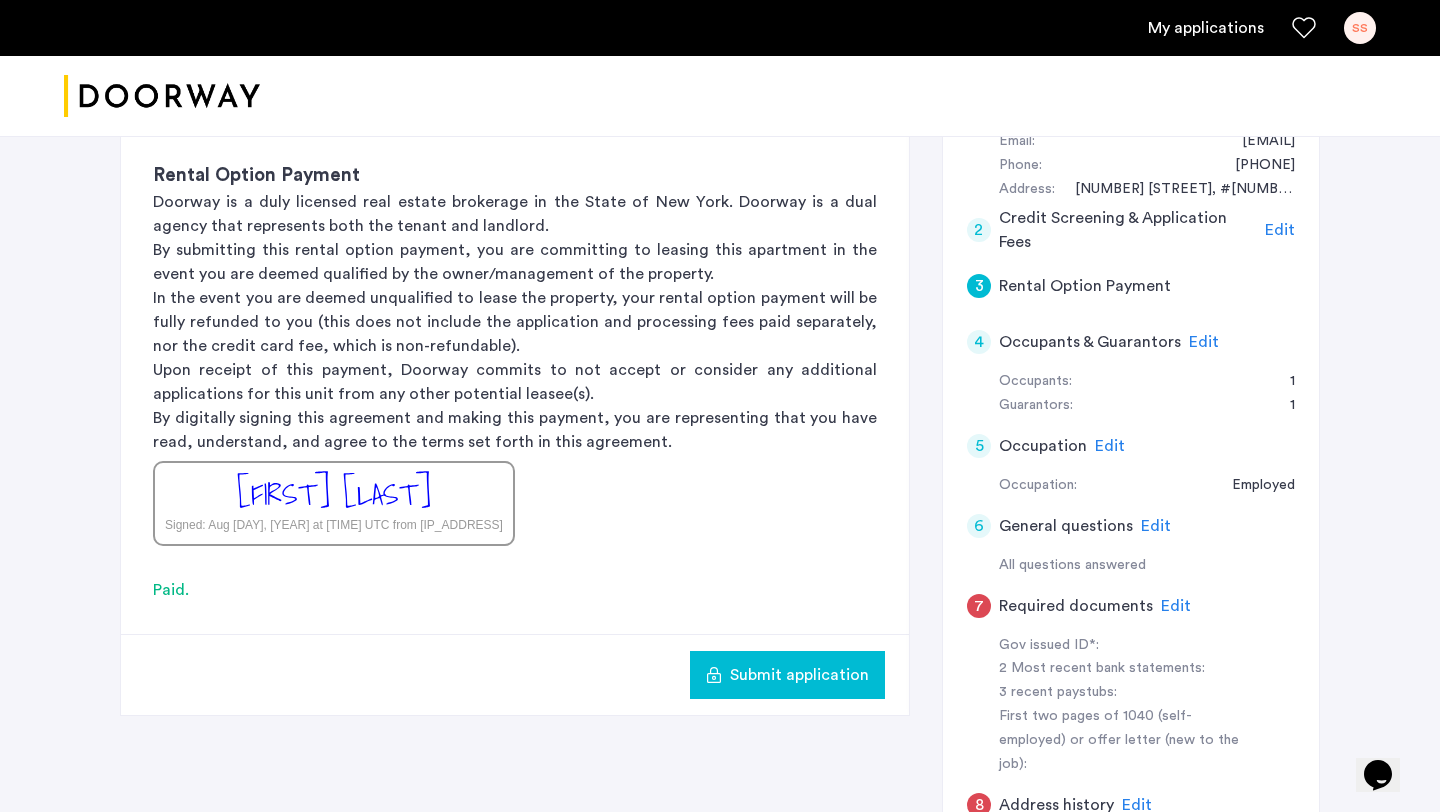 scroll, scrollTop: 413, scrollLeft: 0, axis: vertical 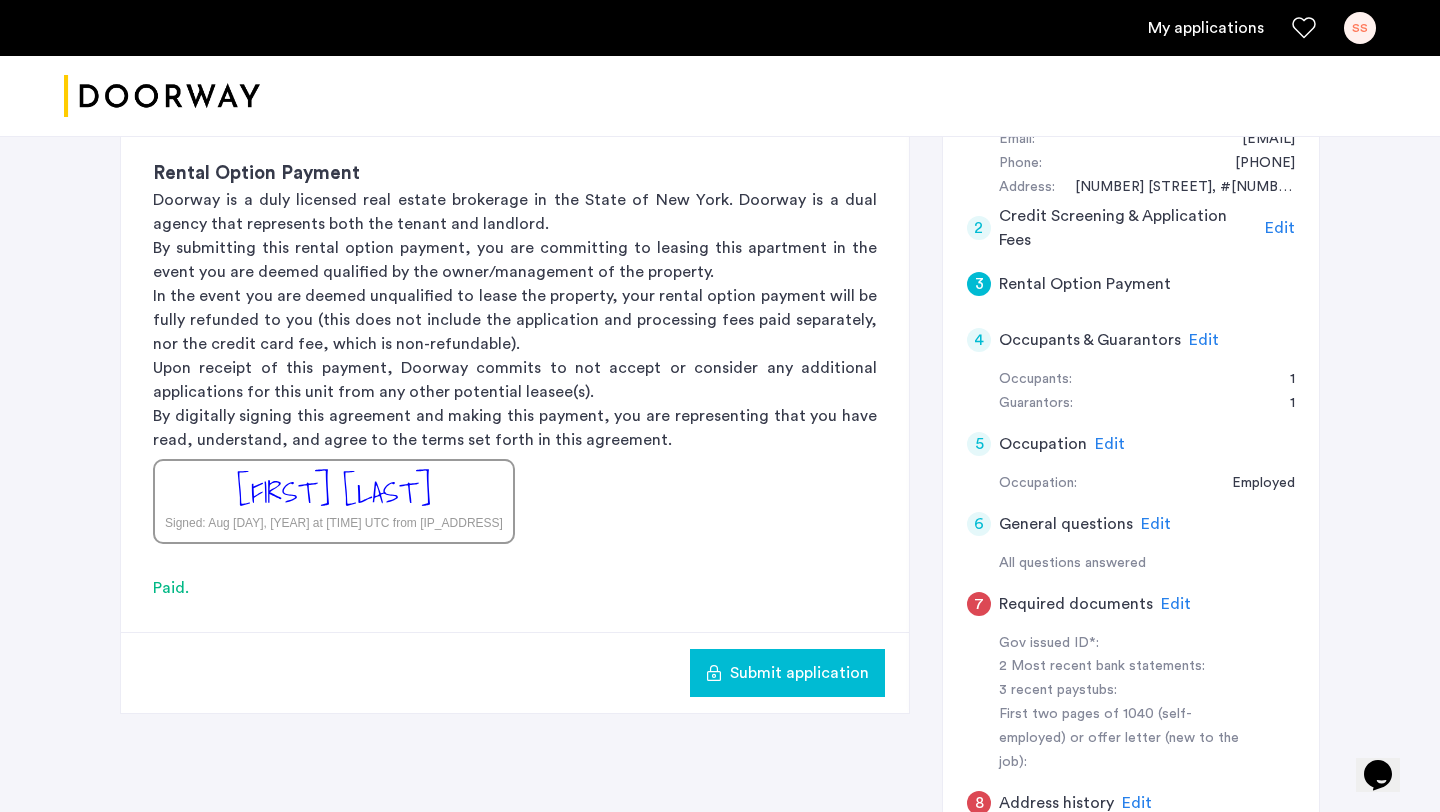click on "Edit" 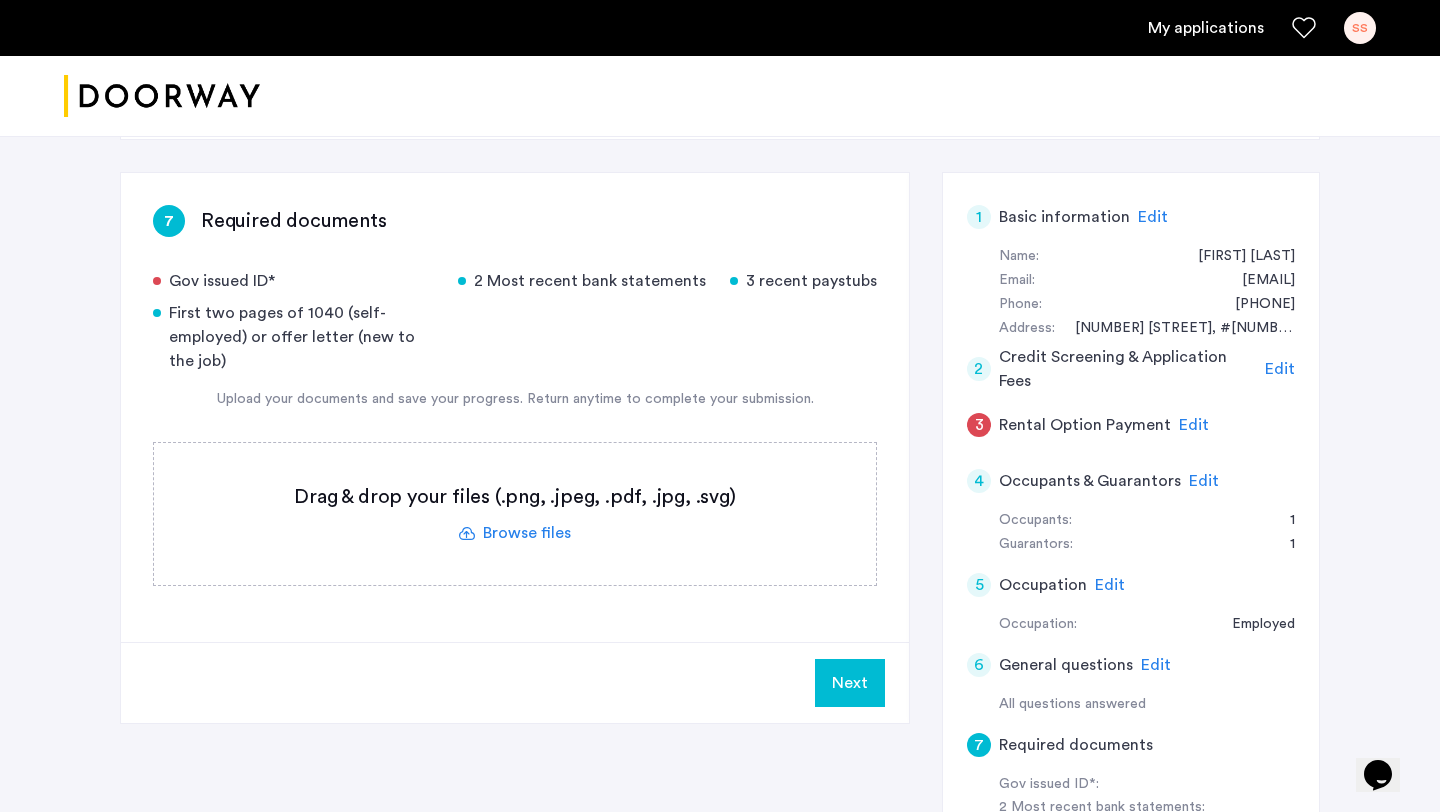 scroll, scrollTop: 264, scrollLeft: 0, axis: vertical 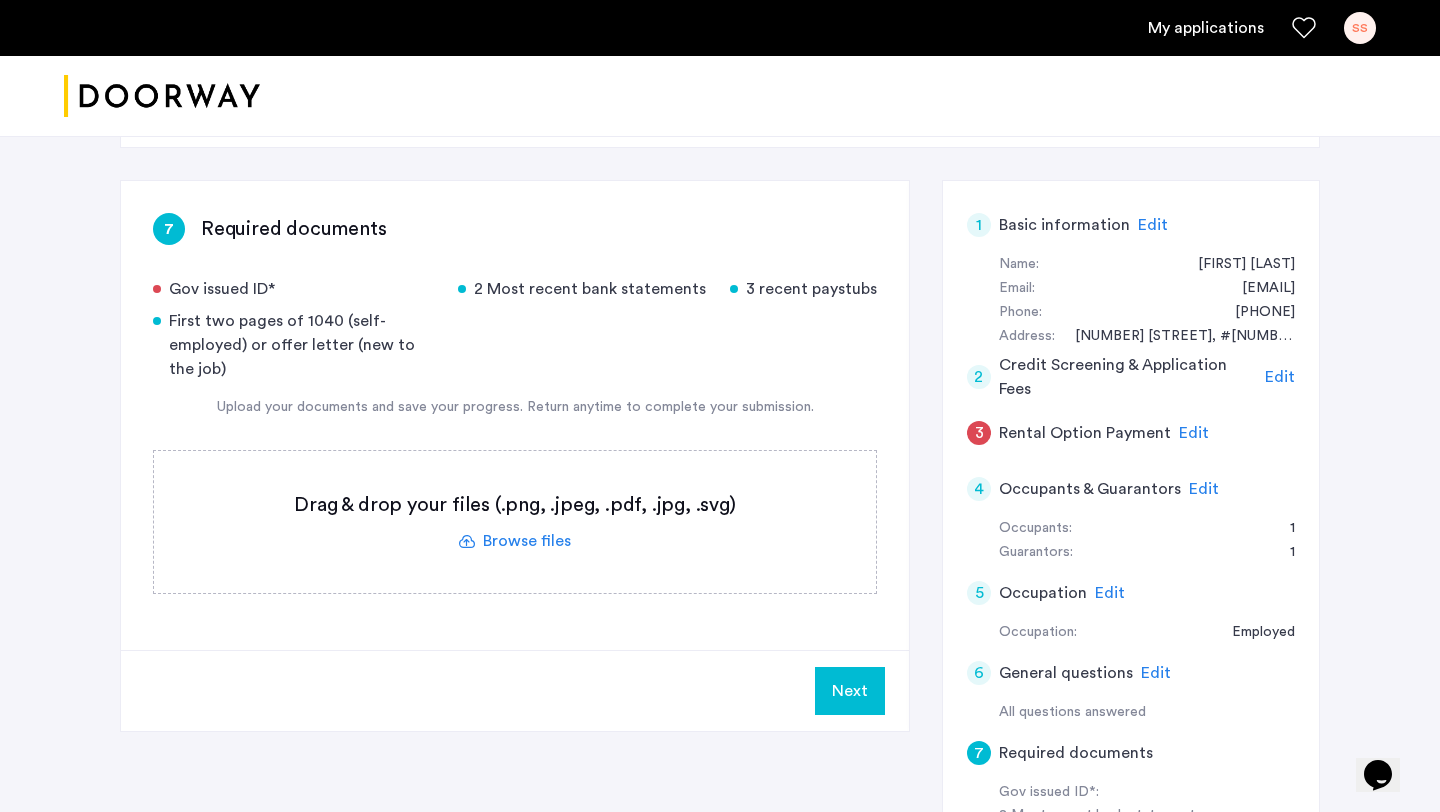 click on "2 Most recent bank statements" 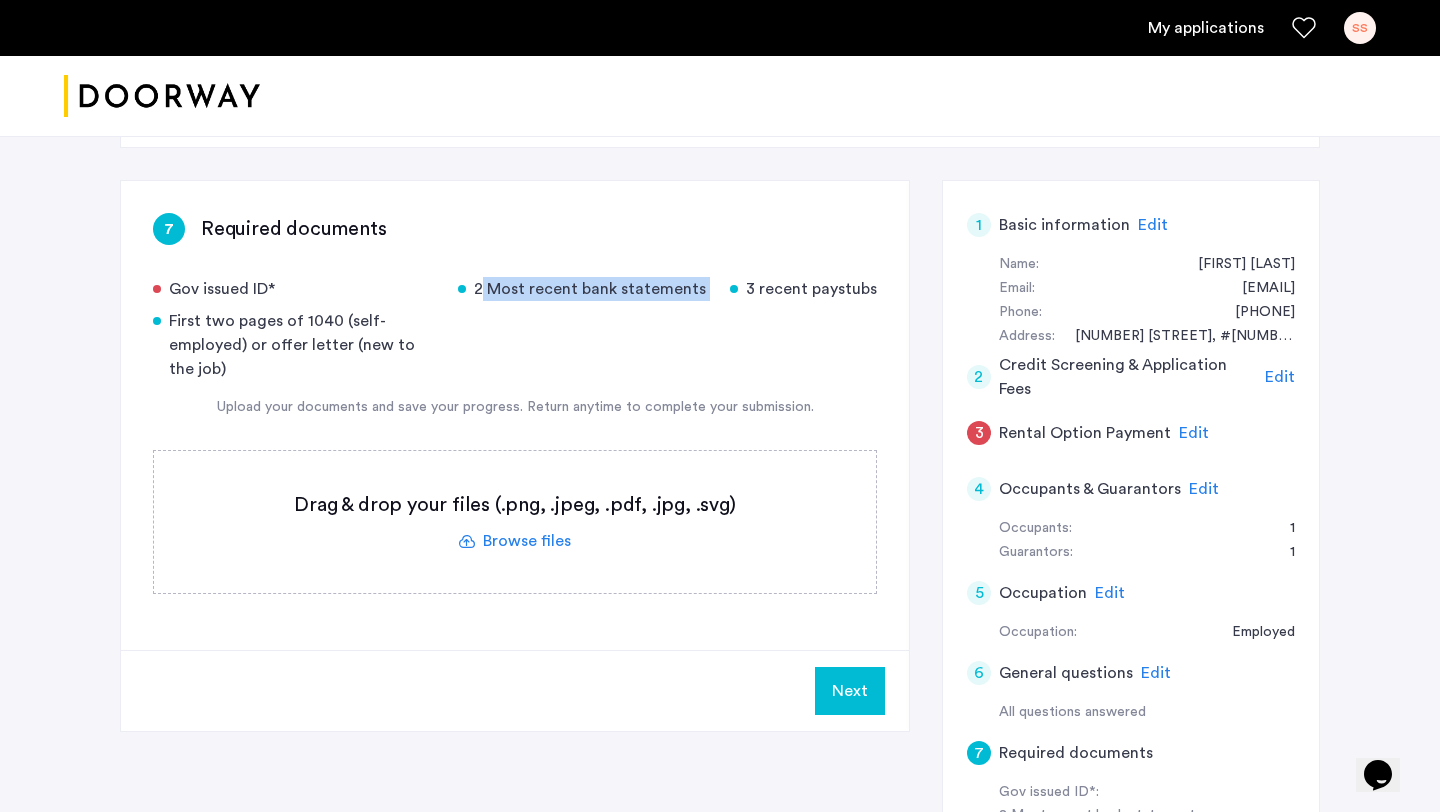 click on "2 Most recent bank statements" 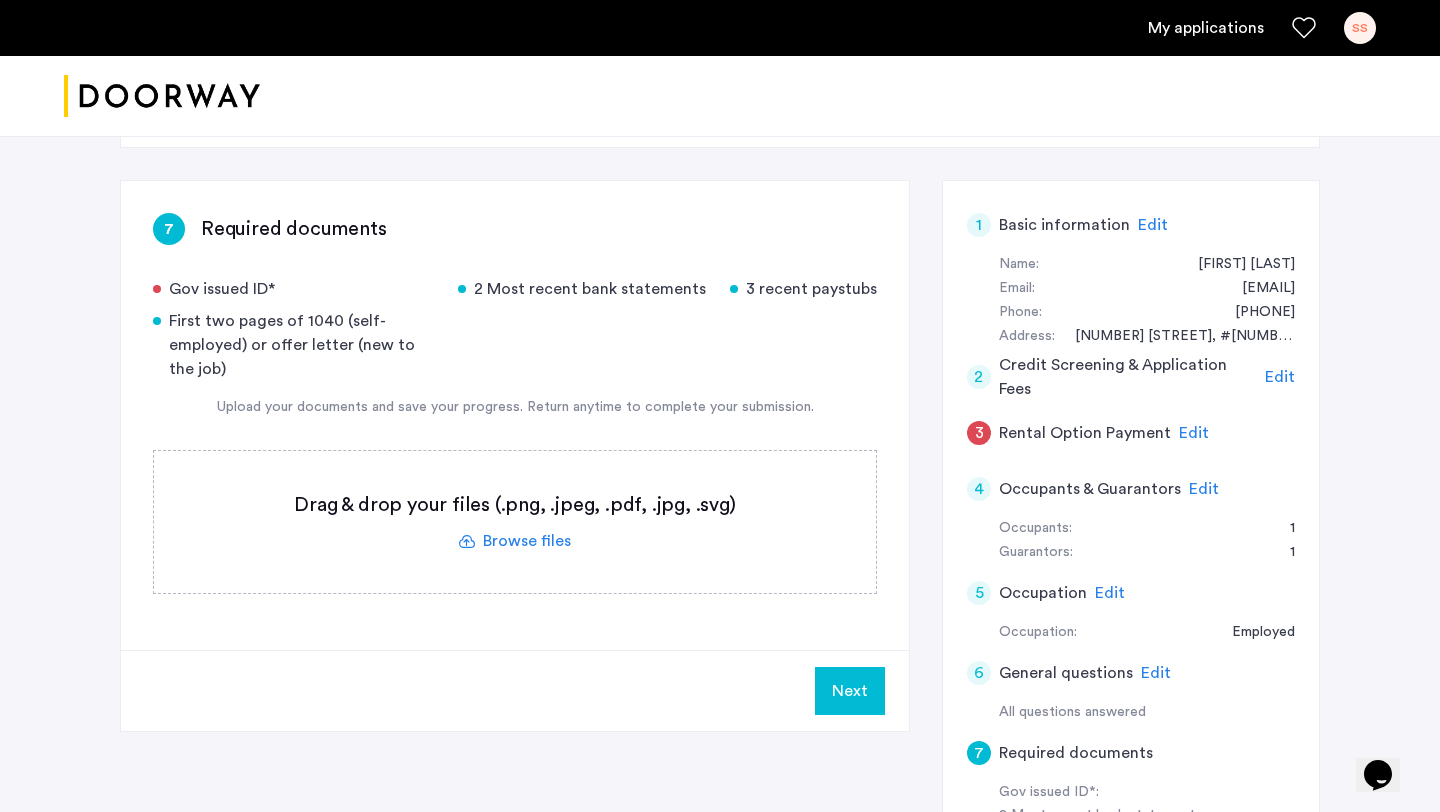 click 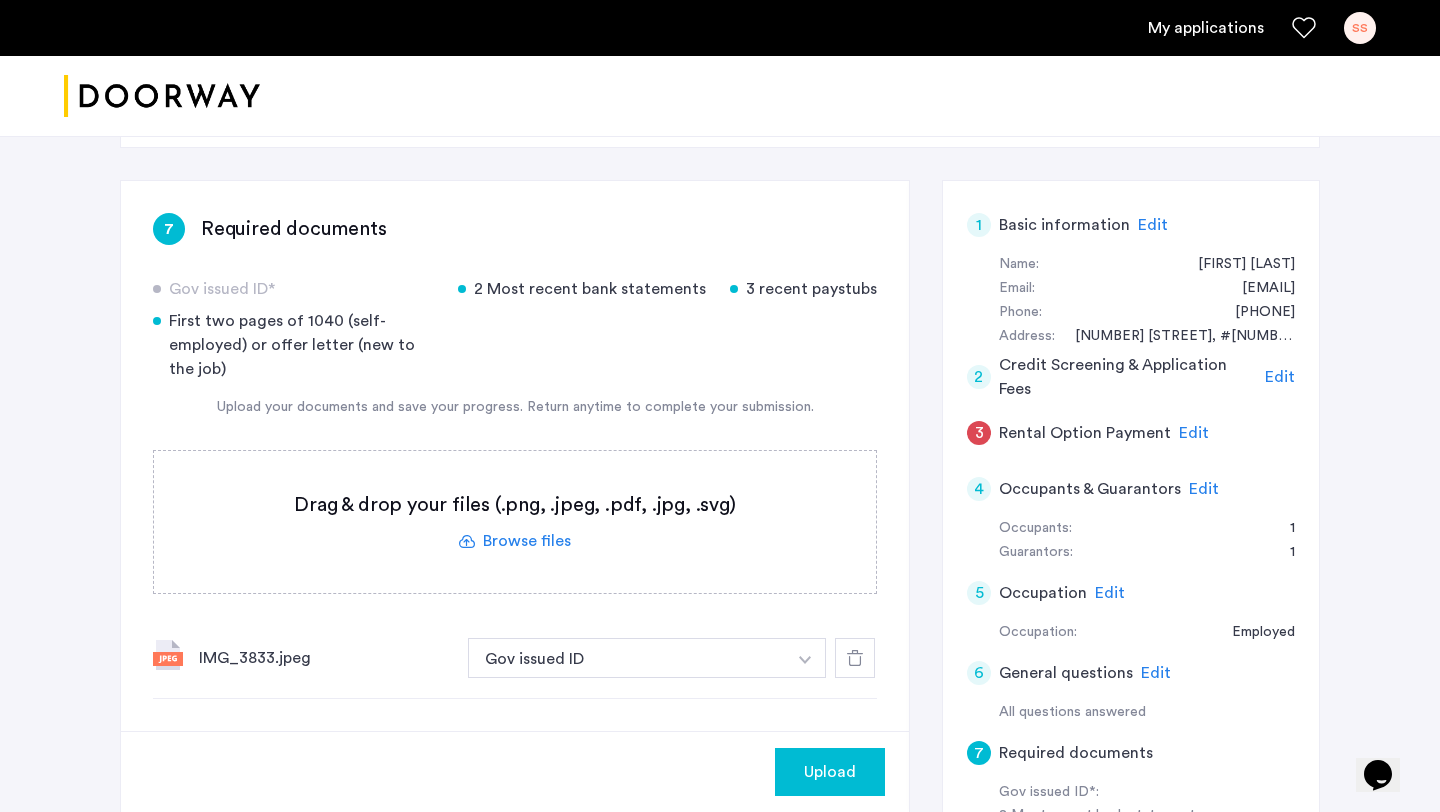 click on "2 Most recent bank statements" 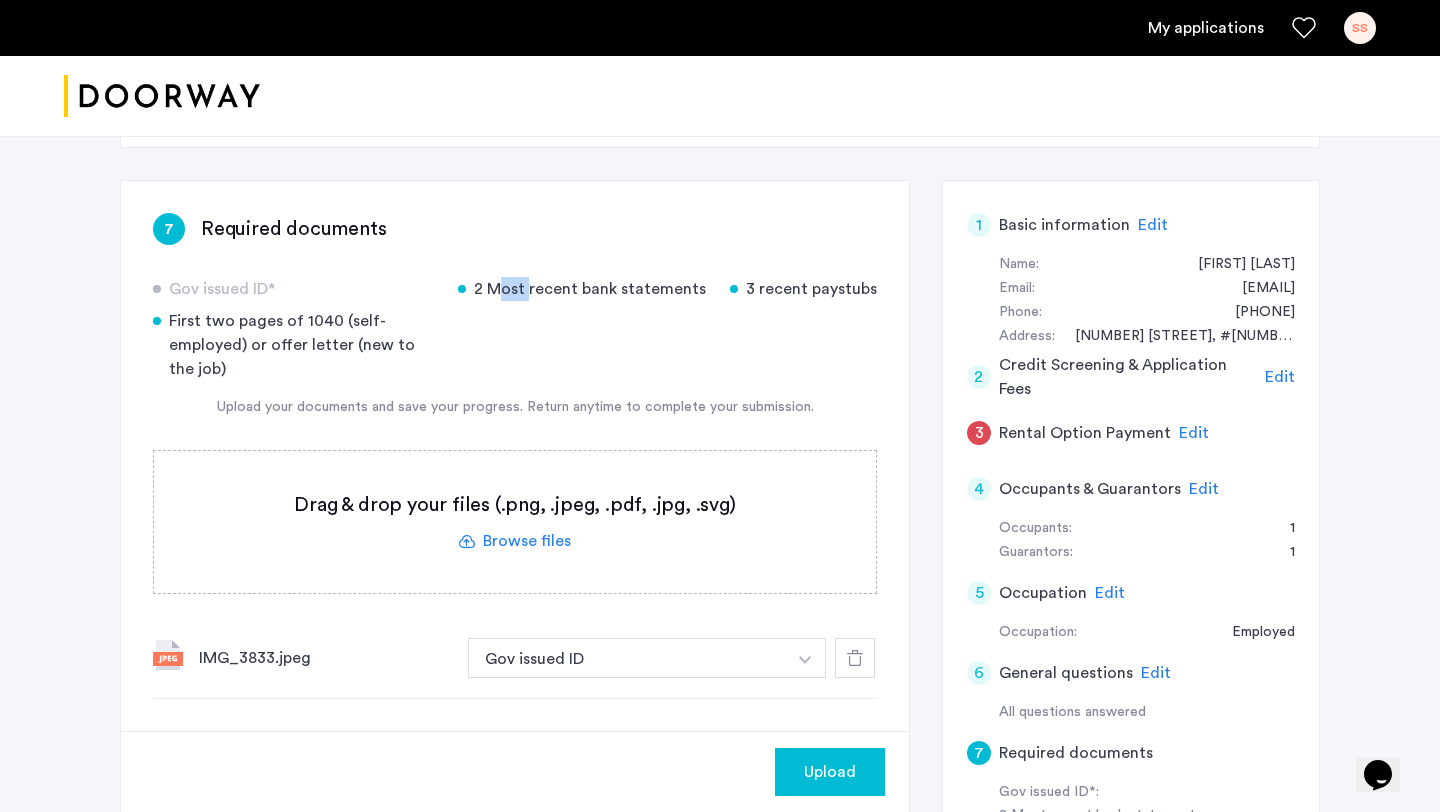 click on "2 Most recent bank statements" 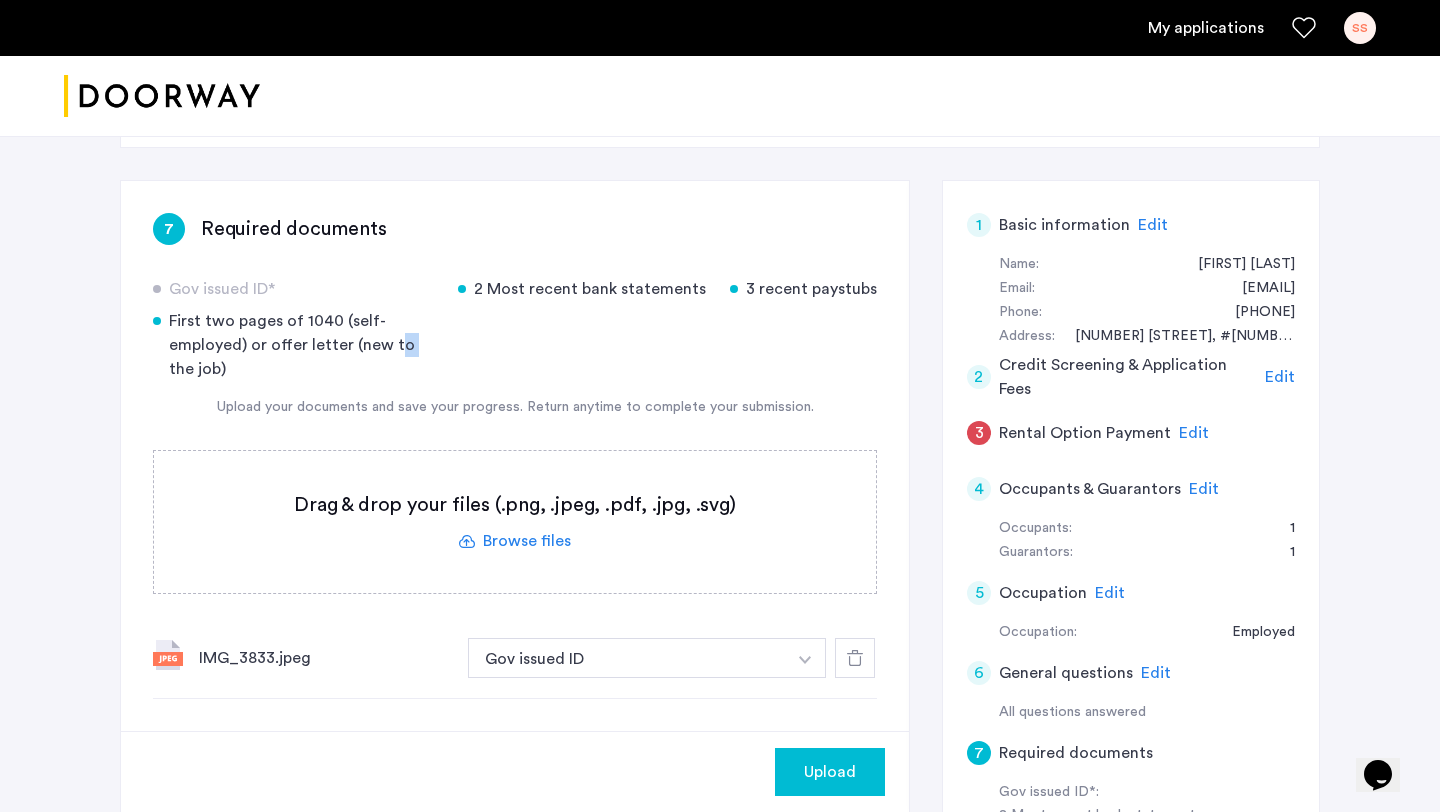 click on "First two pages of 1040 (self-employed) or offer letter (new to the job)" 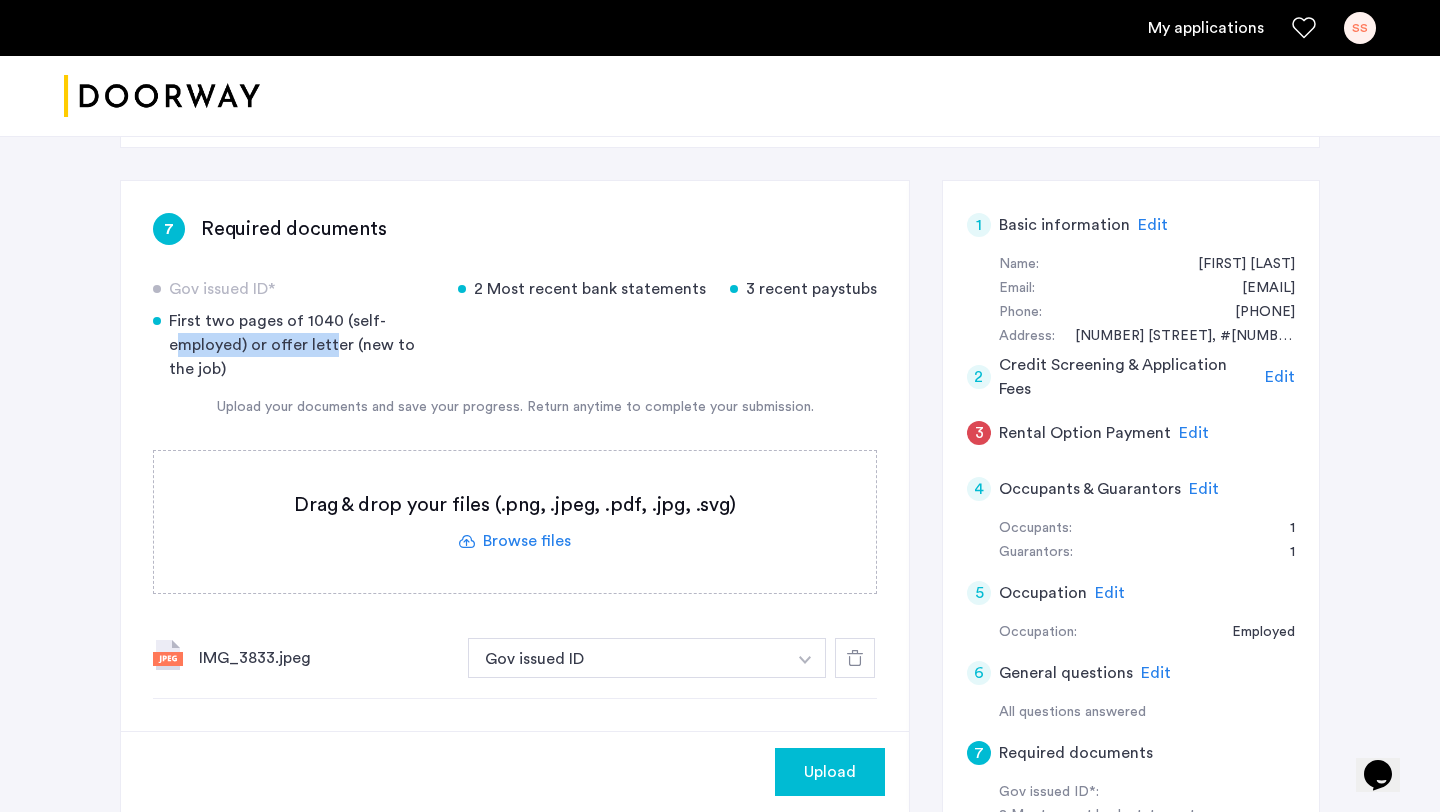 drag, startPoint x: 322, startPoint y: 351, endPoint x: 208, endPoint y: 353, distance: 114.01754 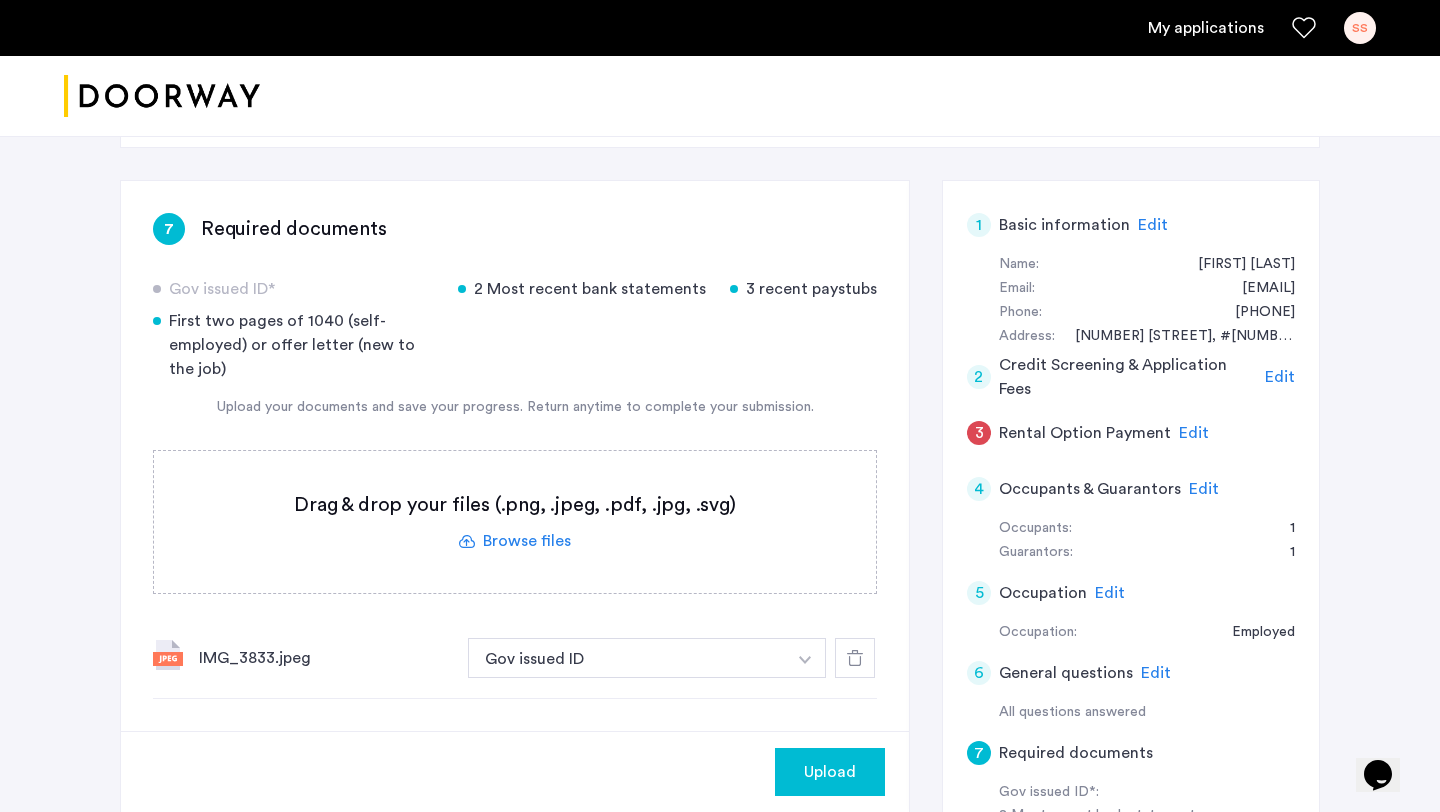 click on "Gov issued ID* 2 Most recent bank statements 3 recent paystubs First two pages of 1040 (self-employed) or offer letter (new to the job) Upload your documents and save your progress. Return anytime to complete your submission. Drag & drop your files (.png, .jpeg, .pdf, .jpg, .svg) Browse files Upload documents (.png, .jpeg, .pdf, .jpg, .svg) Uploaded files IMG_3833.jpeg Gov issued ID + 2 Most recent bank statements 3 recent paystubs First two pages of 1040 (self-employed) or offer letter (new to the job) Gov issued ID" 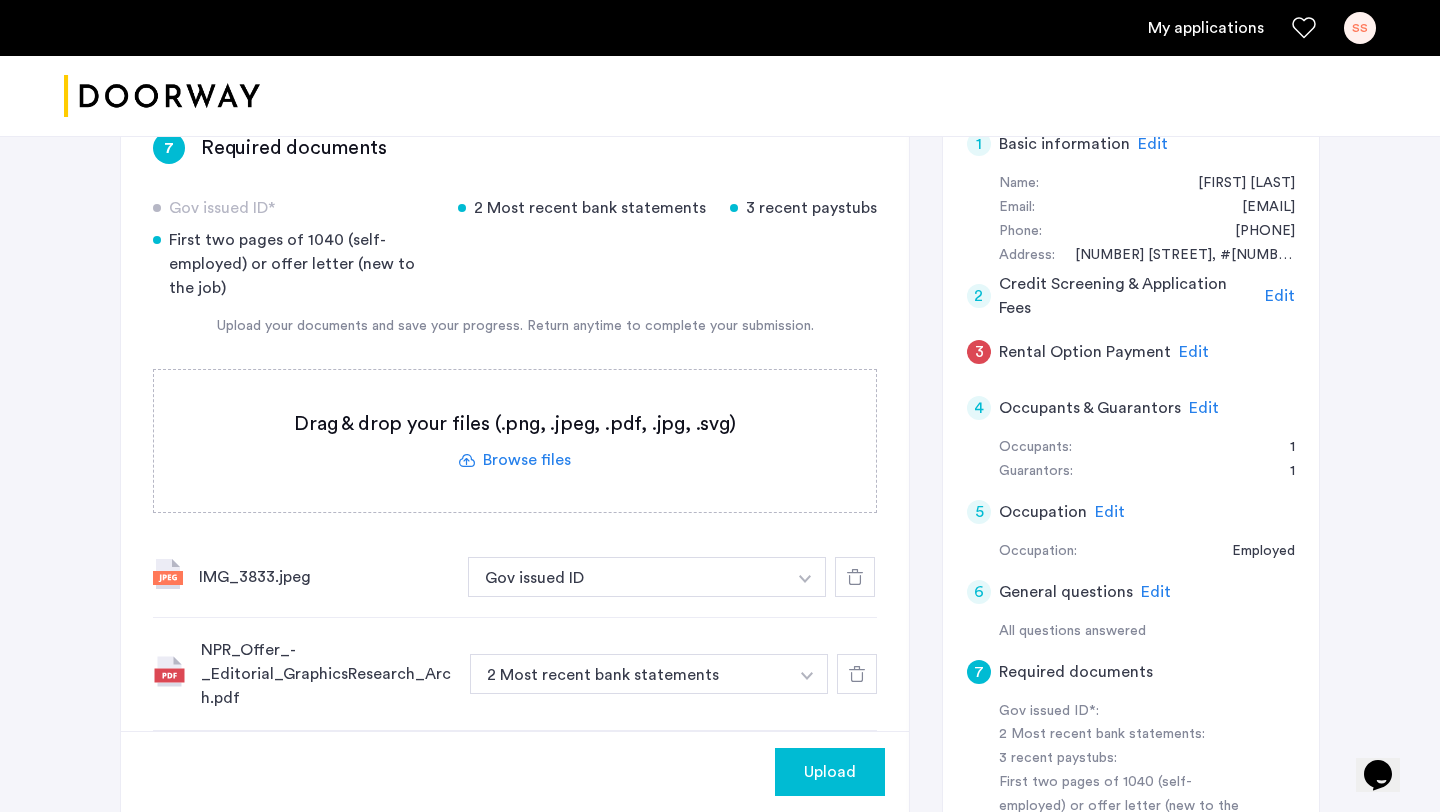 scroll, scrollTop: 359, scrollLeft: 0, axis: vertical 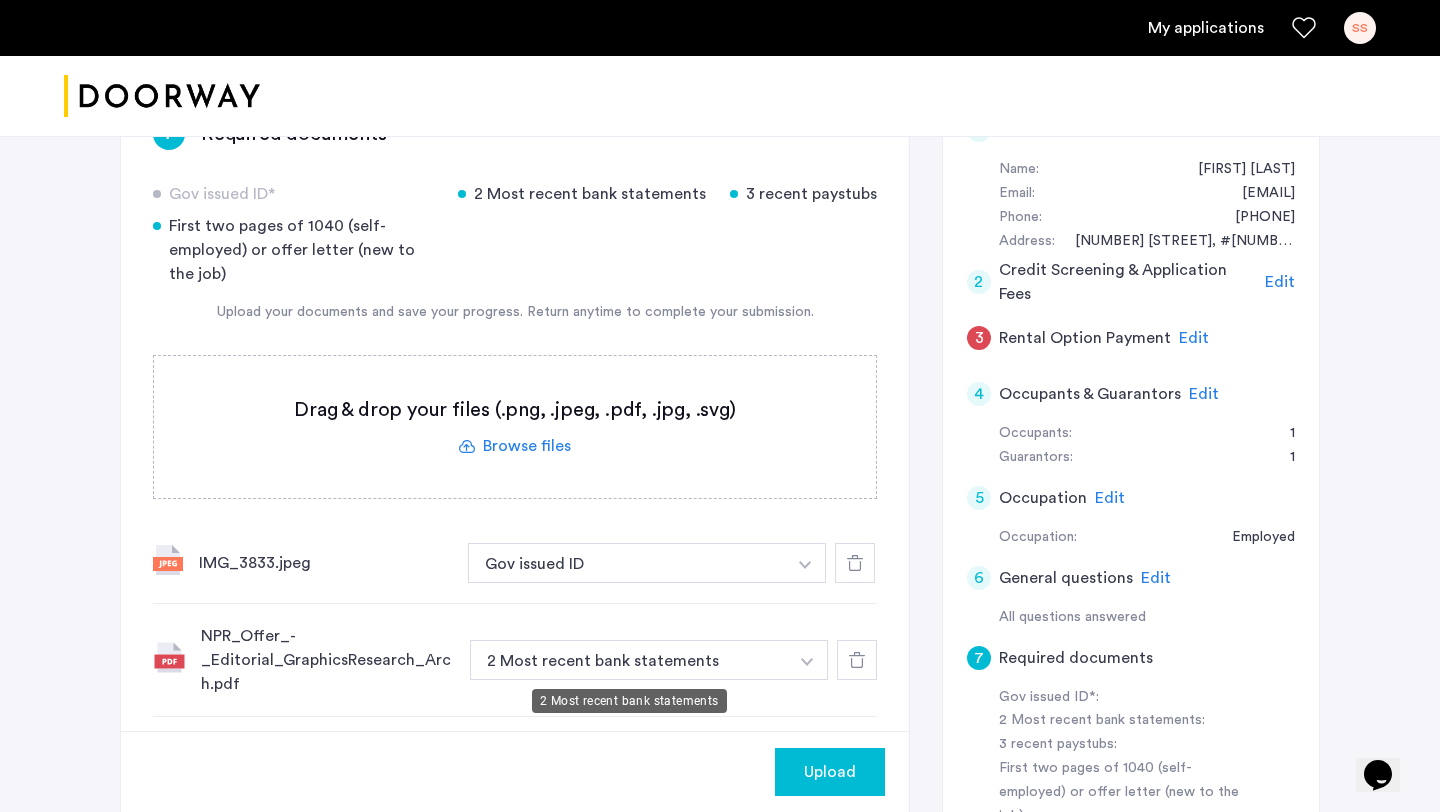 click on "2 Most recent bank statements" at bounding box center (629, 660) 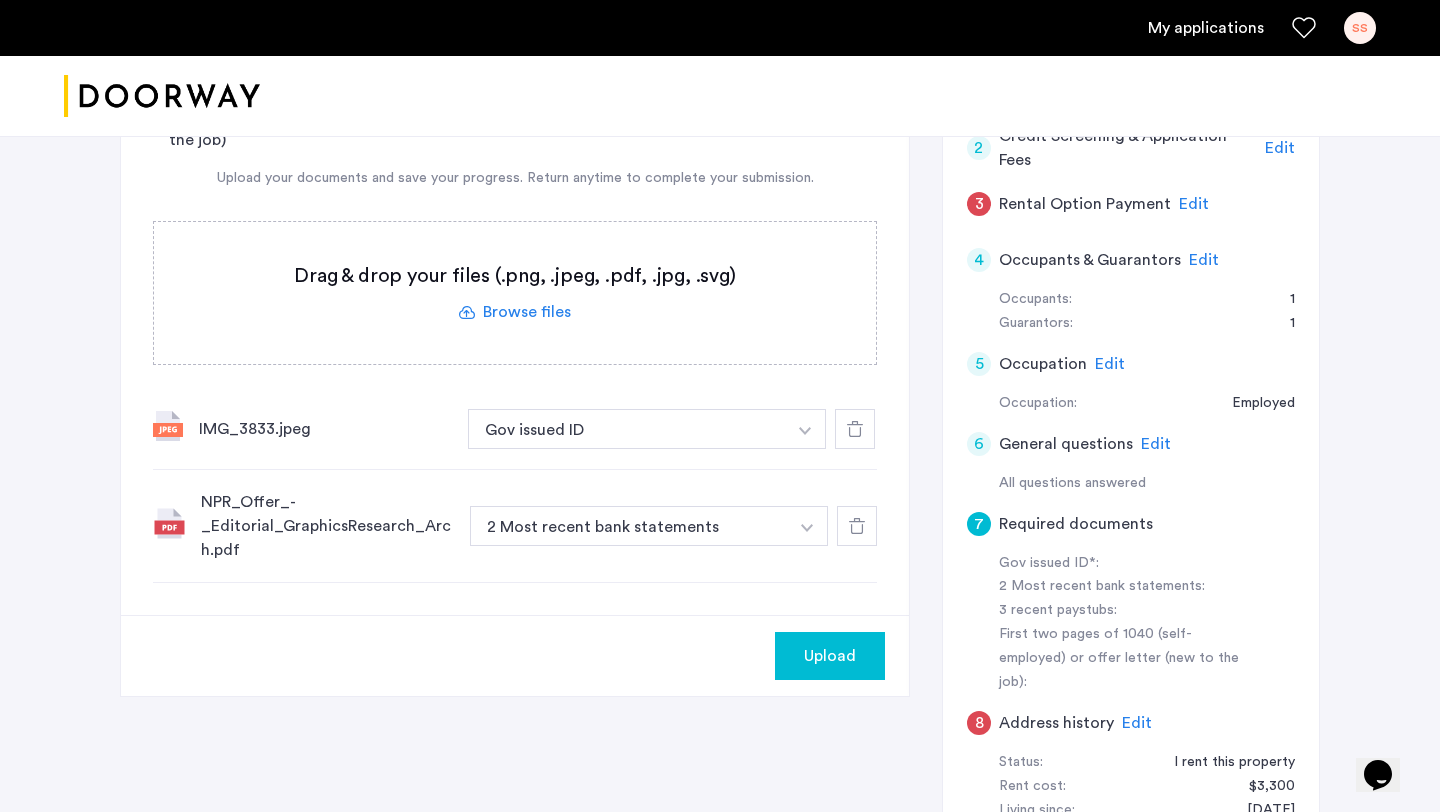 scroll, scrollTop: 527, scrollLeft: 0, axis: vertical 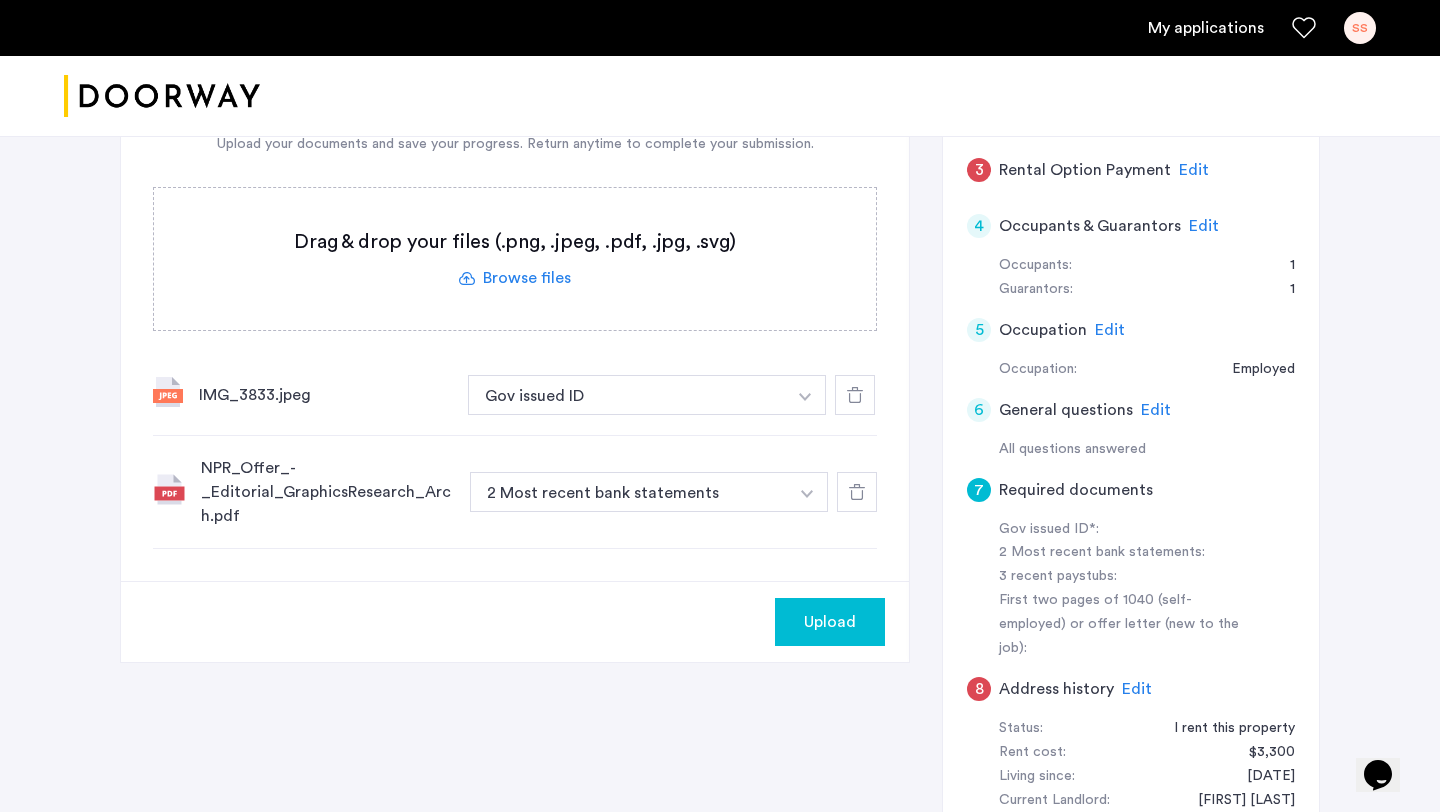 click at bounding box center (805, 395) 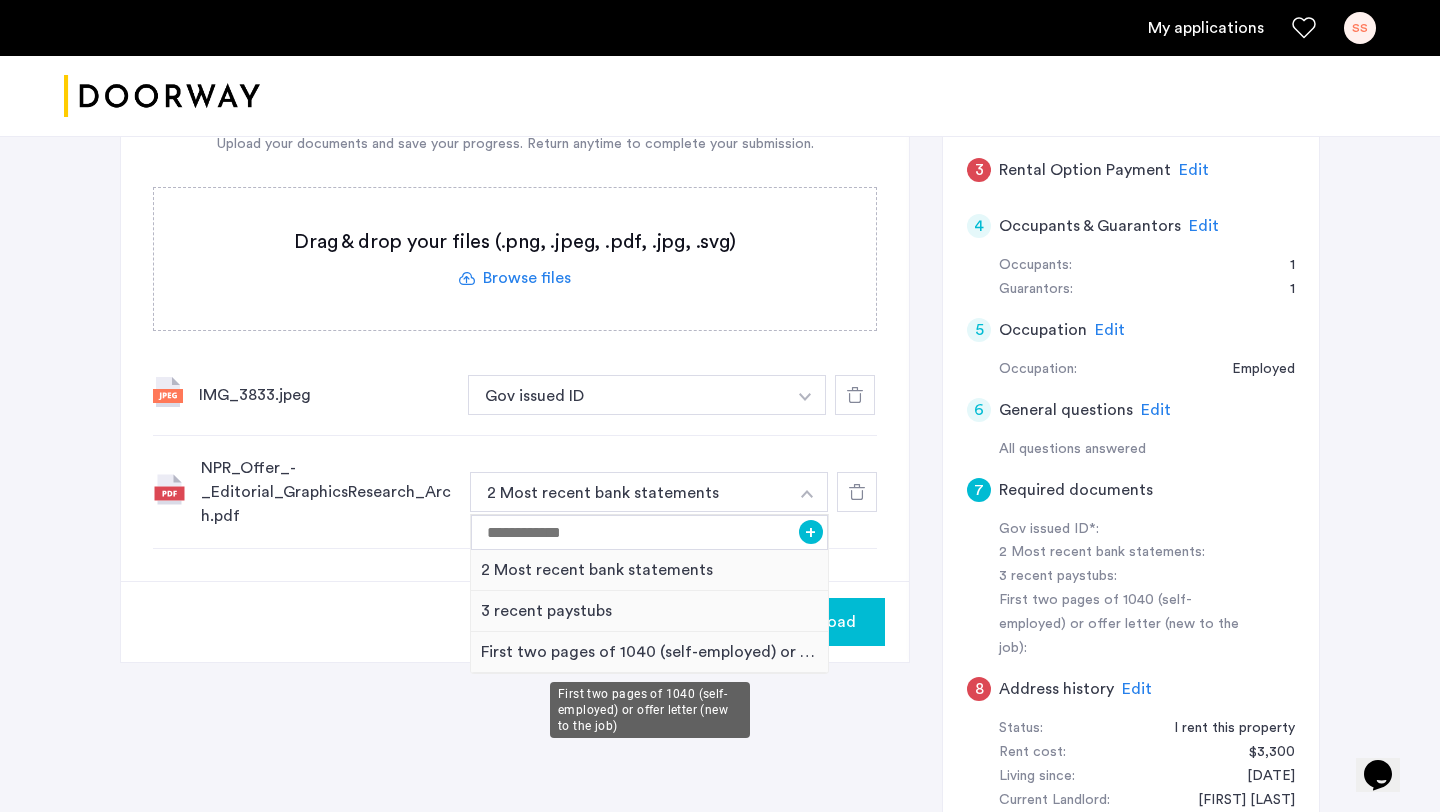 click on "First two pages of 1040 (self-employed) or offer letter (new to the job)" at bounding box center [649, 652] 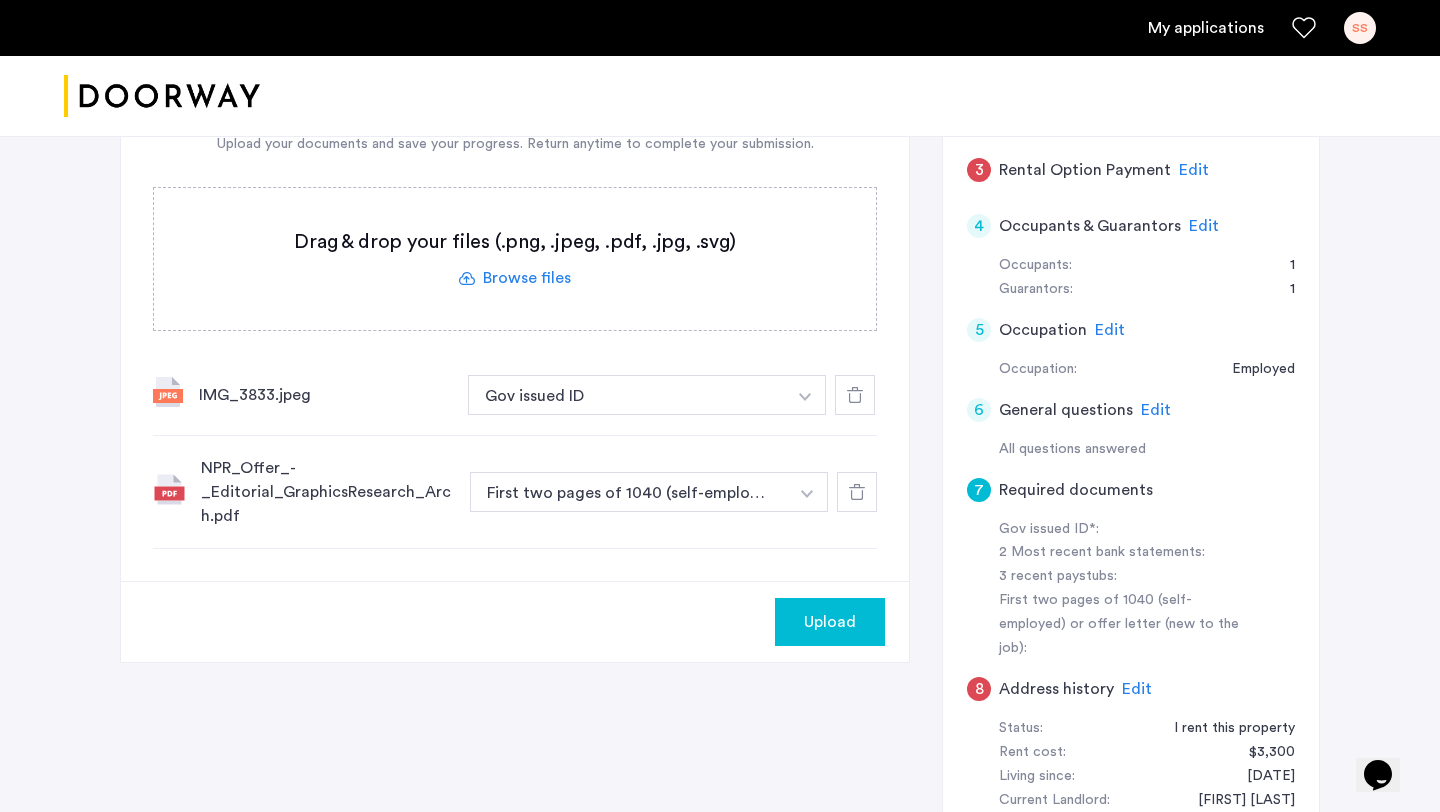 click on "Upload" 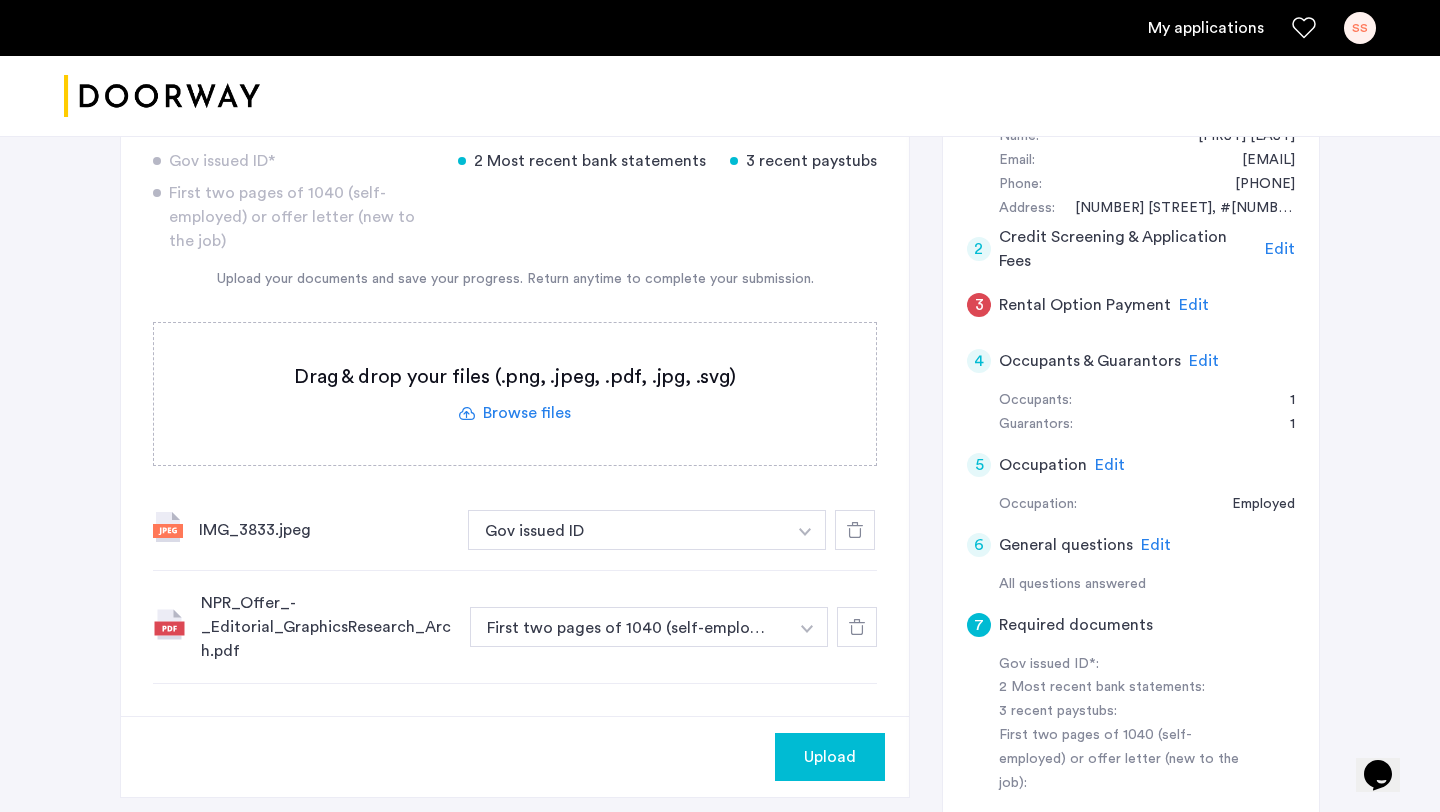 scroll, scrollTop: 412, scrollLeft: 0, axis: vertical 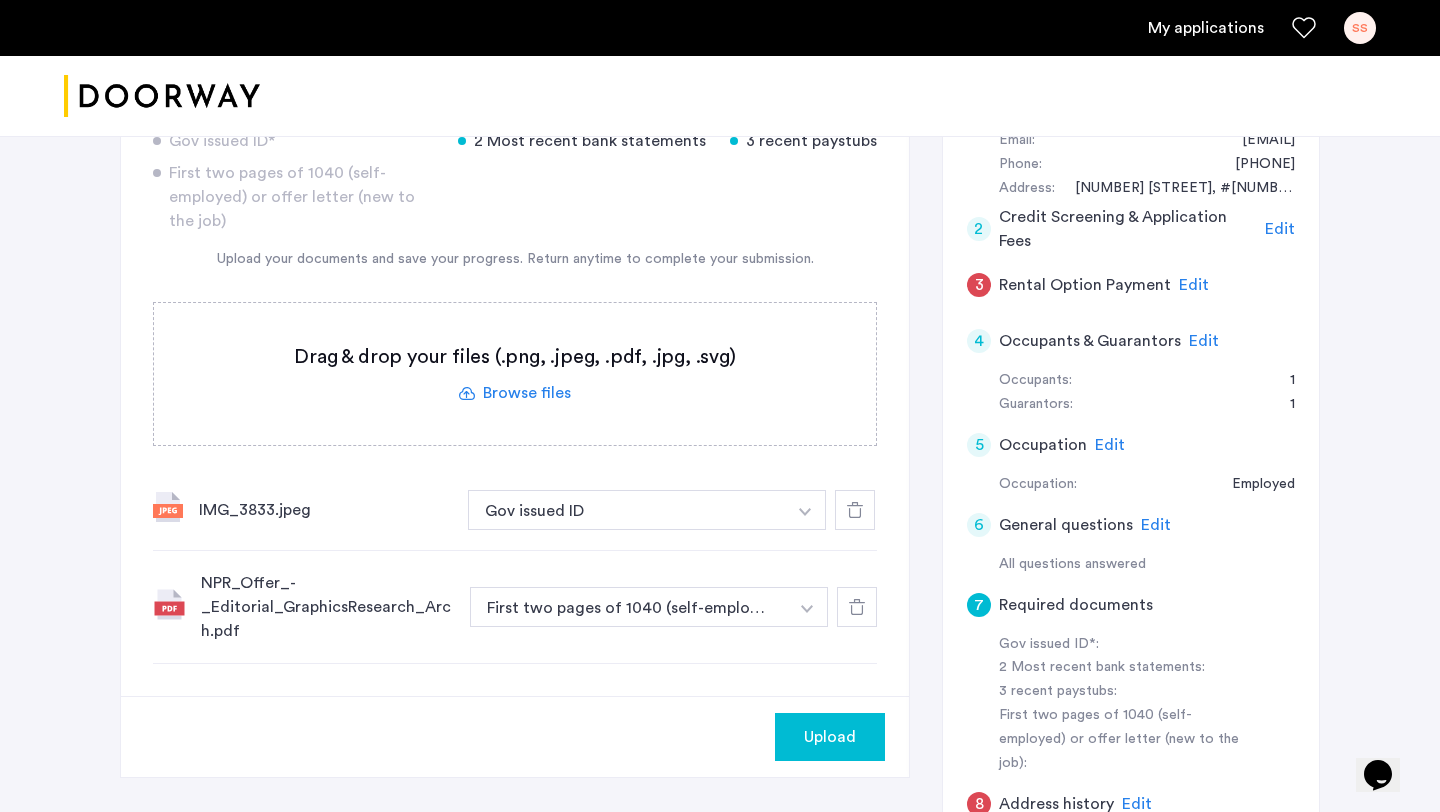 click 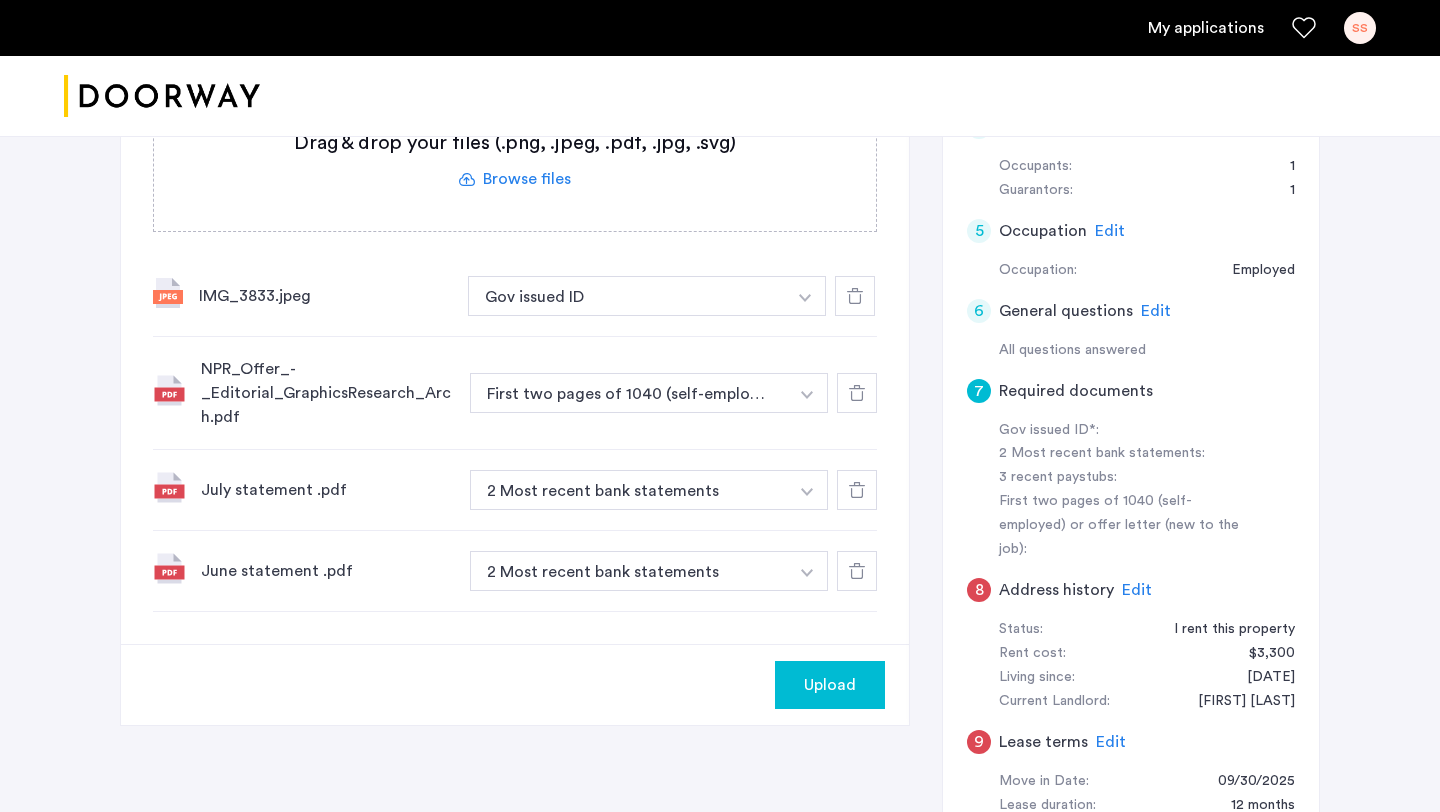 scroll, scrollTop: 624, scrollLeft: 0, axis: vertical 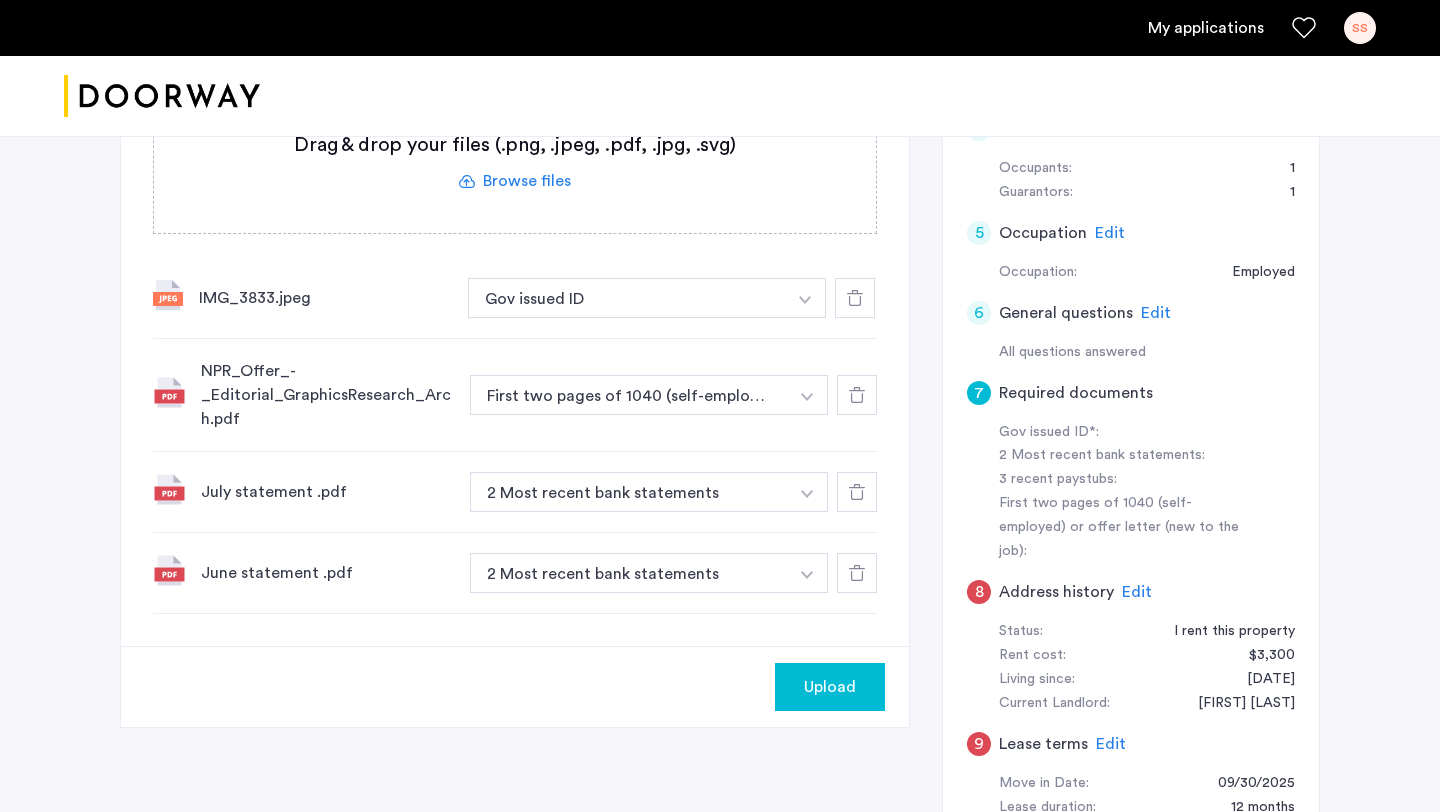 click on "NPR_Offer_-_Editorial_GraphicsResearch_Arch.pdf" 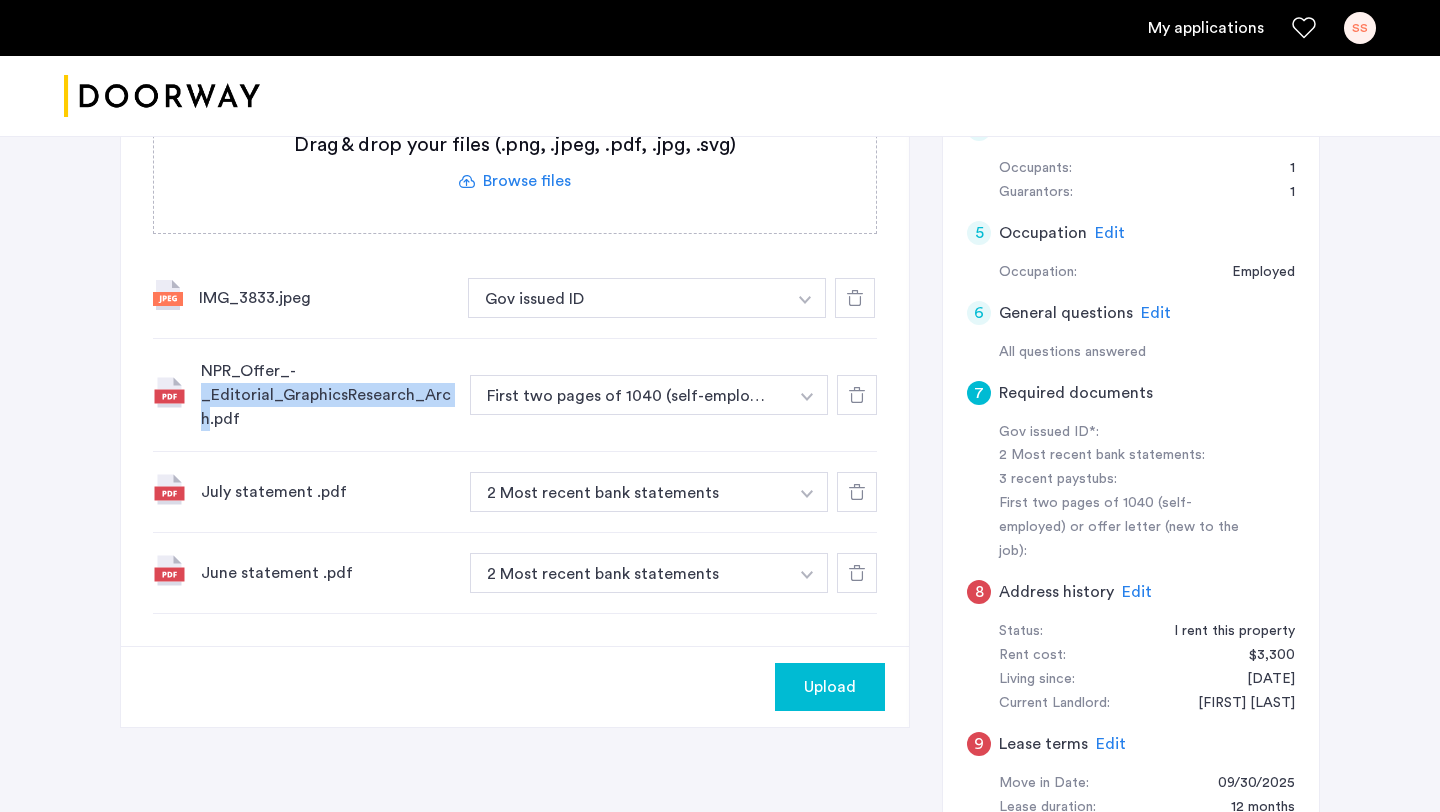 click on "NPR_Offer_-_Editorial_GraphicsResearch_Arch.pdf" 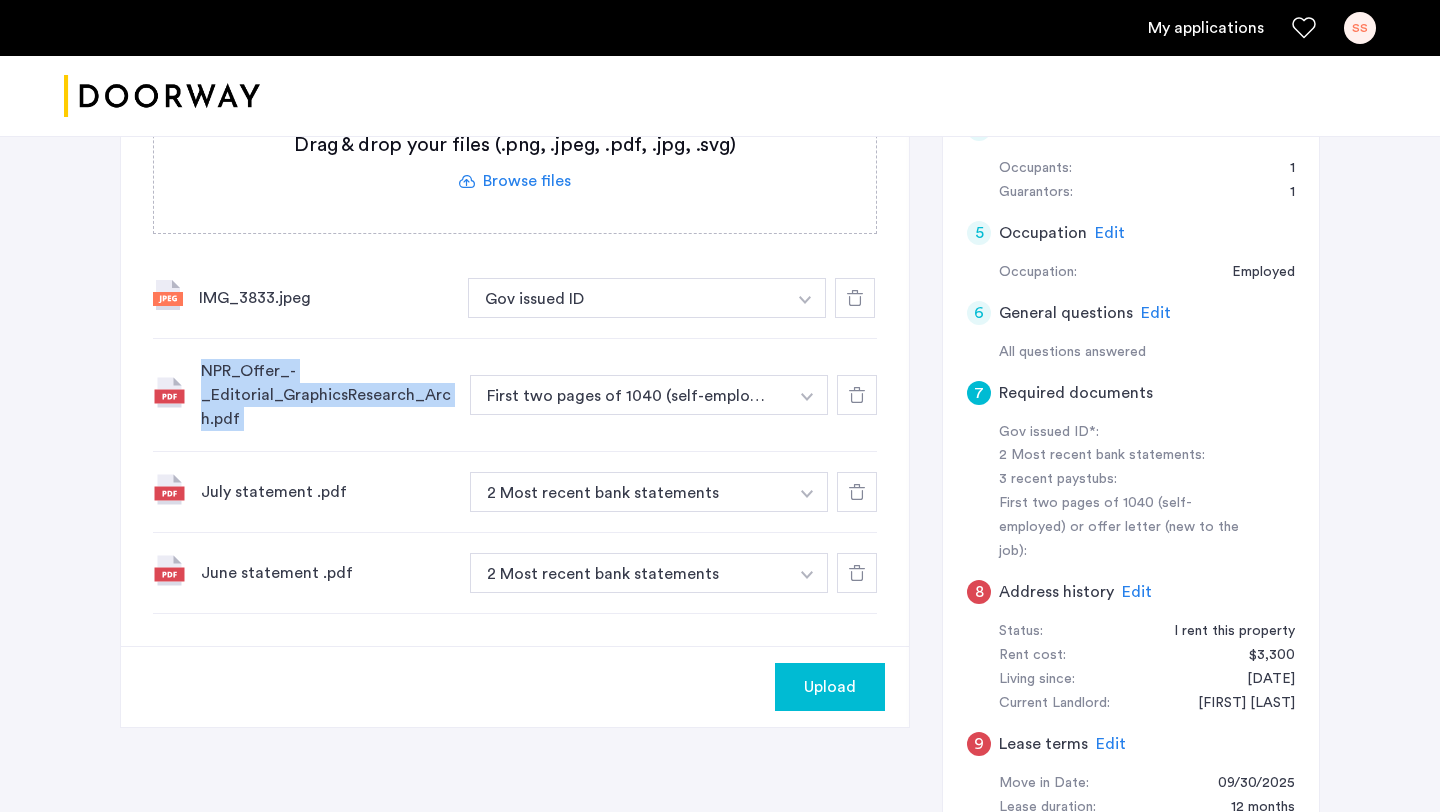 click on "NPR_Offer_-_Editorial_GraphicsResearch_Arch.pdf" 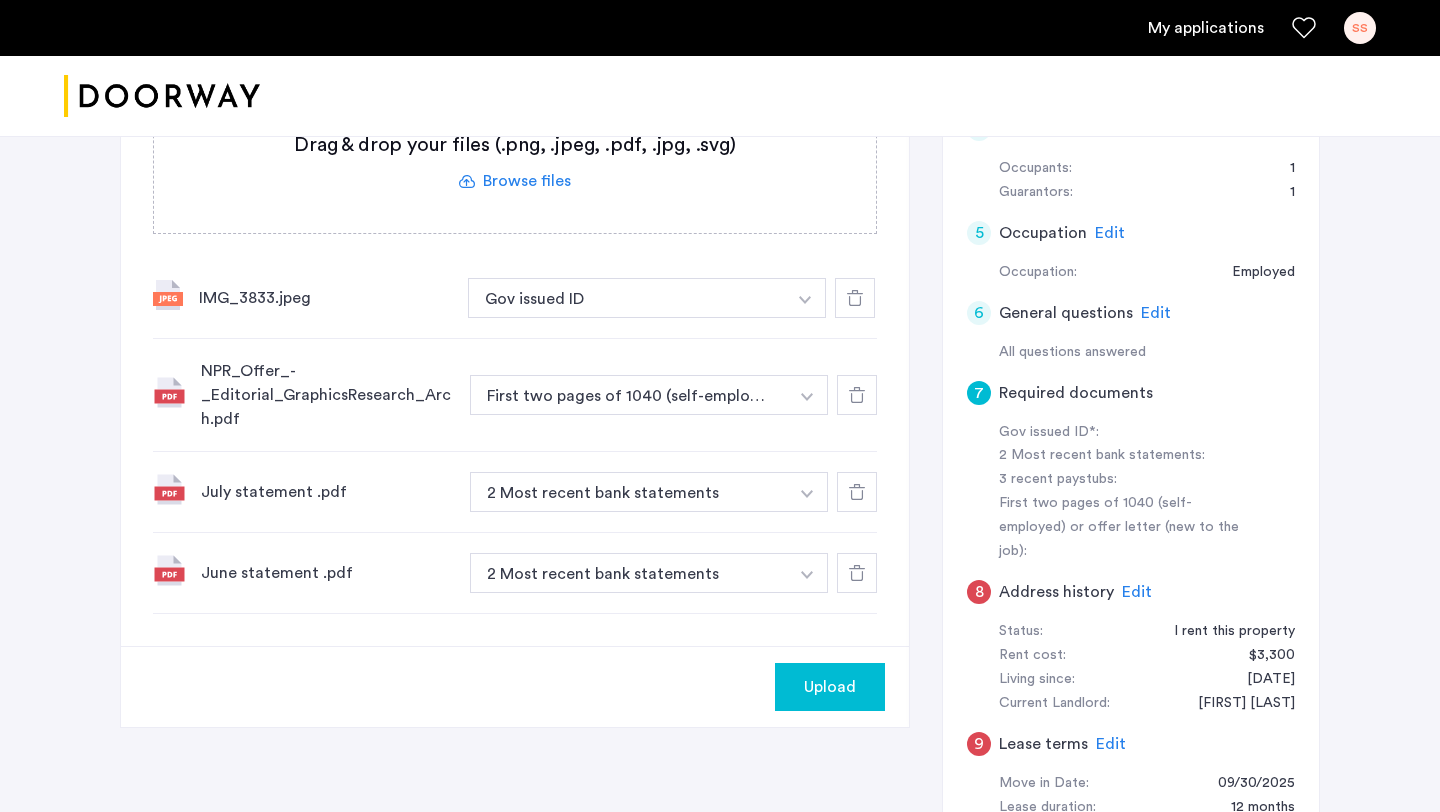 click on "NPR_Offer_-_Editorial_GraphicsResearch_Arch.pdf" 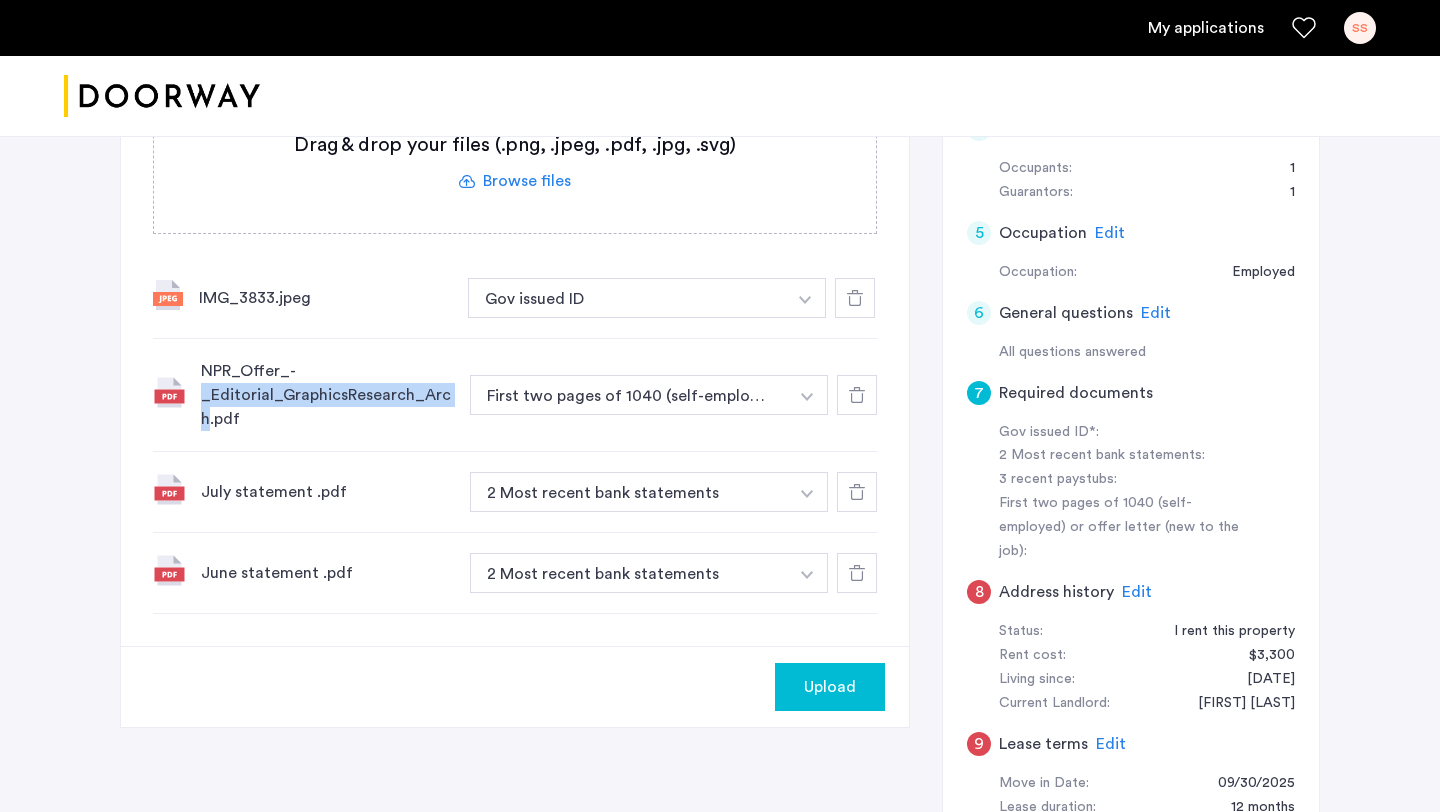 click on "NPR_Offer_-_Editorial_GraphicsResearch_Arch.pdf" 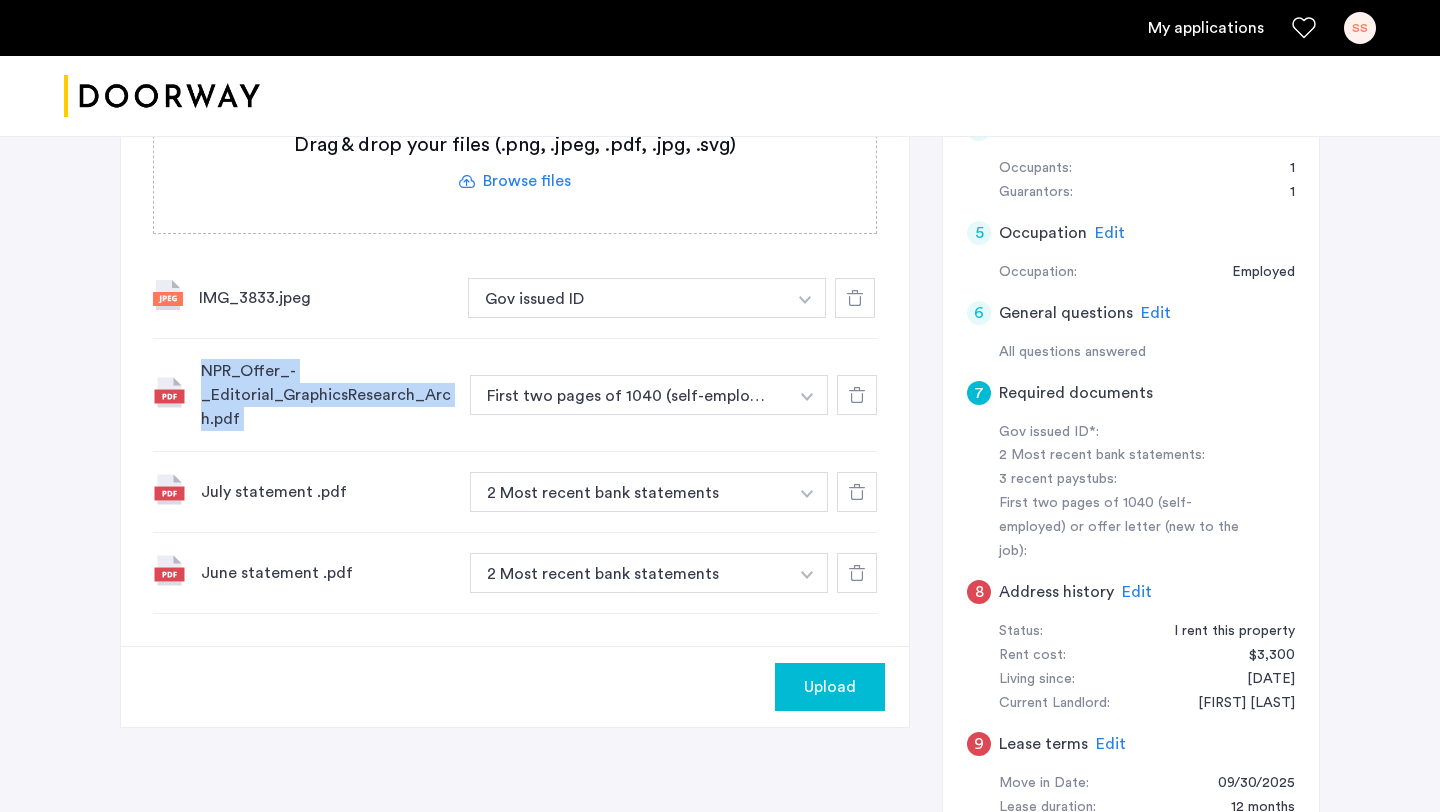click on "NPR_Offer_-_Editorial_GraphicsResearch_Arch.pdf" 